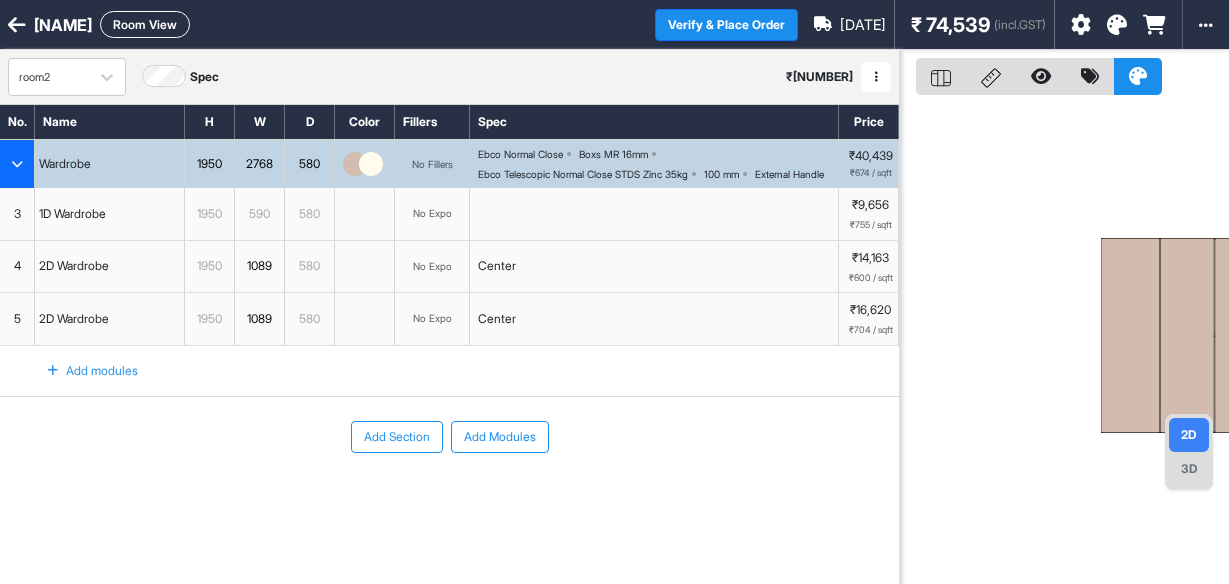 scroll, scrollTop: 0, scrollLeft: 0, axis: both 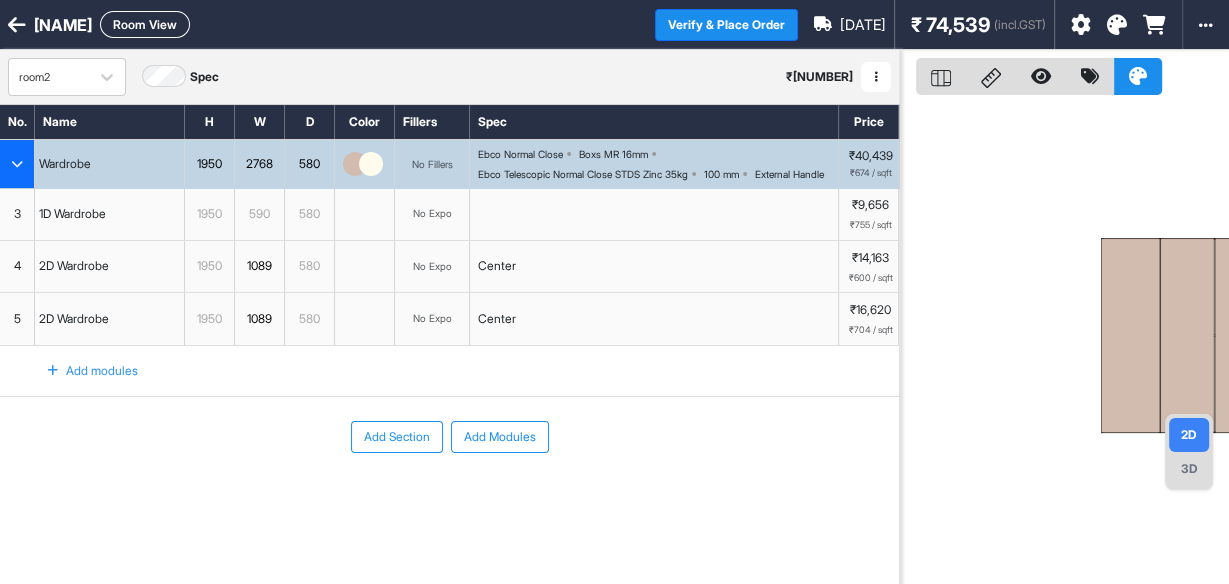click at bounding box center [17, 25] 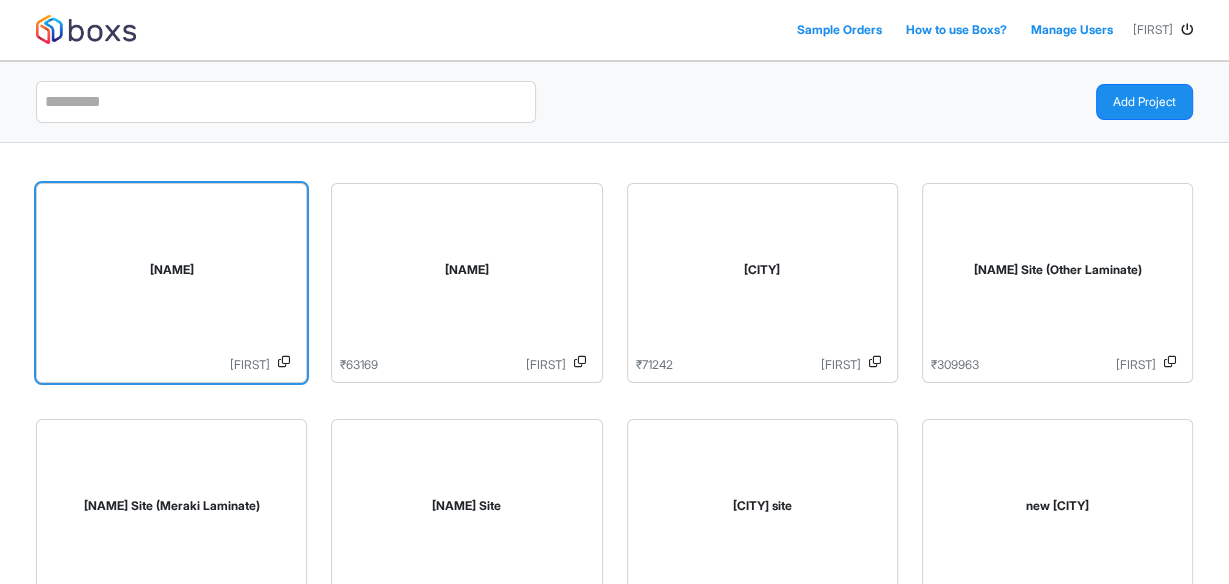 click on "[NAME]" at bounding box center [171, 274] 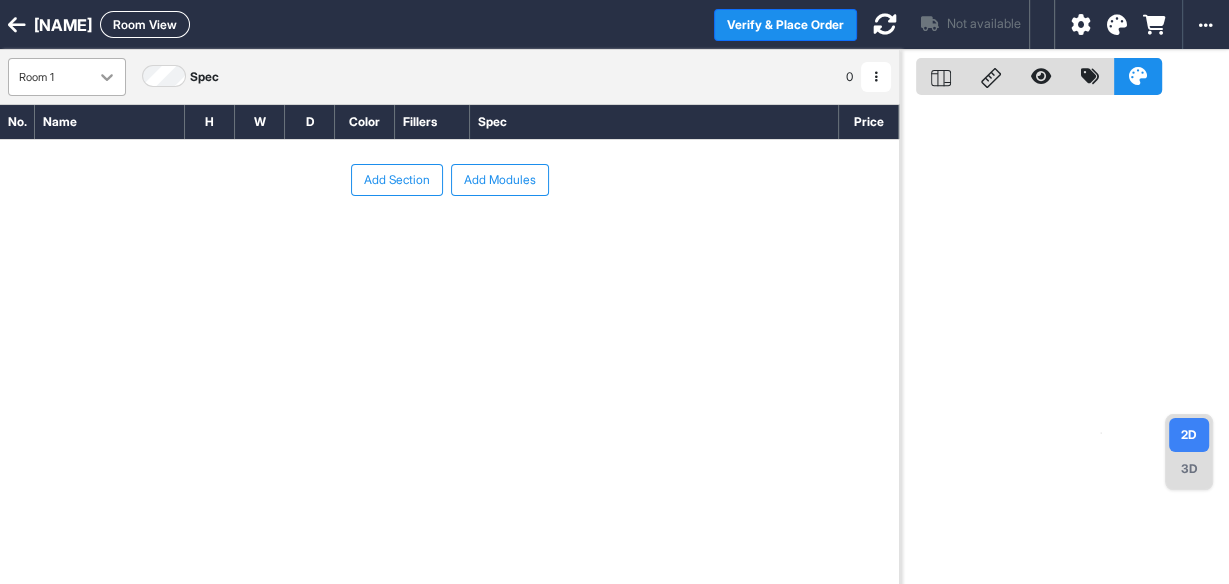 click 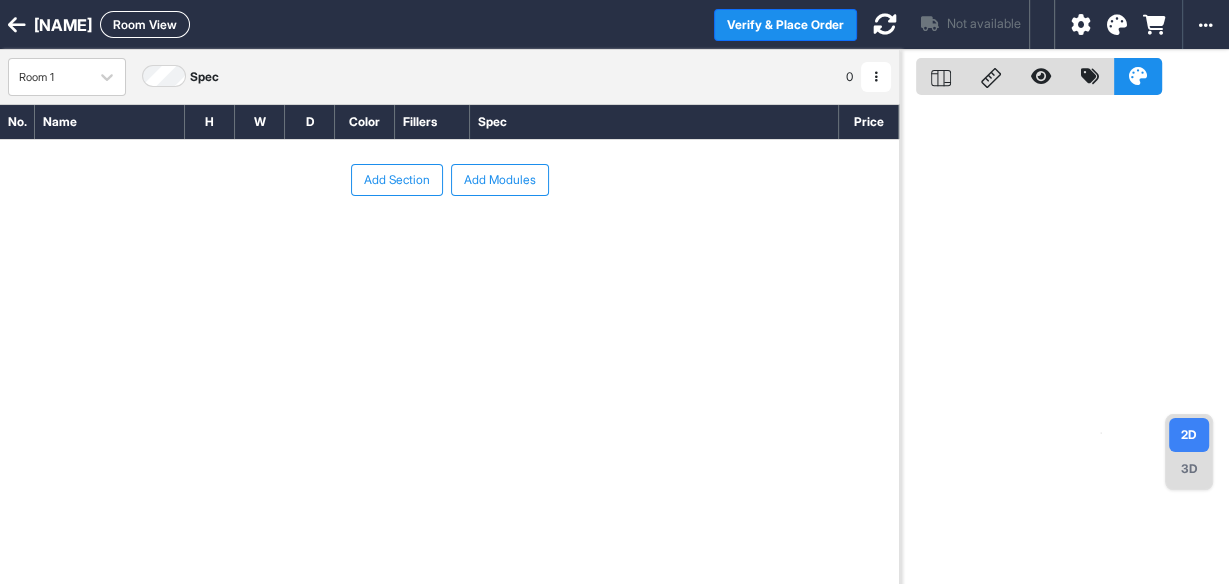 click on "No. Name H W D Color Fillers Spec Price
To pick up a draggable item, press the space bar.
While dragging, use the arrow keys to move the item.
Press space again to drop the item in its new position, or press escape to cancel.
Add Section Add Modules" at bounding box center (449, 337) 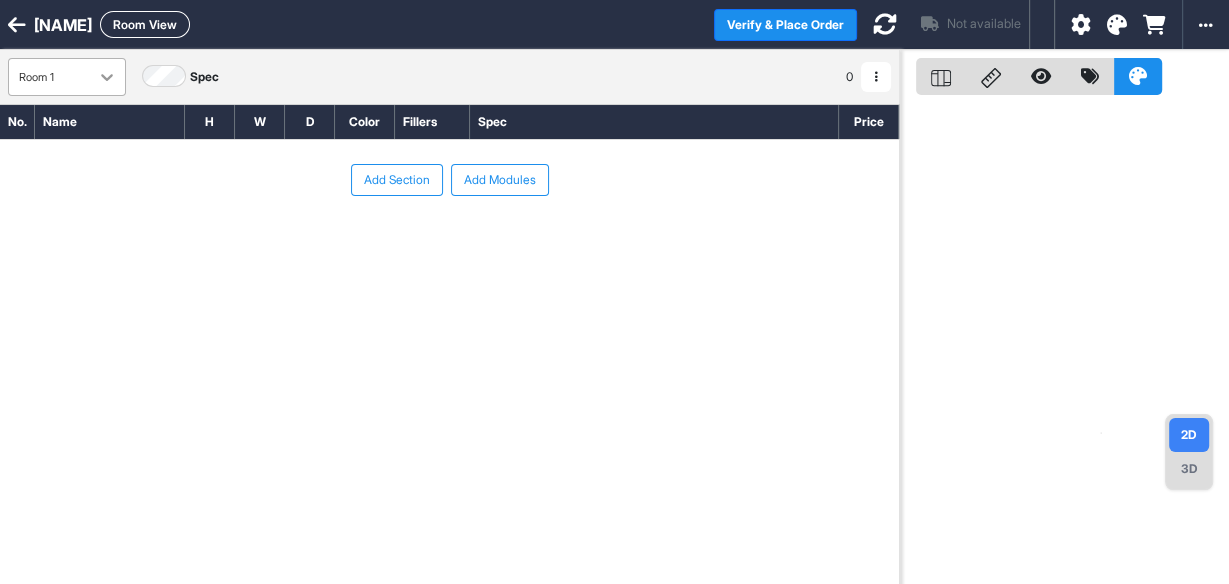 click 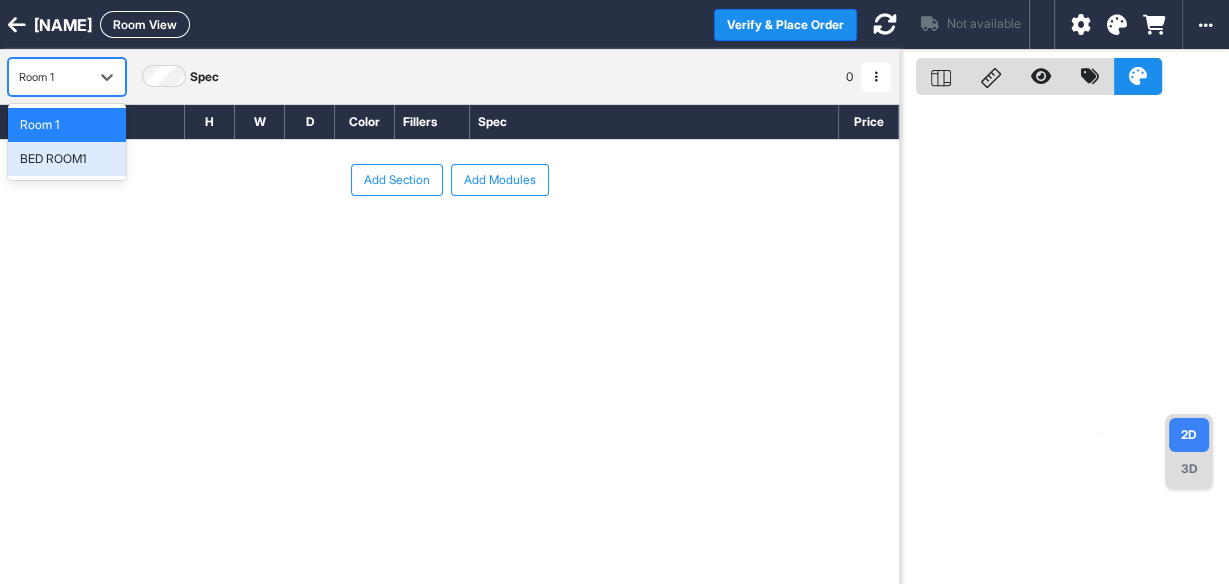 click on "BED ROOM1" at bounding box center [53, 159] 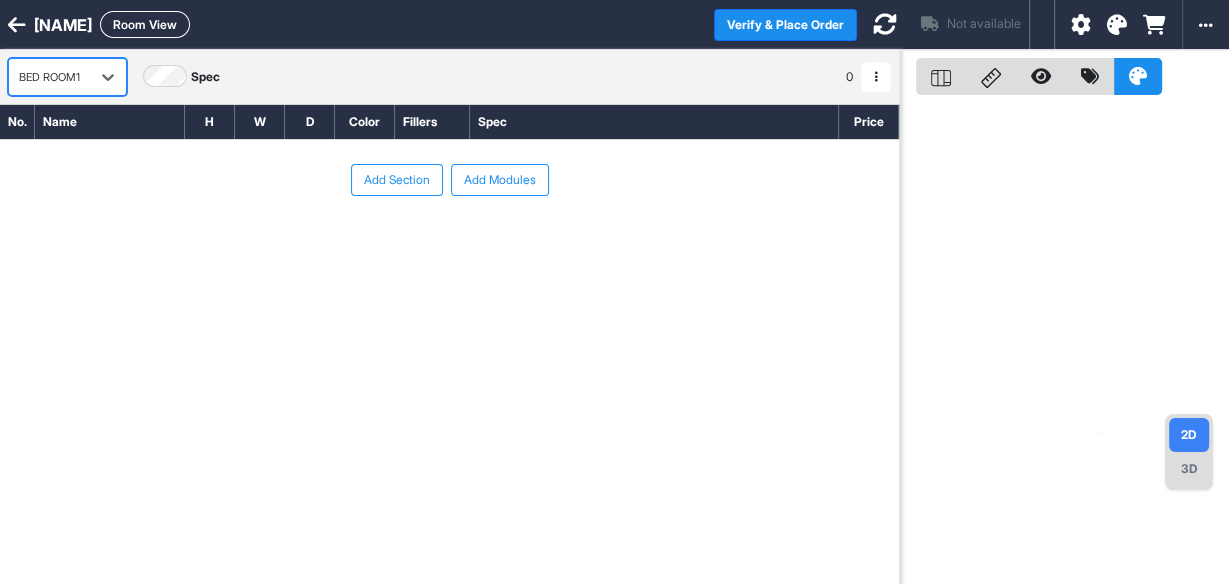 click on "Add Section" at bounding box center [397, 180] 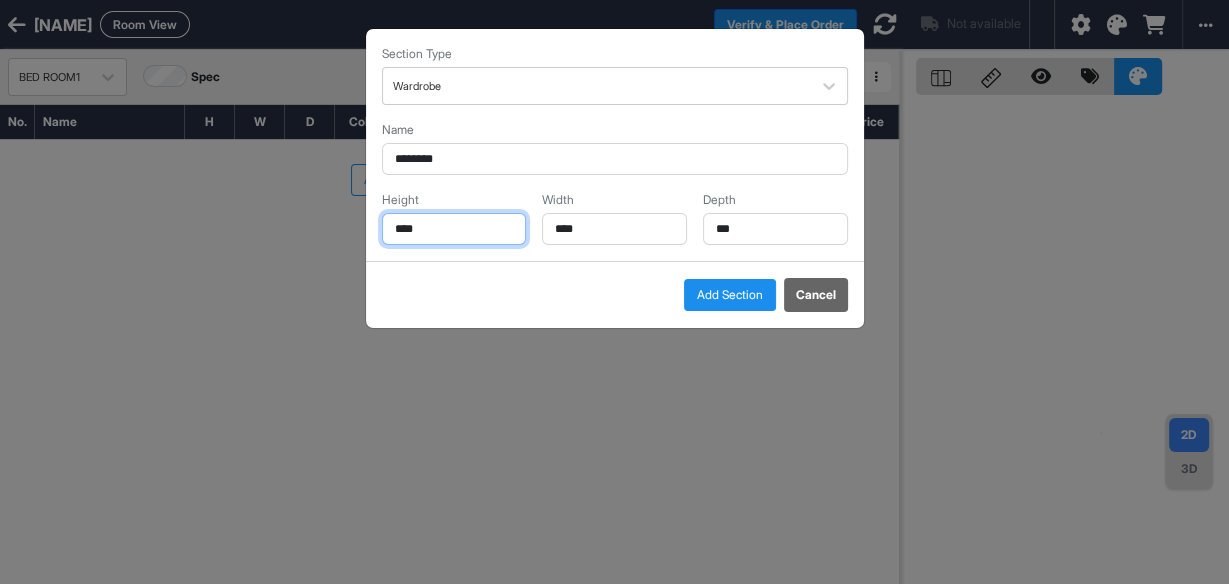 click on "****" at bounding box center (454, 229) 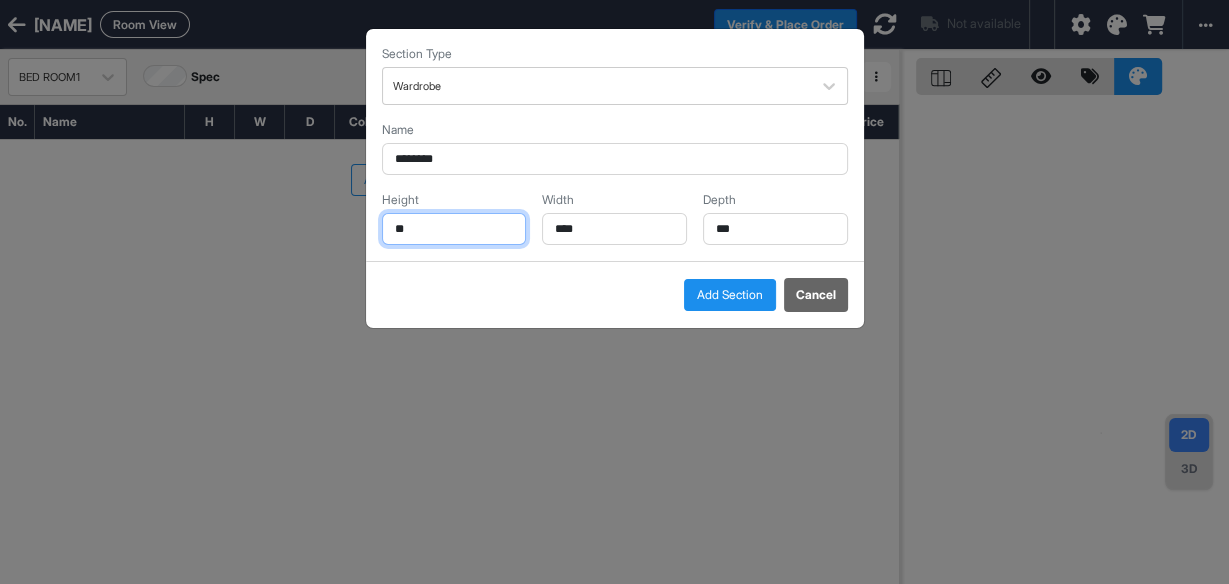 type on "*" 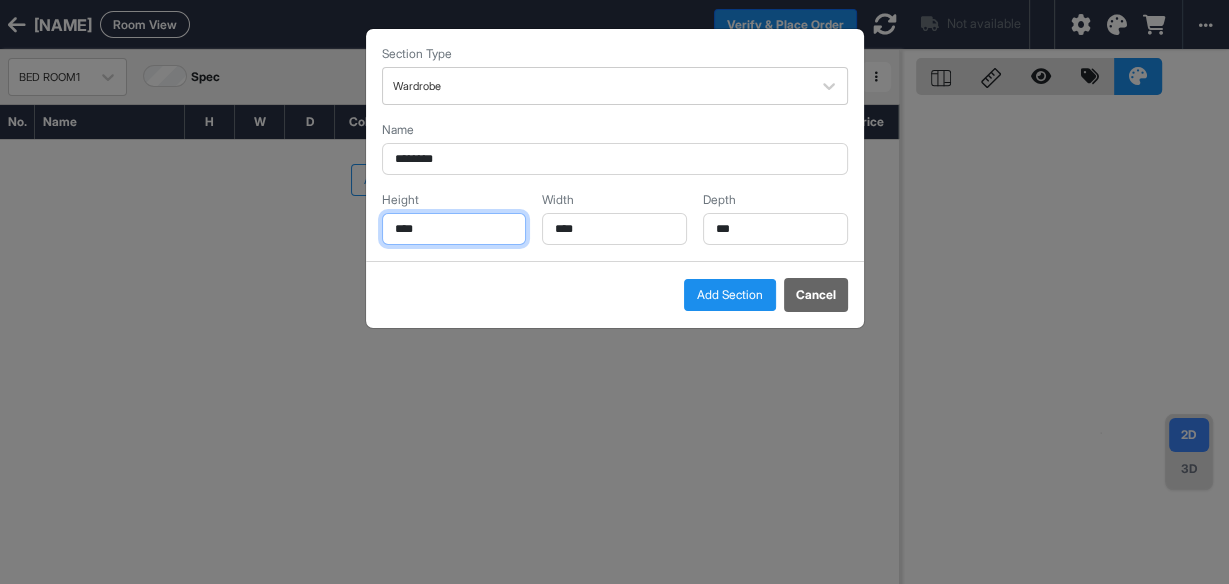 type on "****" 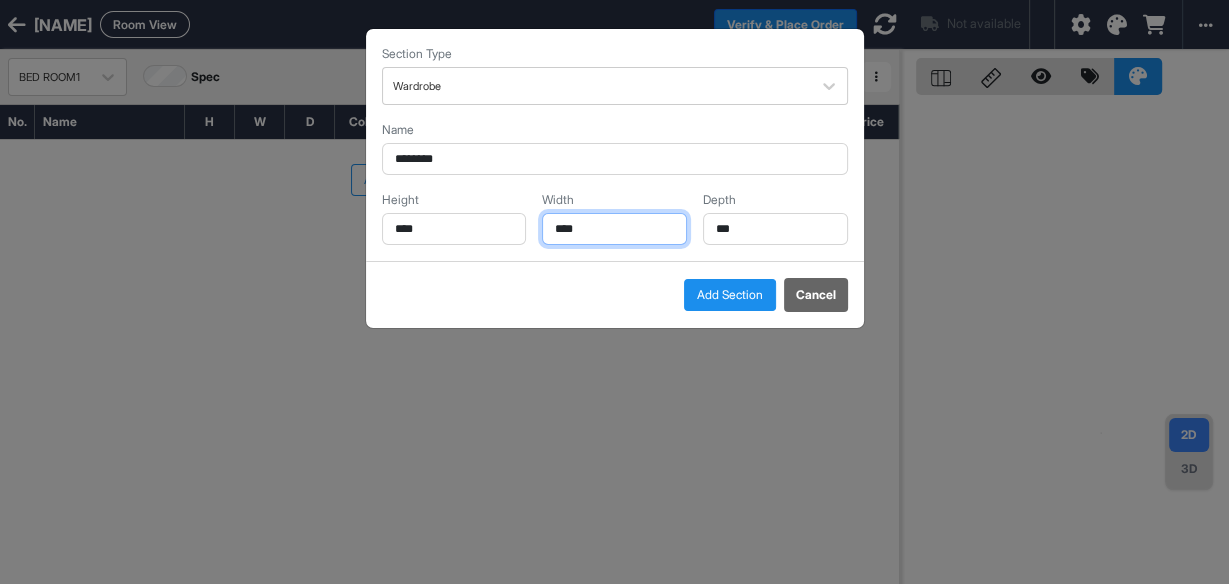 click on "****" at bounding box center [614, 229] 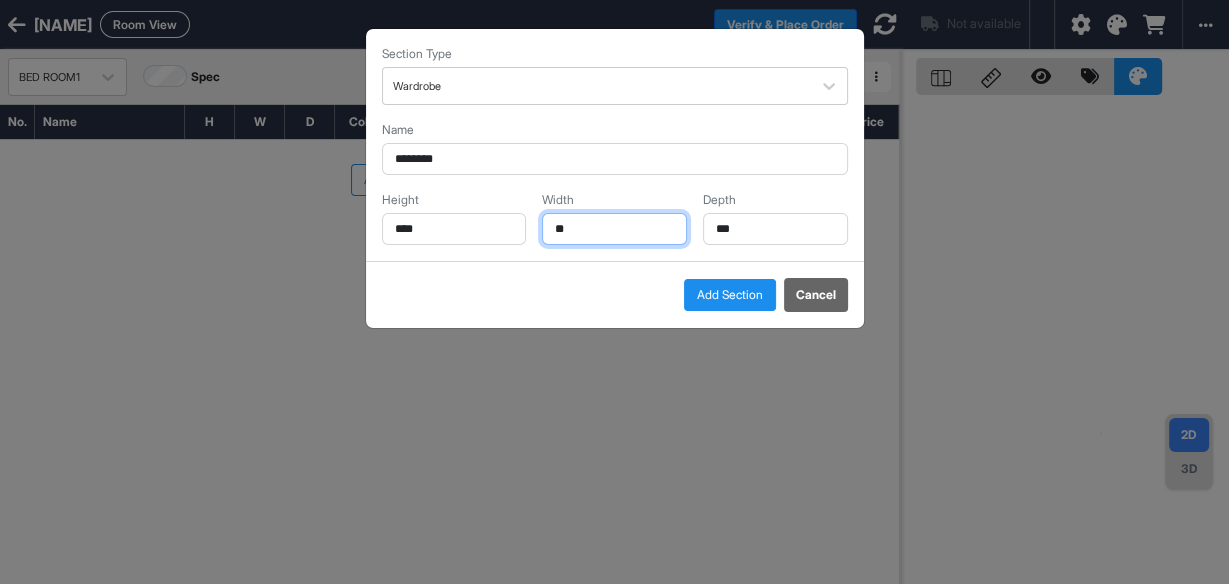 type on "*" 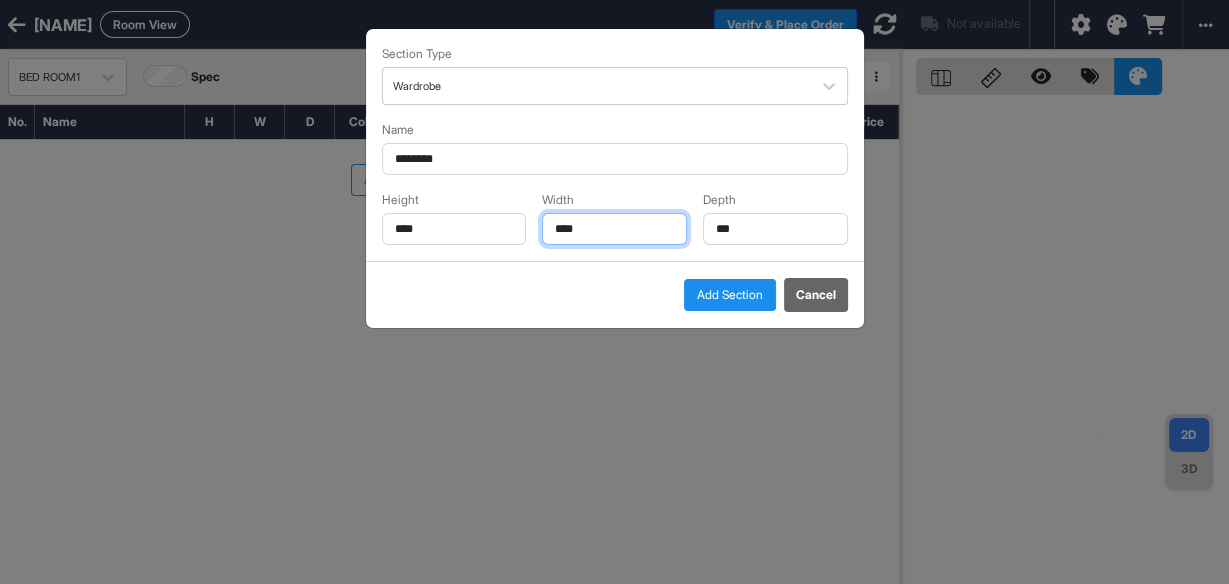 type on "****" 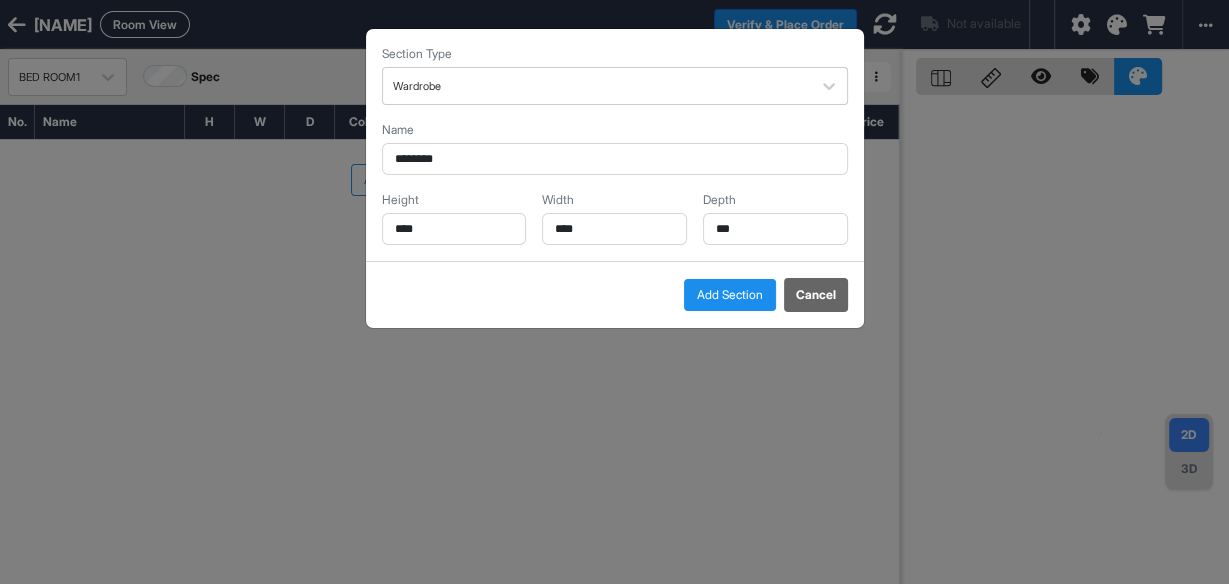 click on "Add Section Cancel" at bounding box center (615, 294) 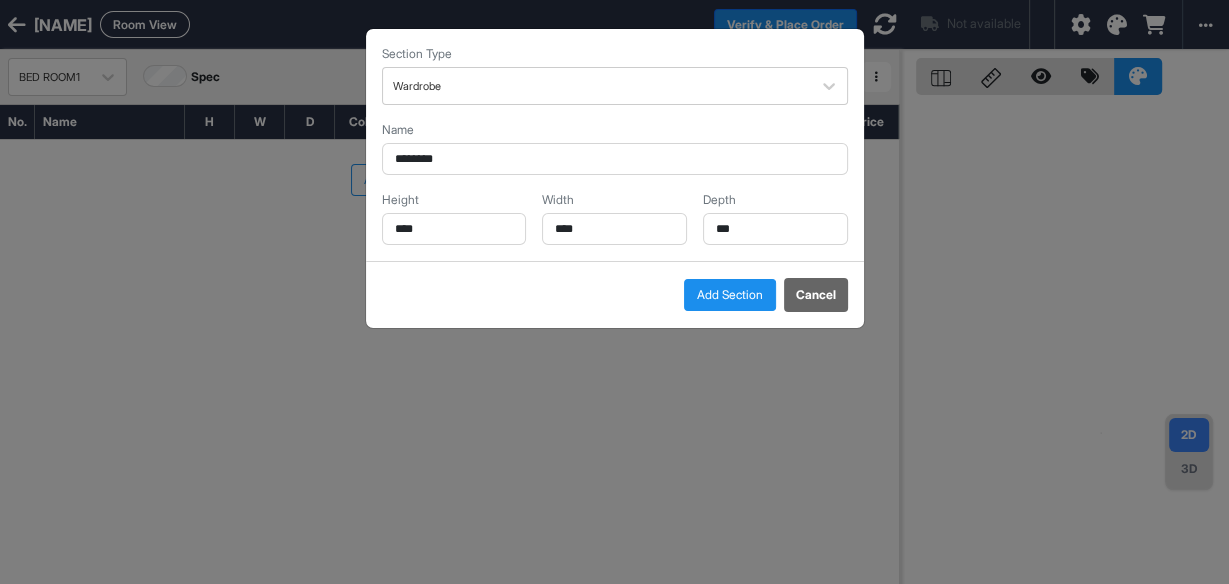 click on "Add Section" at bounding box center [730, 295] 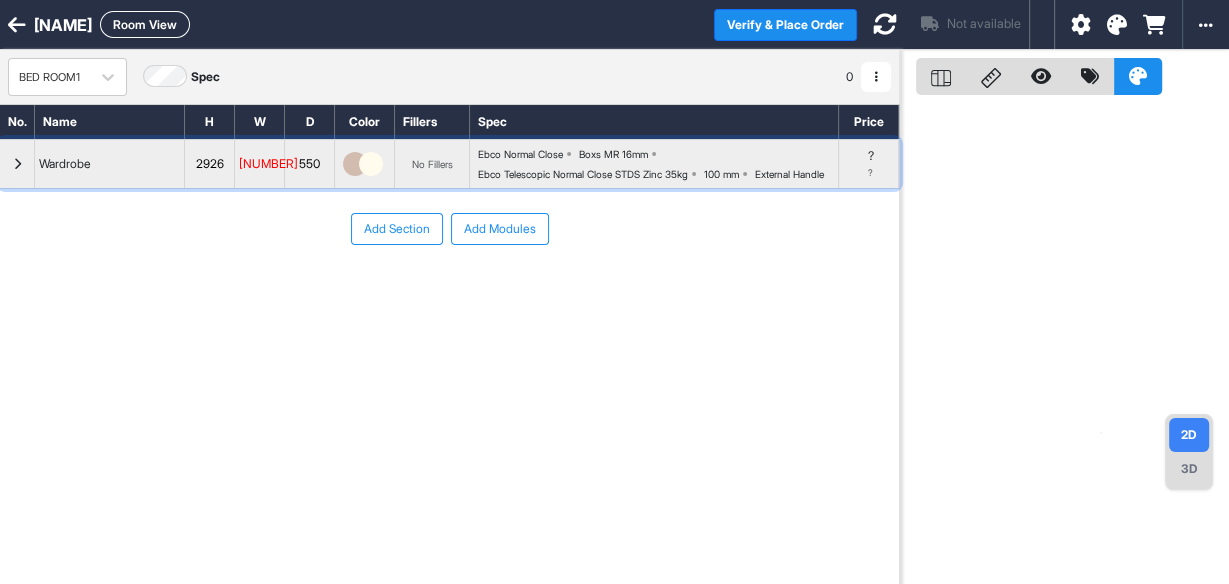 click at bounding box center [17, 164] 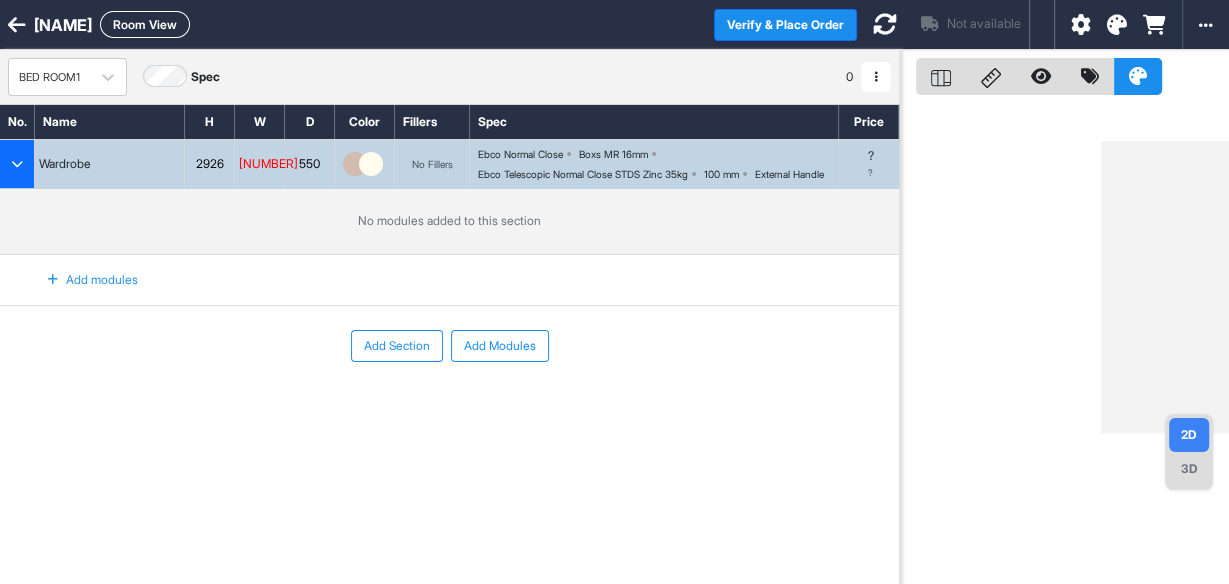 click at bounding box center [53, 280] 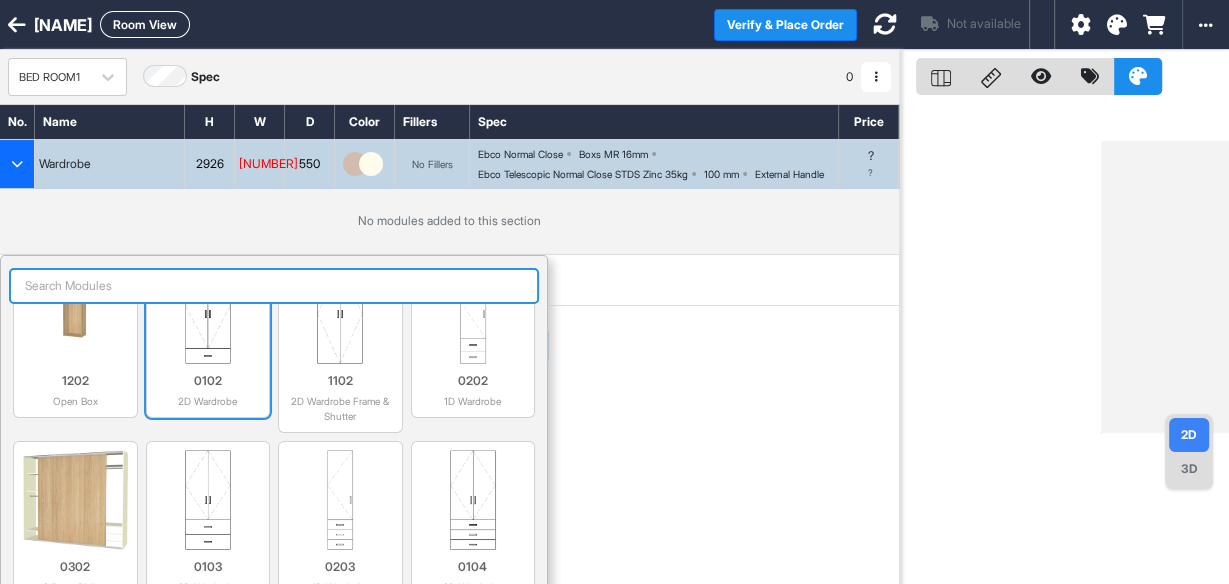 scroll, scrollTop: 320, scrollLeft: 0, axis: vertical 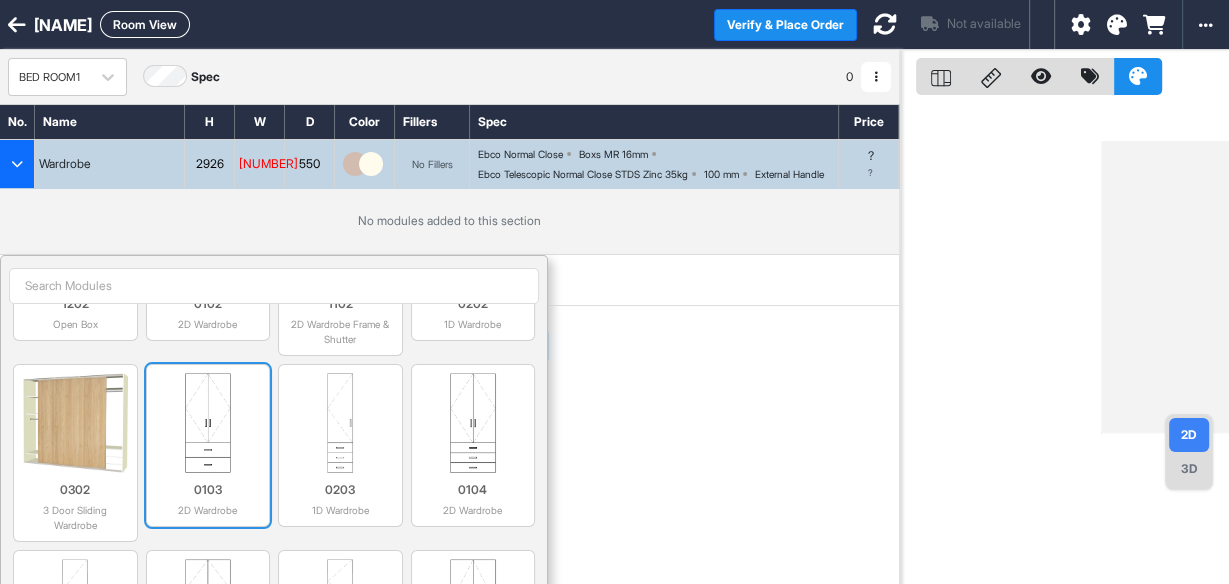 click at bounding box center [208, 423] 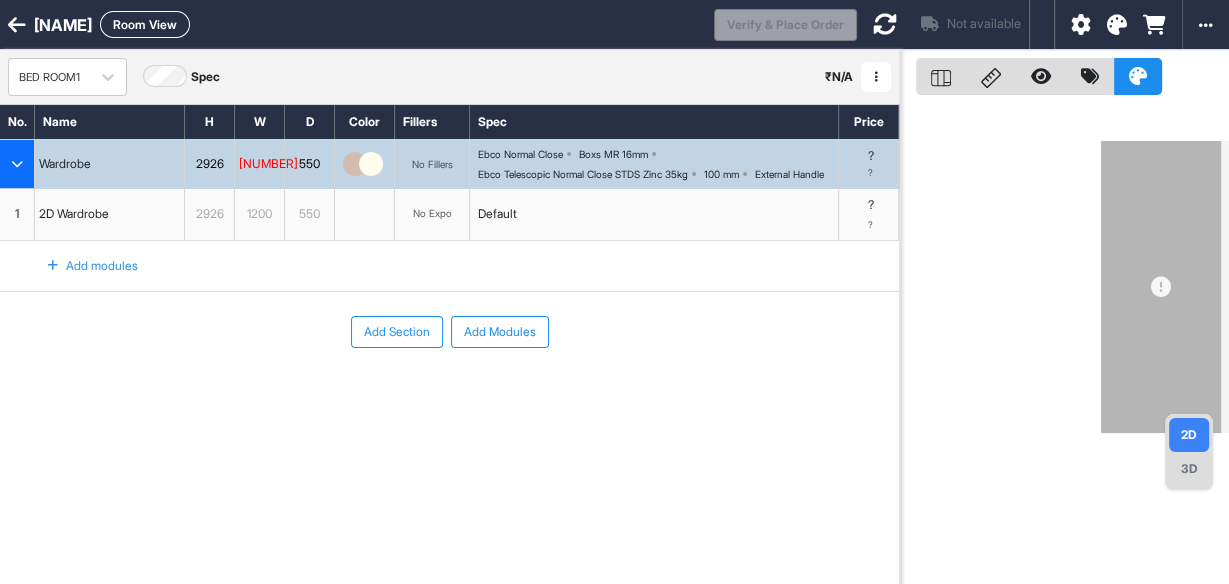click at bounding box center (53, 266) 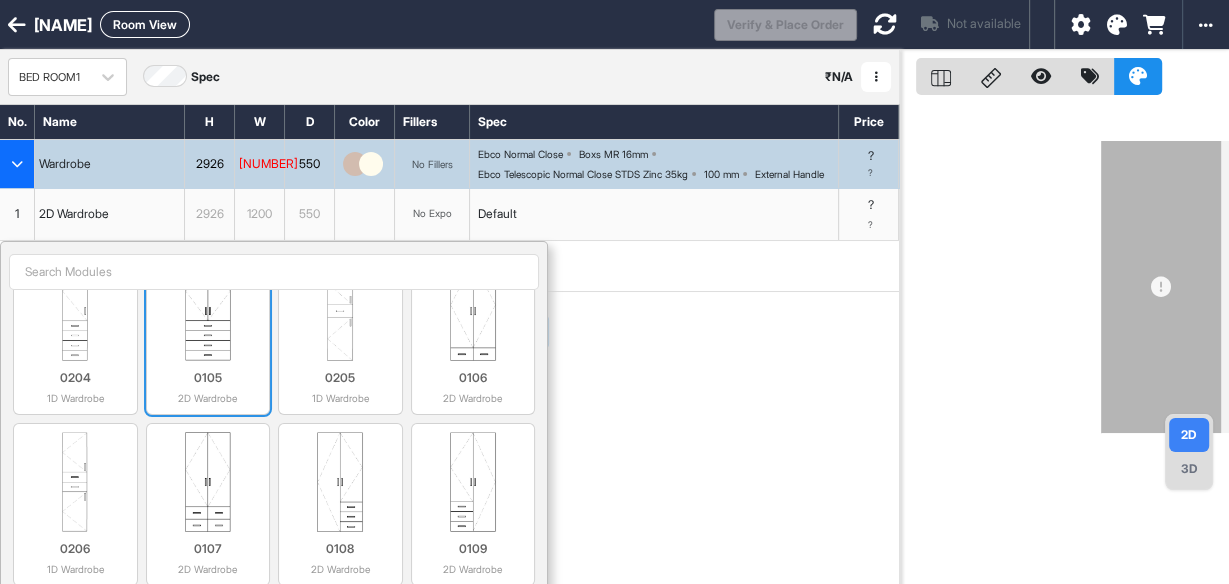 scroll, scrollTop: 640, scrollLeft: 0, axis: vertical 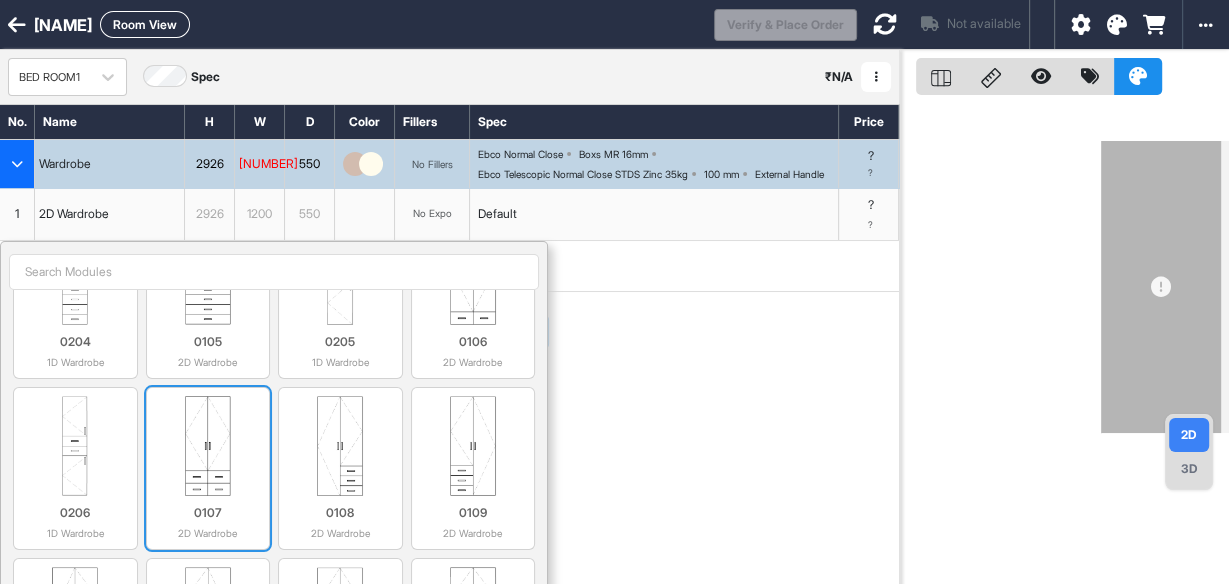 click at bounding box center [208, 446] 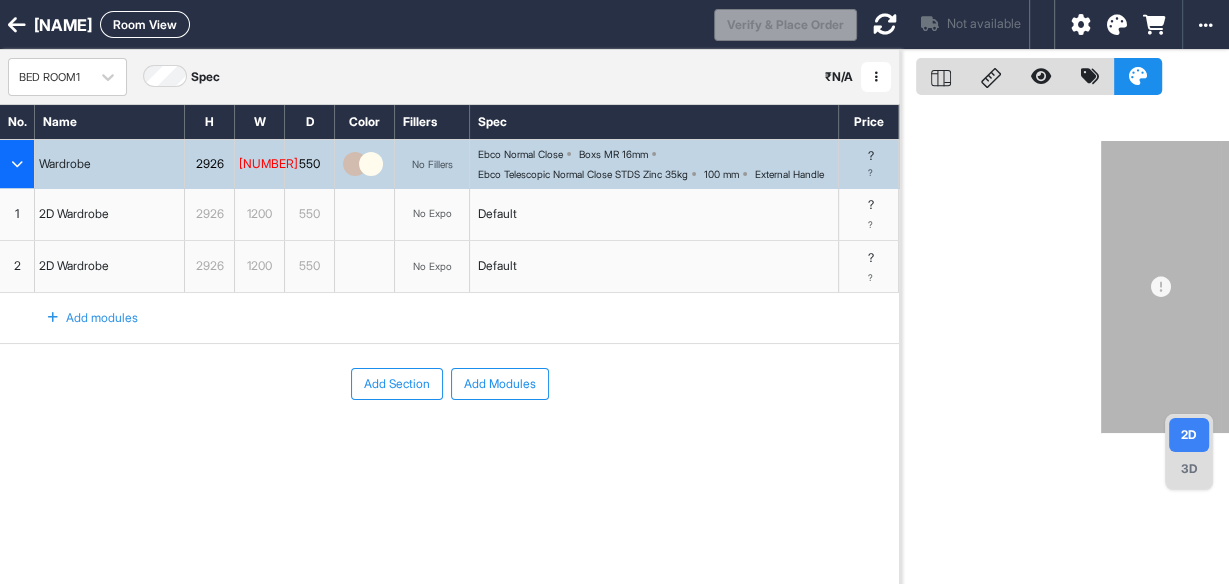 click on "1" at bounding box center [17, 214] 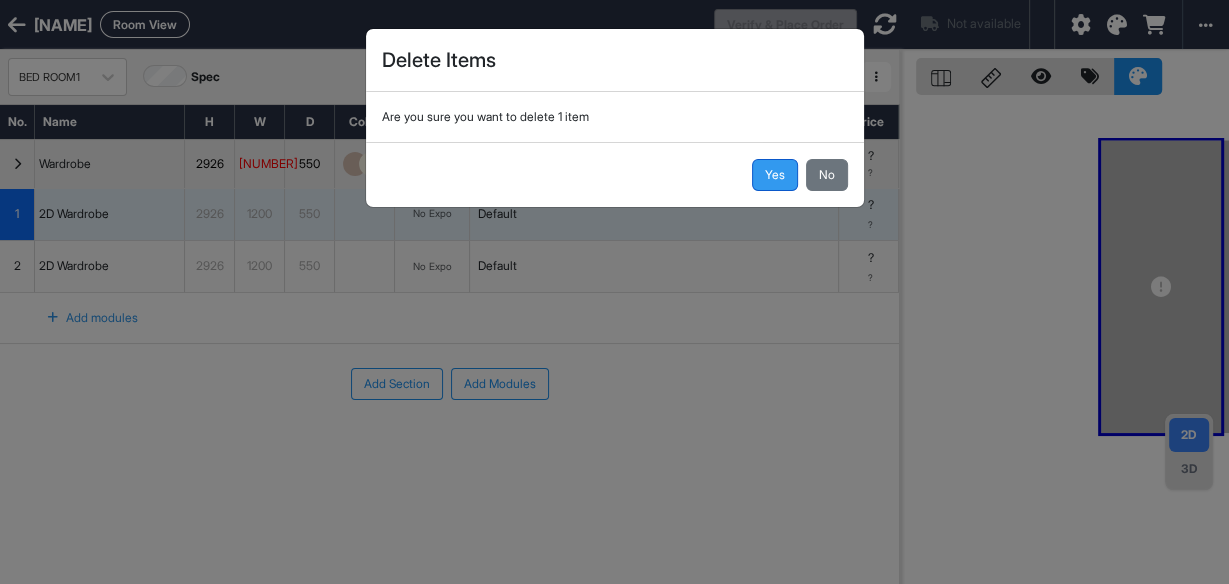 click on "Yes" at bounding box center [775, 175] 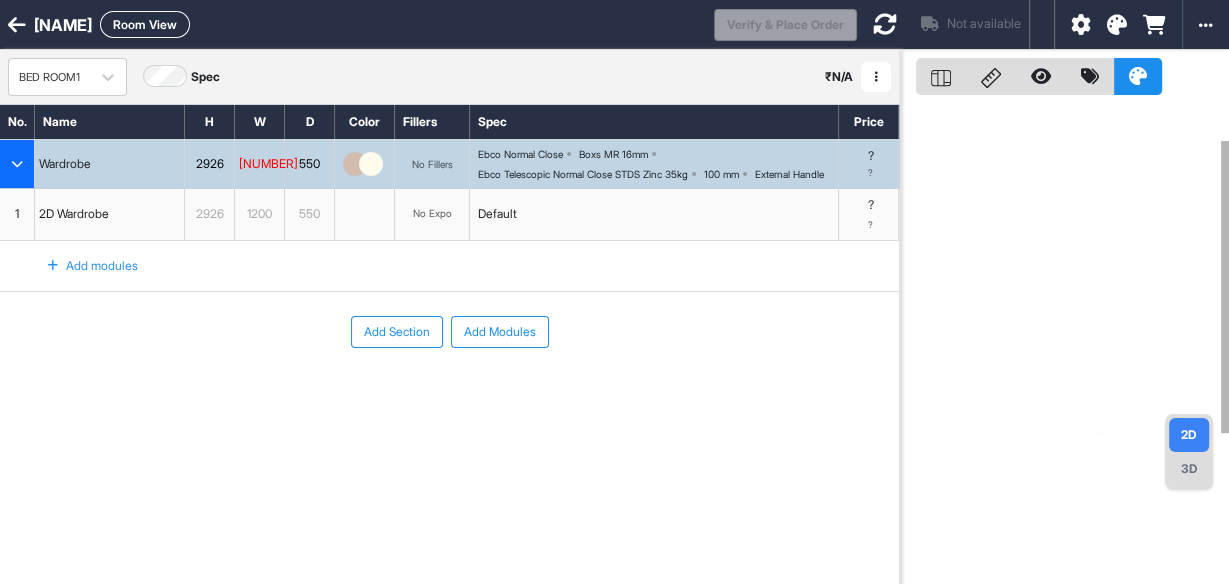 click on "1" at bounding box center (17, 214) 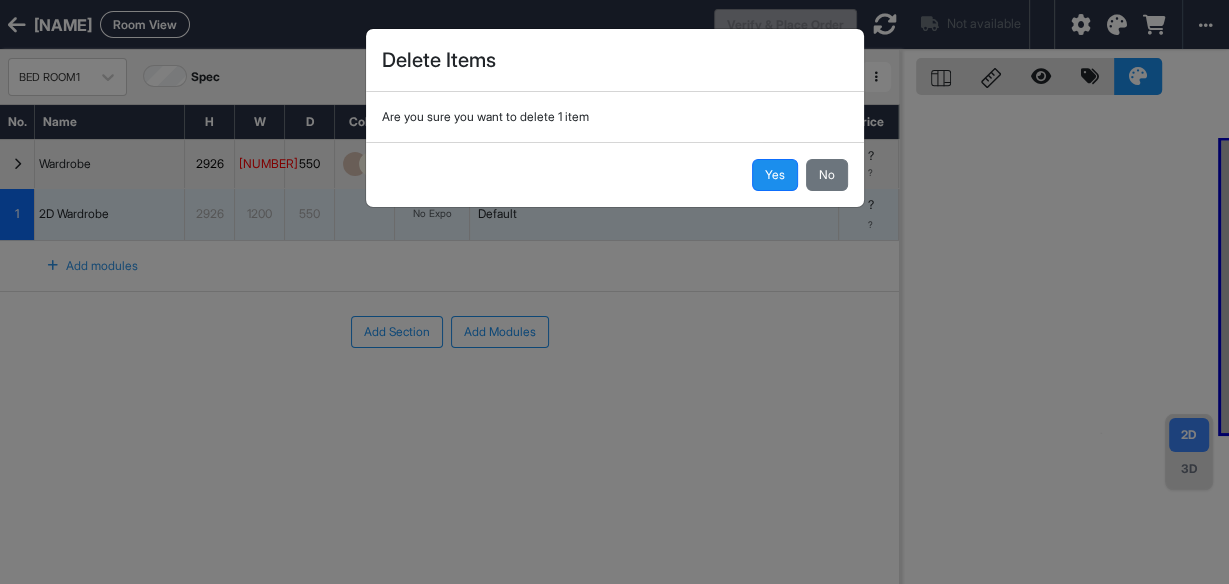 drag, startPoint x: 356, startPoint y: 229, endPoint x: 583, endPoint y: 288, distance: 234.54211 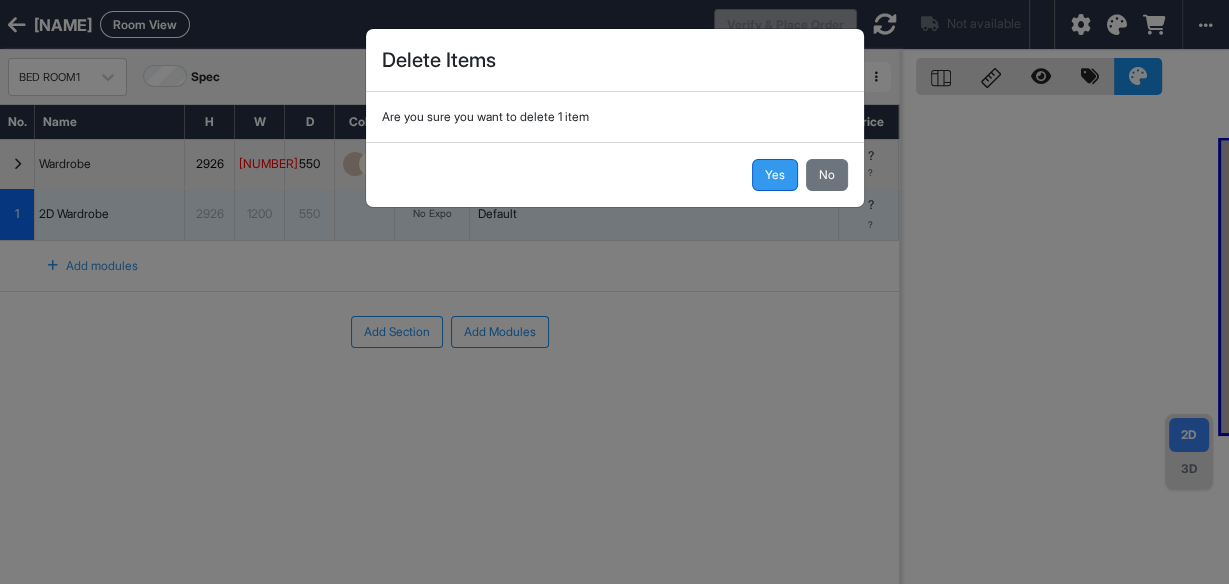 click on "Yes" at bounding box center (775, 175) 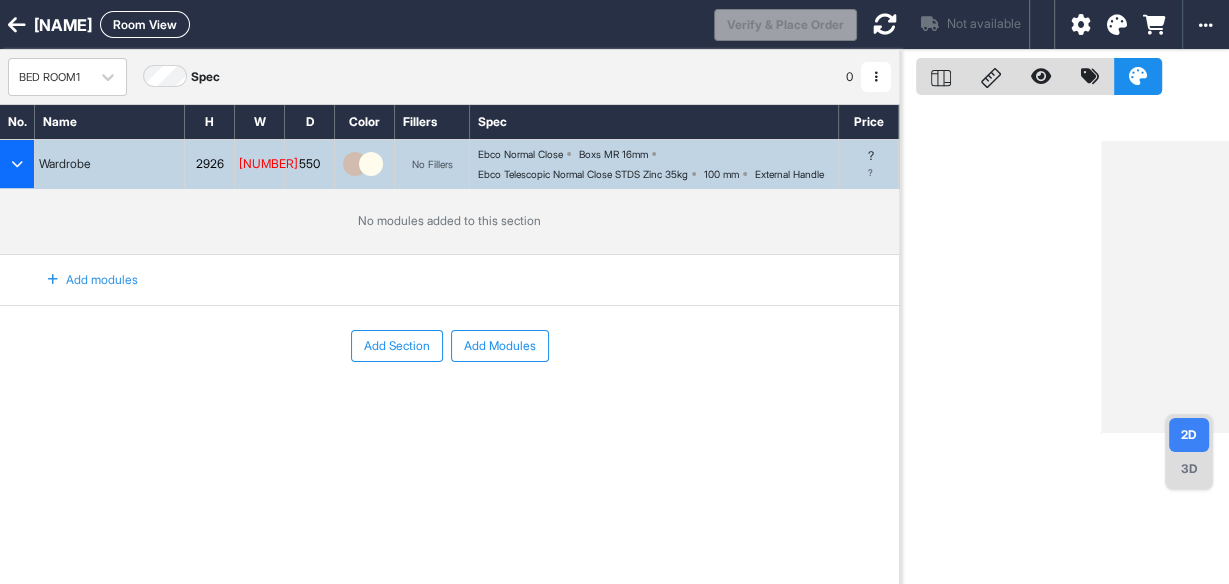 click at bounding box center [17, 164] 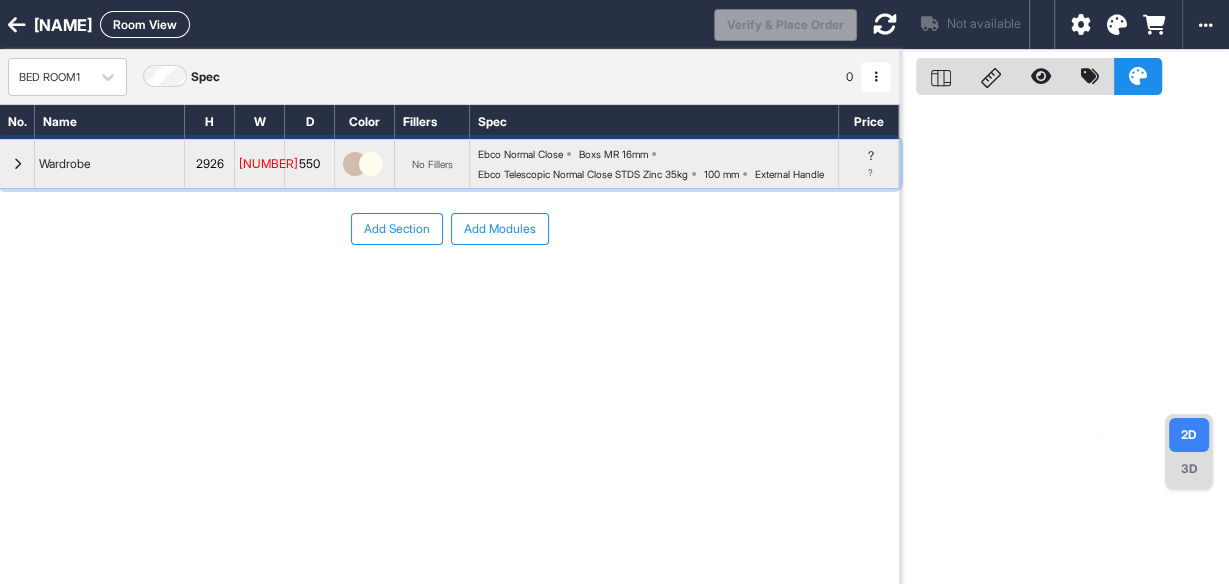 click at bounding box center [17, 164] 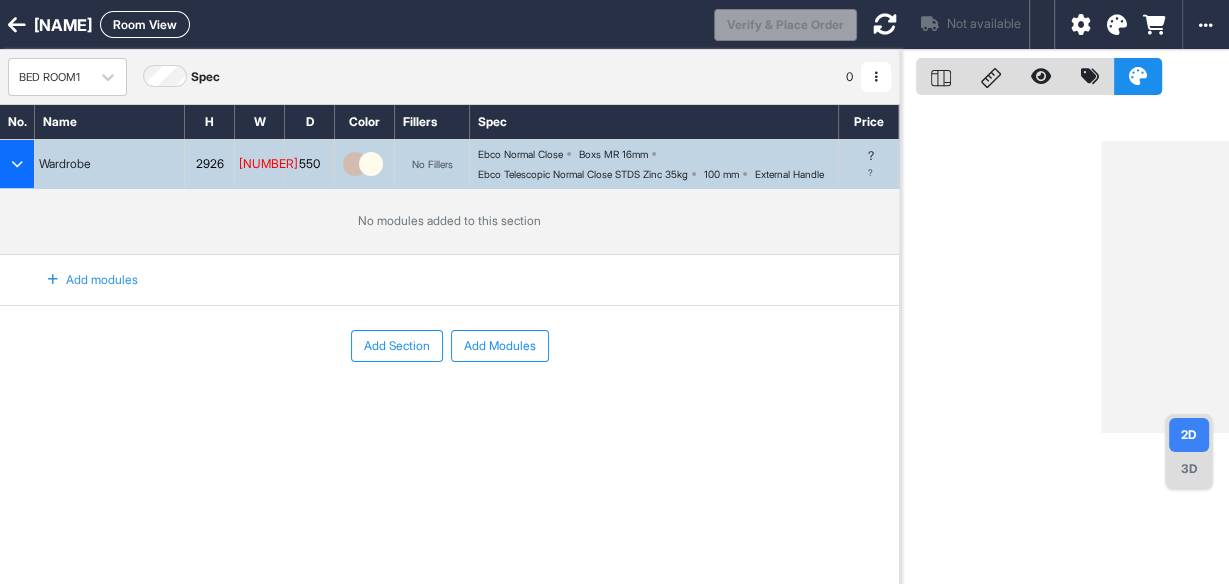 click at bounding box center [53, 280] 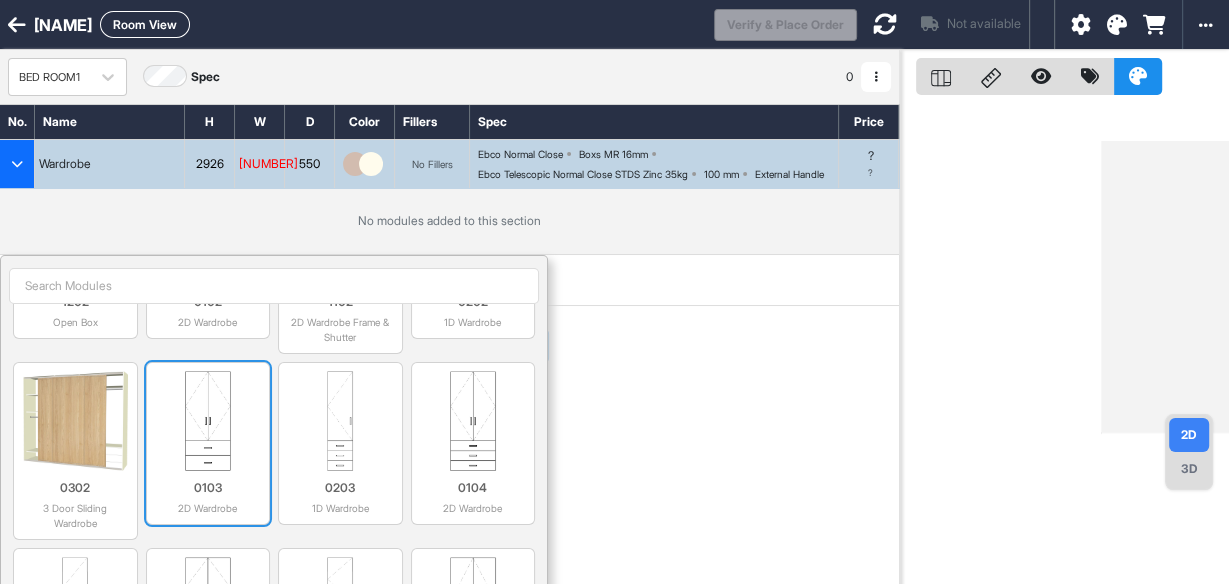 scroll, scrollTop: 320, scrollLeft: 0, axis: vertical 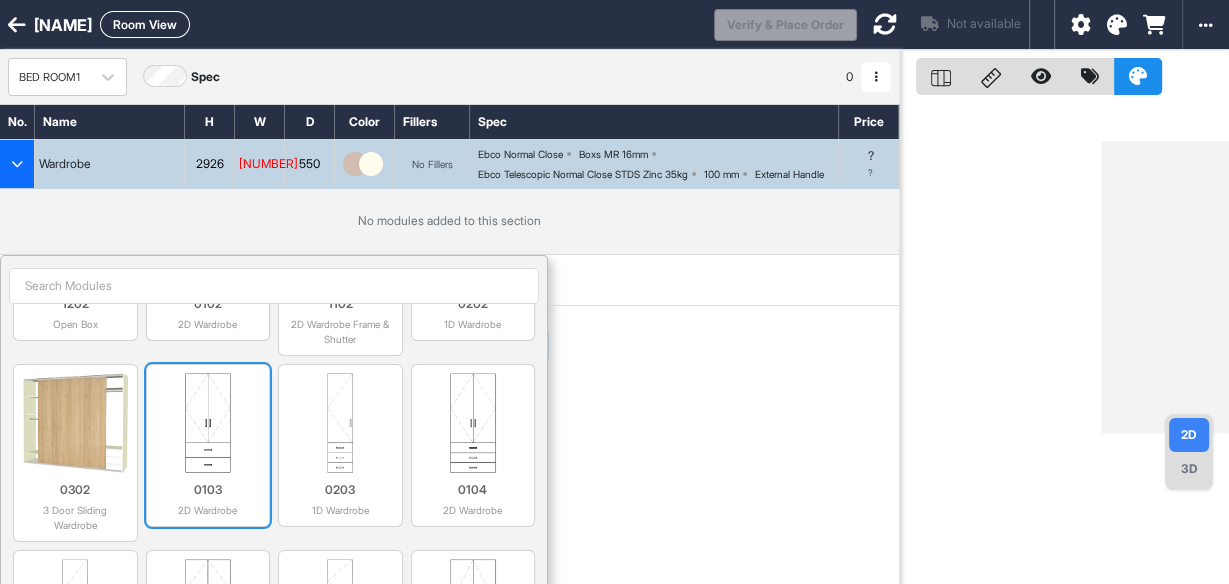 click at bounding box center [208, 423] 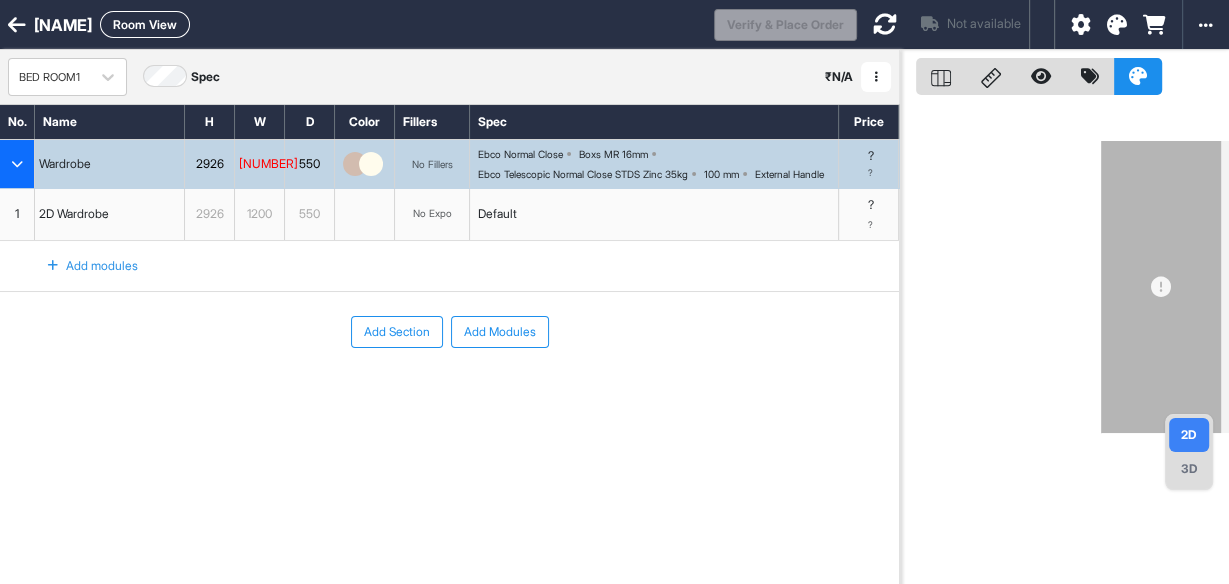 click at bounding box center [53, 266] 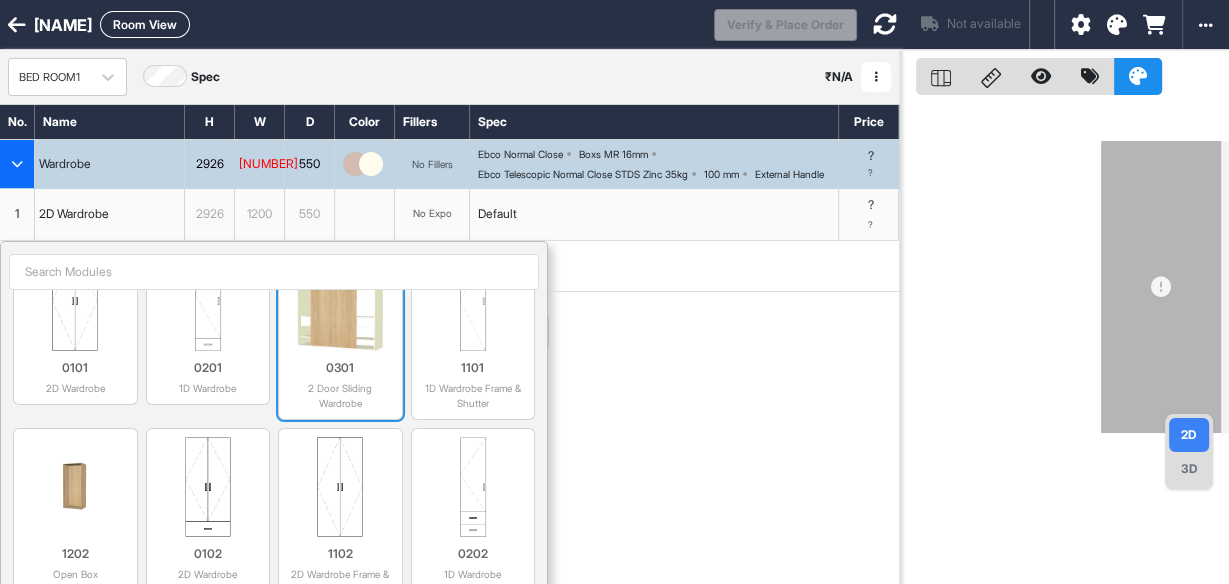scroll, scrollTop: 240, scrollLeft: 0, axis: vertical 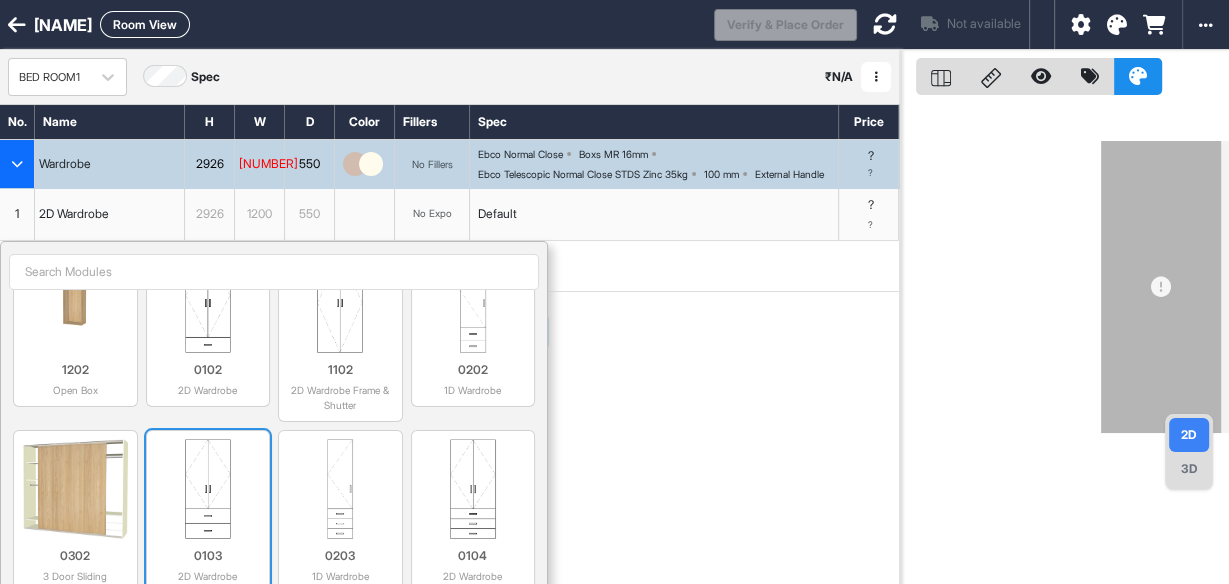 click at bounding box center (208, 489) 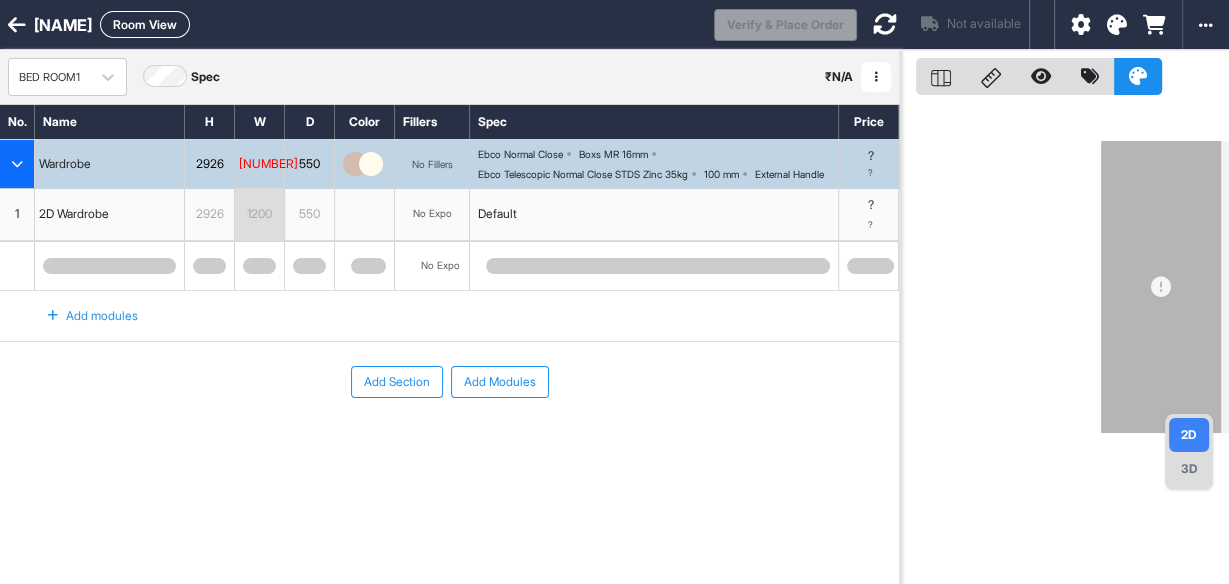 click at bounding box center [53, 316] 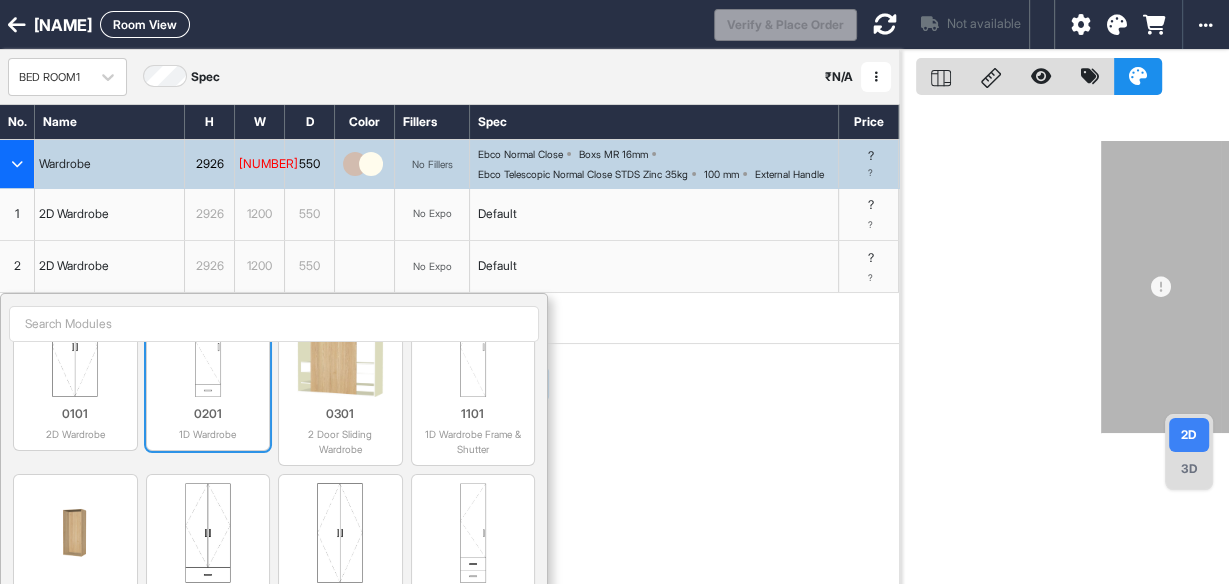 scroll, scrollTop: 240, scrollLeft: 0, axis: vertical 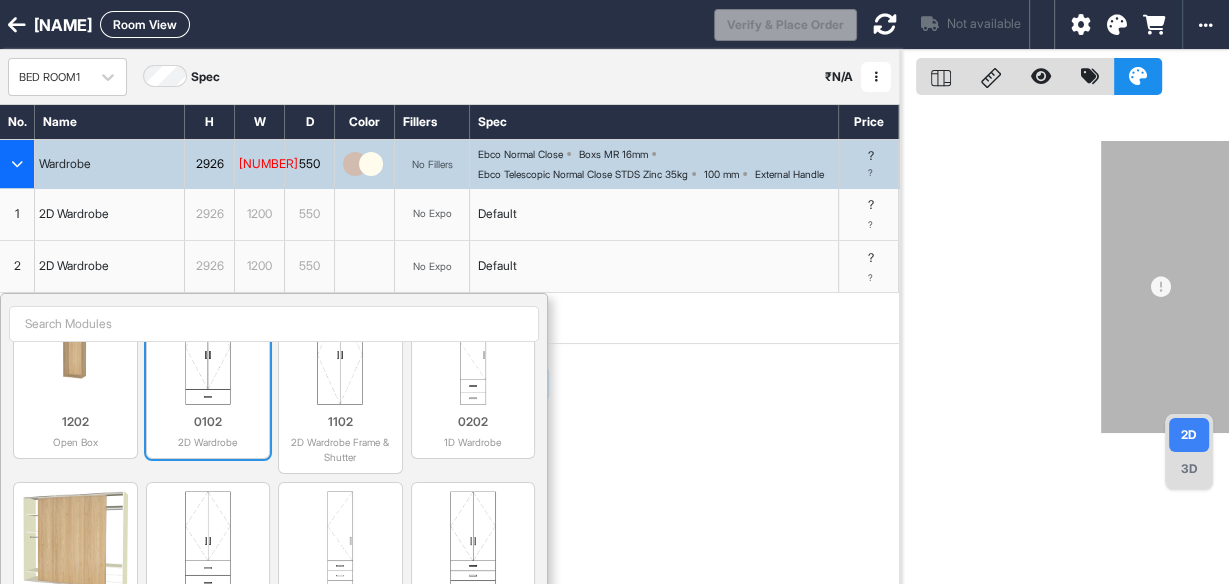 click on "0102" at bounding box center [208, 422] 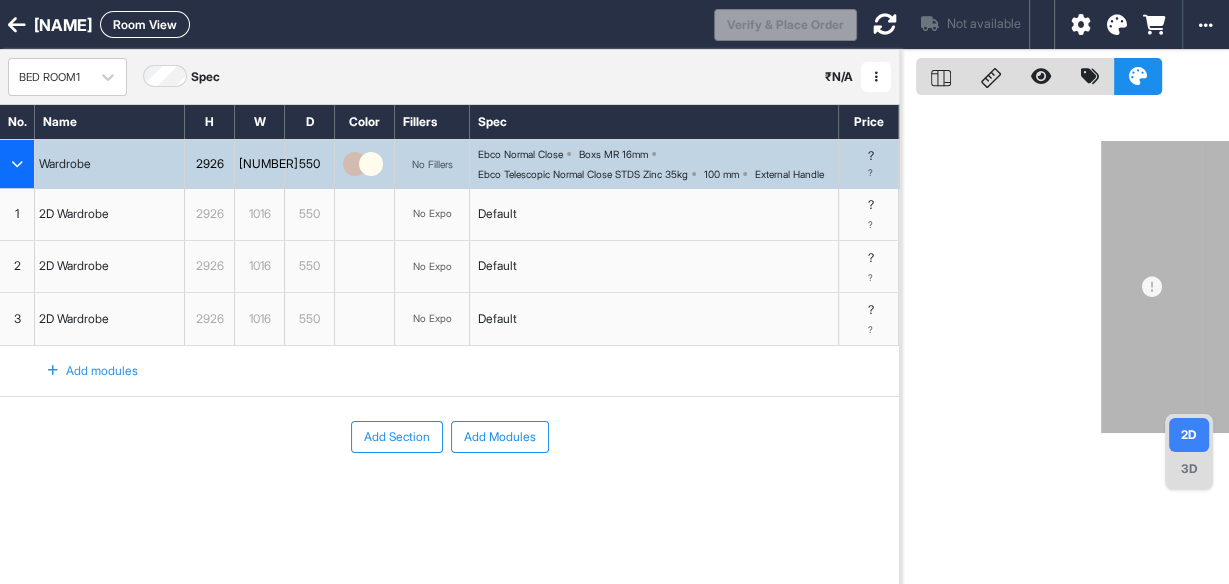 click on "3" at bounding box center [17, 319] 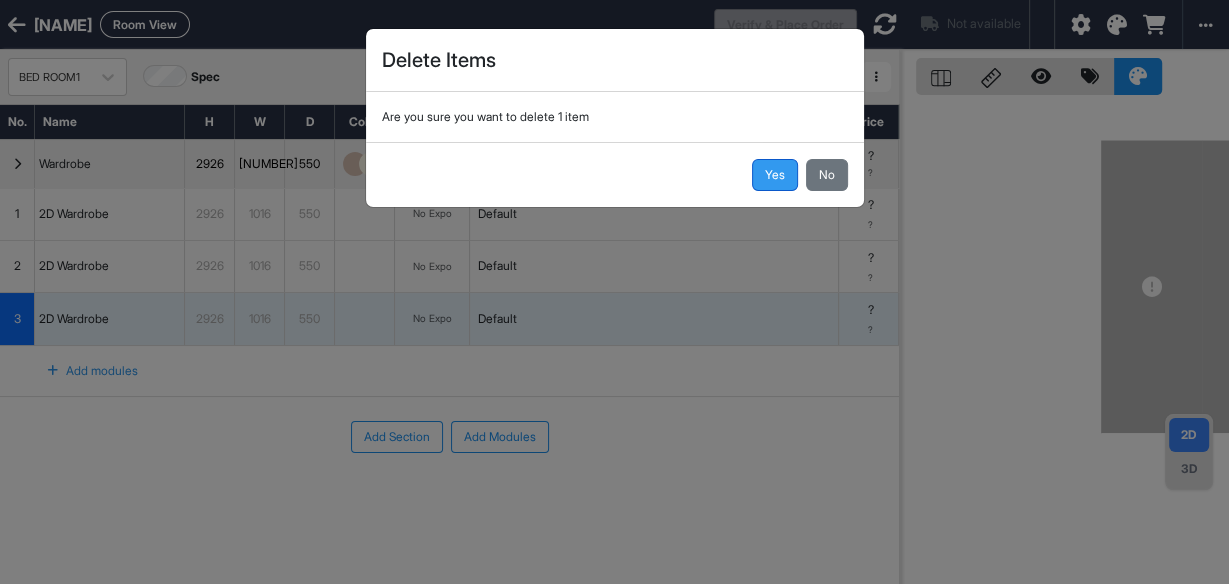 click on "Yes" at bounding box center [775, 175] 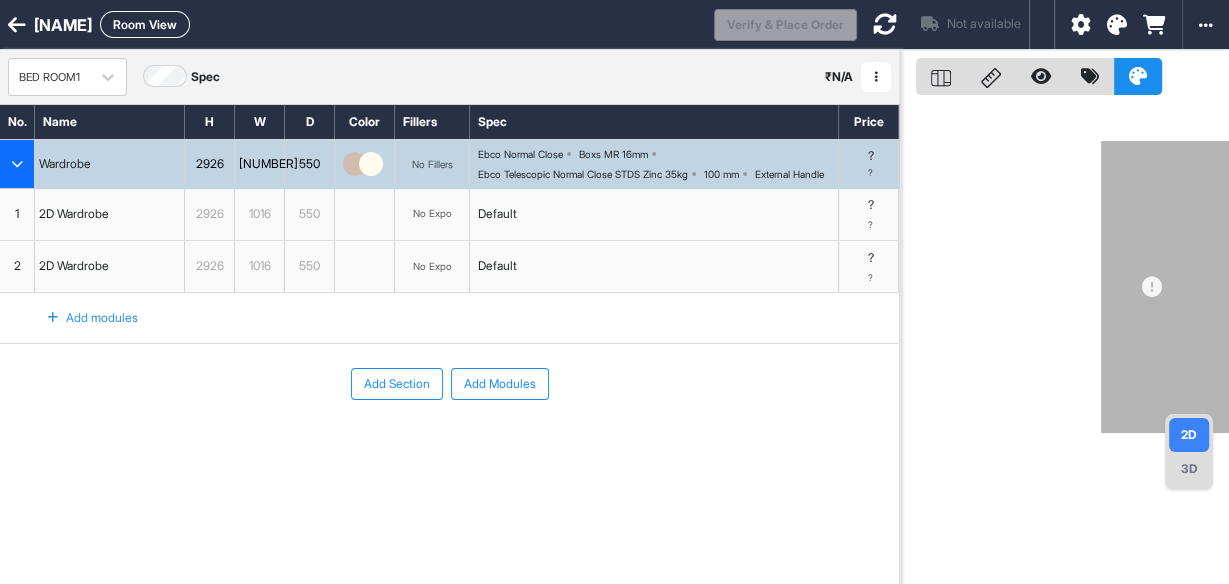 click at bounding box center [53, 318] 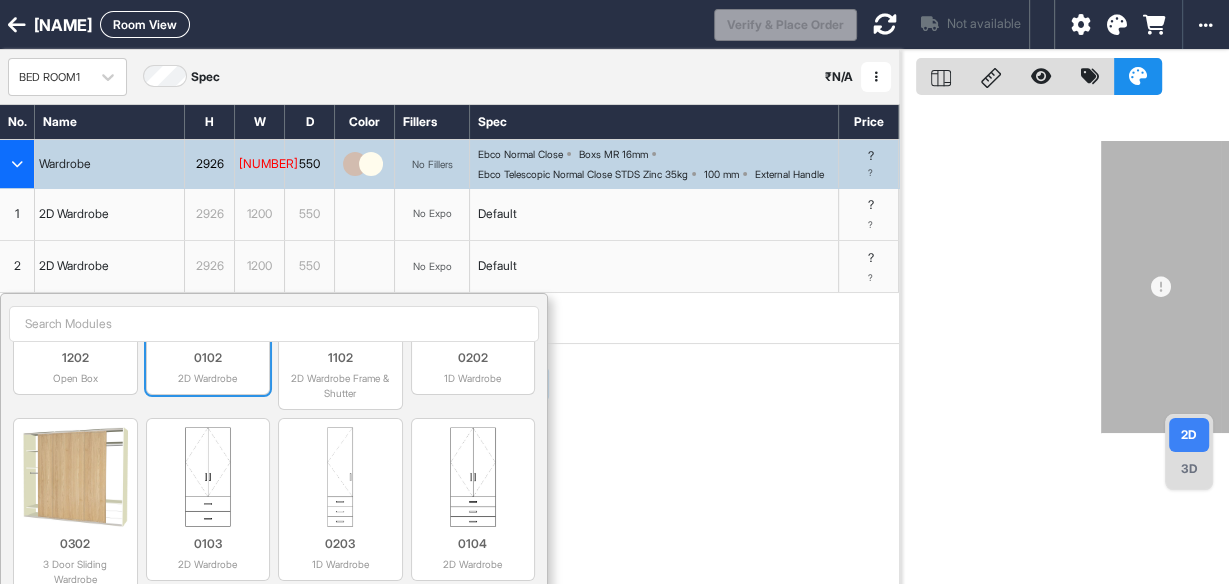 scroll, scrollTop: 320, scrollLeft: 0, axis: vertical 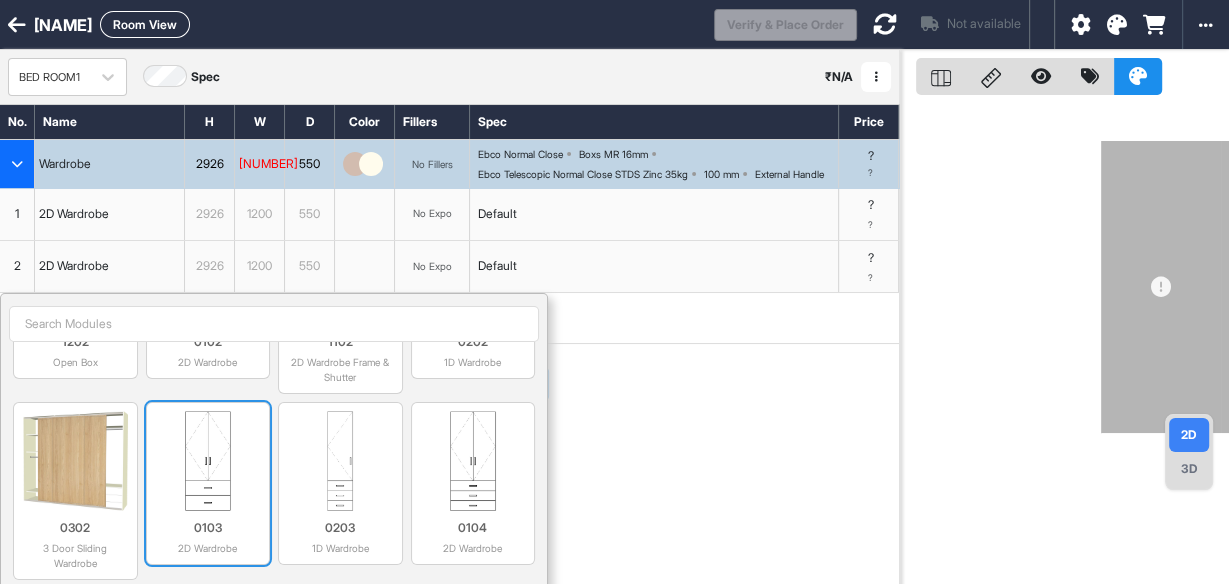 click at bounding box center [208, 461] 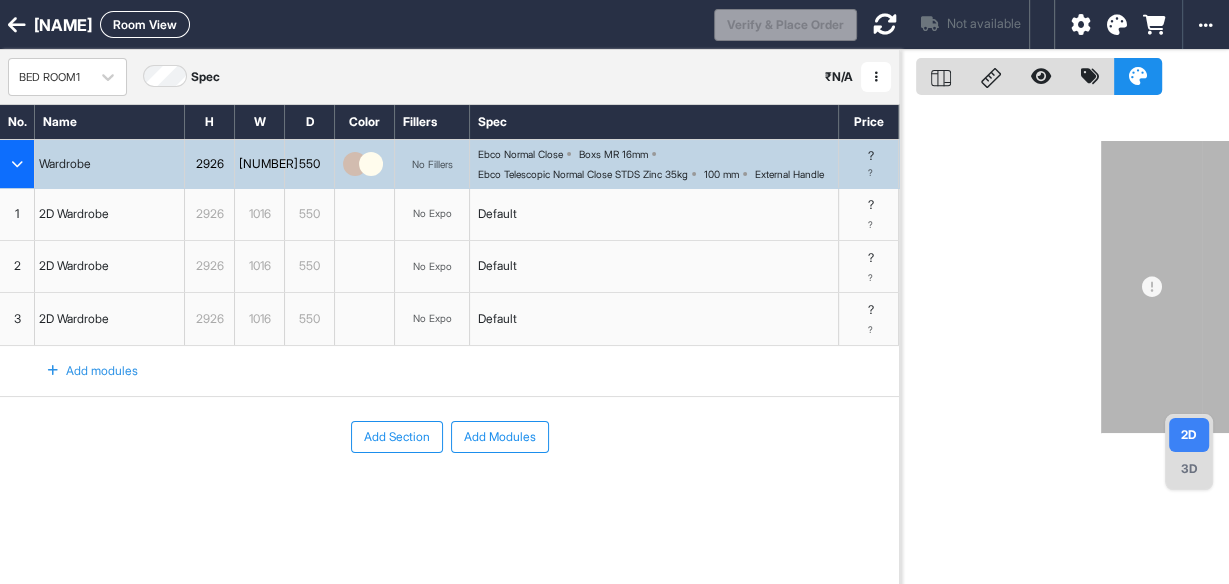 click on "Add Section Add Modules" at bounding box center (449, 437) 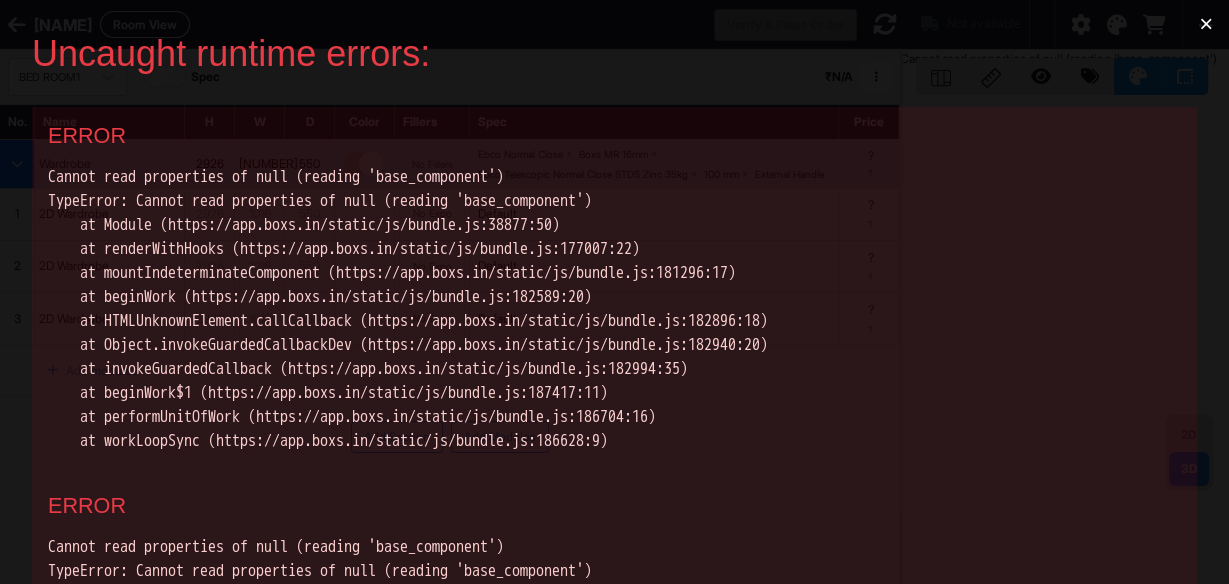 scroll, scrollTop: 0, scrollLeft: 0, axis: both 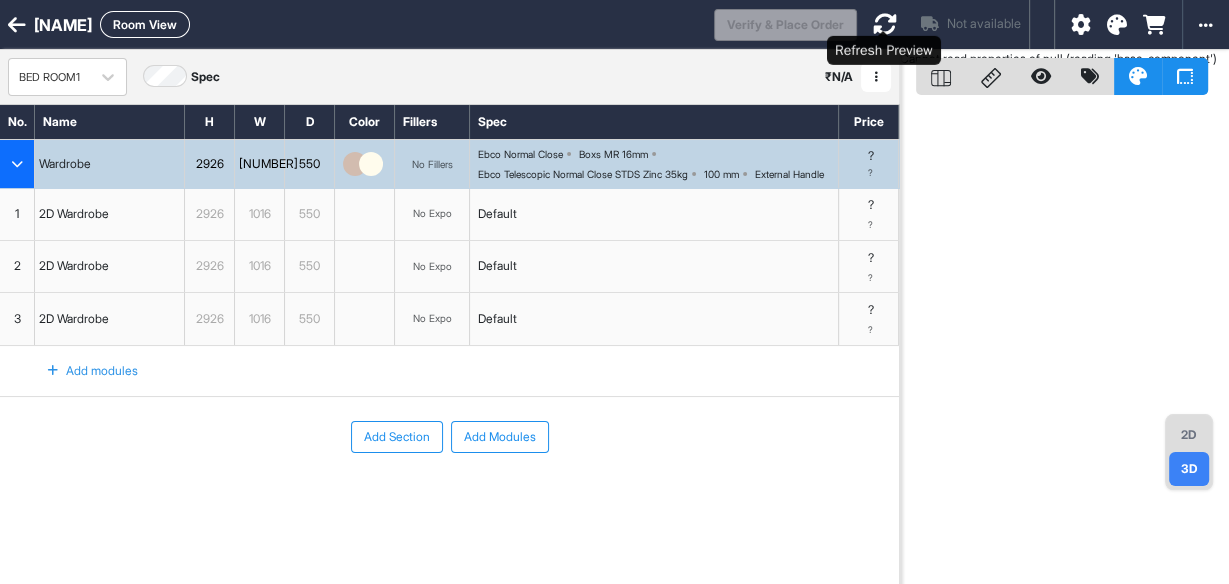 click at bounding box center (885, 24) 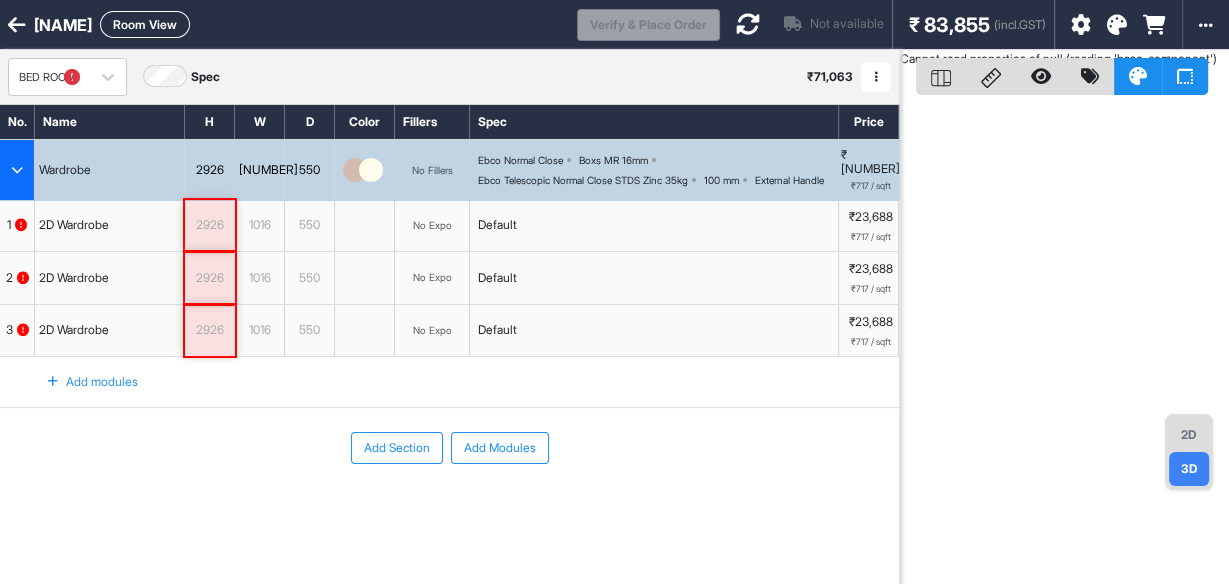 click on "1" at bounding box center (17, 226) 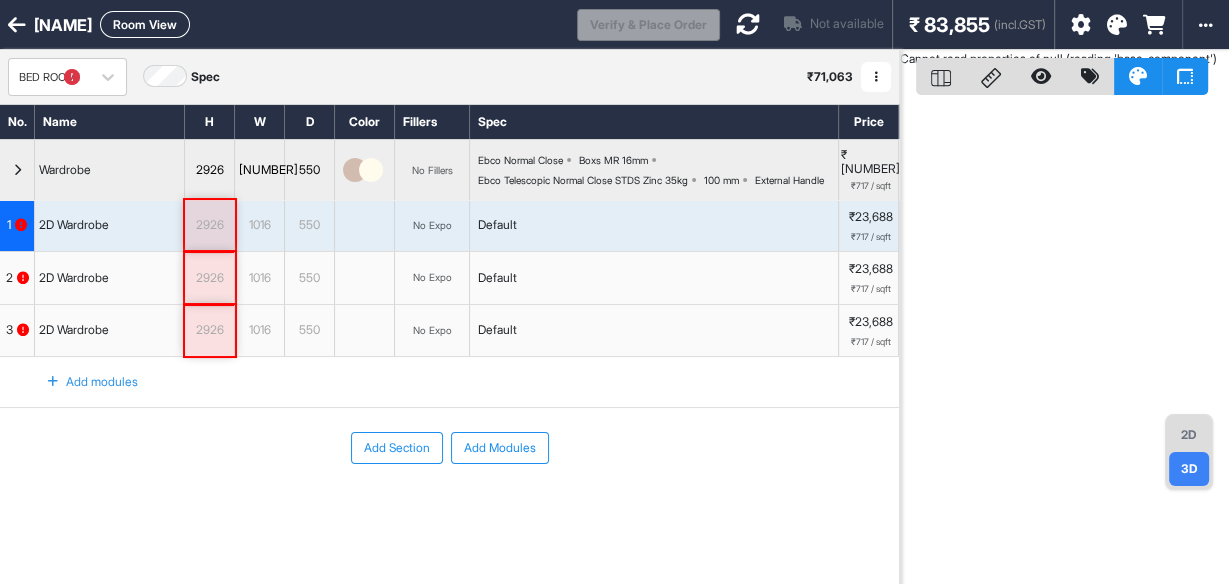 click on "2926" at bounding box center (209, 225) 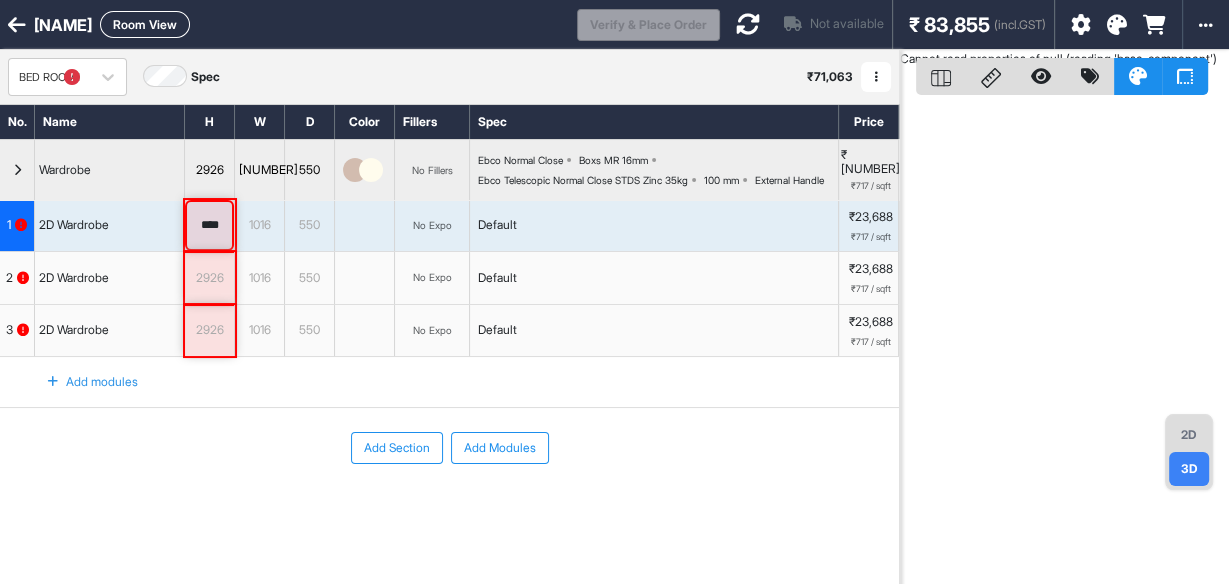 click on "Add Section Add Modules" at bounding box center (449, 448) 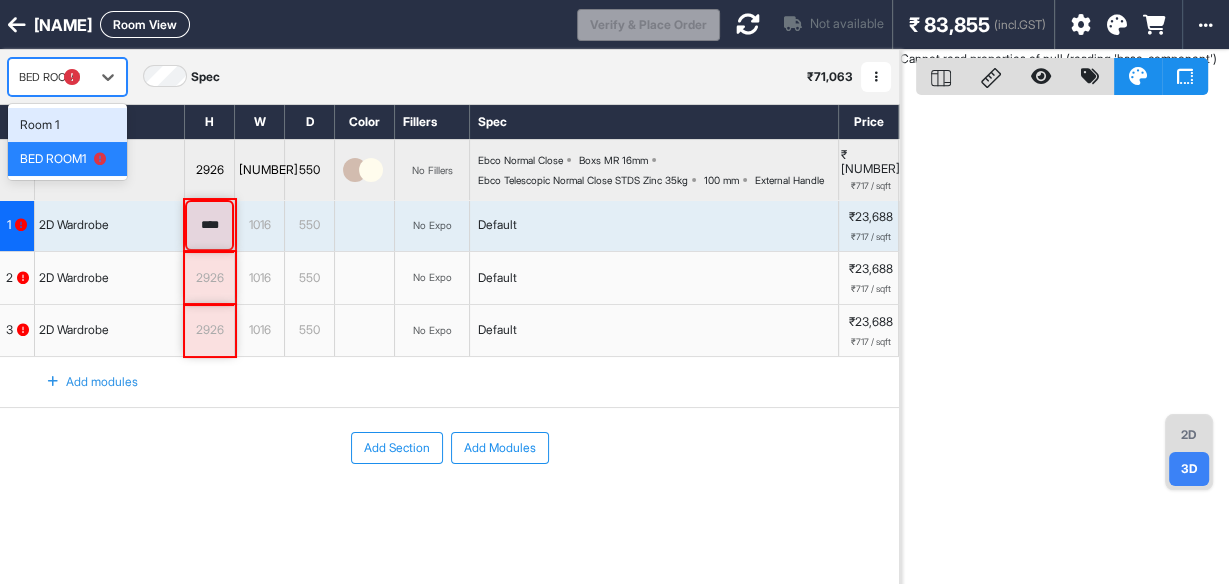 click on "BED ROOM1" at bounding box center [49, 77] 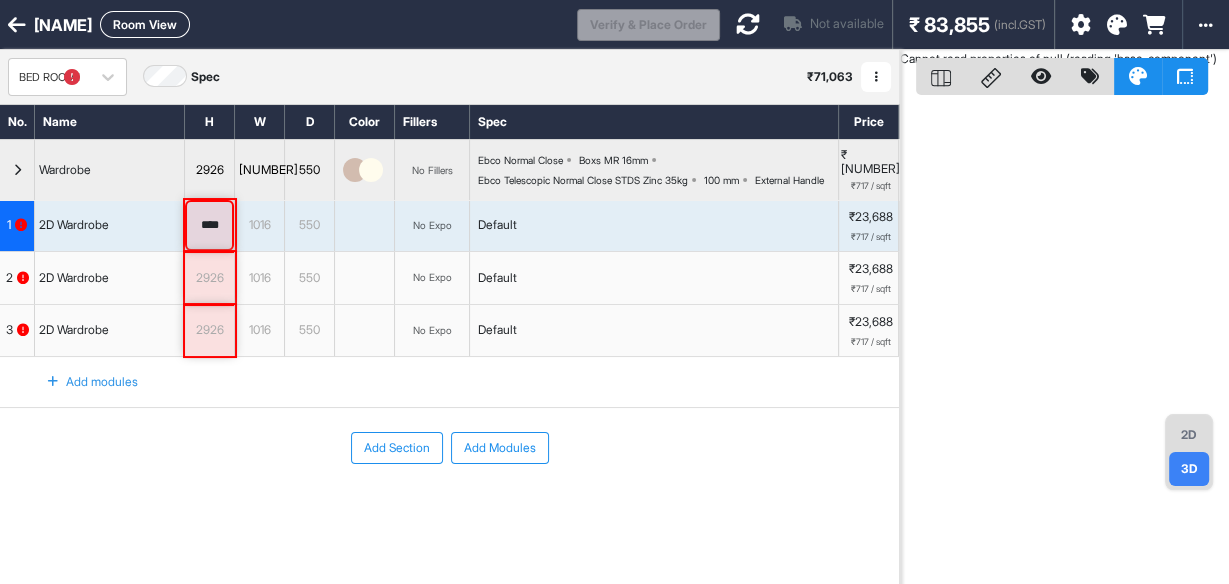 click on "Spec" at bounding box center [205, 77] 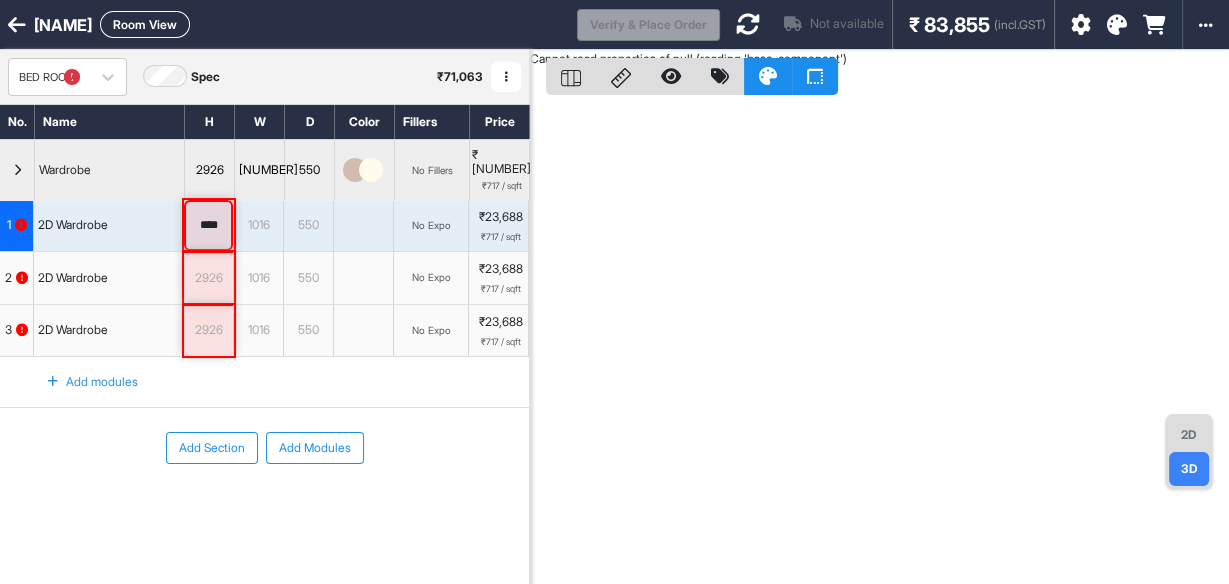 click on "Spec" at bounding box center (205, 77) 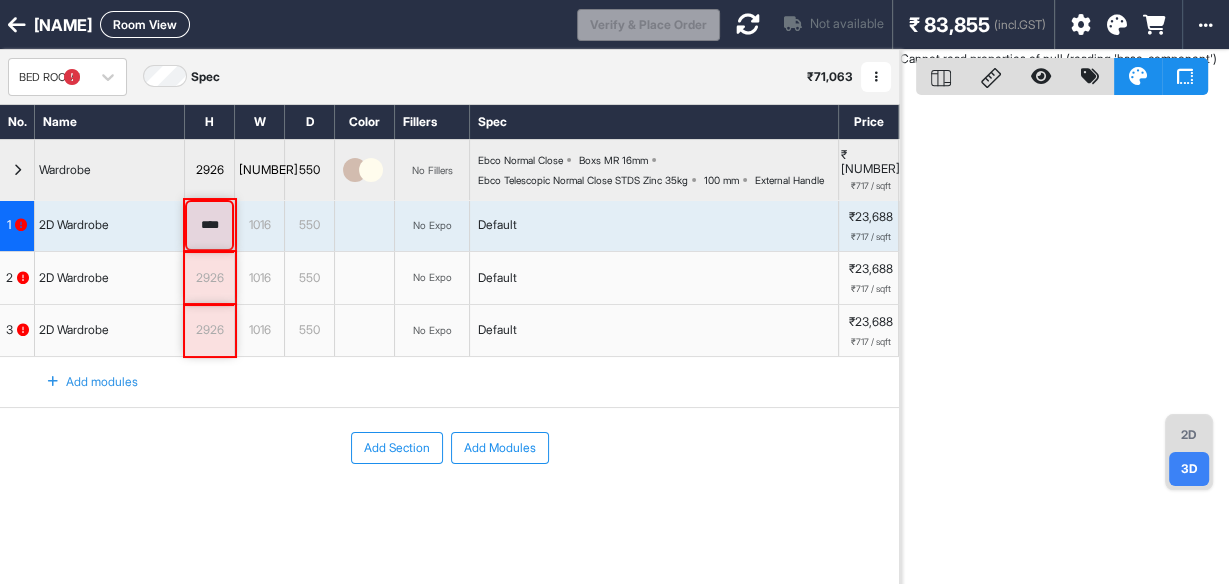 click on "Room View" at bounding box center (145, 24) 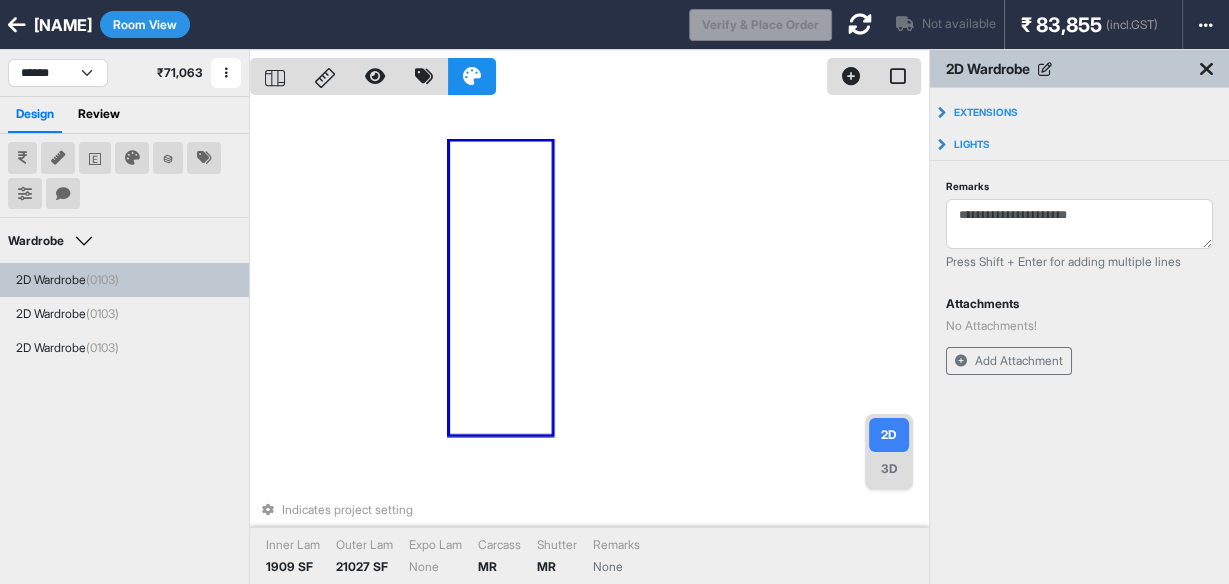 click on "2D 3D" at bounding box center [889, 452] 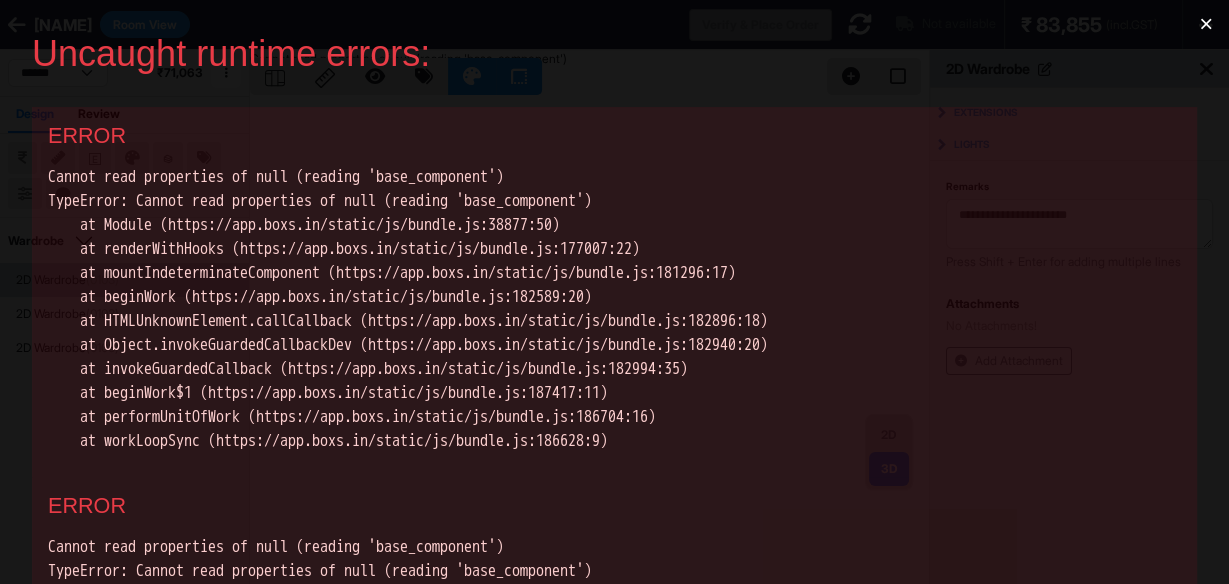 scroll, scrollTop: 0, scrollLeft: 0, axis: both 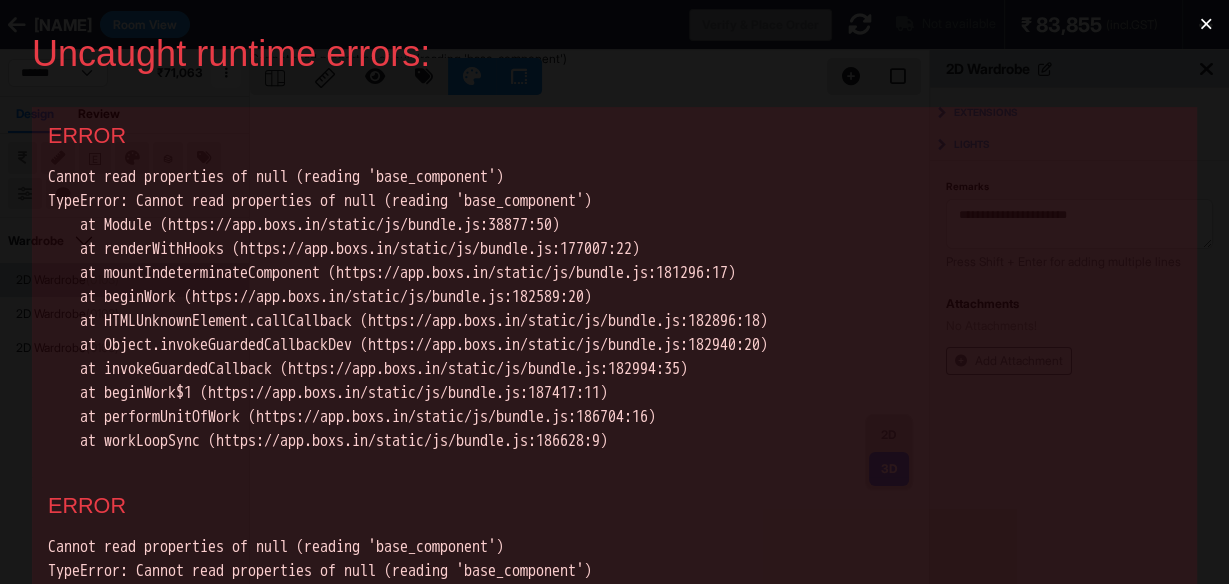 click on "×" at bounding box center [1206, 24] 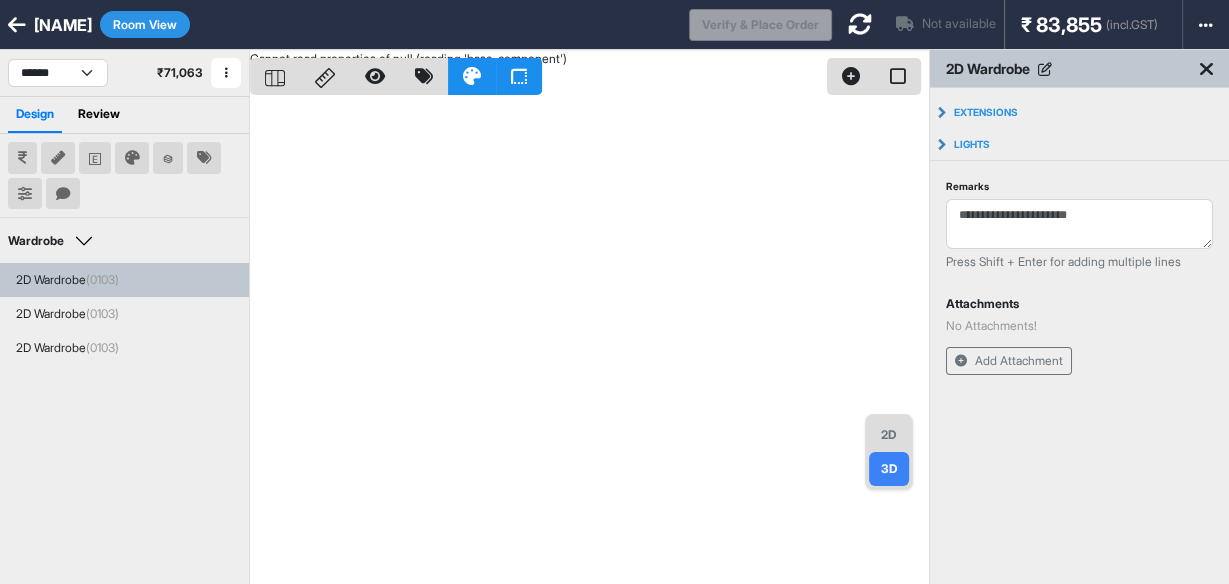 click on "3D" at bounding box center (889, 469) 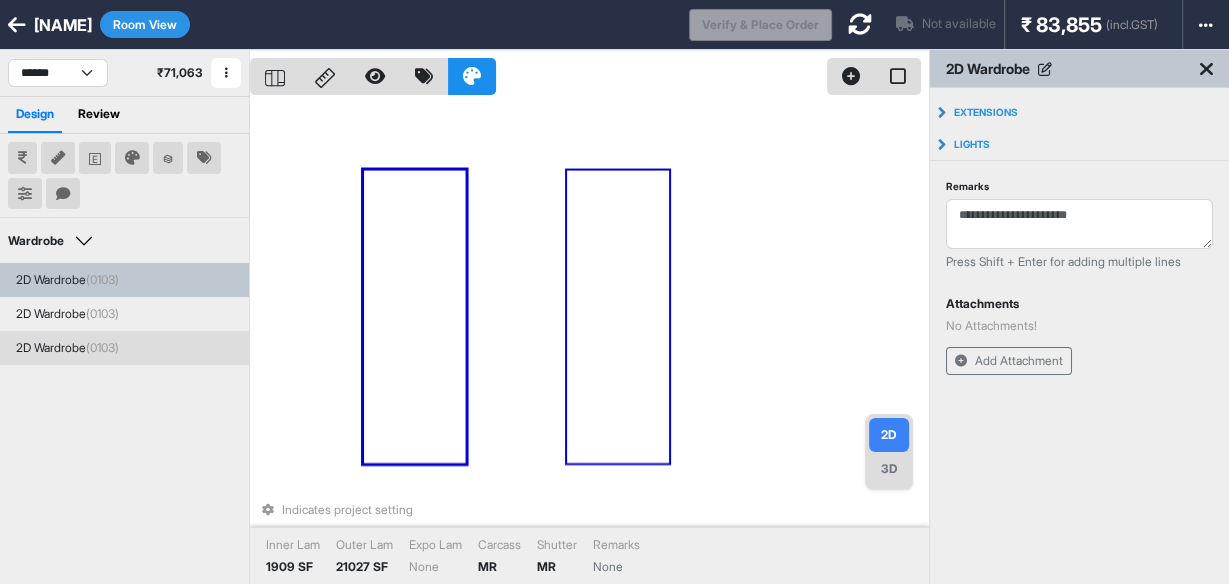 drag, startPoint x: 697, startPoint y: 298, endPoint x: 764, endPoint y: 366, distance: 95.462036 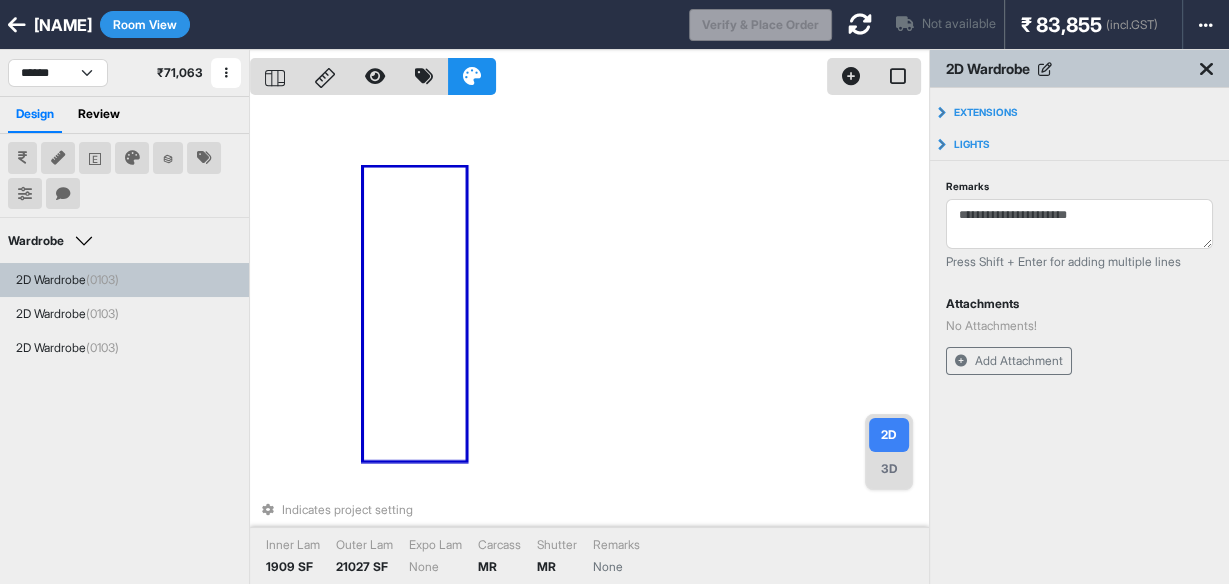 click on "3D" at bounding box center [889, 469] 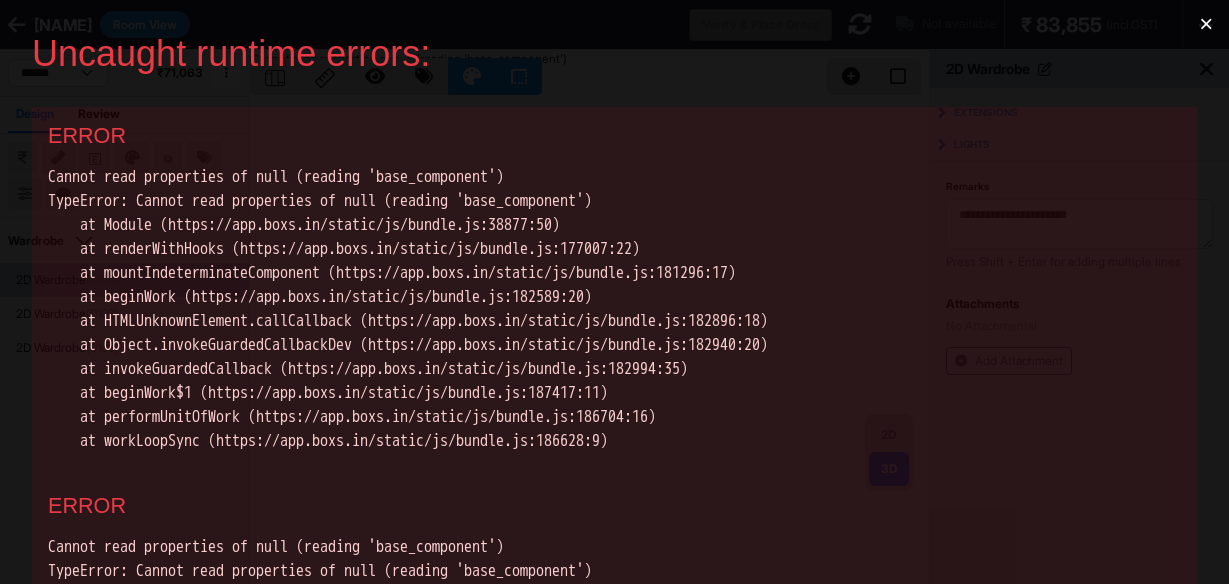 scroll, scrollTop: 0, scrollLeft: 0, axis: both 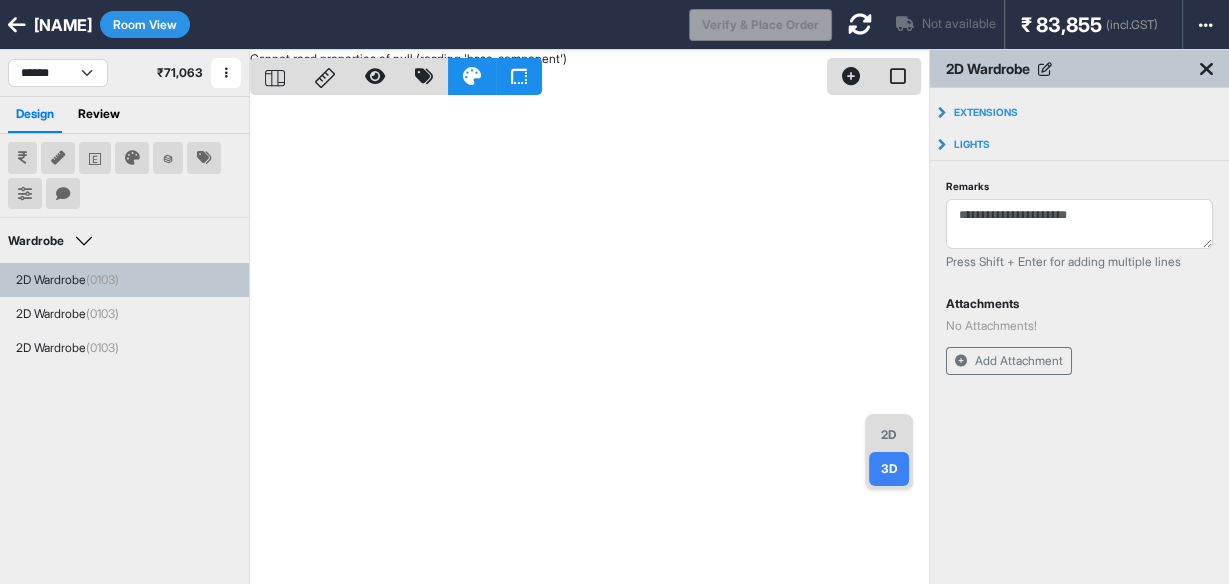click on "2D 3D Cannot read properties of null (reading 'base_component')" at bounding box center [589, 342] 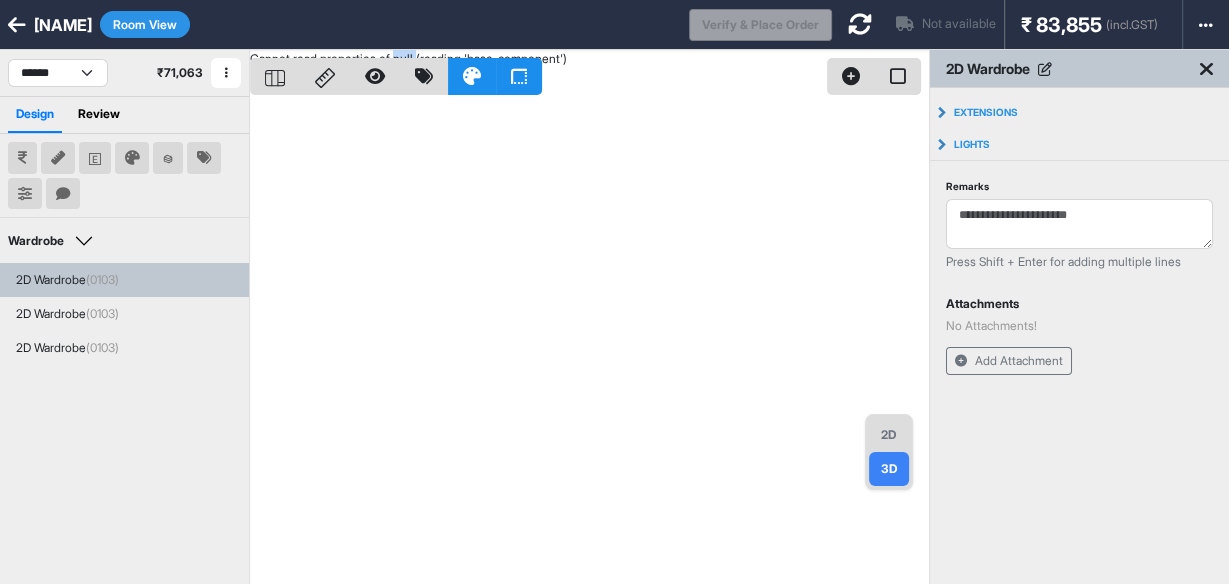 click on "2D 3D Cannot read properties of null (reading 'base_component')" at bounding box center (589, 342) 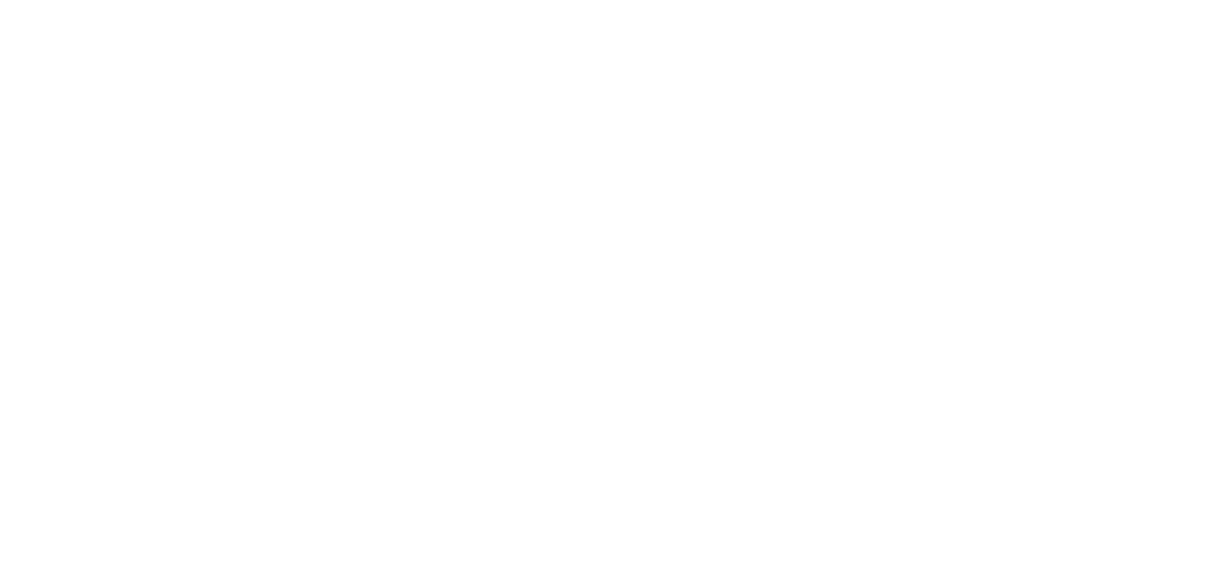 scroll, scrollTop: 0, scrollLeft: 0, axis: both 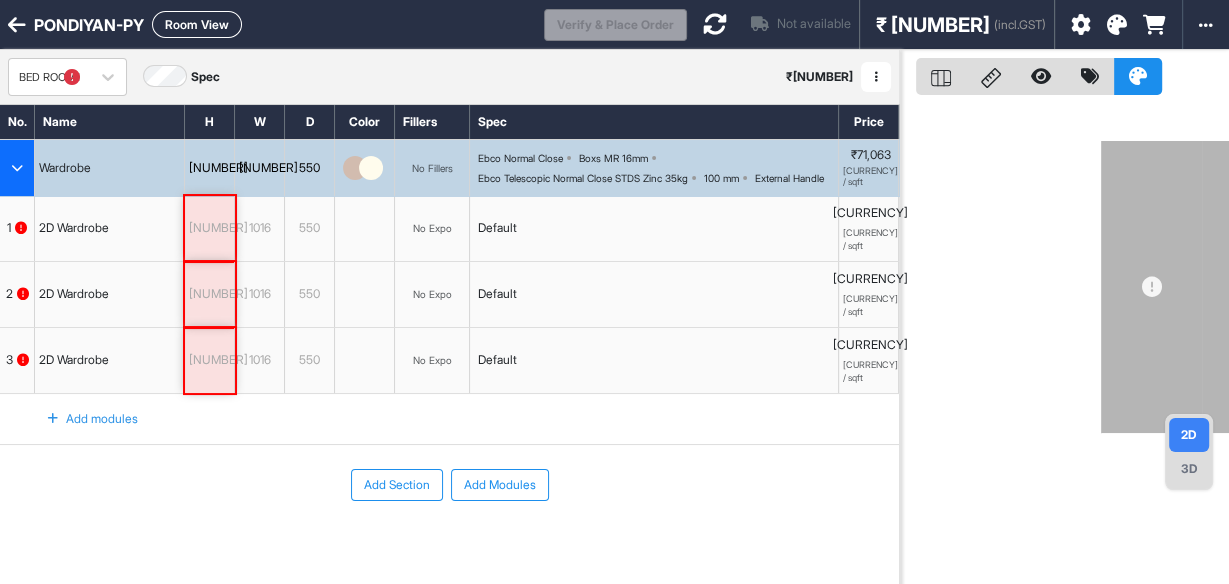 click on "2926" at bounding box center [209, 228] 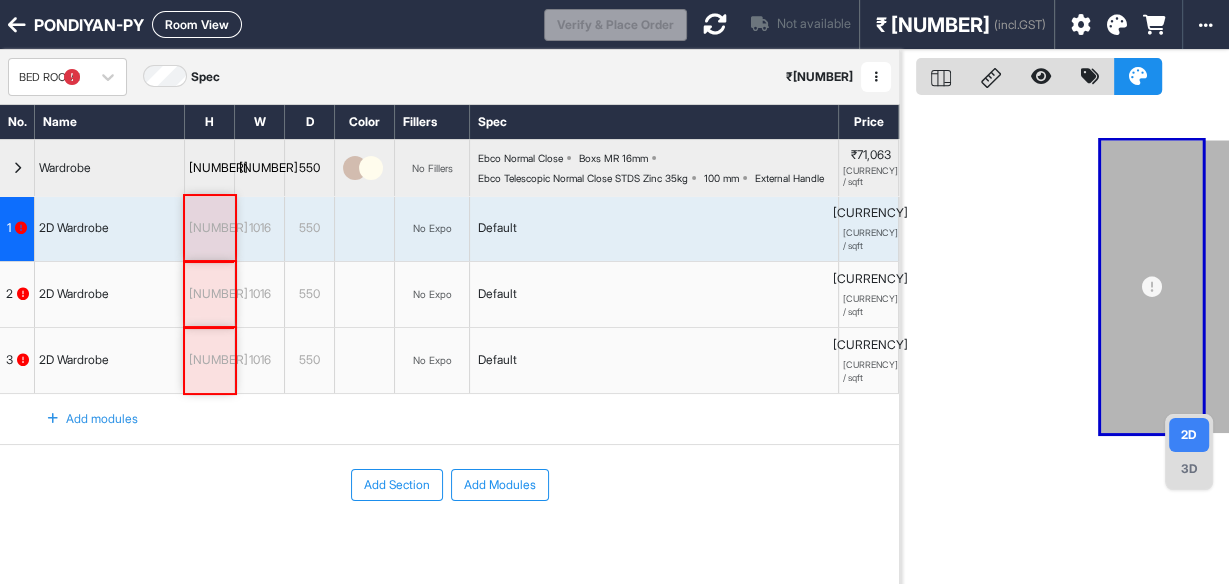 click on "2926" at bounding box center [209, 228] 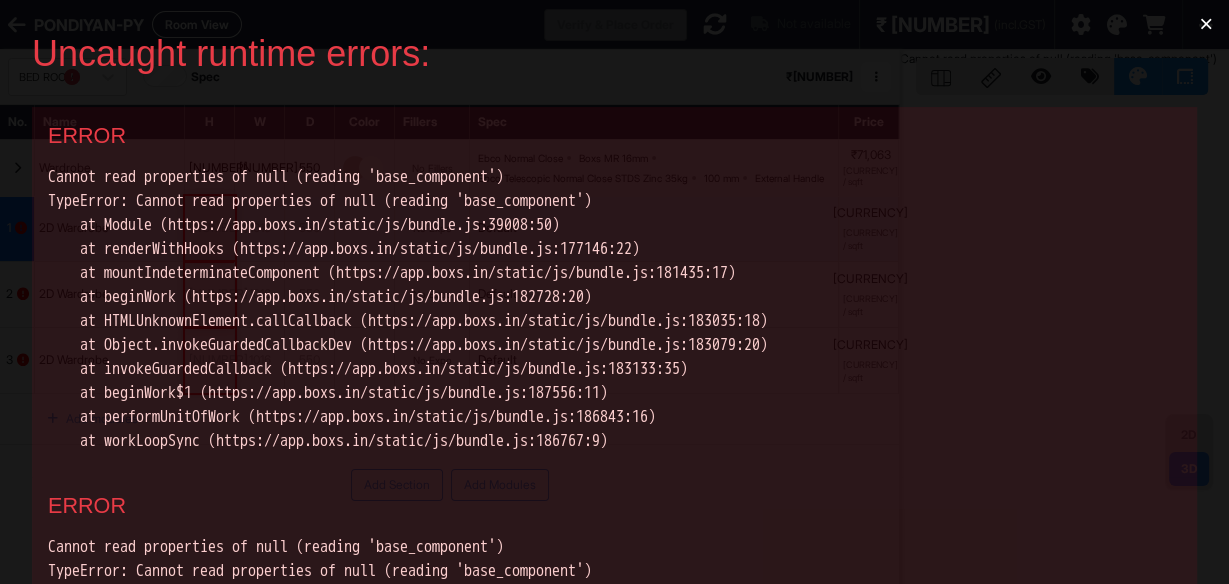 scroll, scrollTop: 0, scrollLeft: 0, axis: both 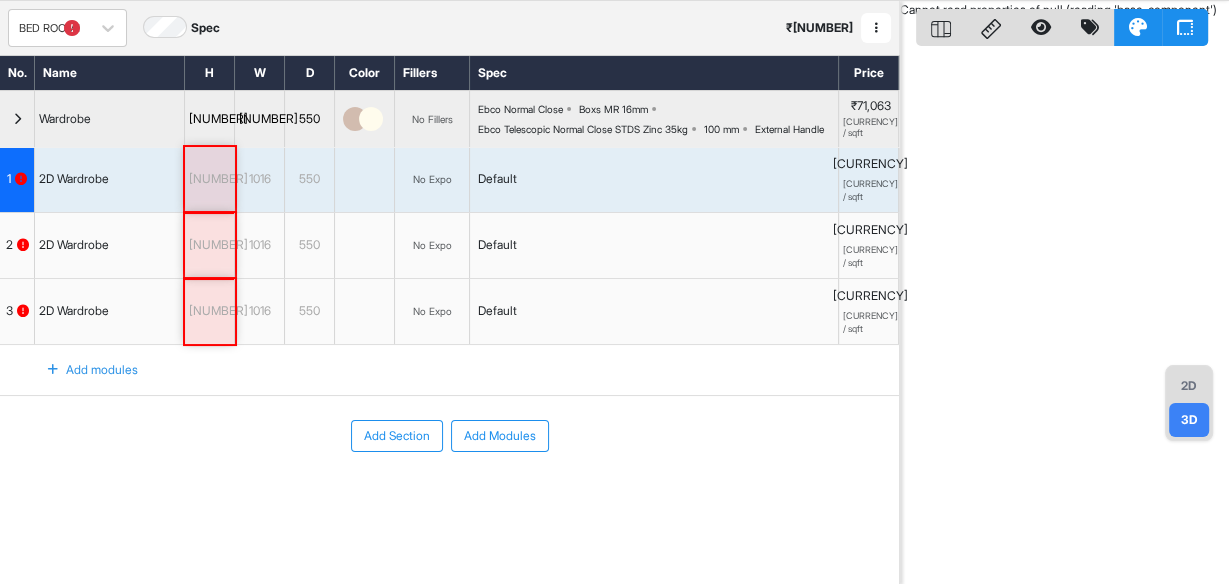 drag, startPoint x: 883, startPoint y: 253, endPoint x: 680, endPoint y: 270, distance: 203.71059 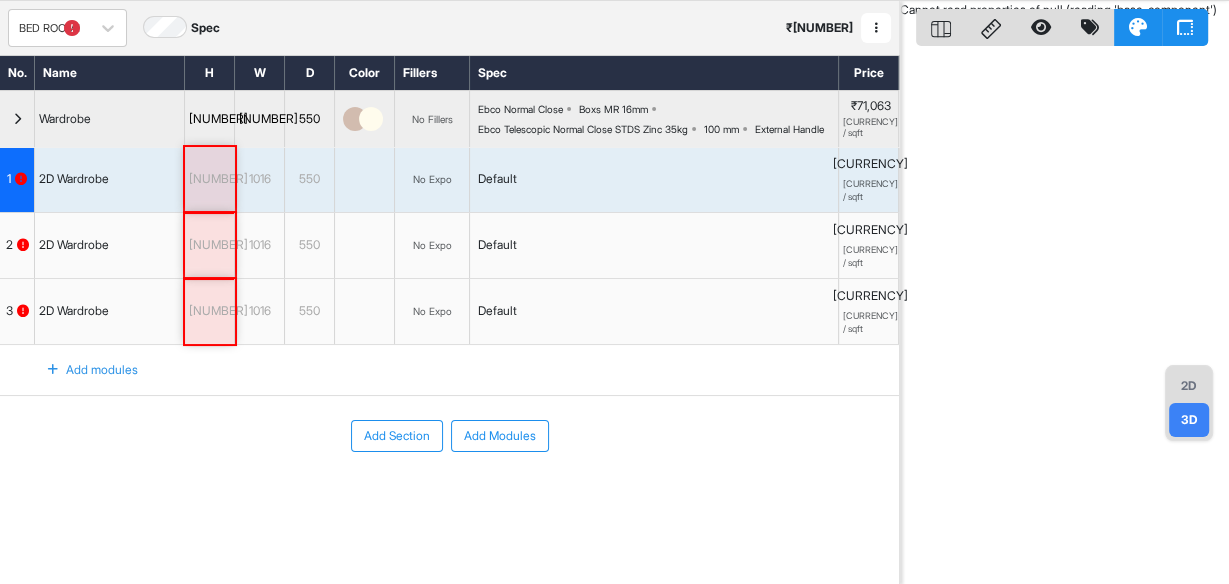 click on "2926" at bounding box center [209, 179] 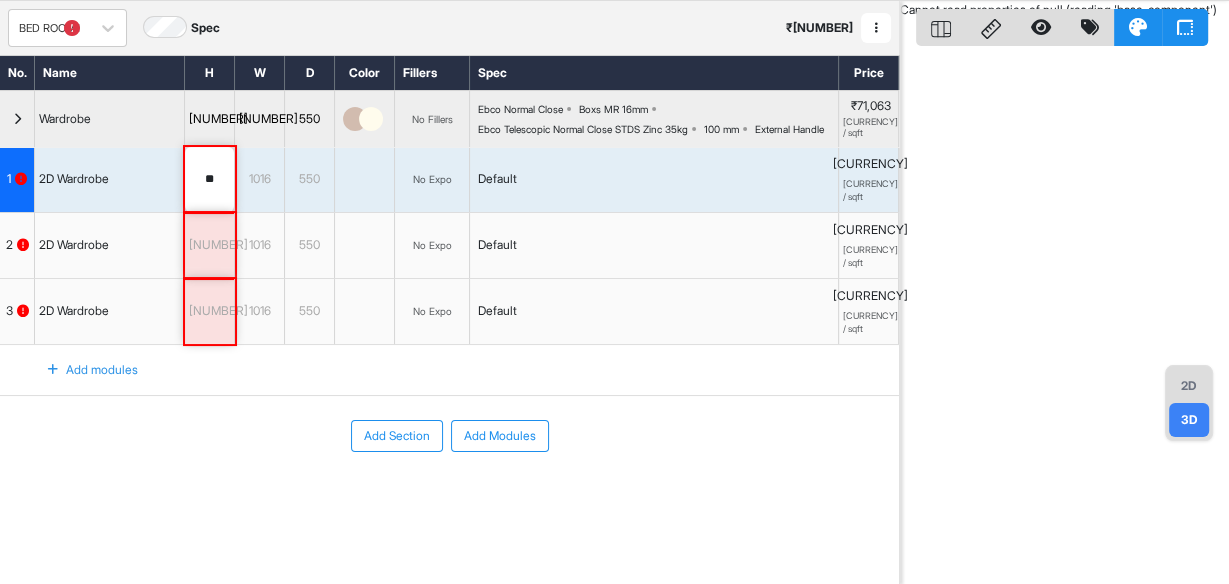 type on "*" 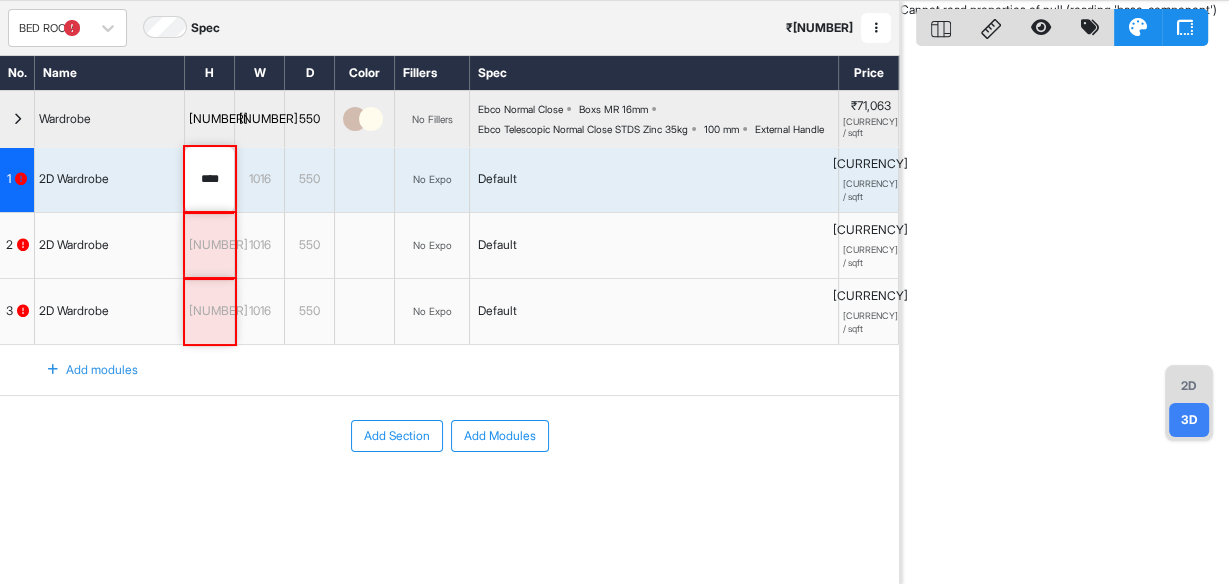 type on "****" 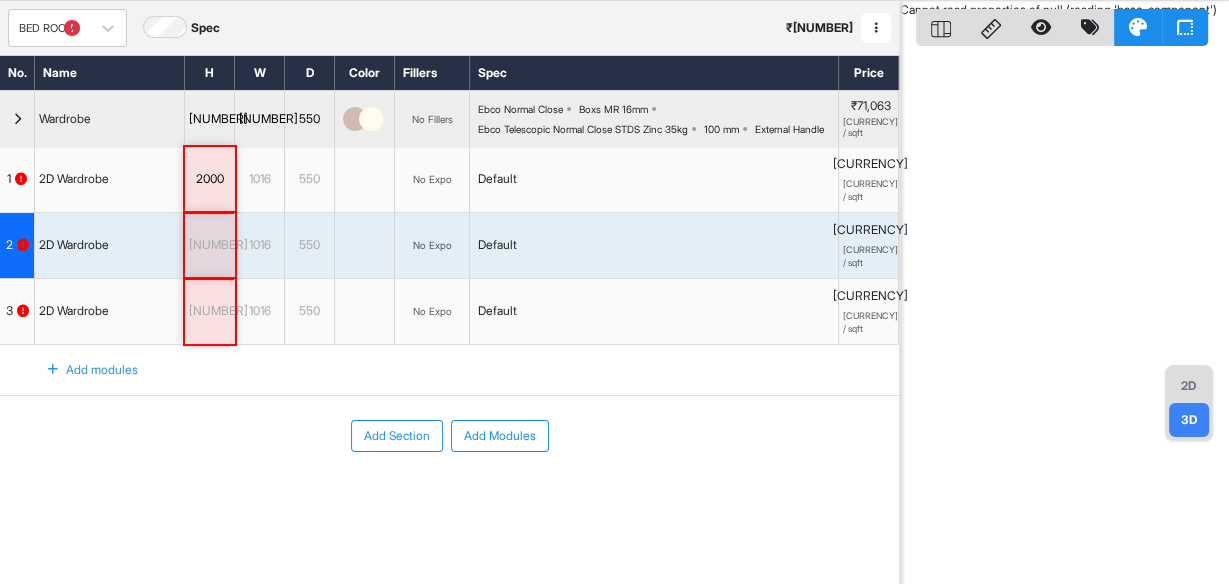 click on "2926" at bounding box center (209, 245) 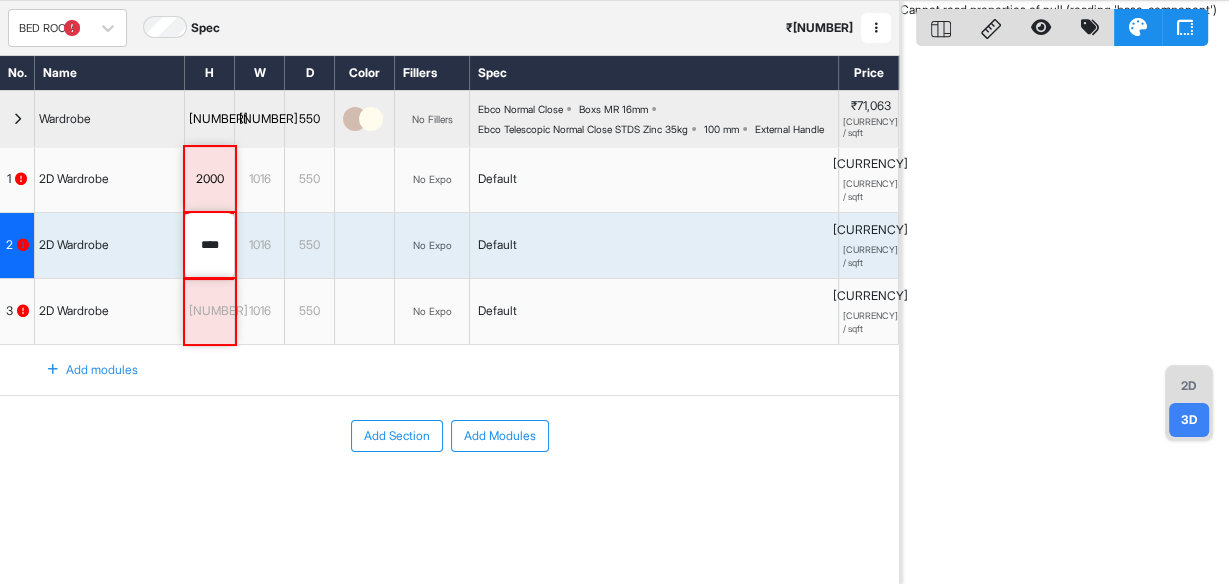 type on "****" 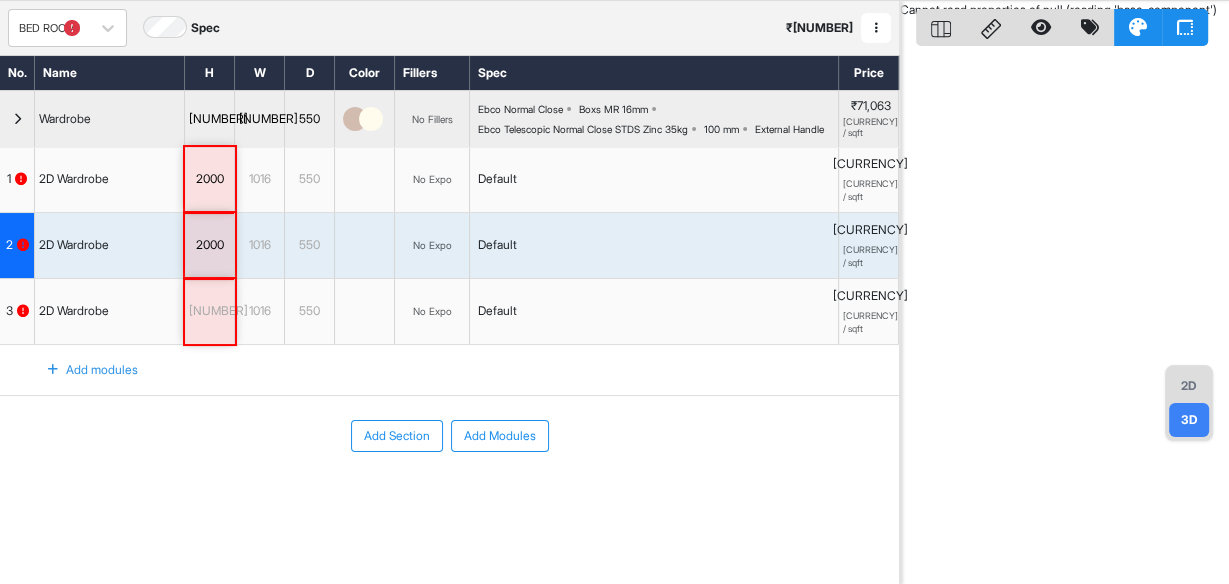 click on "2926" at bounding box center (209, 311) 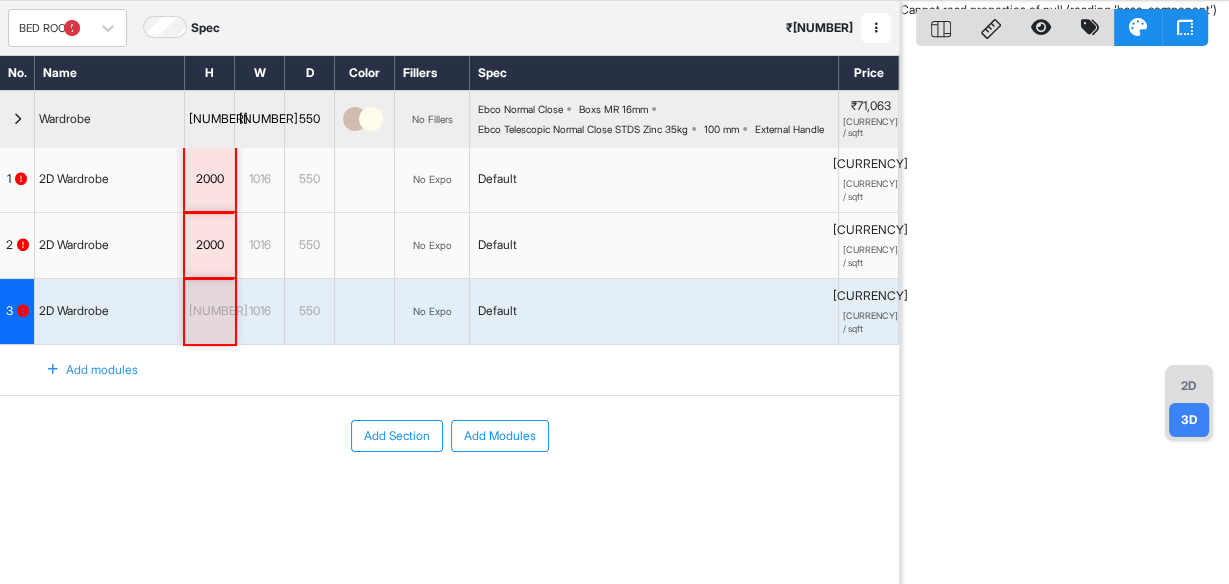 click on "550" at bounding box center [310, 119] 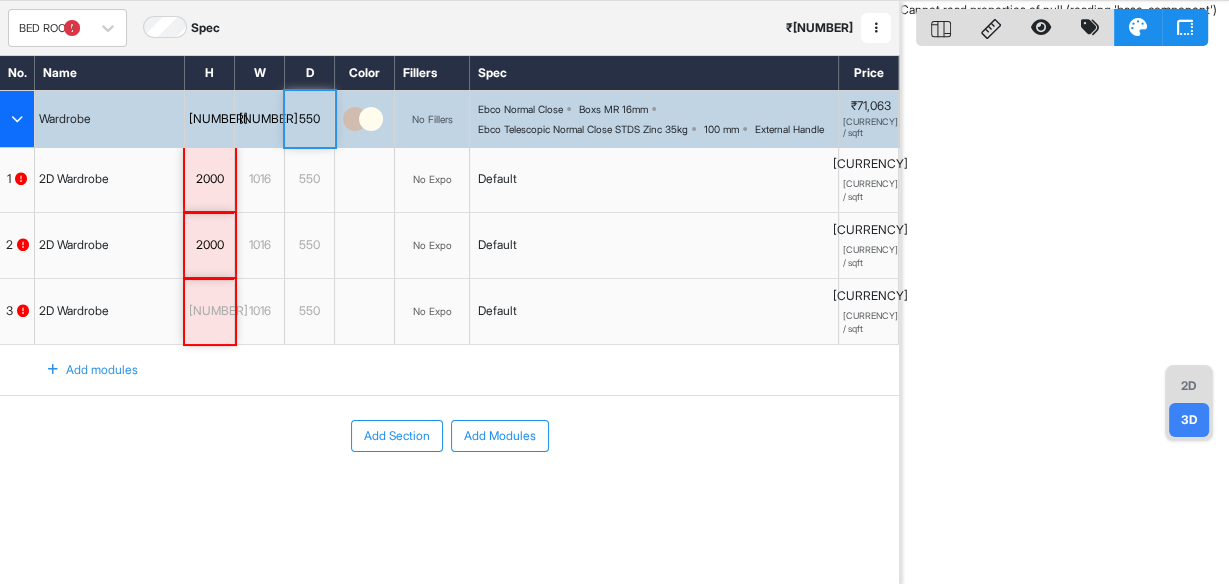 click on "550" at bounding box center [310, 119] 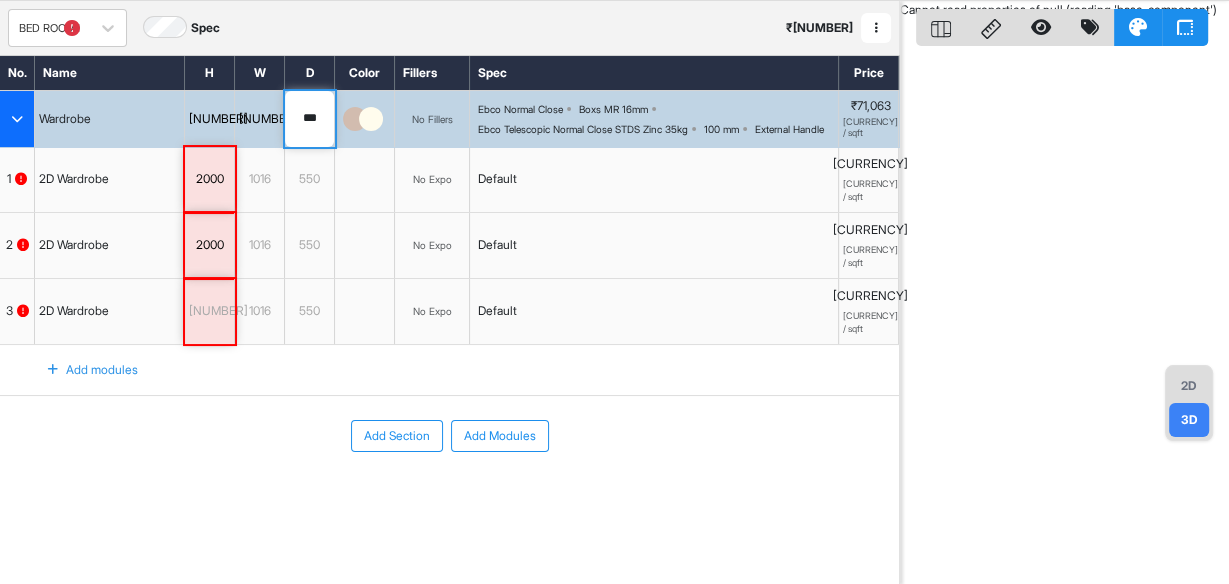 click on "2926" at bounding box center (209, 311) 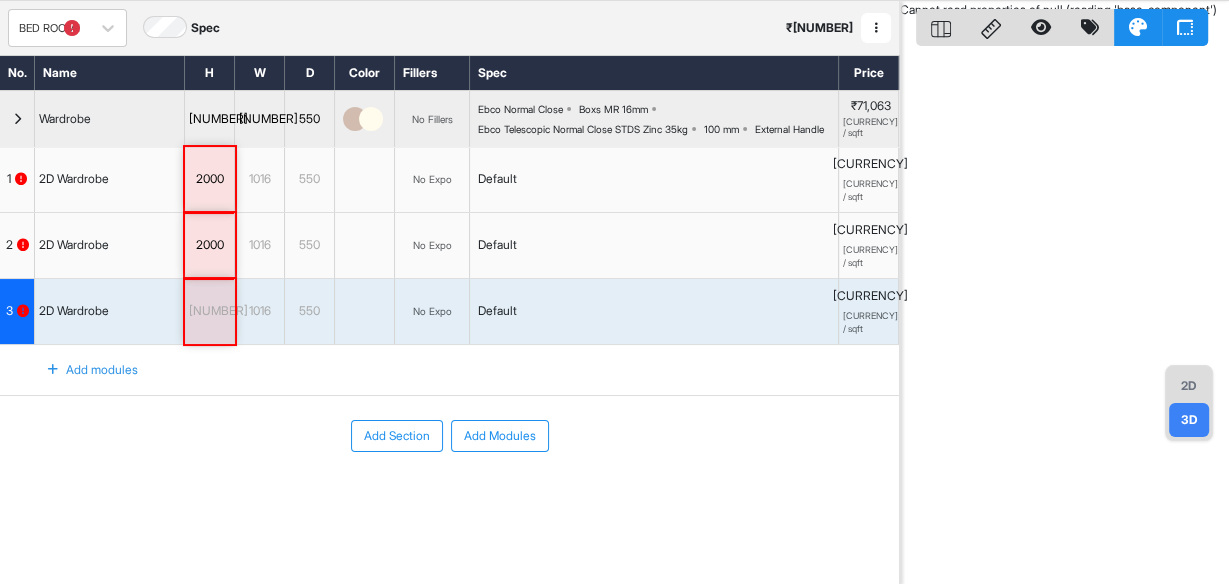 click on "2926" at bounding box center (209, 311) 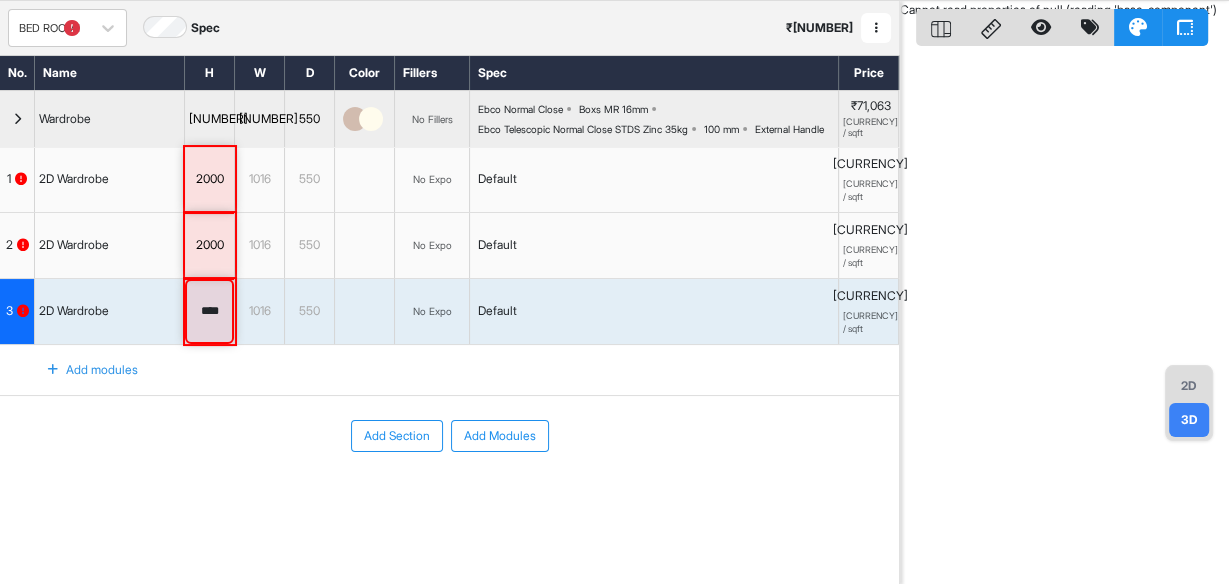 click on "****" at bounding box center [209, 311] 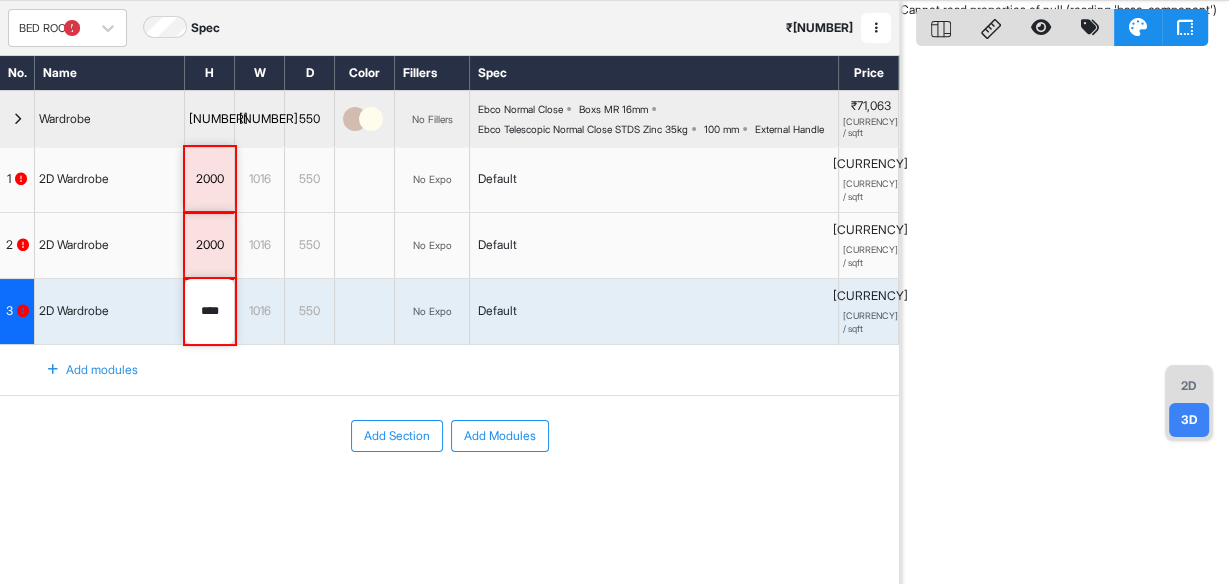 type on "****" 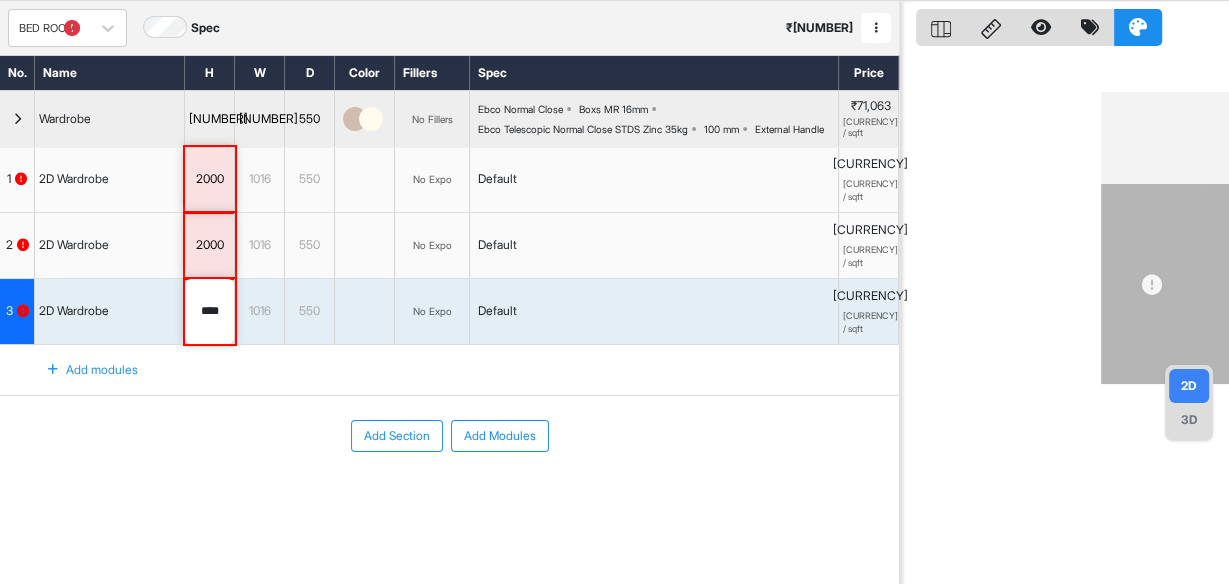 click on "3D" at bounding box center [1189, 420] 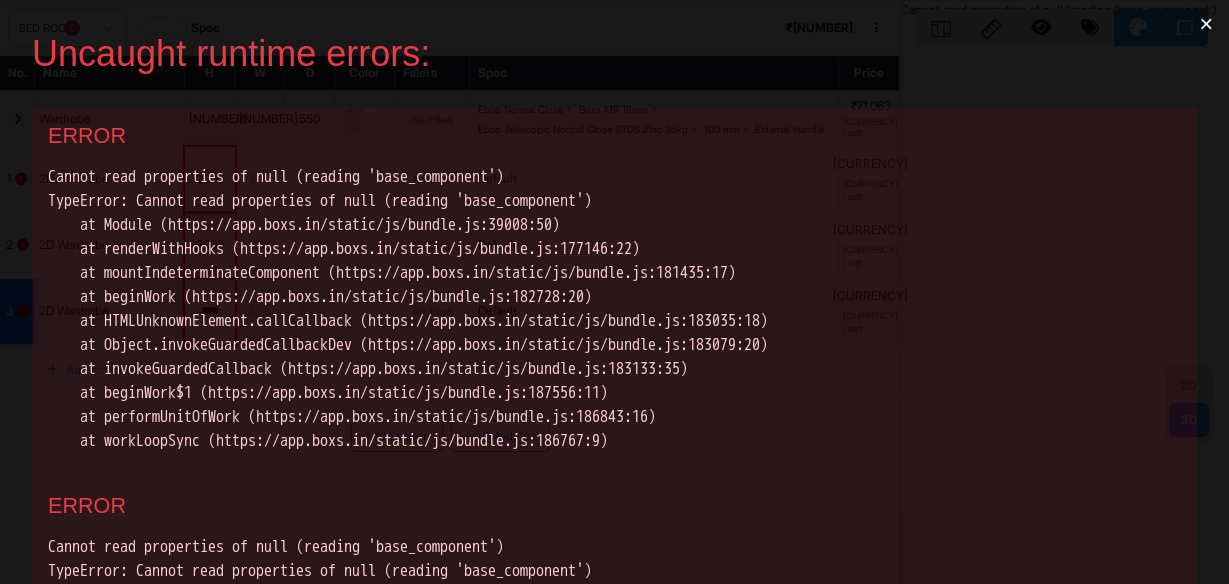 scroll, scrollTop: 0, scrollLeft: 0, axis: both 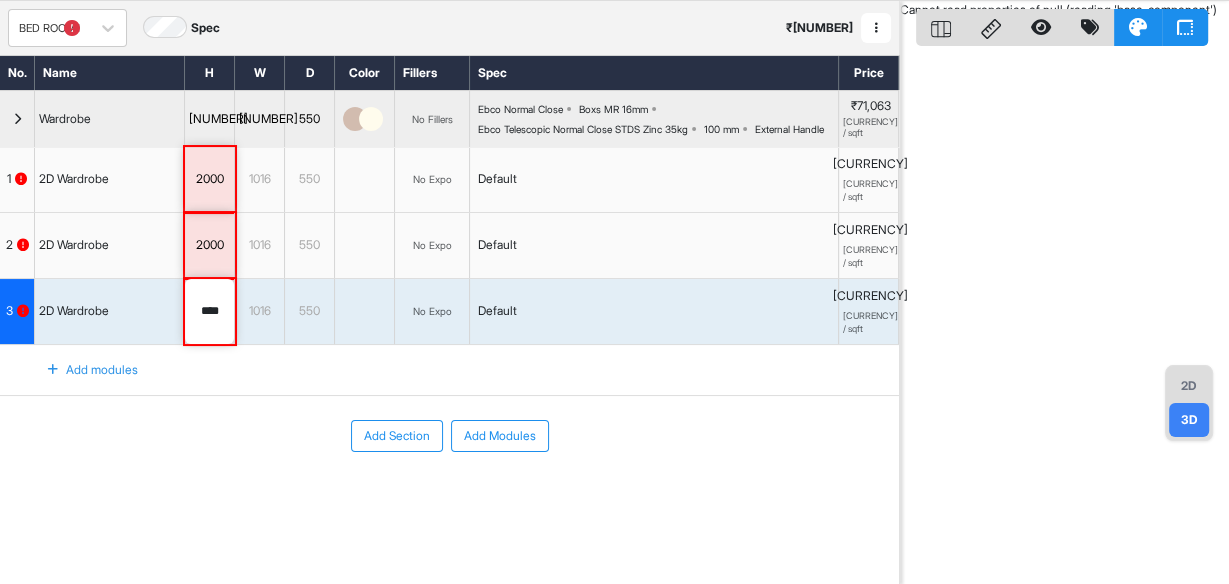 click on "1" at bounding box center (9, 179) 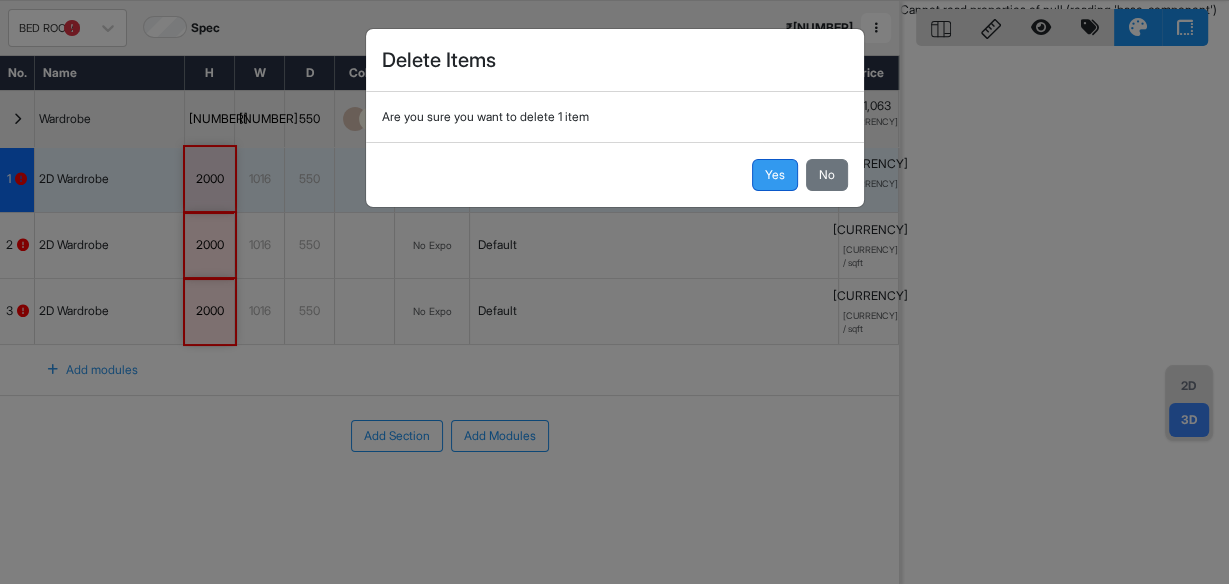 click on "Yes" at bounding box center [775, 175] 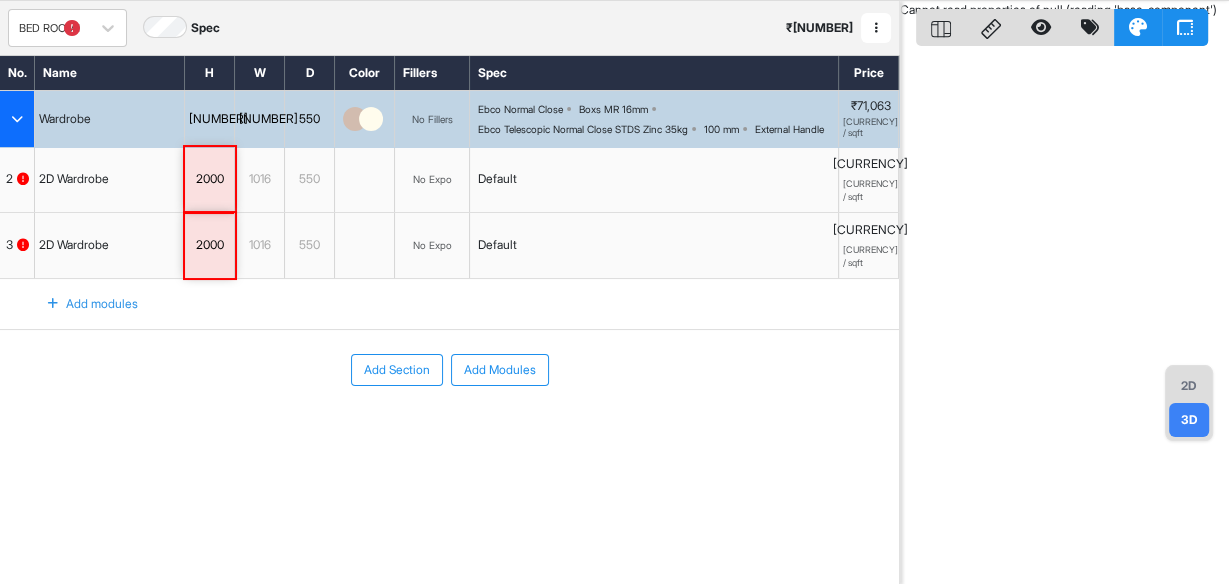click on "2" at bounding box center (17, 179) 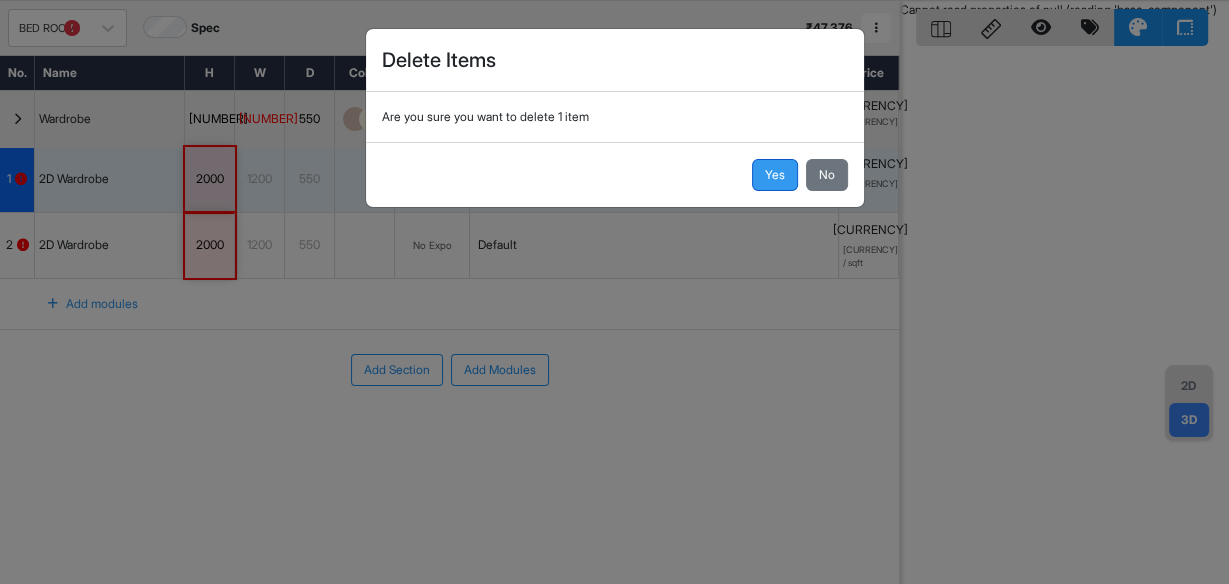 click on "Yes" at bounding box center (775, 175) 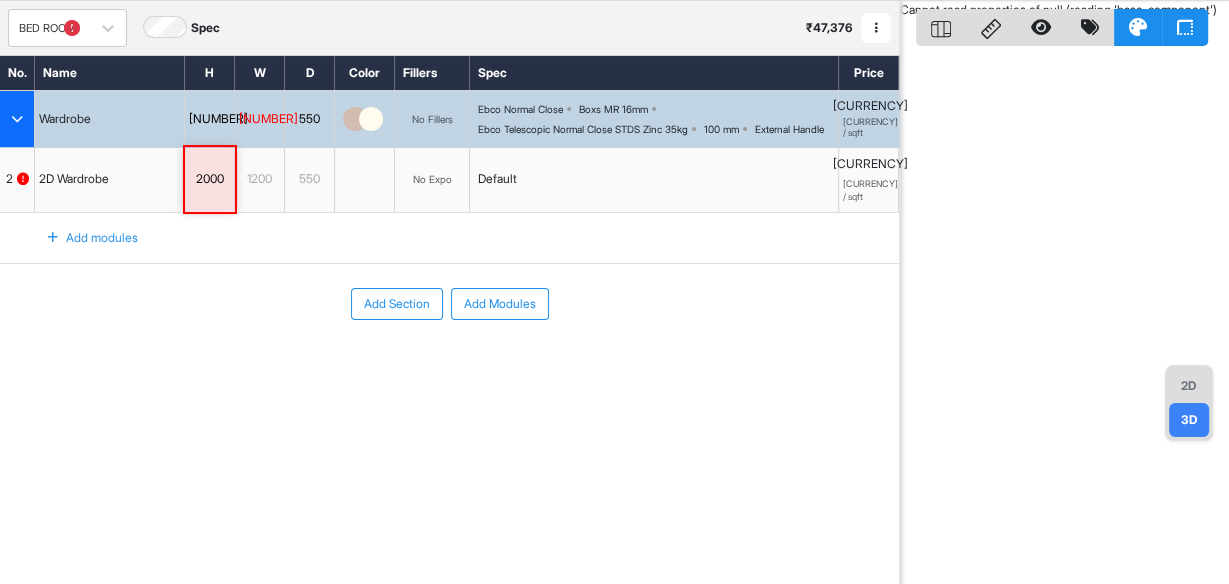 click on "2" at bounding box center [17, 179] 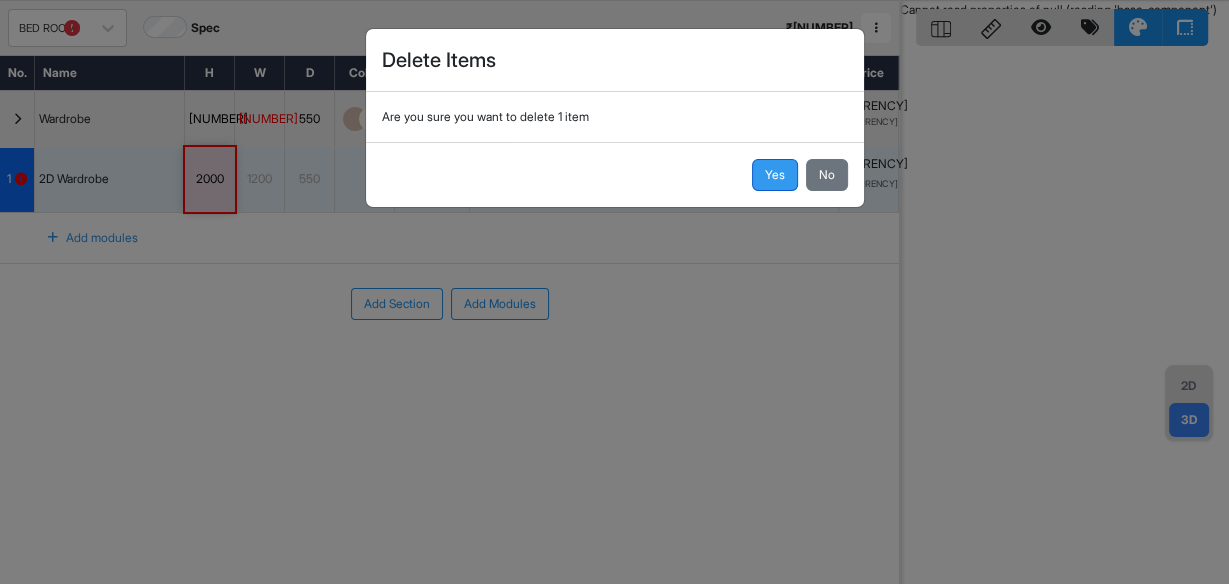 click on "Yes" at bounding box center (775, 175) 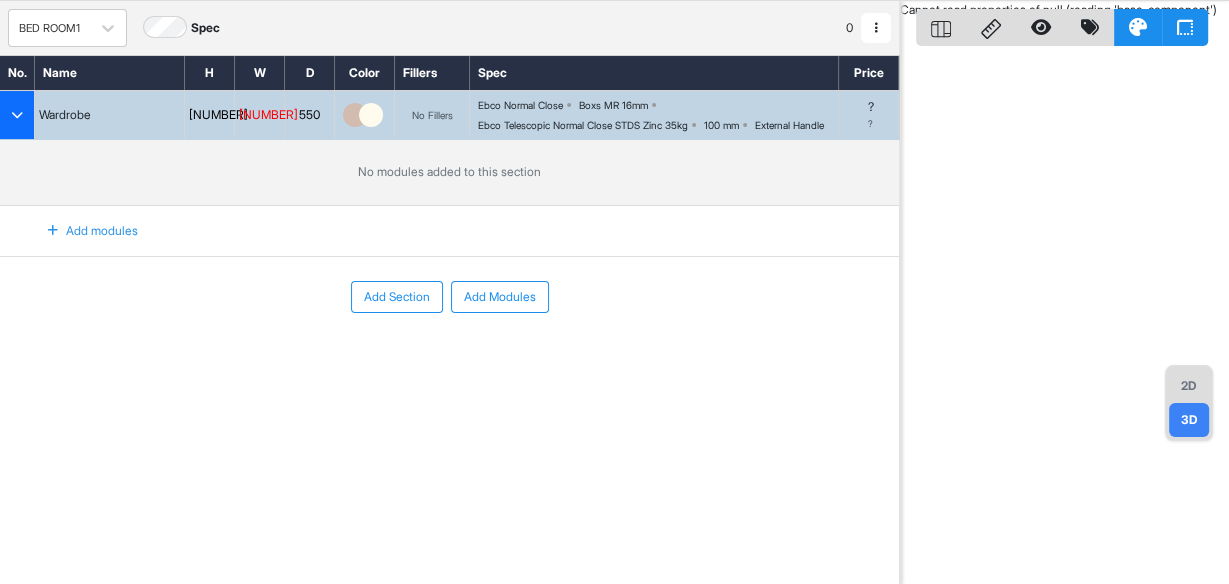 click at bounding box center [53, 231] 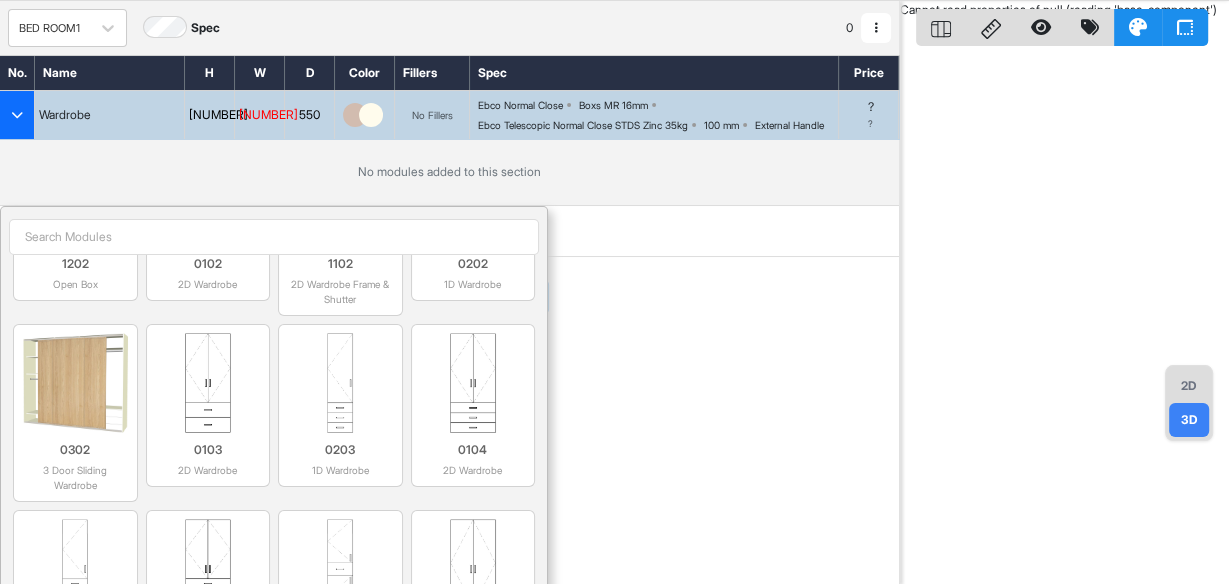 scroll, scrollTop: 320, scrollLeft: 0, axis: vertical 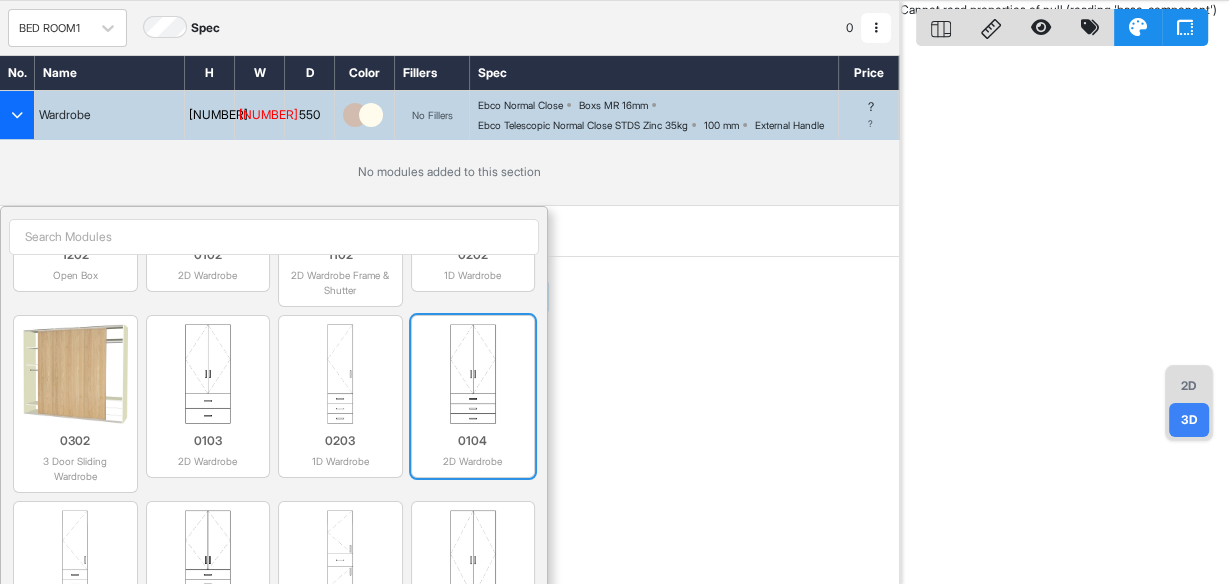 click at bounding box center (473, 374) 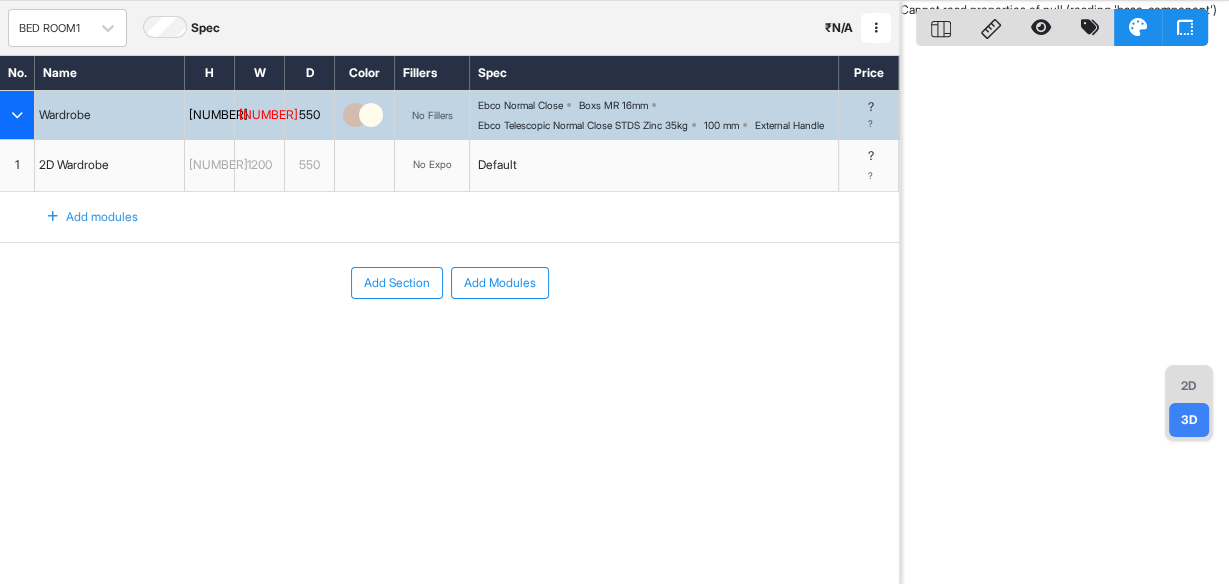 click at bounding box center [53, 217] 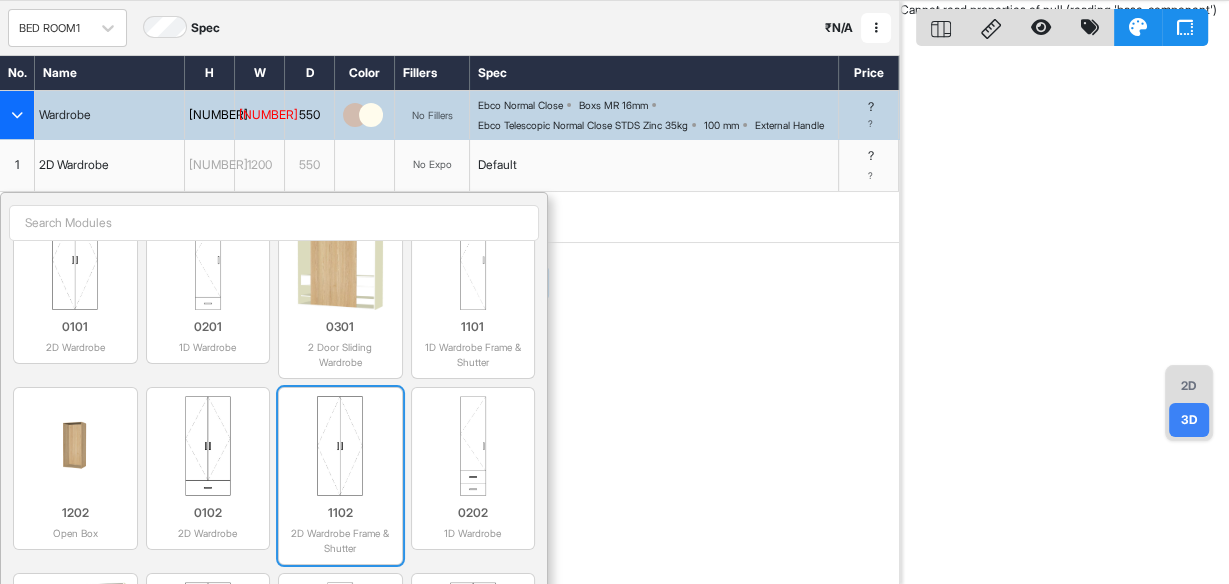 scroll, scrollTop: 240, scrollLeft: 0, axis: vertical 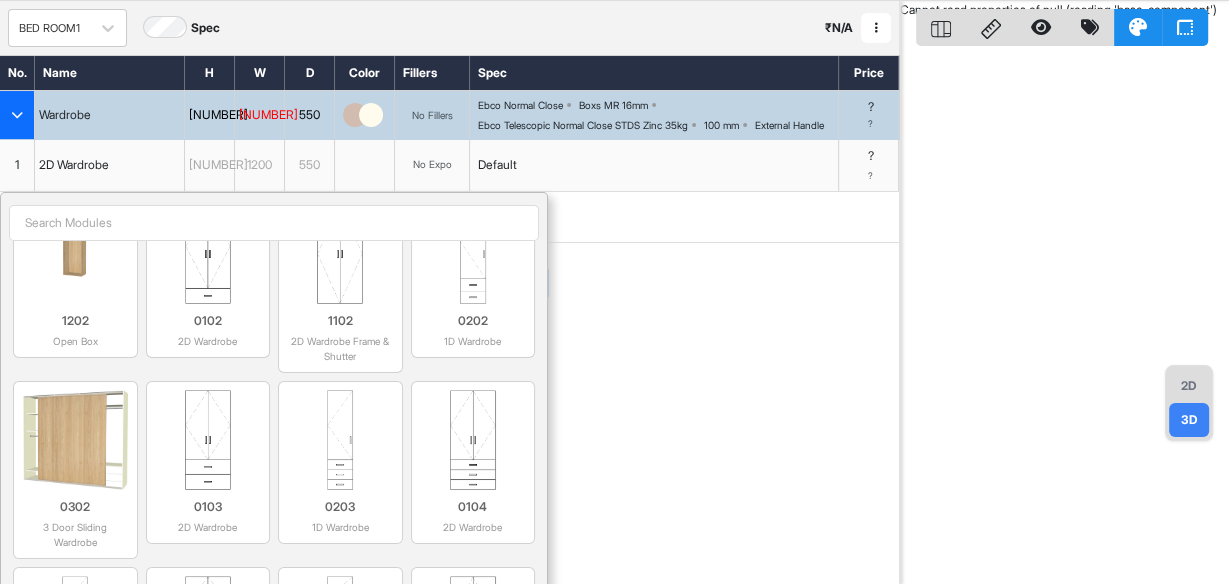 click at bounding box center (473, 440) 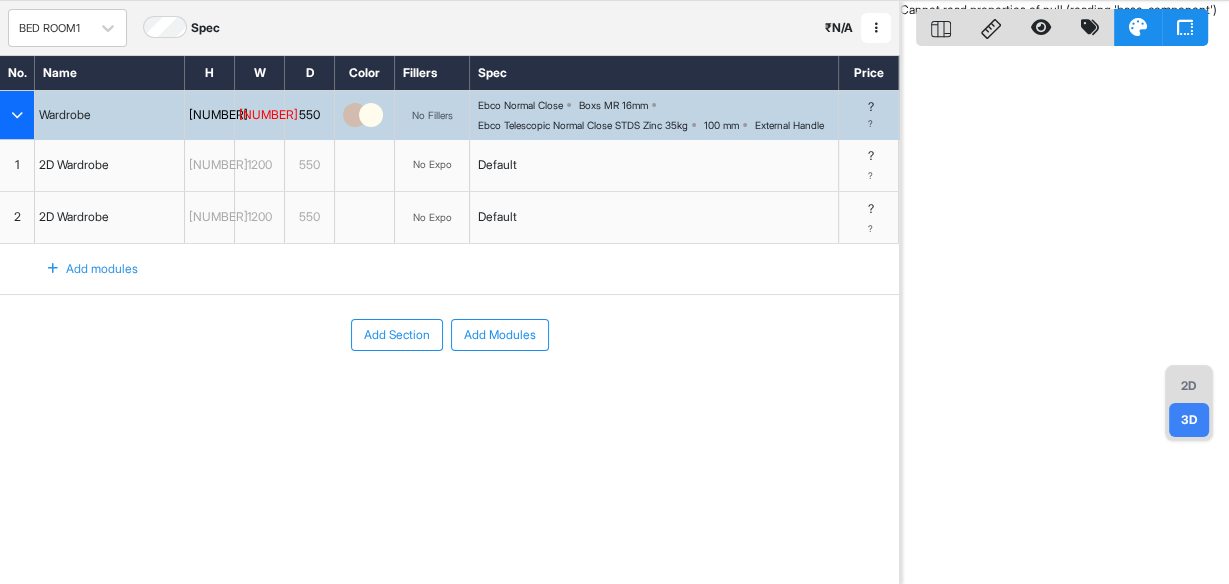 click at bounding box center [53, 269] 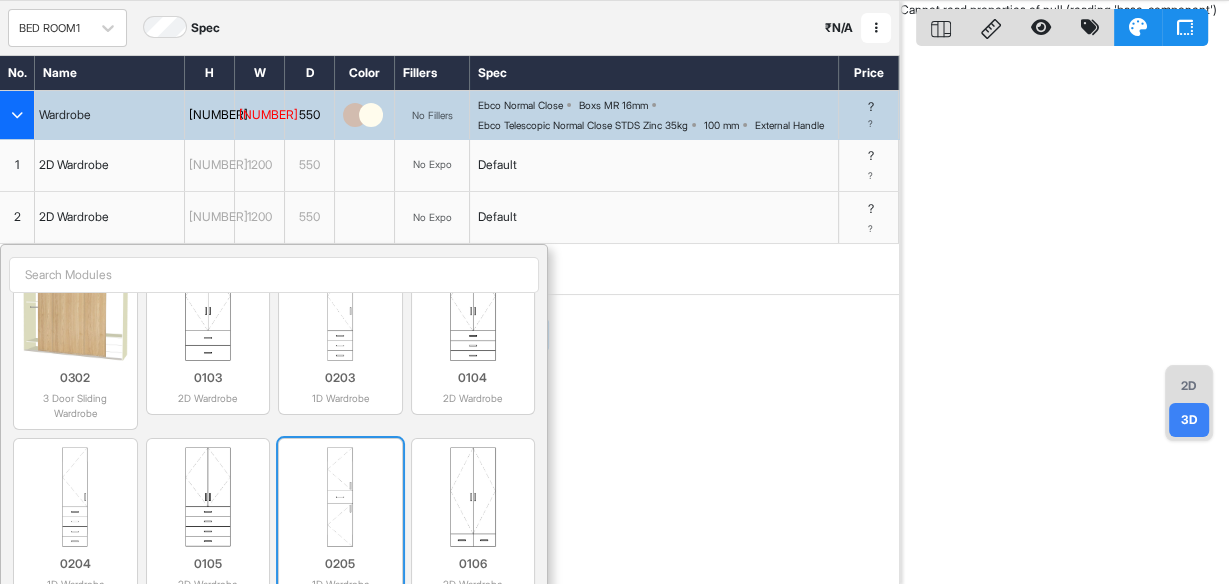scroll, scrollTop: 400, scrollLeft: 0, axis: vertical 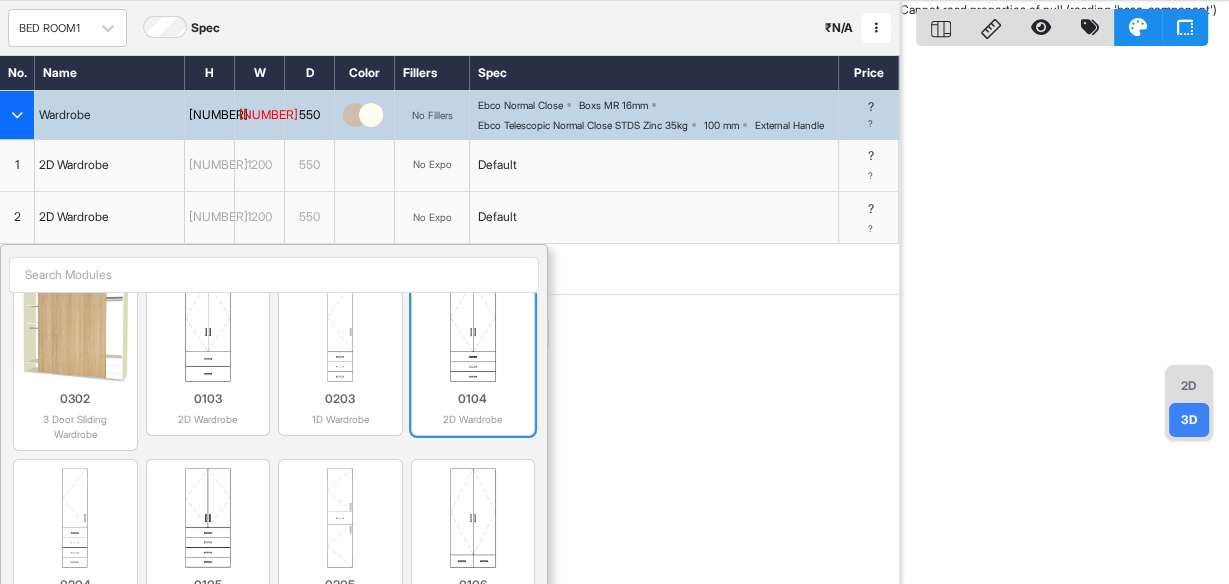 click at bounding box center (473, 332) 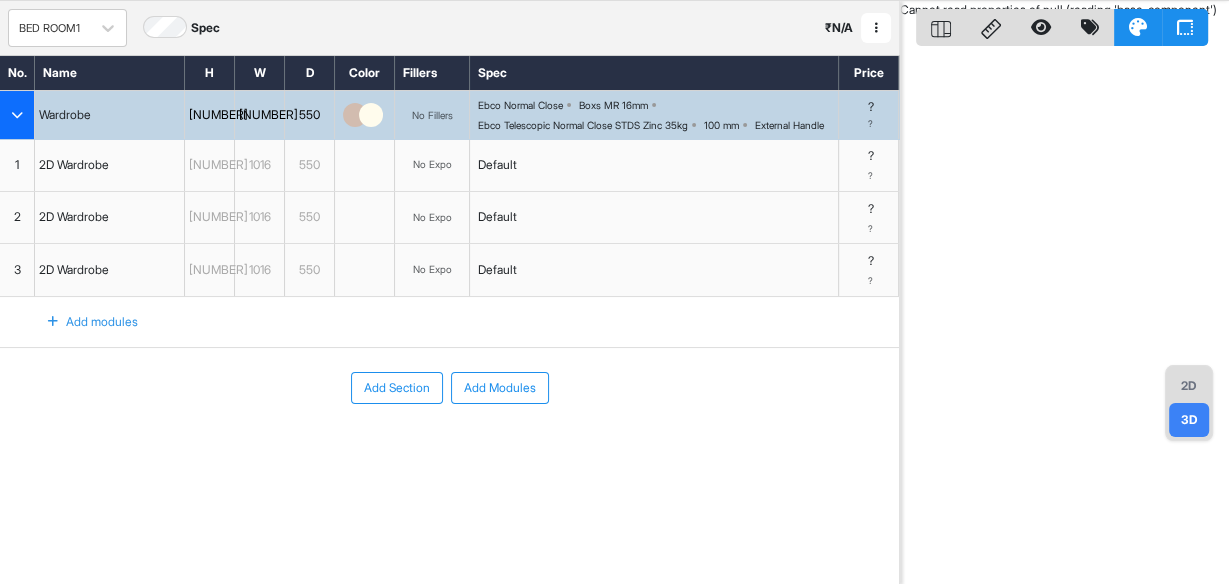 click on "Add Section Add Modules" at bounding box center [449, 388] 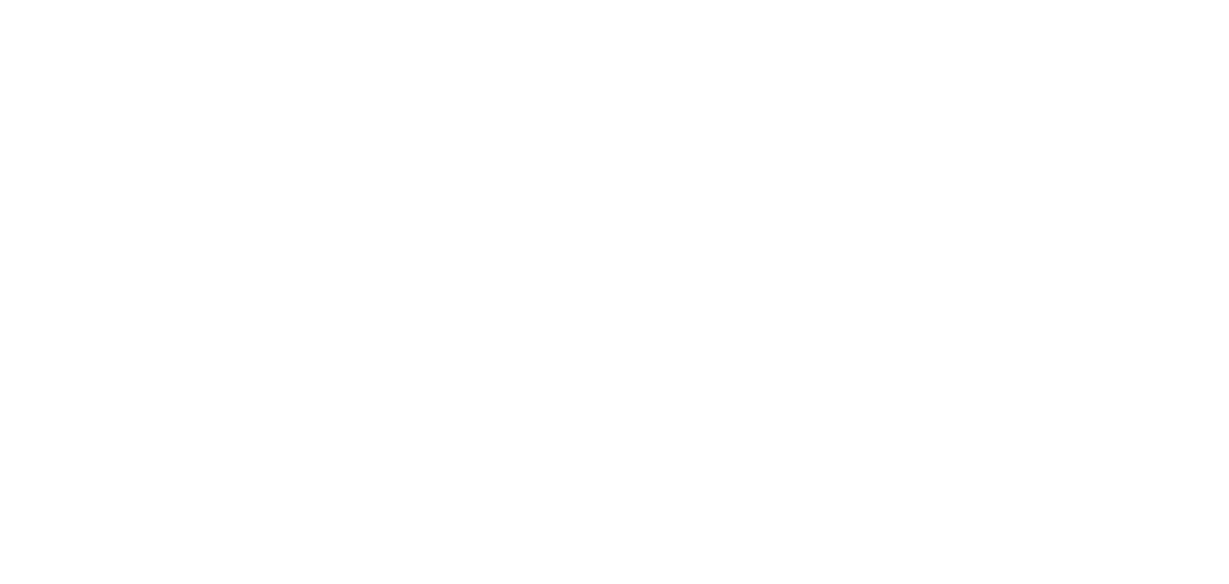 scroll, scrollTop: 0, scrollLeft: 0, axis: both 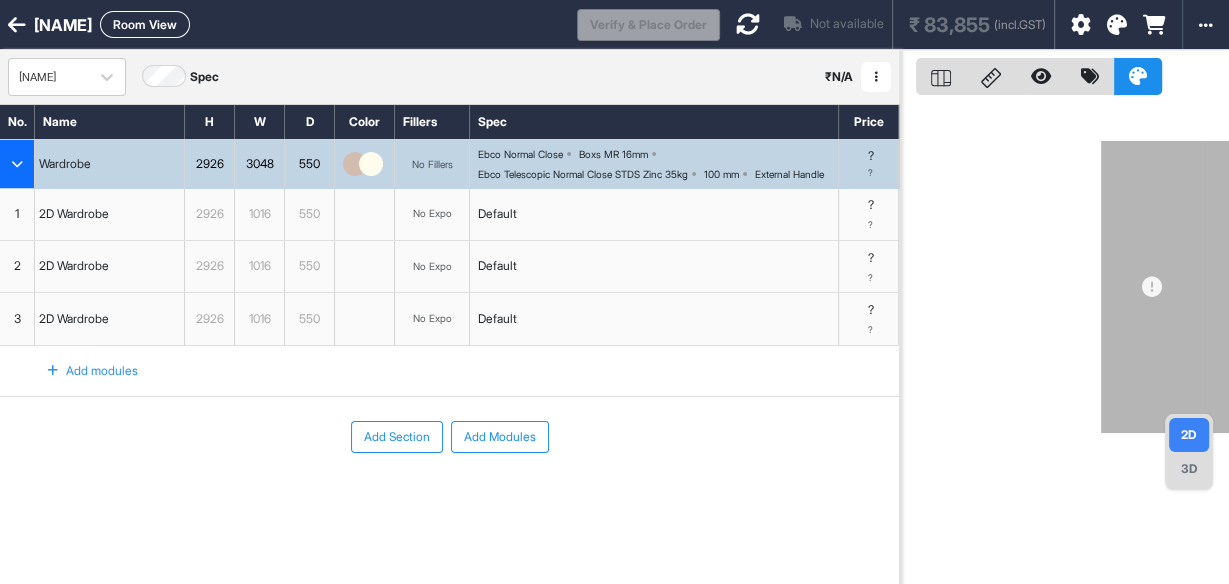 click on "3D" at bounding box center [1189, 469] 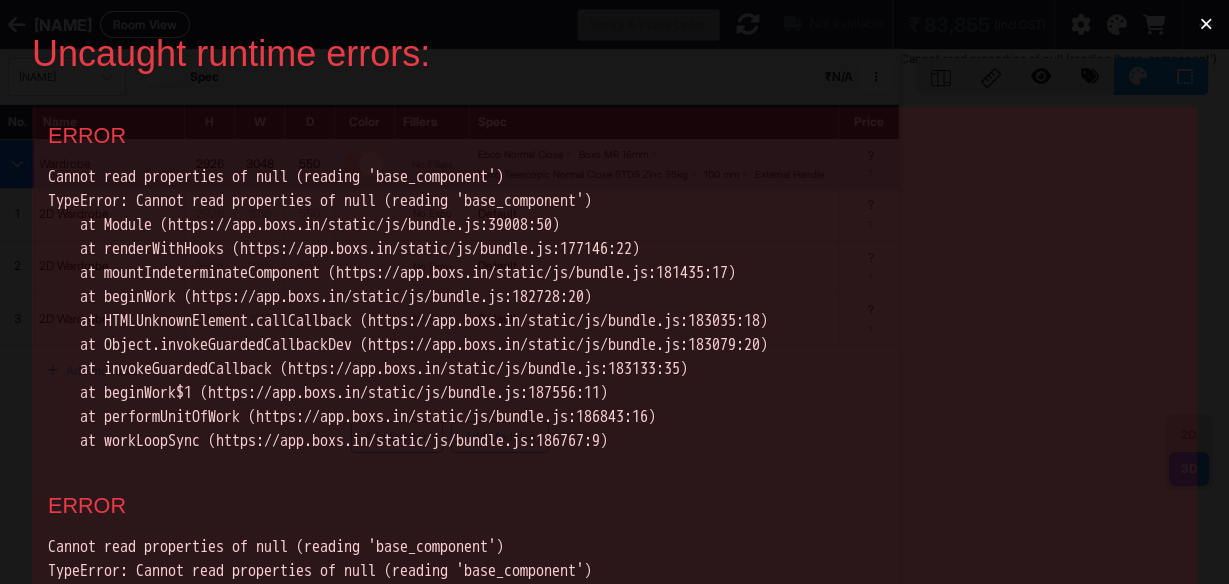 scroll, scrollTop: 0, scrollLeft: 0, axis: both 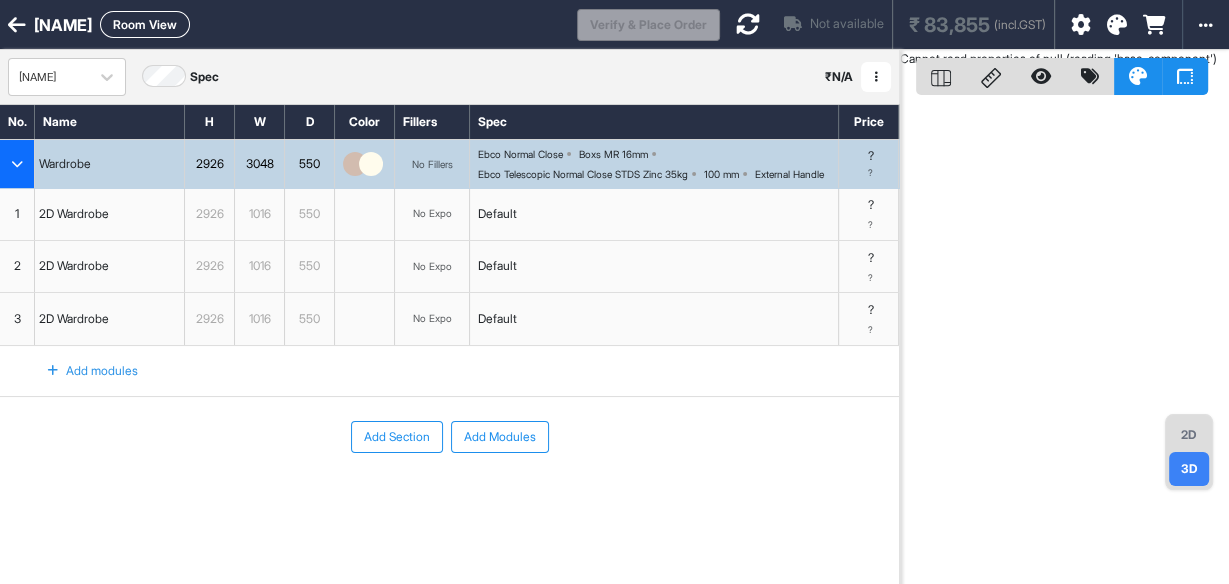 click on "Room View" at bounding box center (145, 24) 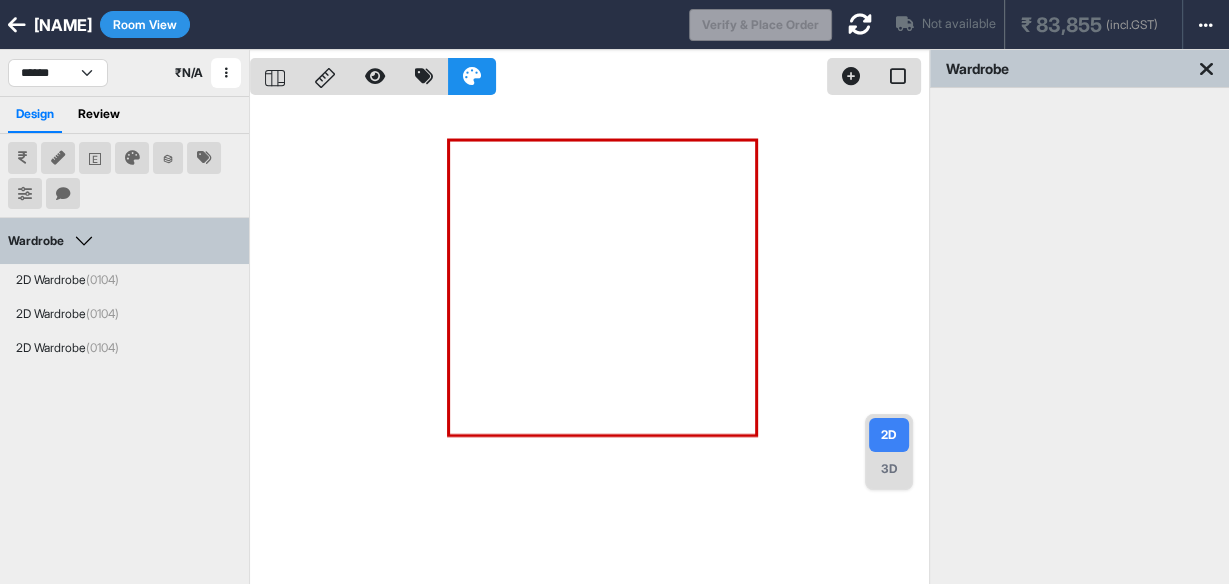 click on "3D" at bounding box center [889, 469] 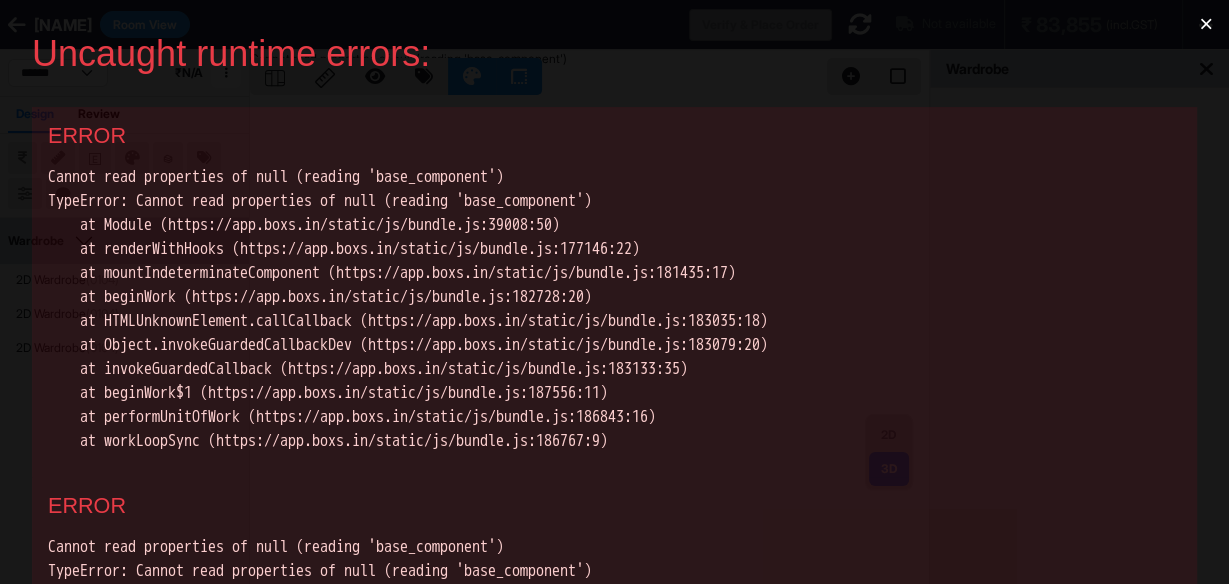 scroll, scrollTop: 0, scrollLeft: 0, axis: both 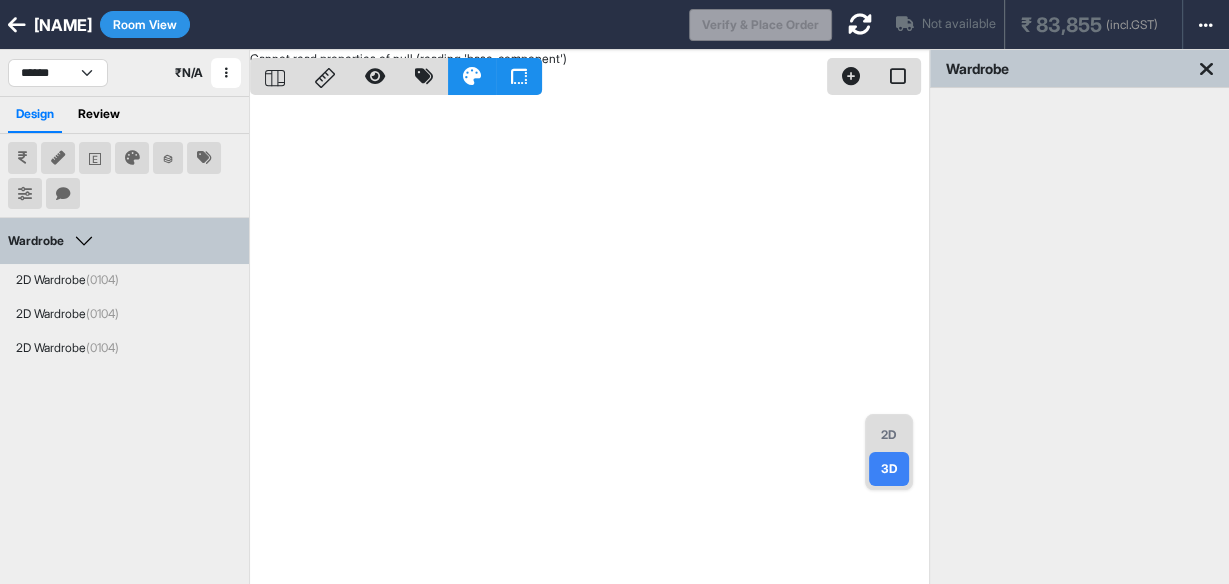 click on "2D 3D Cannot read properties of null (reading 'base_component')" at bounding box center (589, 342) 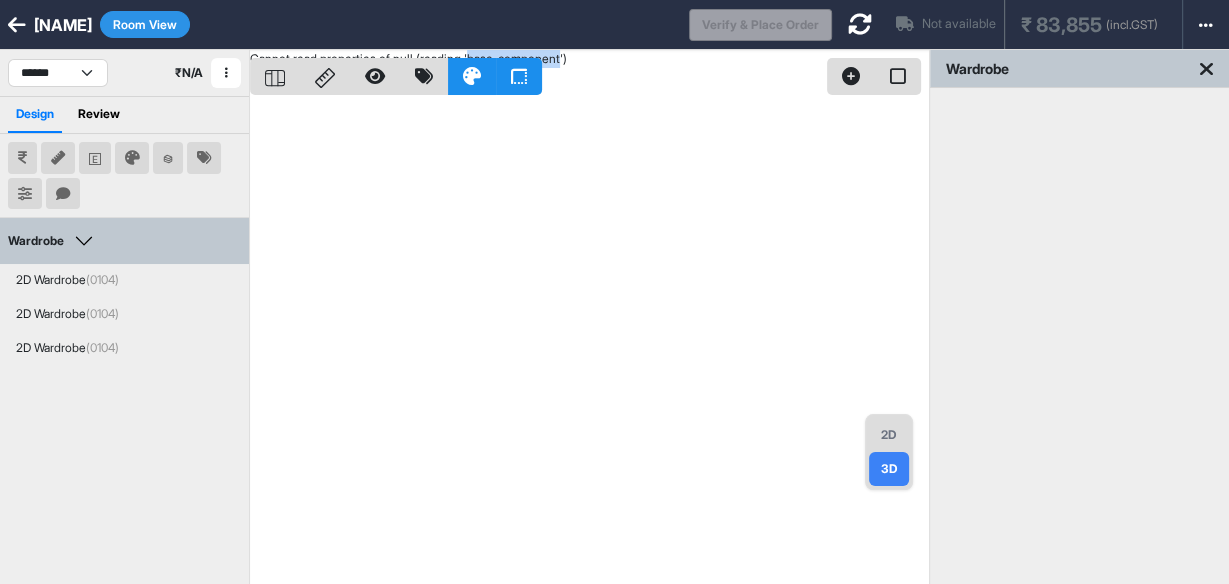 click on "2D 3D Cannot read properties of null (reading 'base_component')" at bounding box center [589, 342] 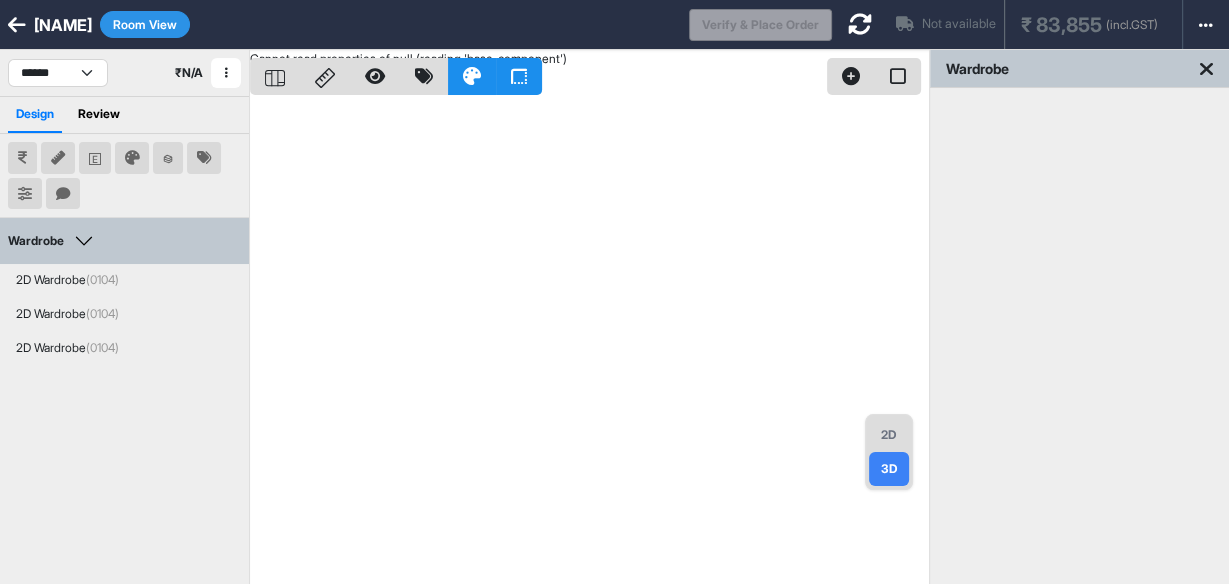 click on "2D" at bounding box center (889, 435) 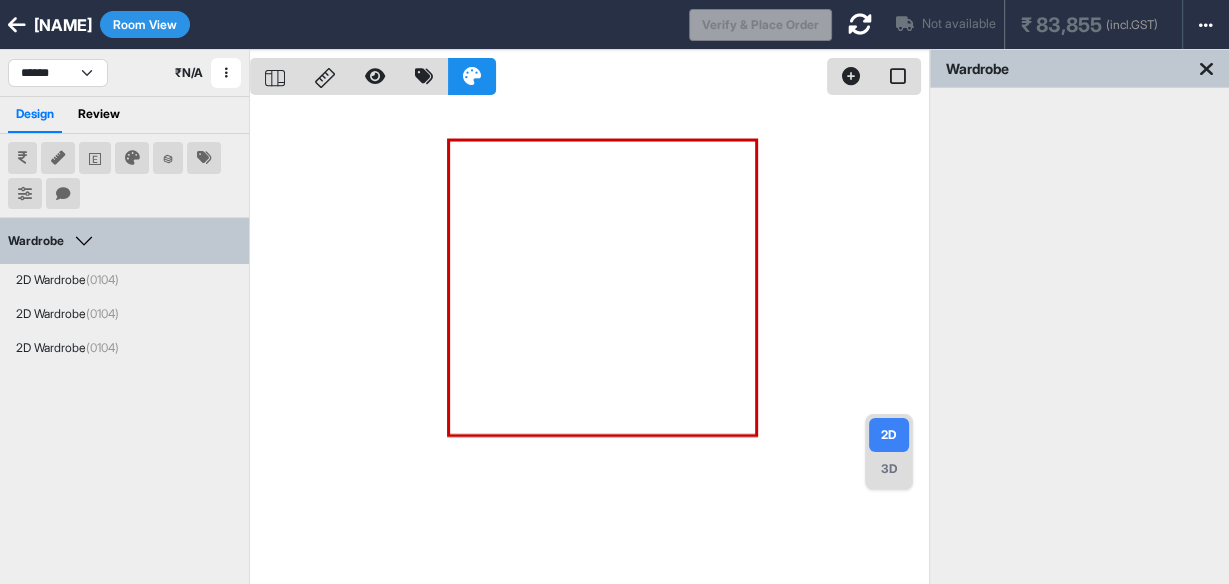 click on "3D" at bounding box center (889, 469) 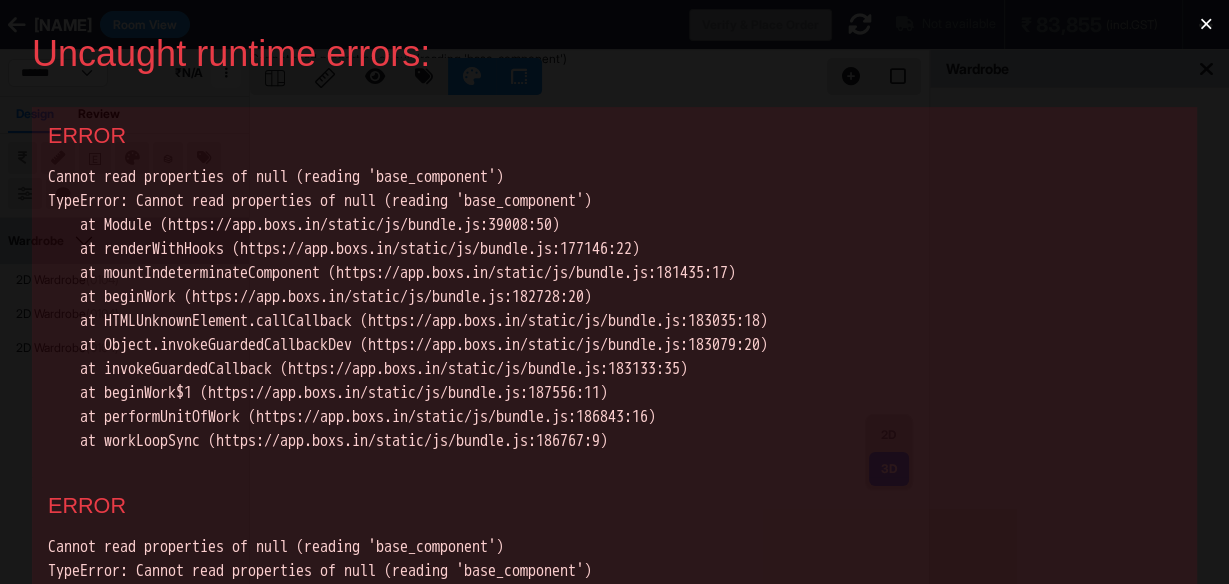 scroll, scrollTop: 0, scrollLeft: 0, axis: both 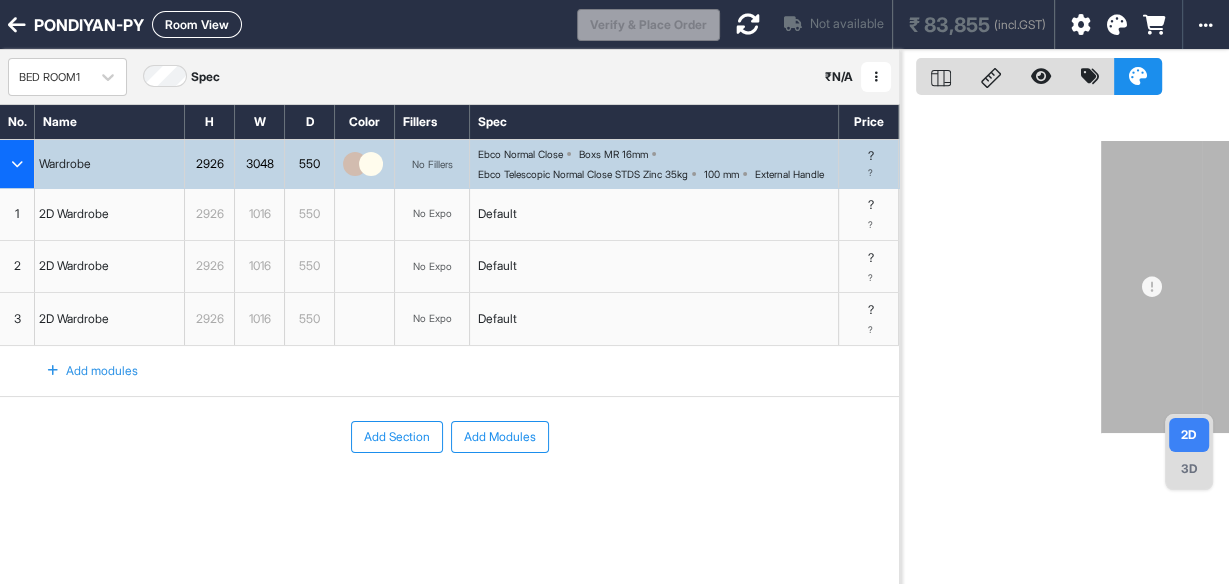 click on "1" at bounding box center (17, 214) 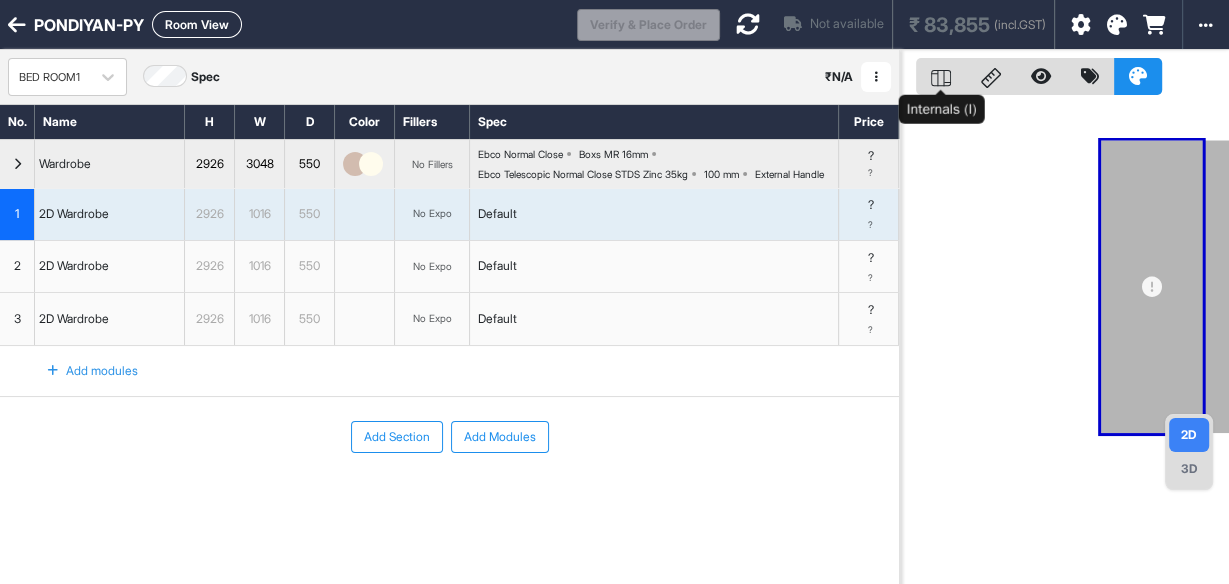 click at bounding box center [941, 76] 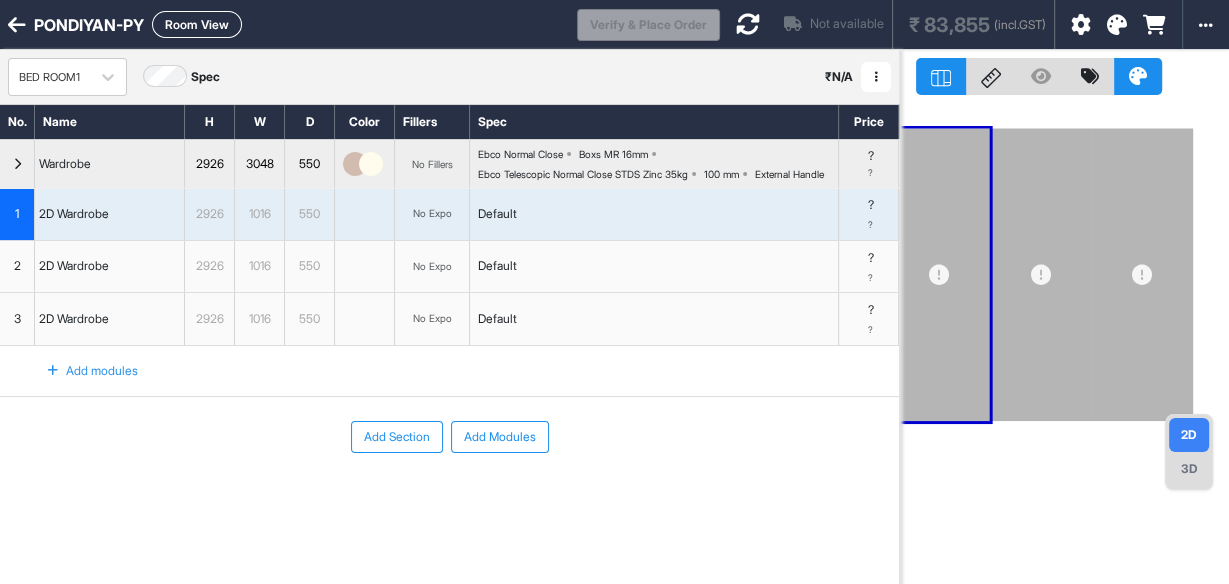 click at bounding box center (748, 24) 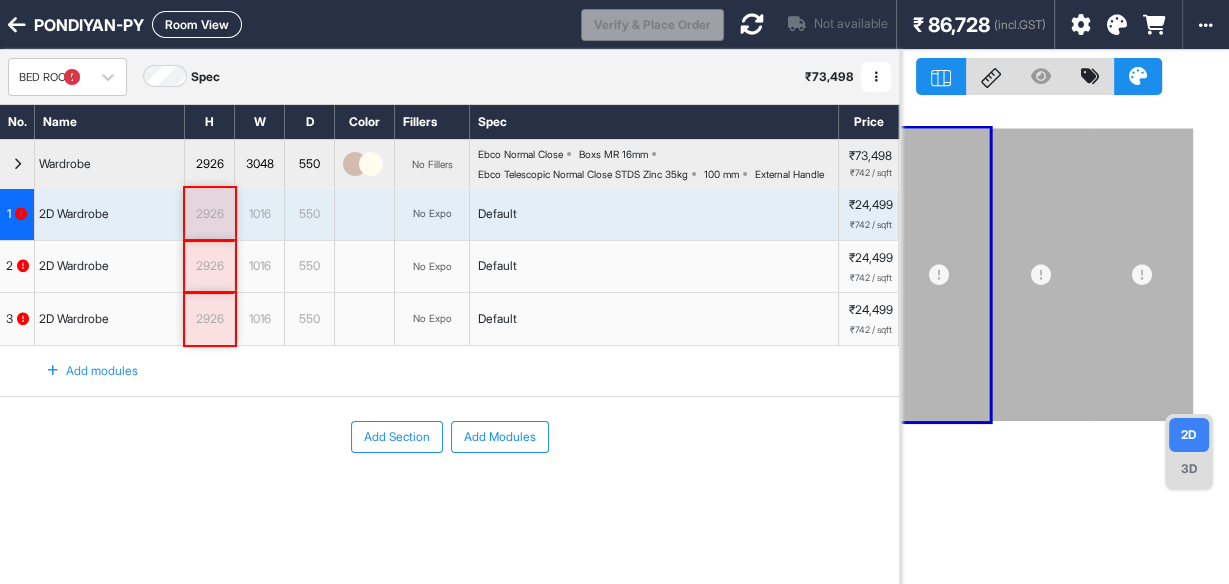 click on "Add Section Add Modules" at bounding box center [449, 437] 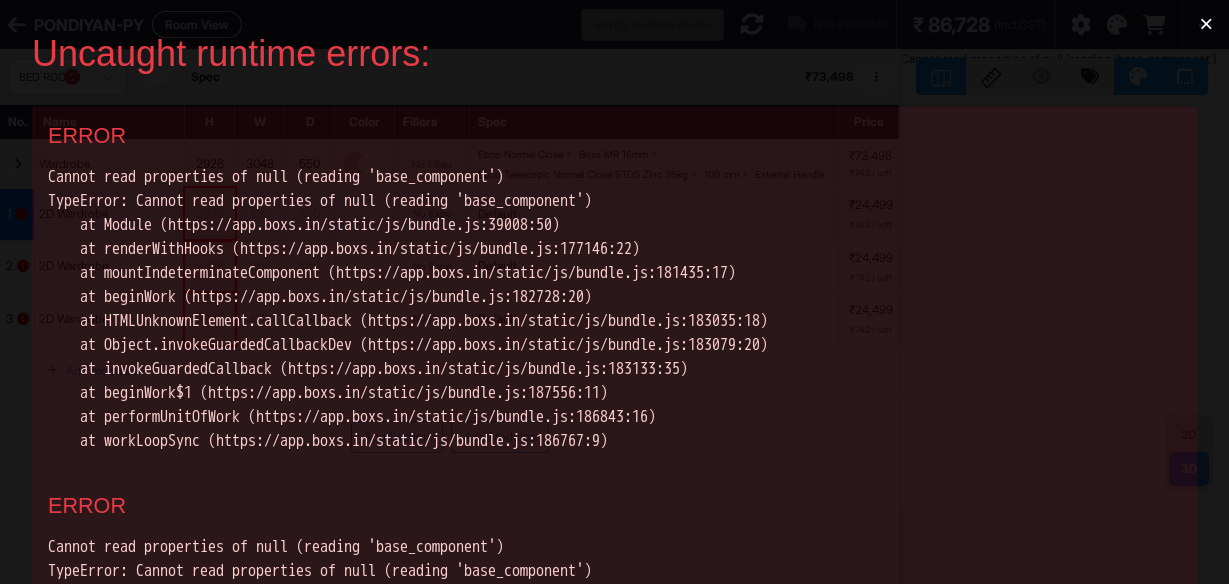 scroll, scrollTop: 0, scrollLeft: 0, axis: both 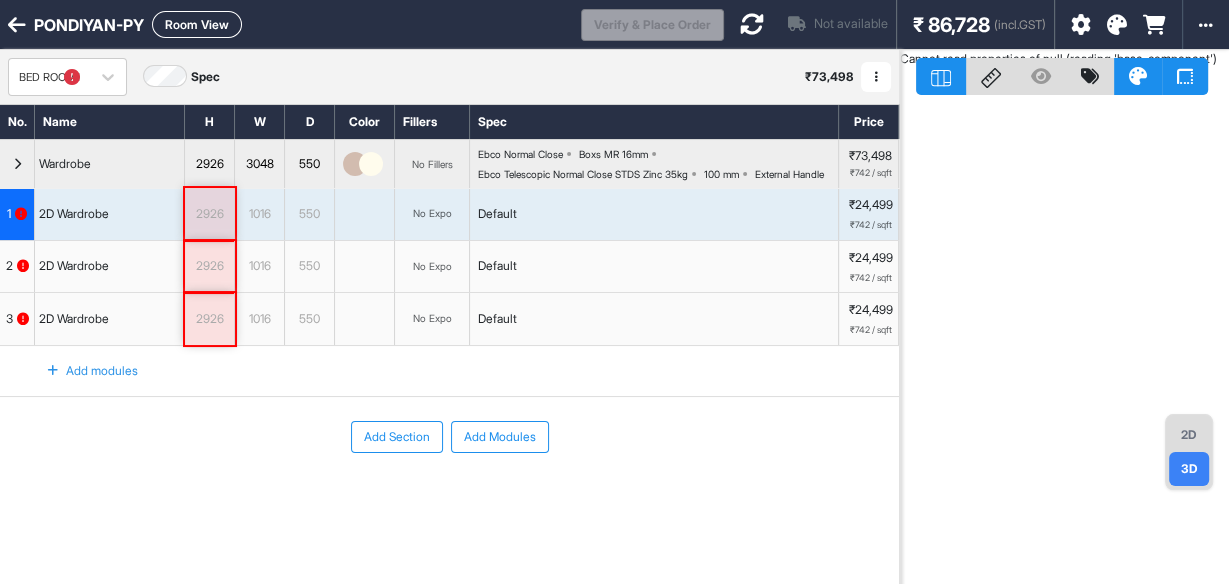click at bounding box center [17, 25] 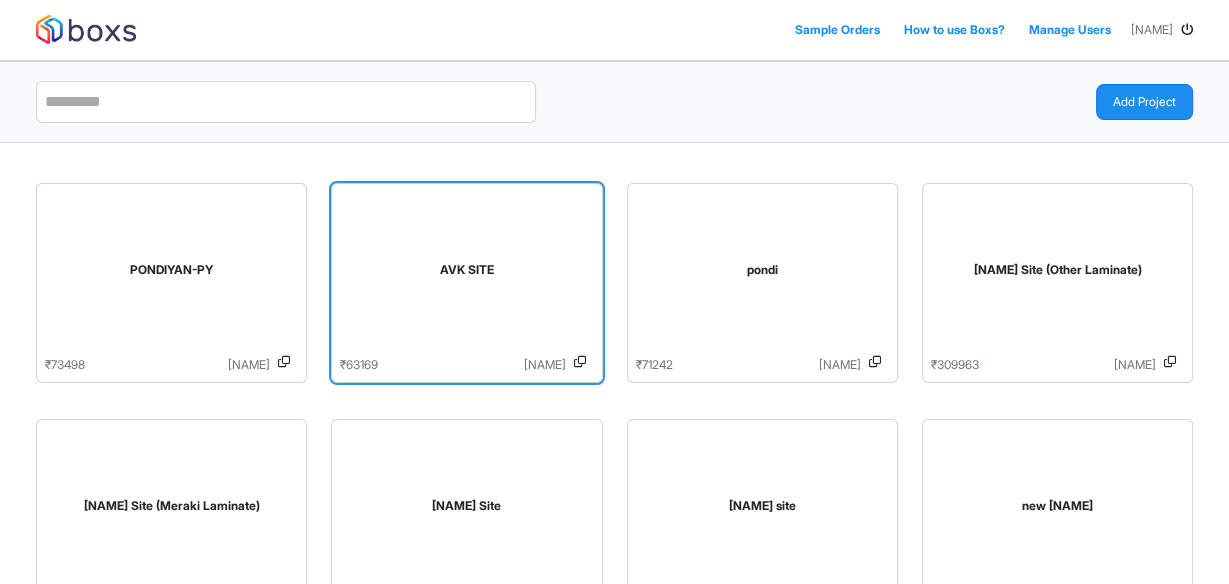 click on "AVK SITE" at bounding box center [466, 274] 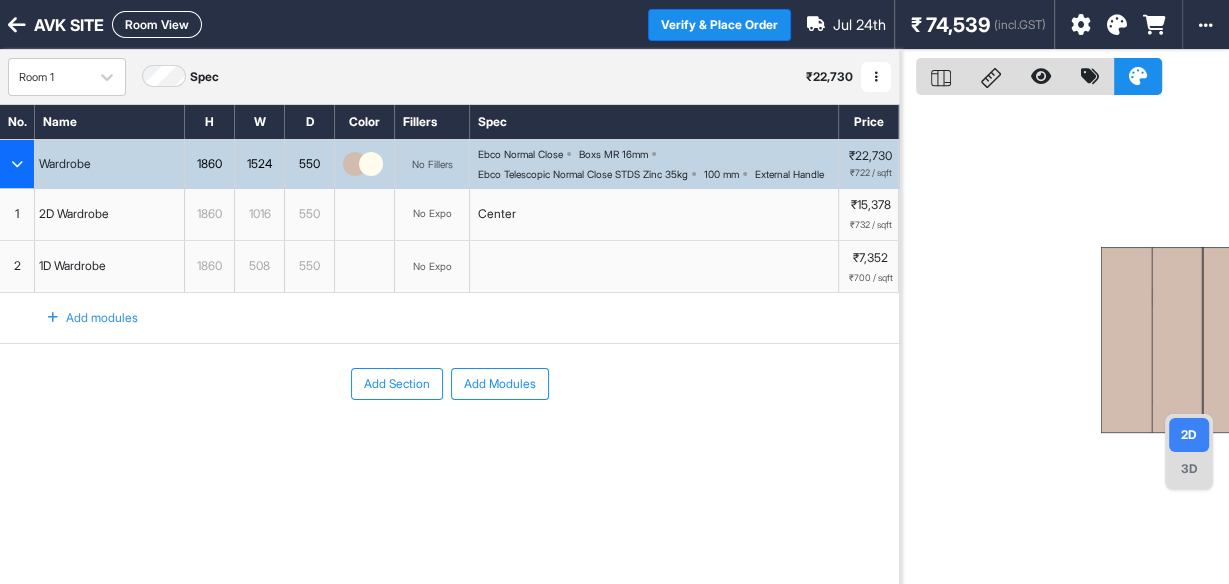 click at bounding box center (17, 25) 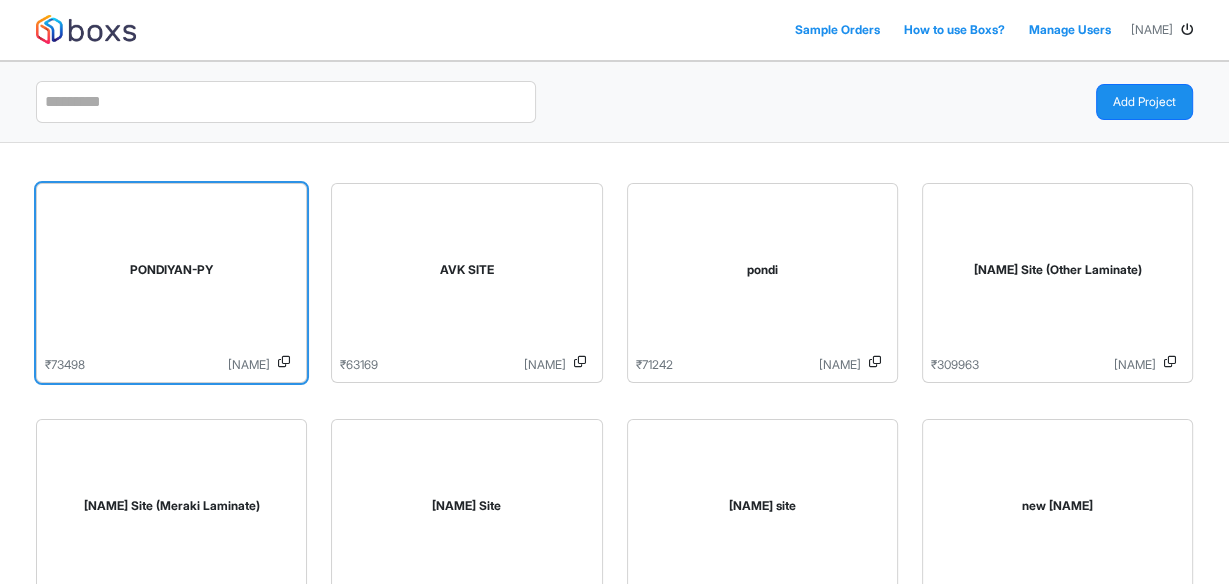click on "PONDIYAN-PY" at bounding box center [171, 274] 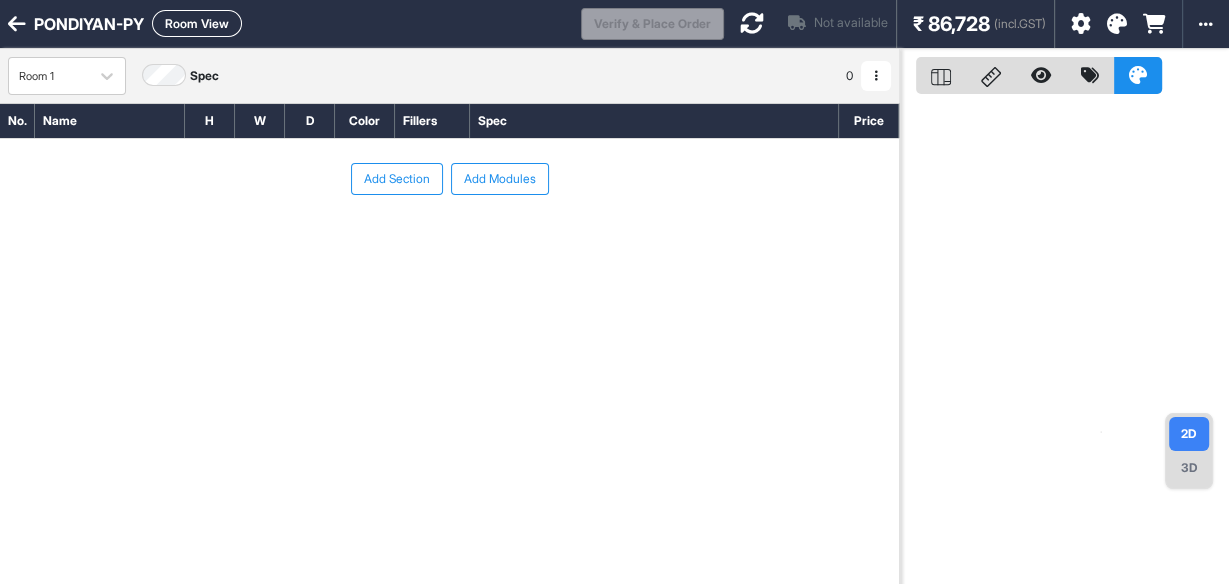 scroll, scrollTop: 0, scrollLeft: 0, axis: both 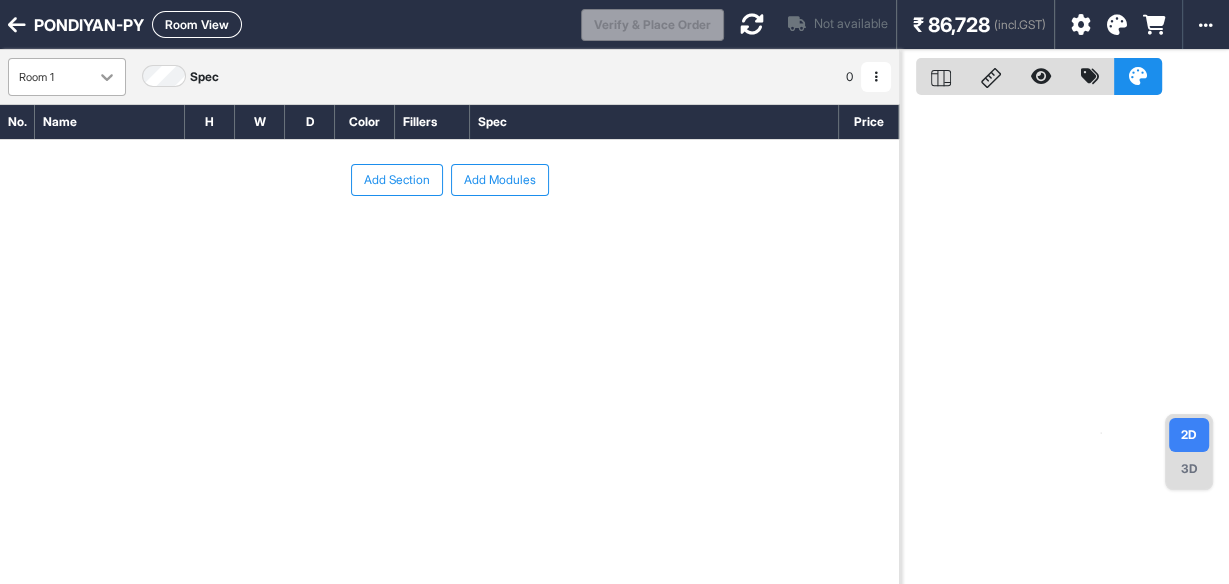 click 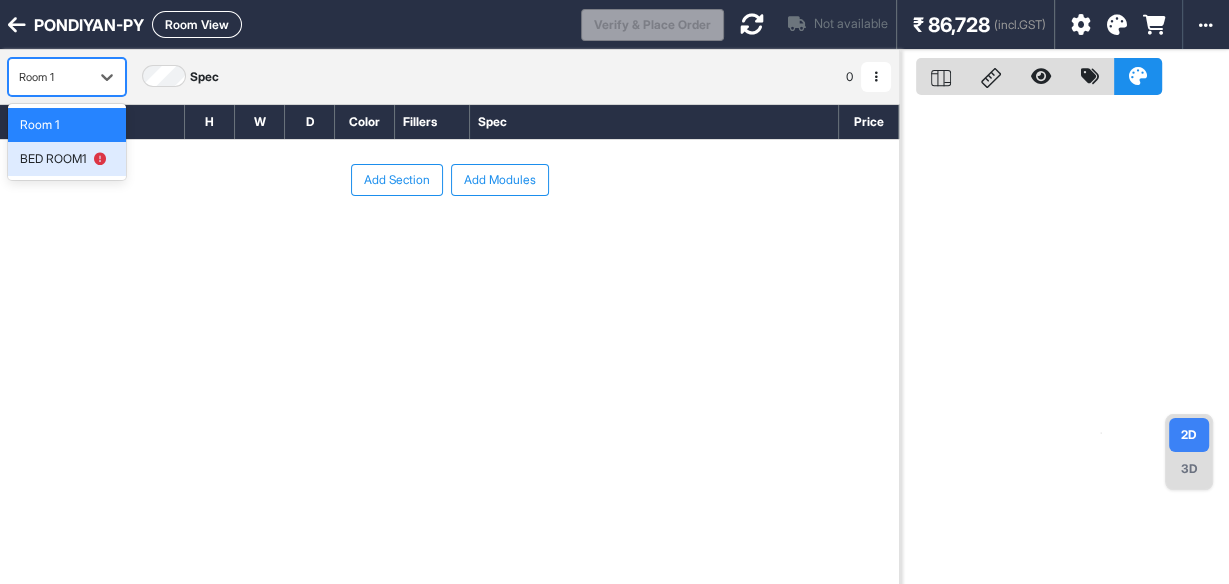 click at bounding box center (96, 159) 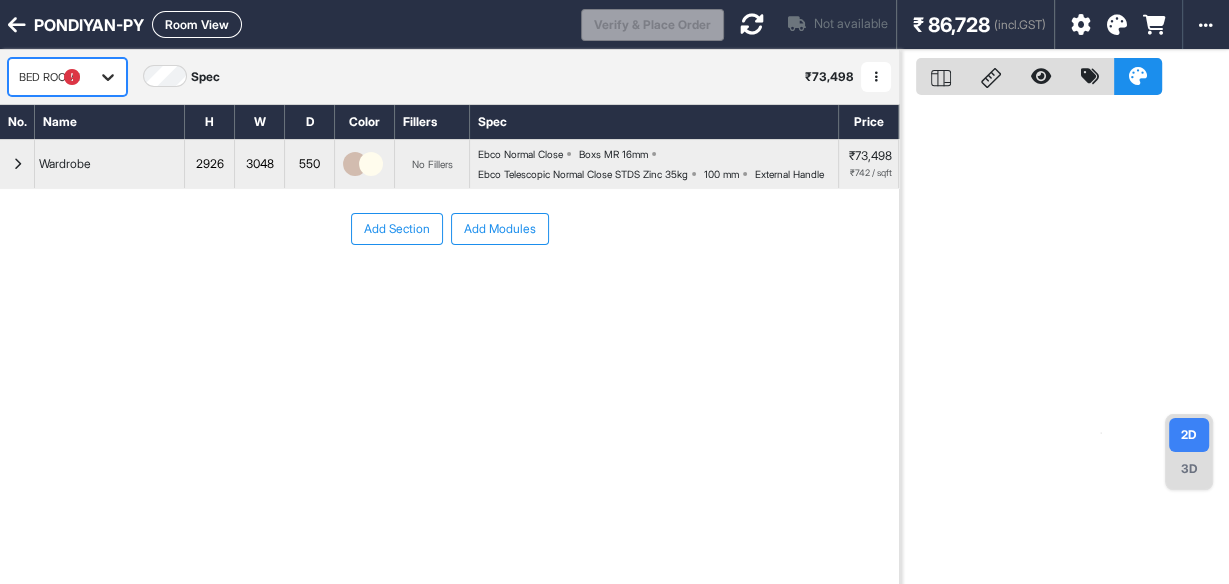 click 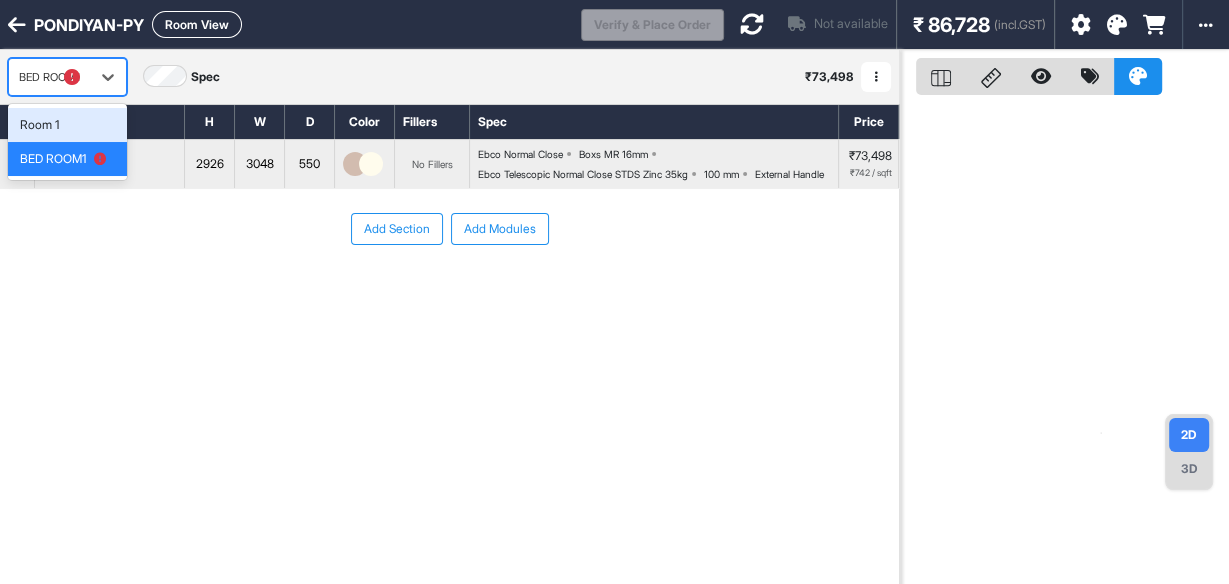 click on "Room 1" at bounding box center (67, 125) 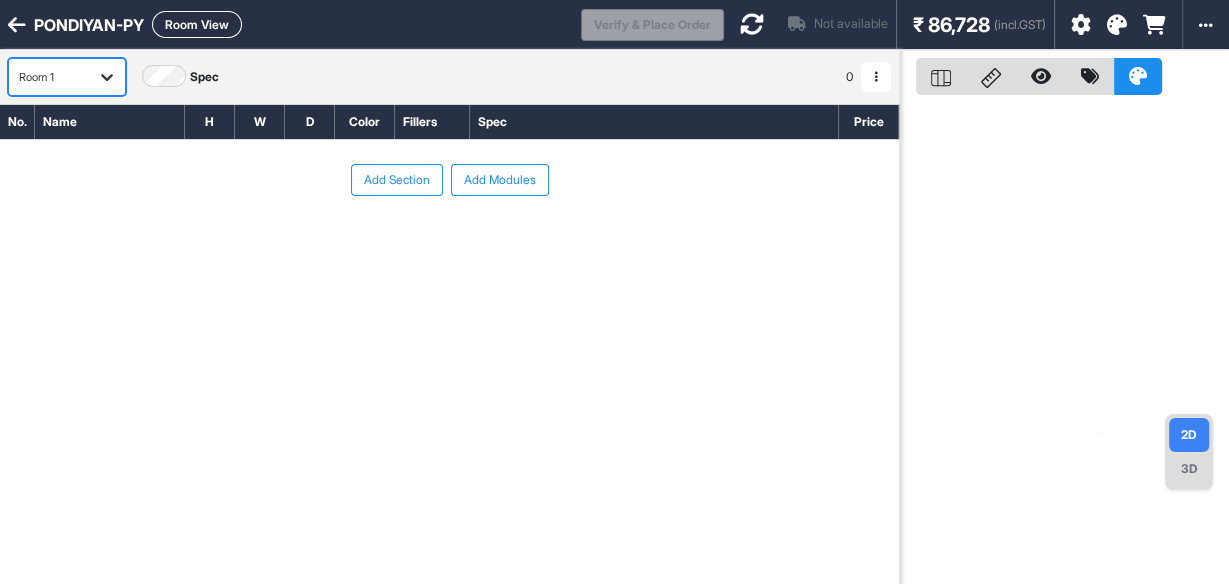 click 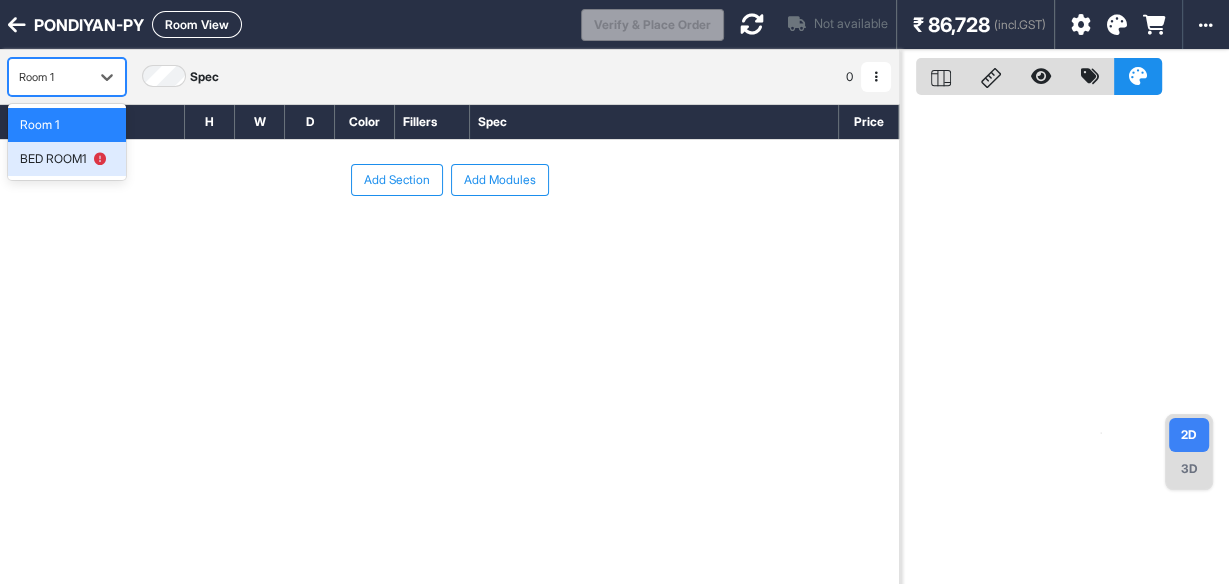 click on "BED ROOM1" at bounding box center (63, 159) 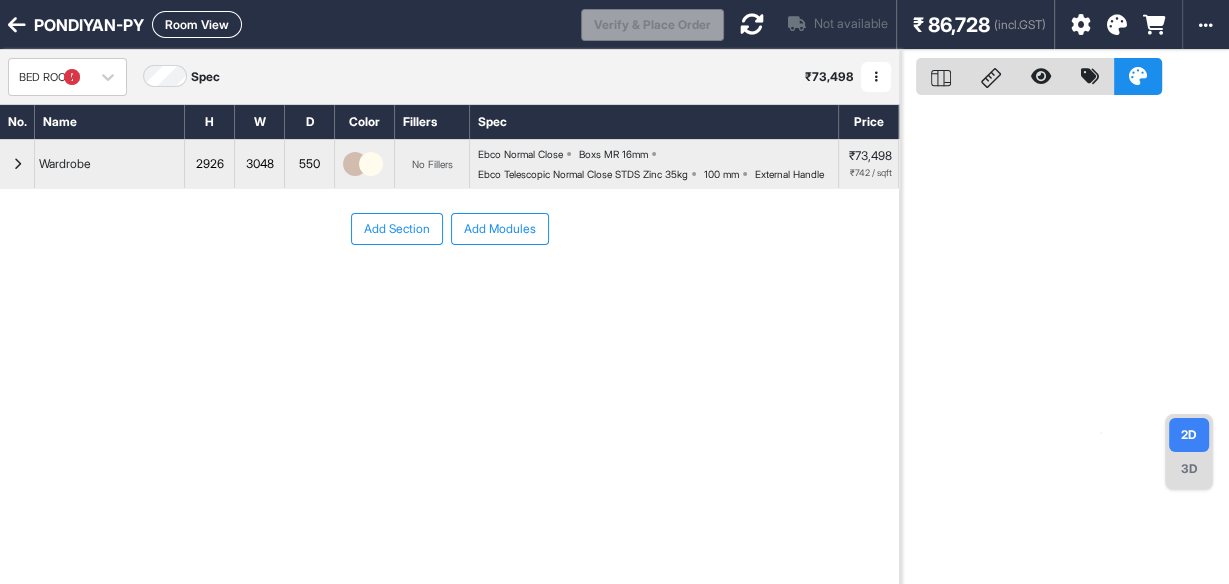 click on "3D" at bounding box center (1189, 469) 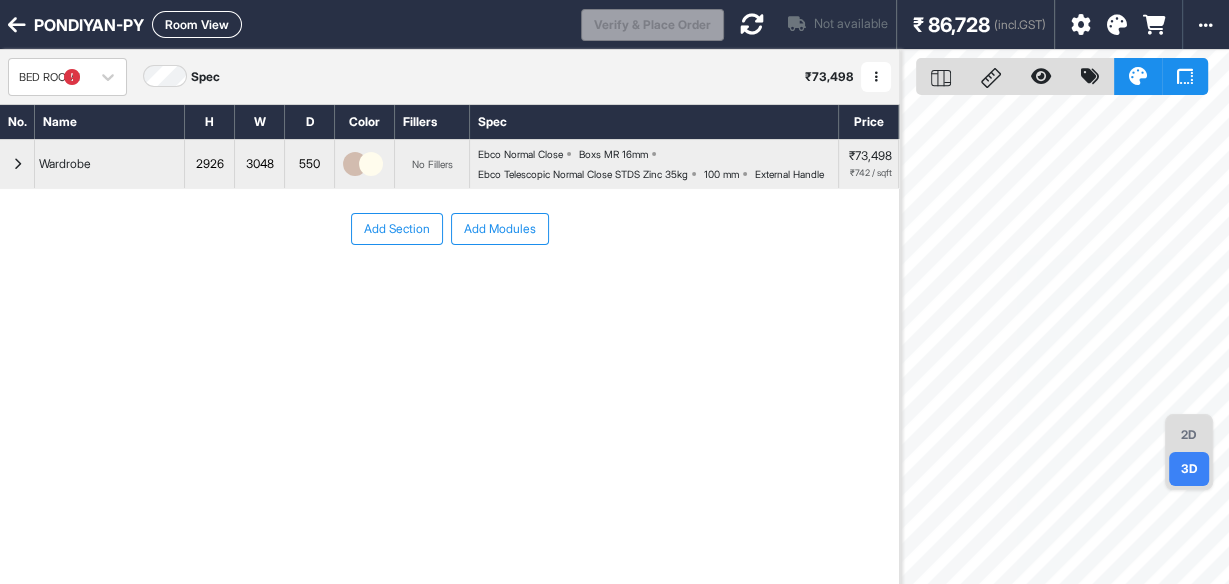 click on "Room View" at bounding box center [197, 24] 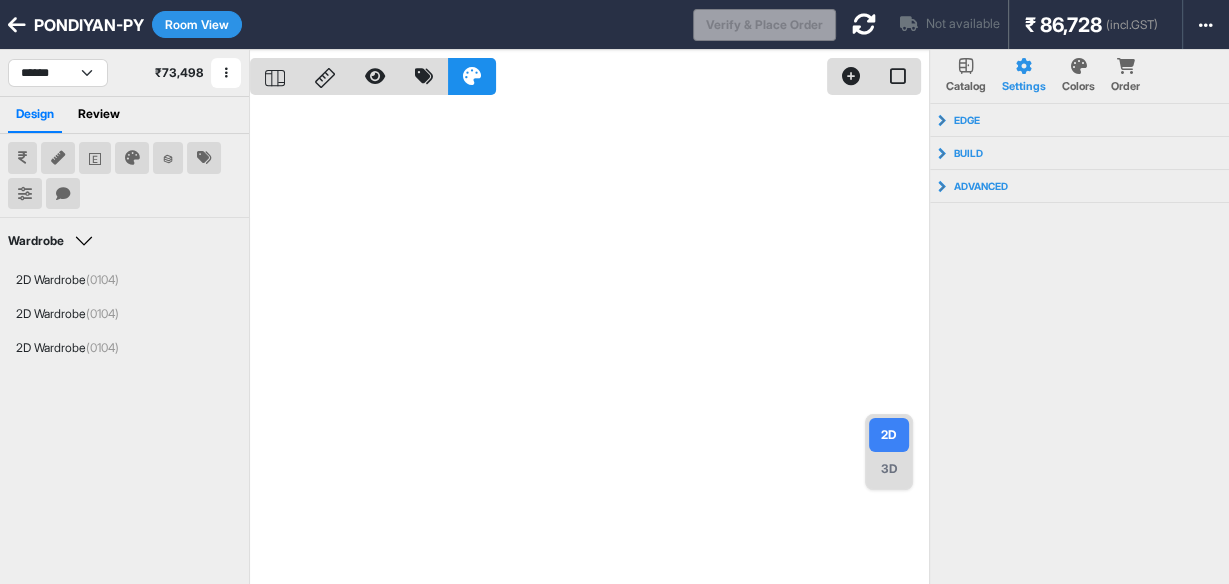 click on "3D" at bounding box center [889, 469] 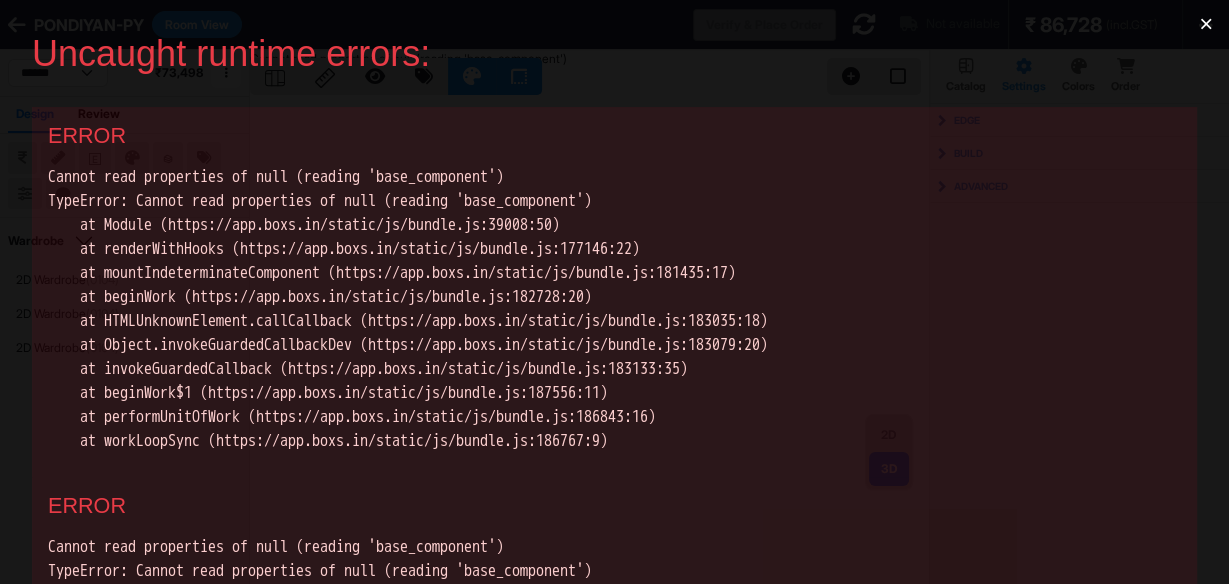 scroll, scrollTop: 0, scrollLeft: 0, axis: both 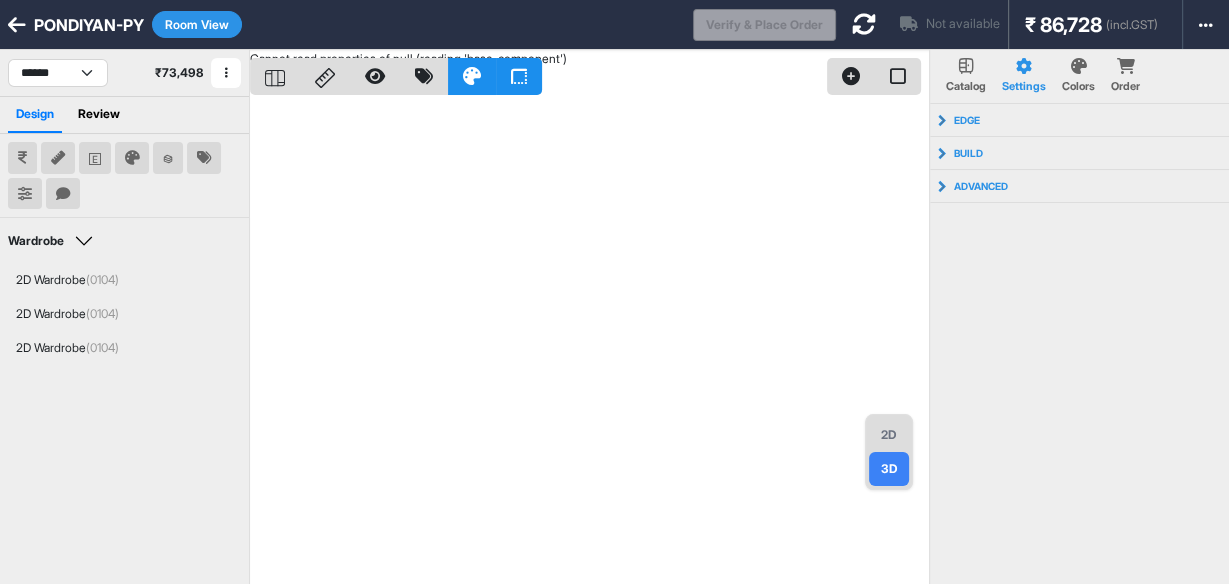click on "Review" at bounding box center (99, 115) 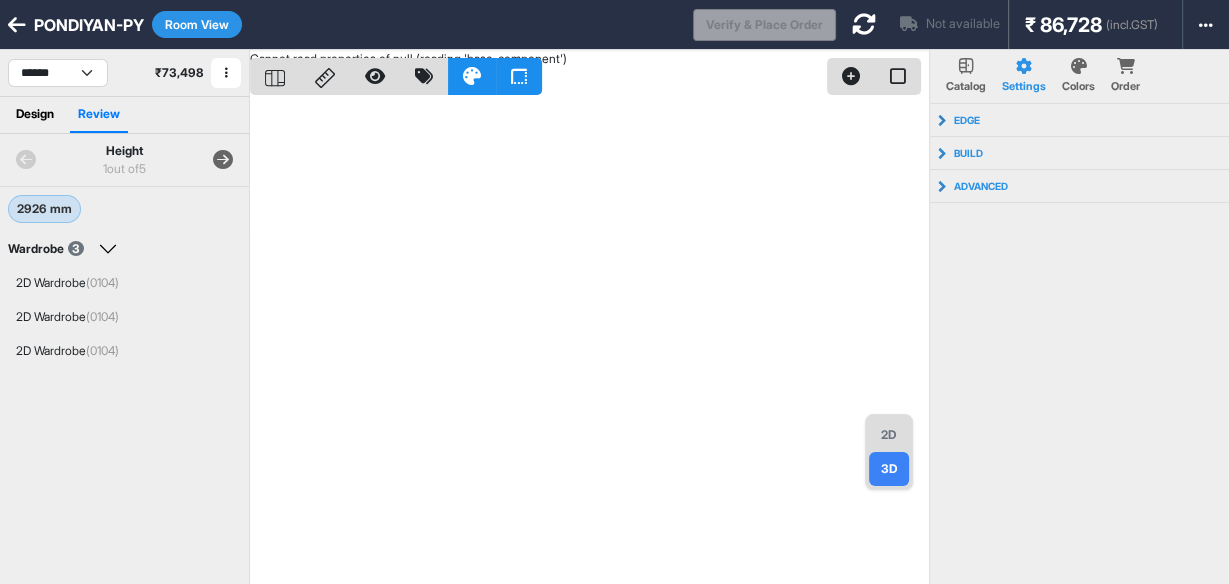 click on "Design" at bounding box center (35, 115) 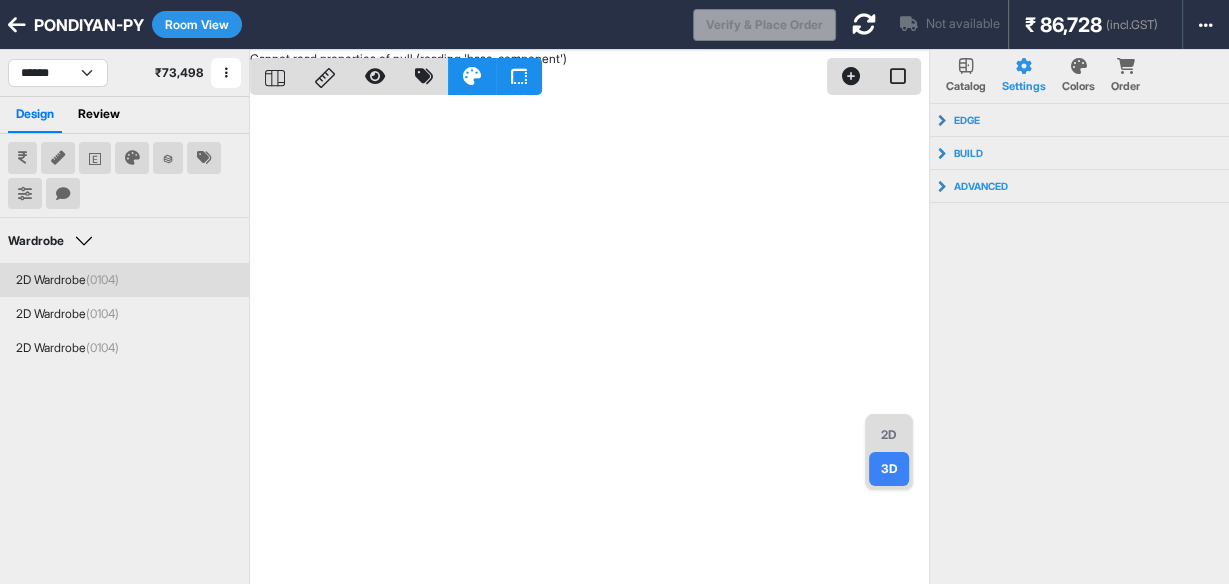 drag, startPoint x: 92, startPoint y: 261, endPoint x: 117, endPoint y: 284, distance: 33.970577 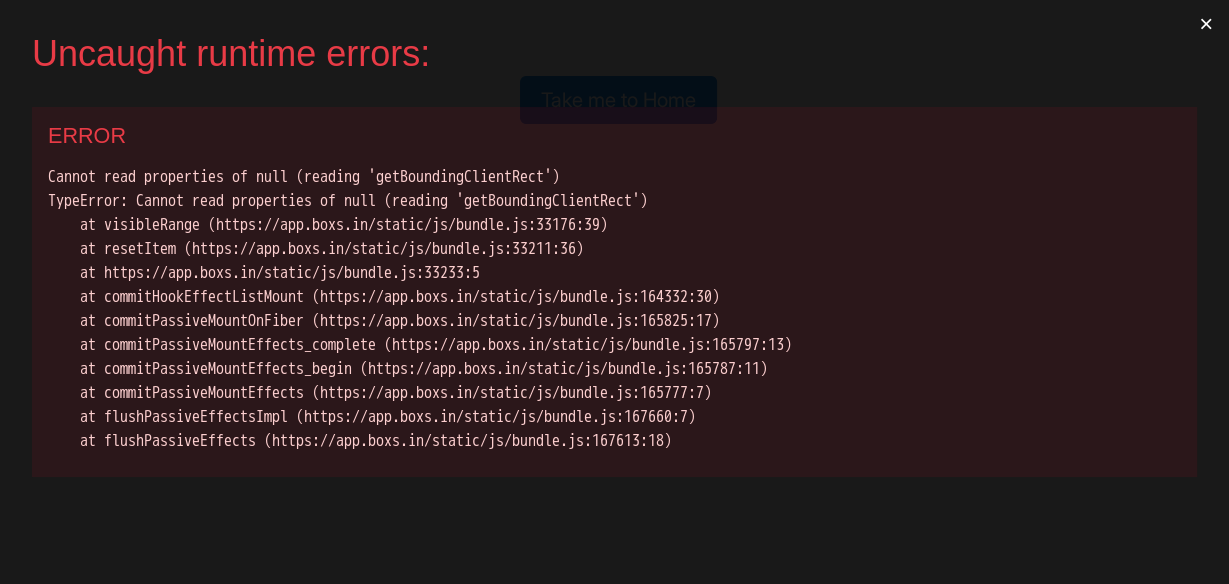scroll, scrollTop: 0, scrollLeft: 0, axis: both 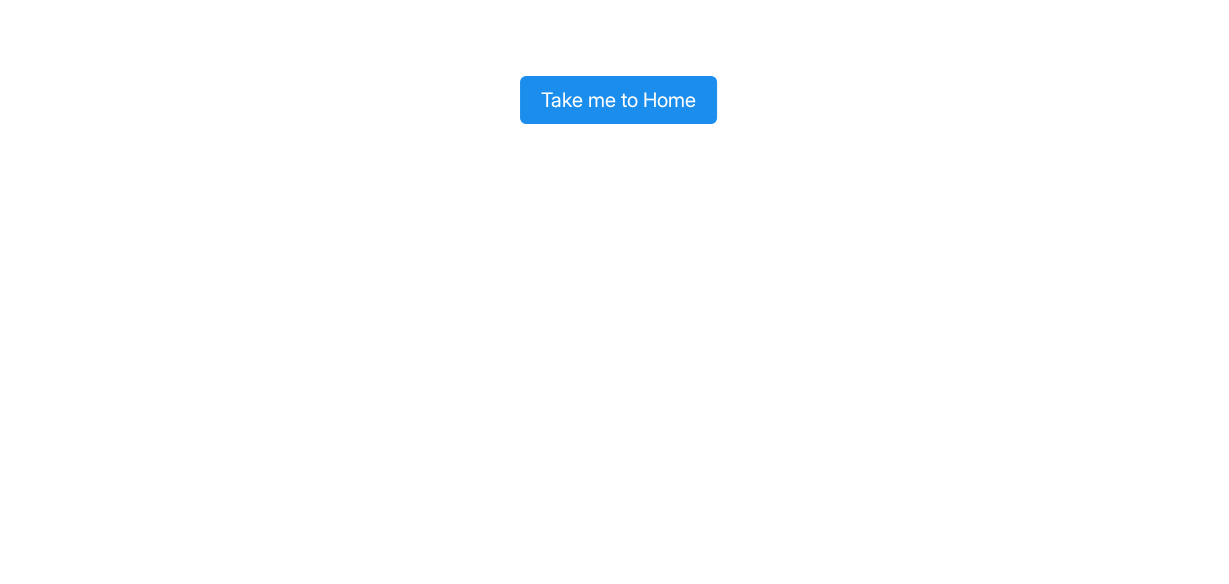 click on "Take me to Home" at bounding box center (618, 100) 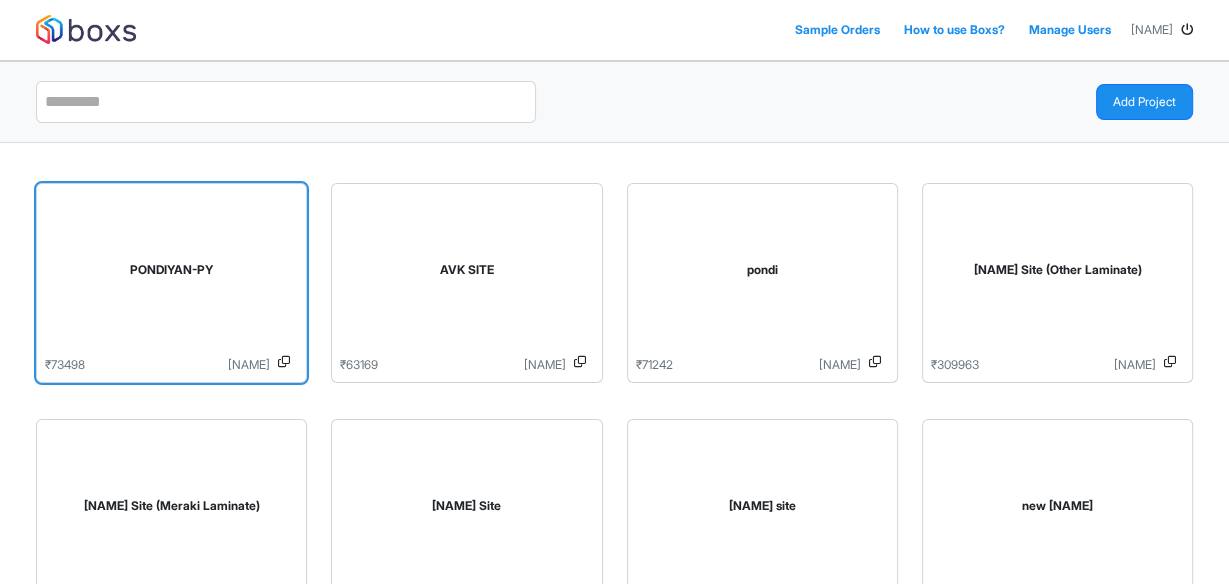 click on "PONDIYAN-PY" at bounding box center [171, 274] 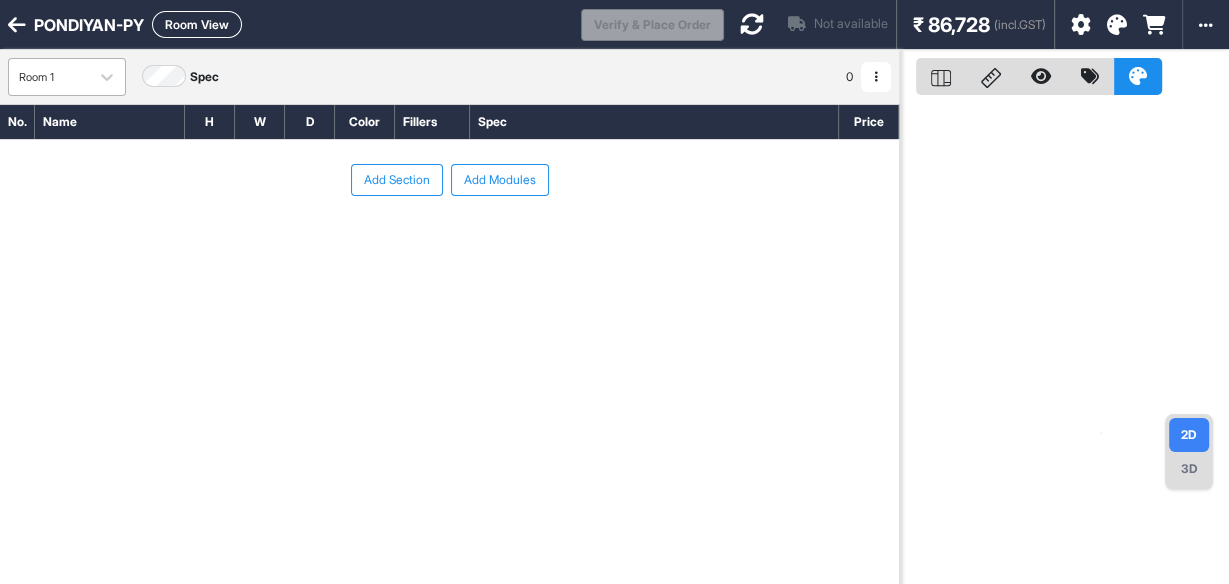 click on "Room 1" at bounding box center (49, 77) 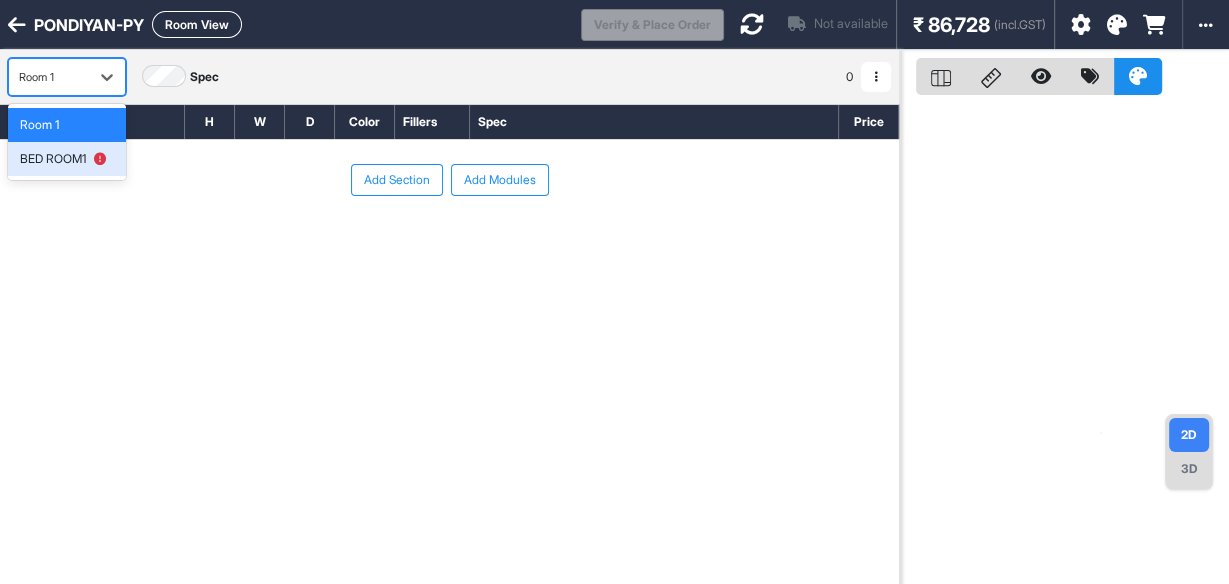 click on "BED ROOM1" at bounding box center [63, 159] 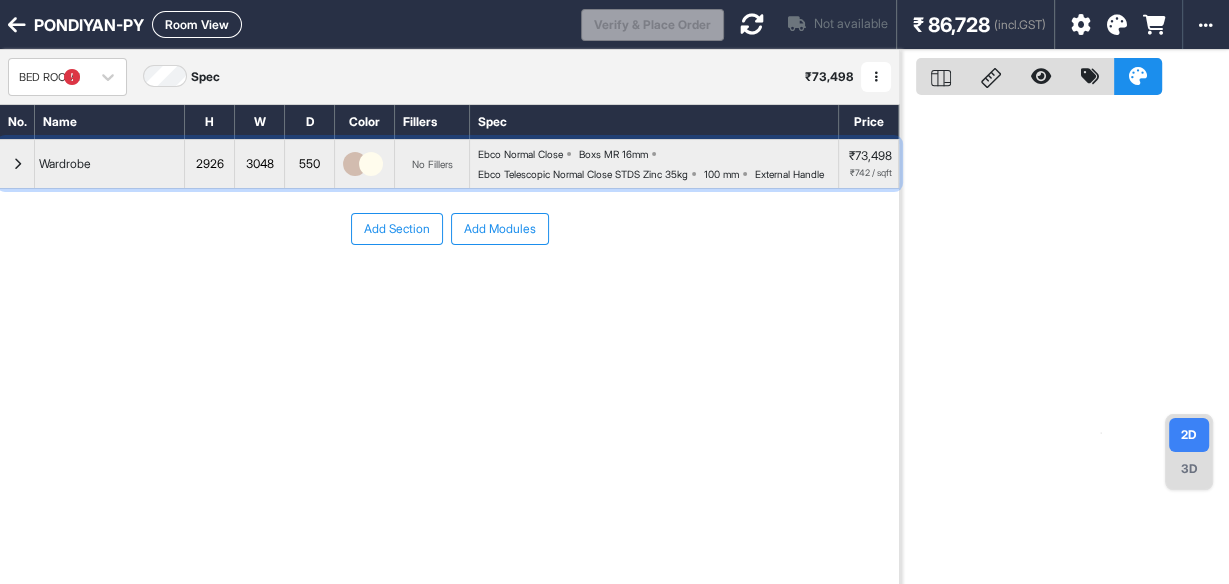 click at bounding box center [17, 164] 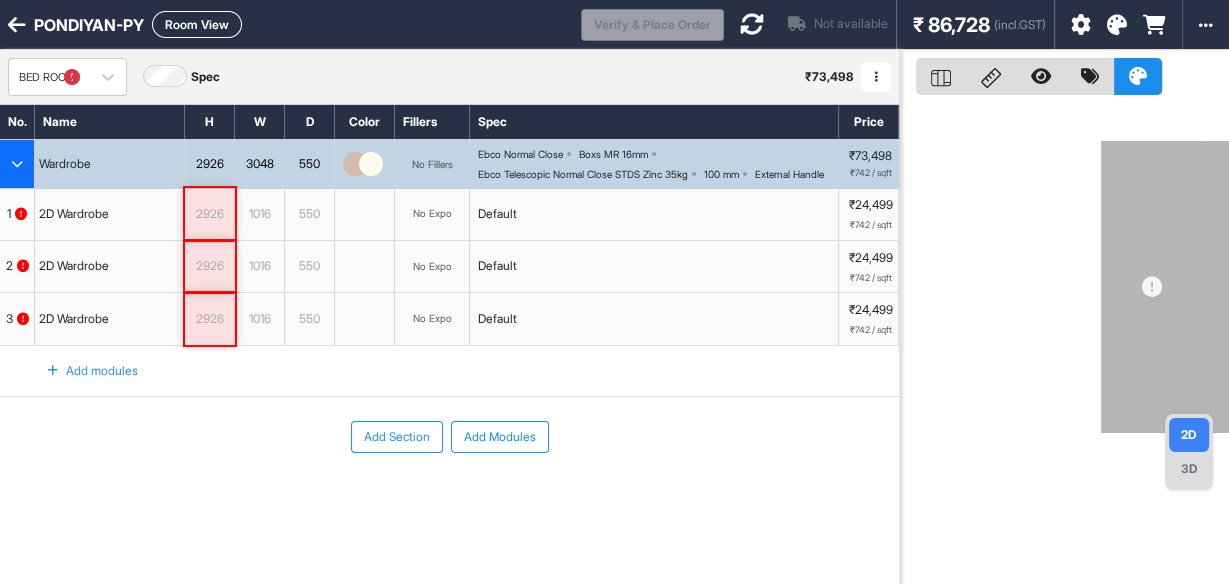 click on "2926" at bounding box center (209, 319) 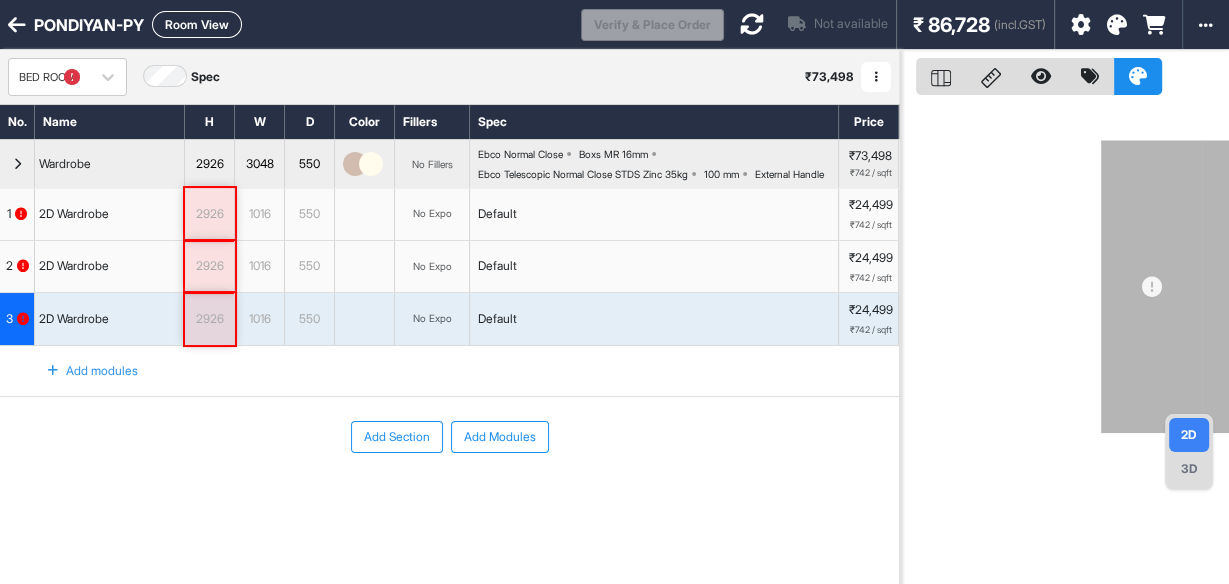 click on "2926" at bounding box center [209, 214] 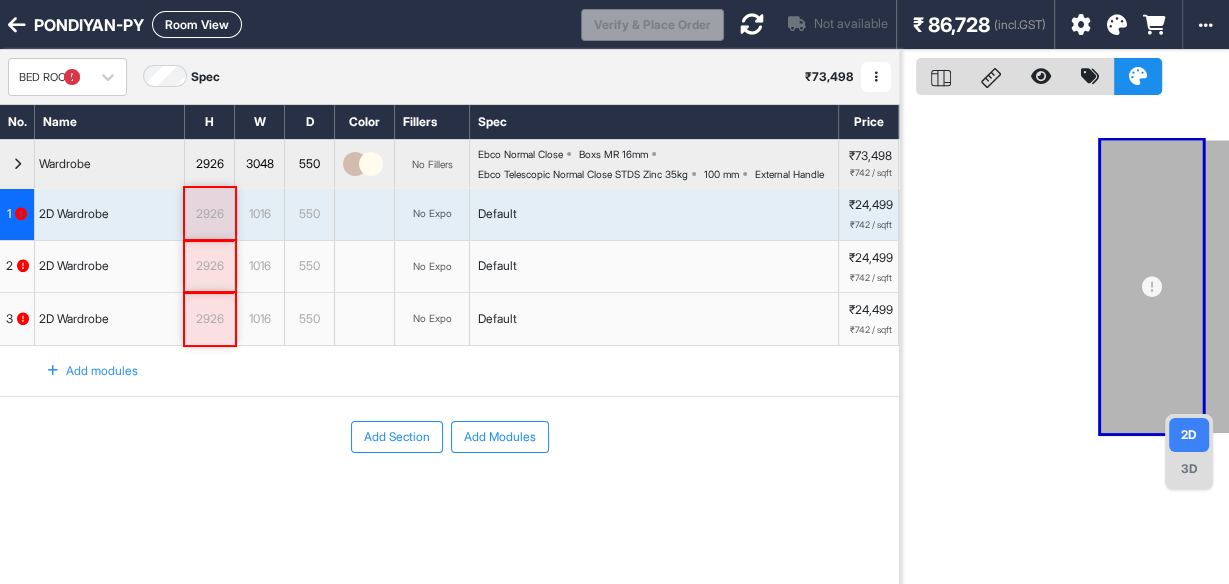 click on "2926" at bounding box center [209, 214] 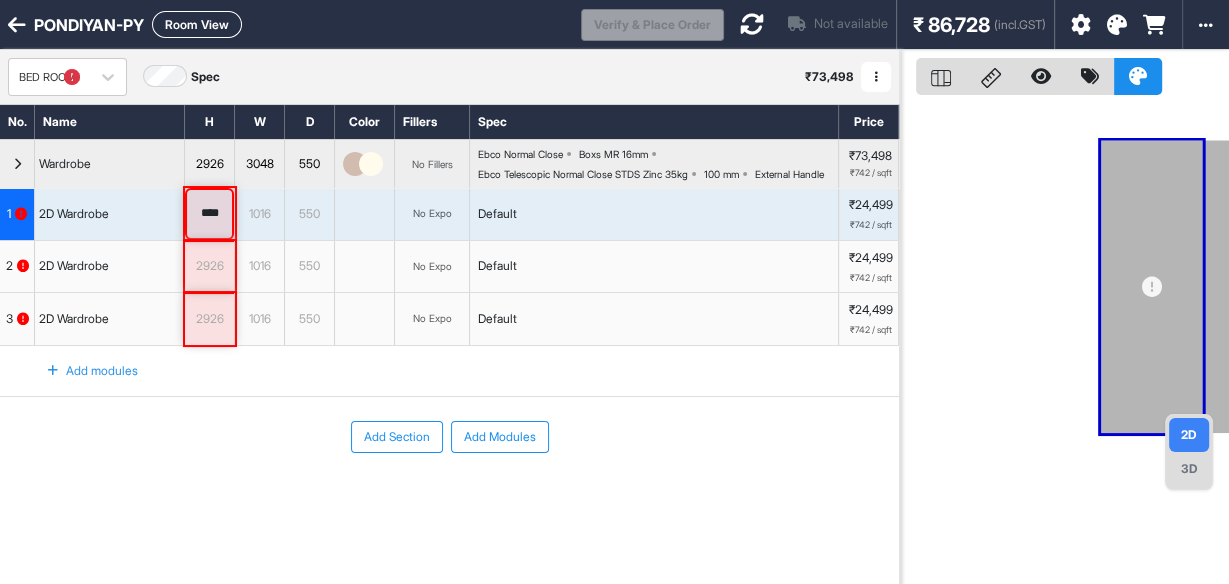 click on "****" at bounding box center (209, 214) 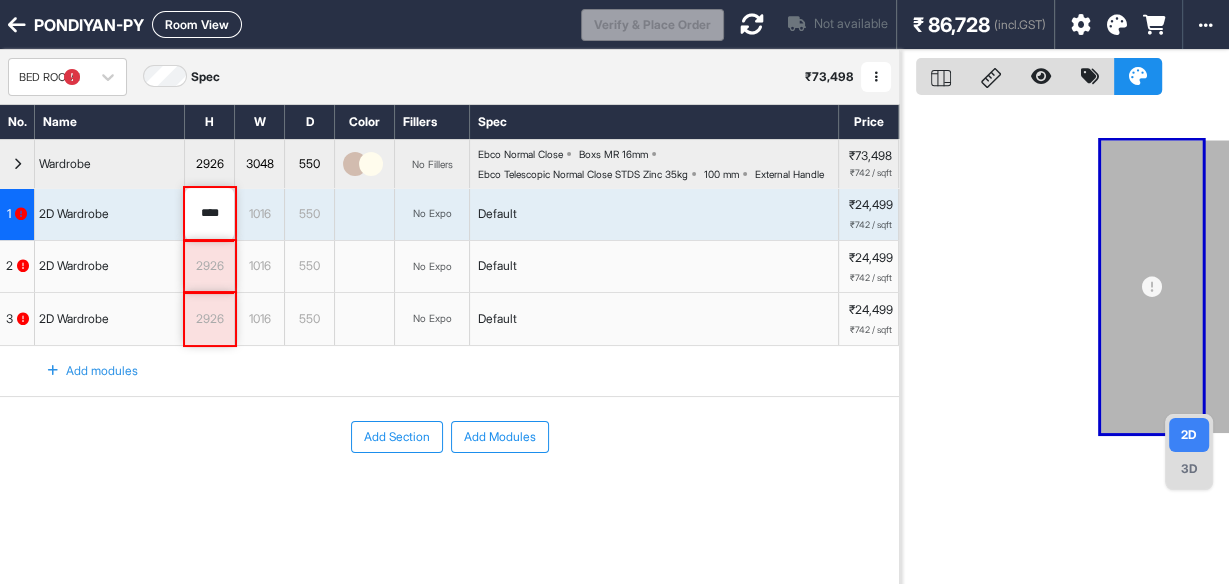 type on "****" 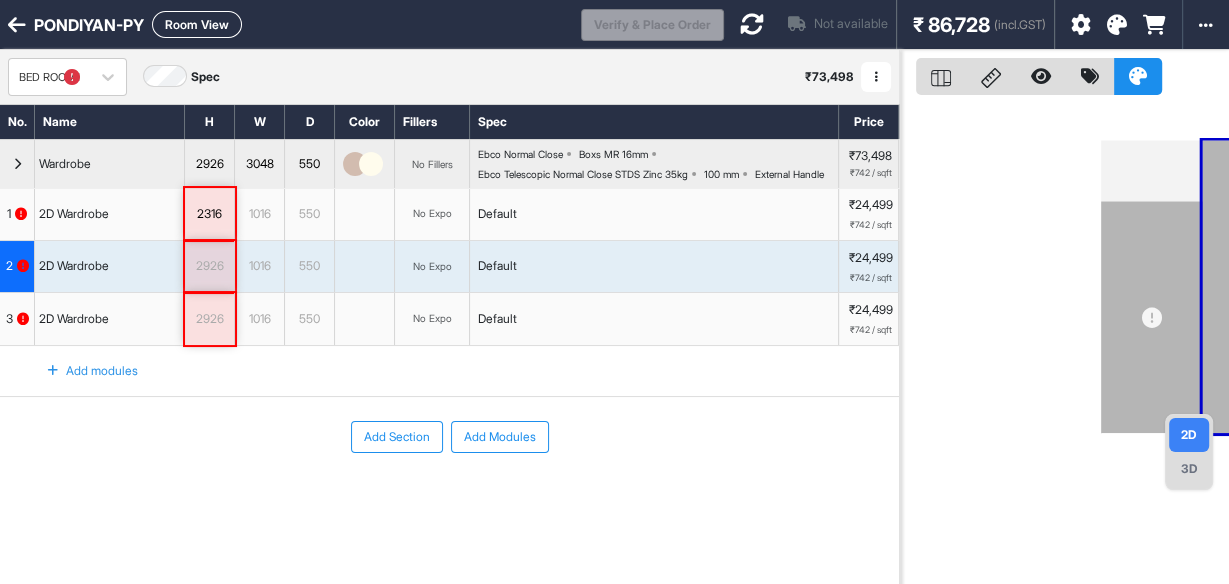 click on "2926" at bounding box center [209, 266] 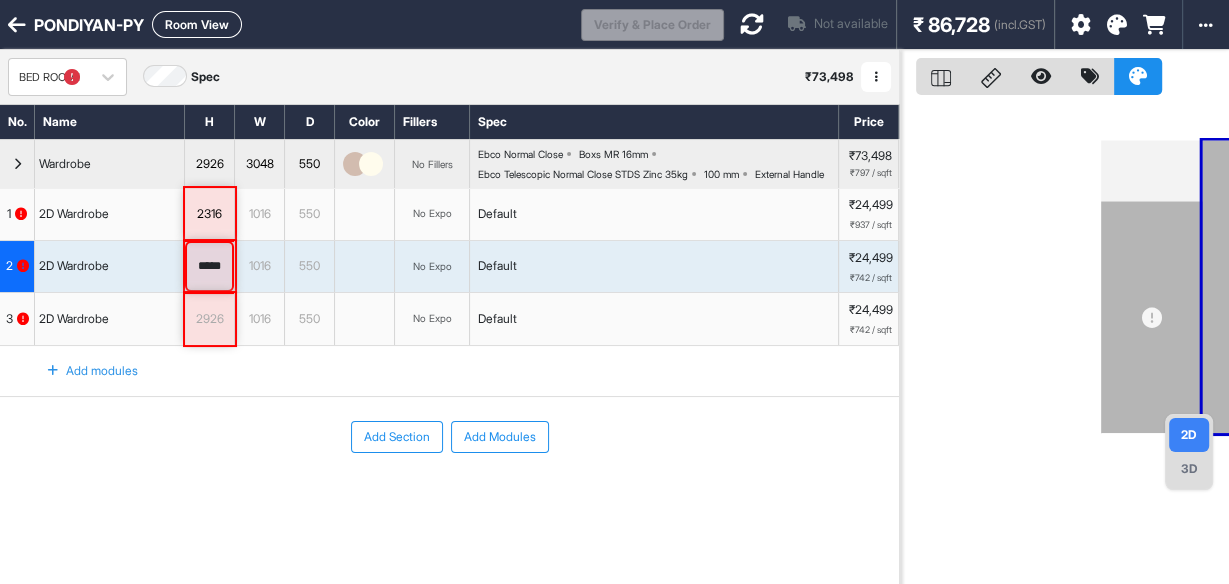 scroll, scrollTop: 0, scrollLeft: 0, axis: both 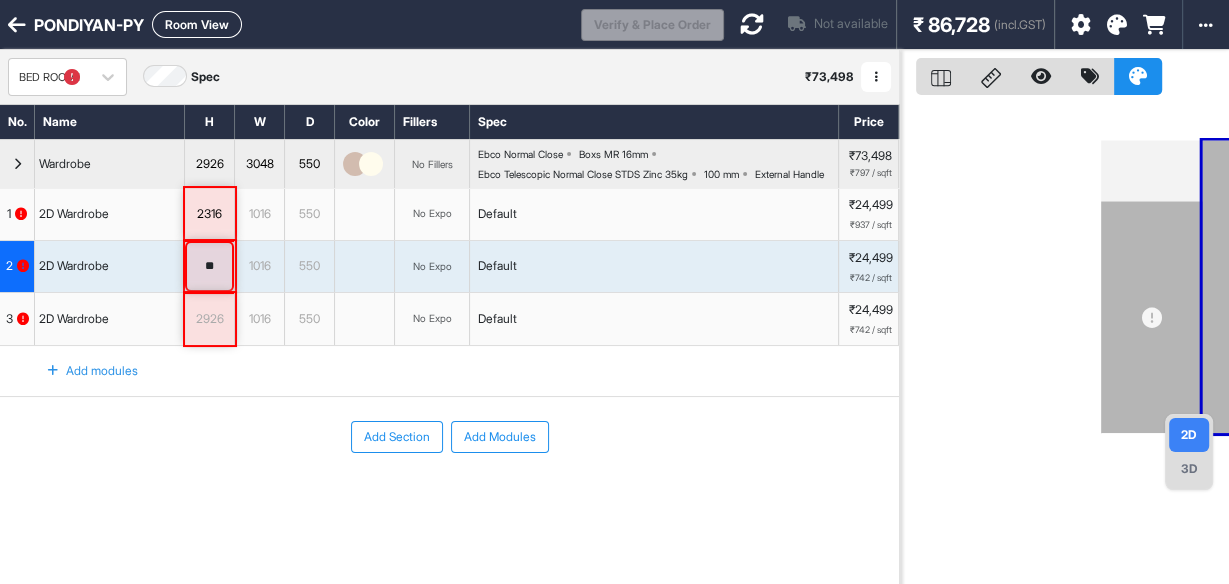 type on "*" 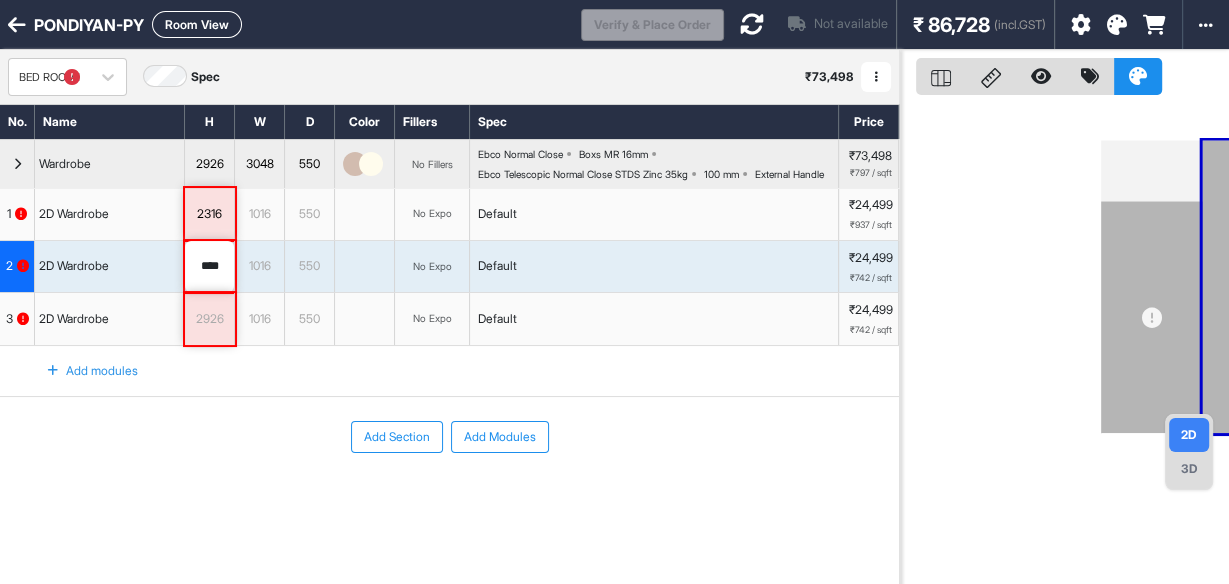 type on "****" 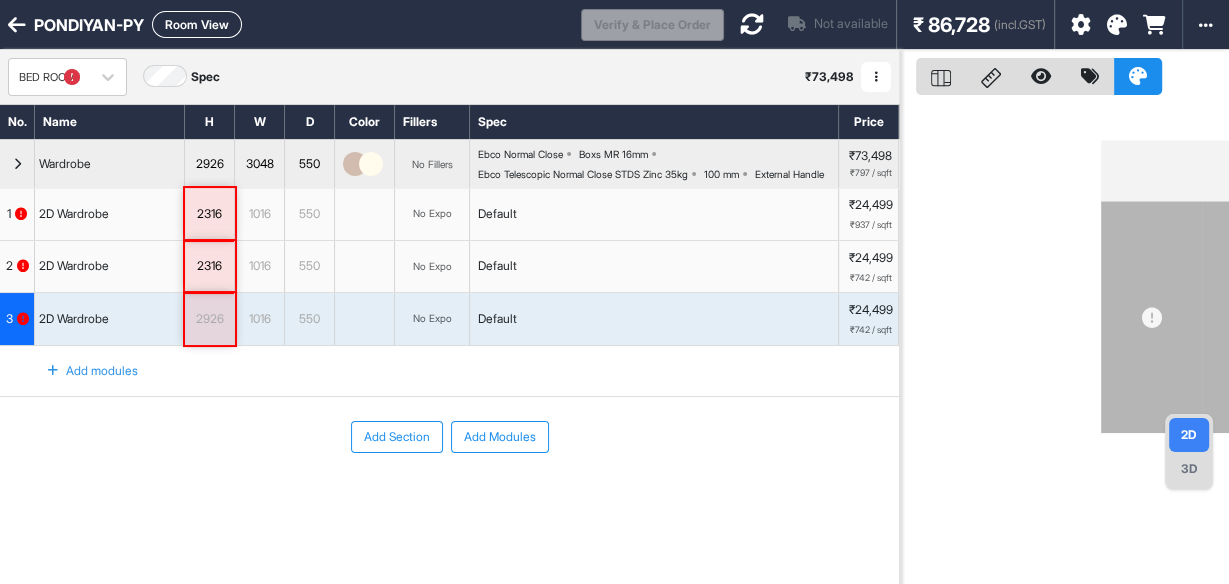 click on "2926" at bounding box center [209, 319] 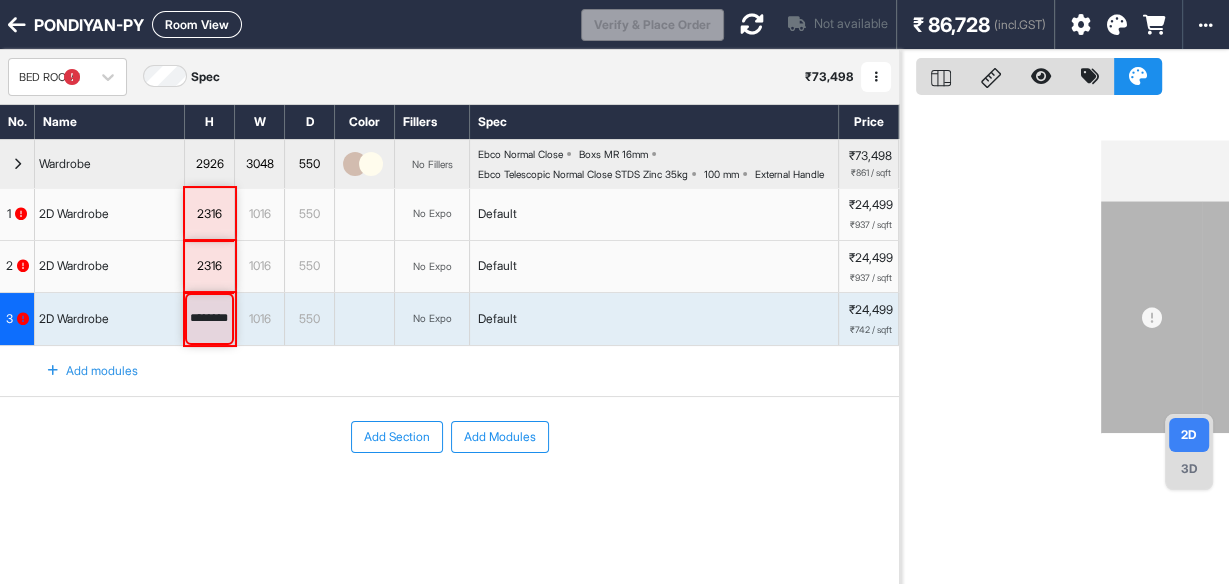 scroll, scrollTop: 0, scrollLeft: 0, axis: both 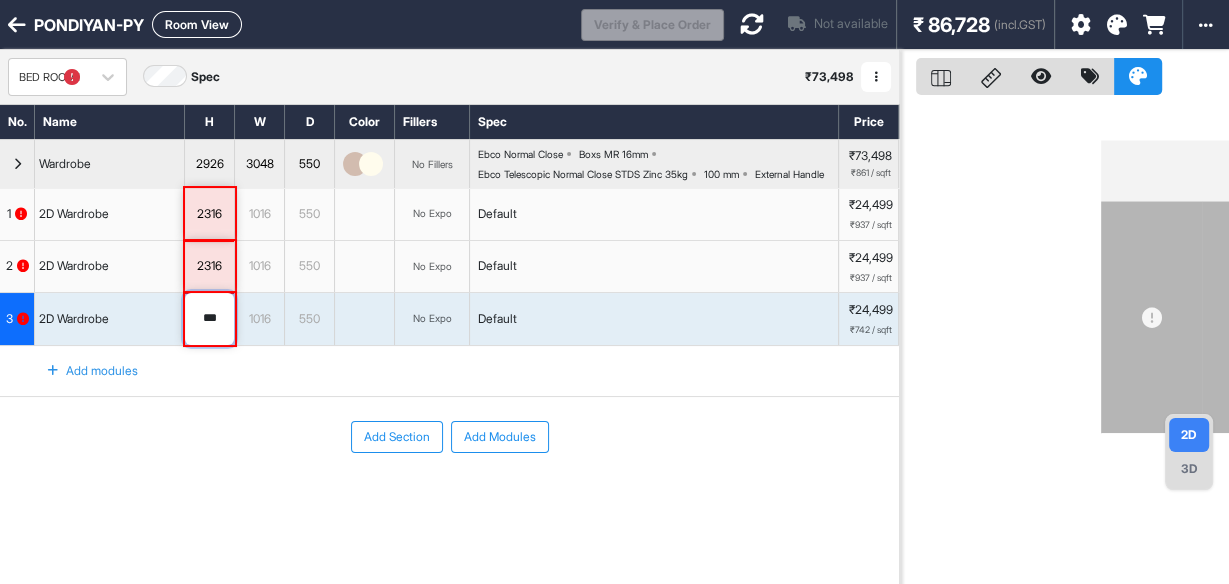 type on "****" 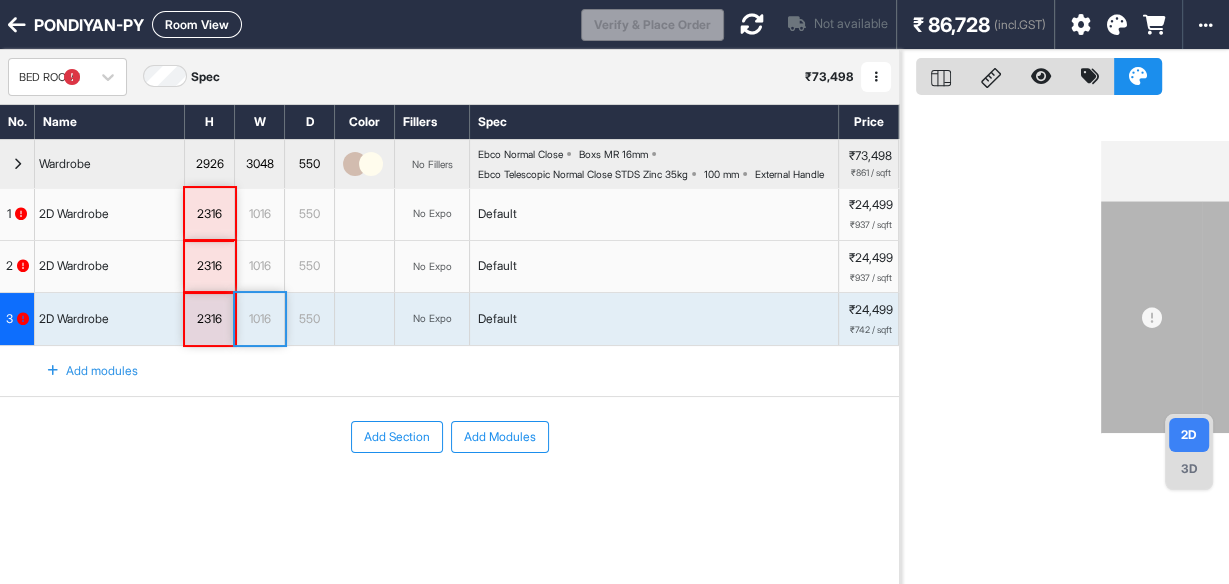 click on "Add Section Add Modules" at bounding box center [449, 437] 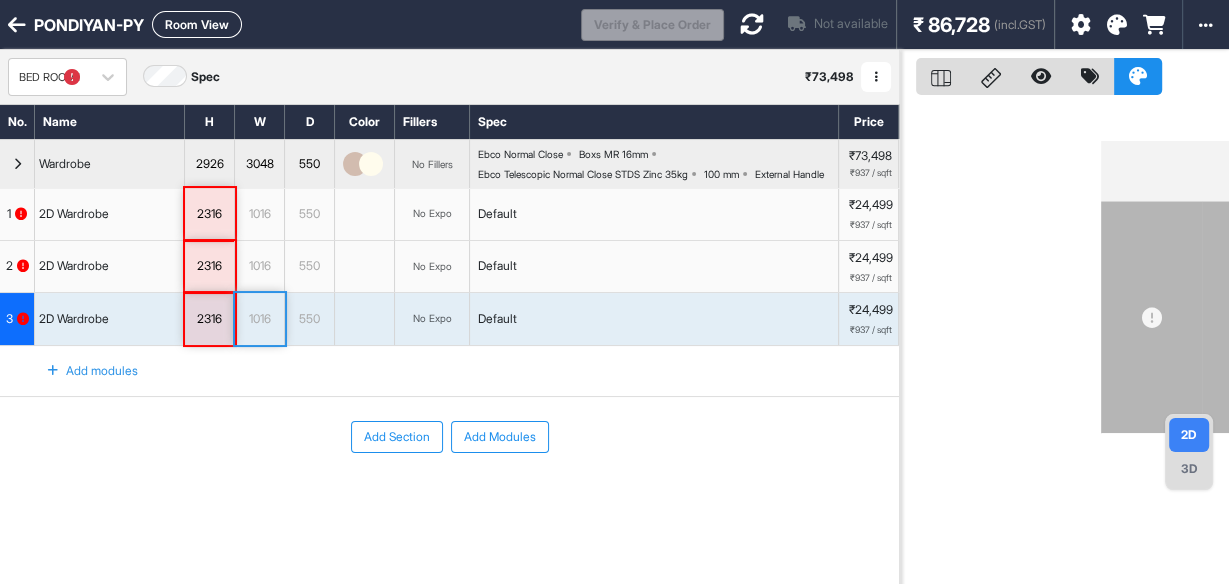 click on "2" at bounding box center (9, 266) 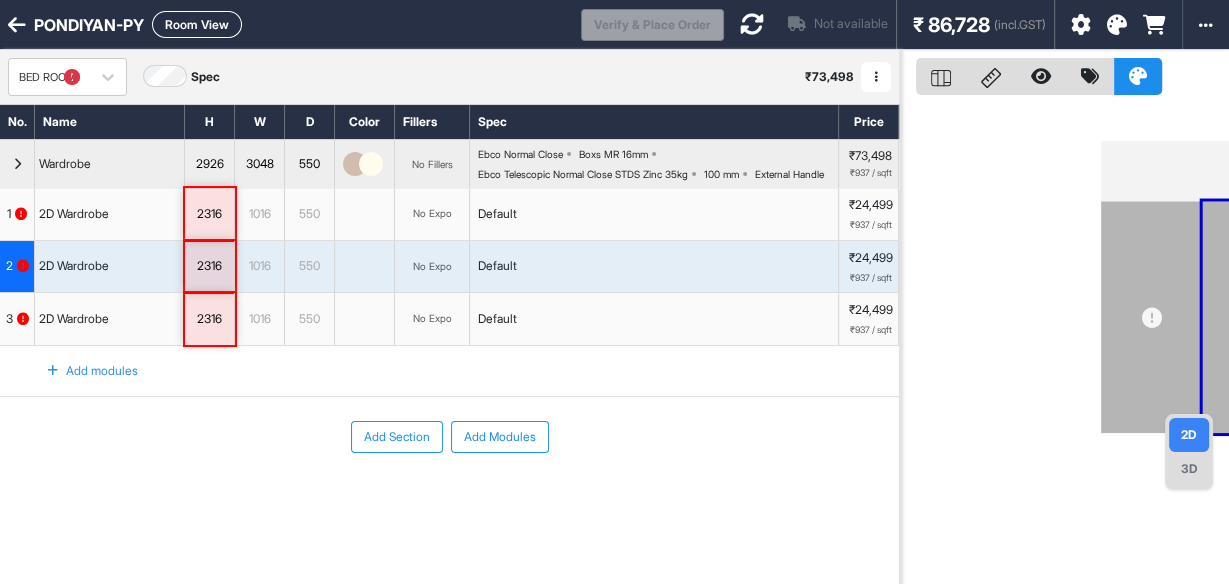 click at bounding box center (21, 214) 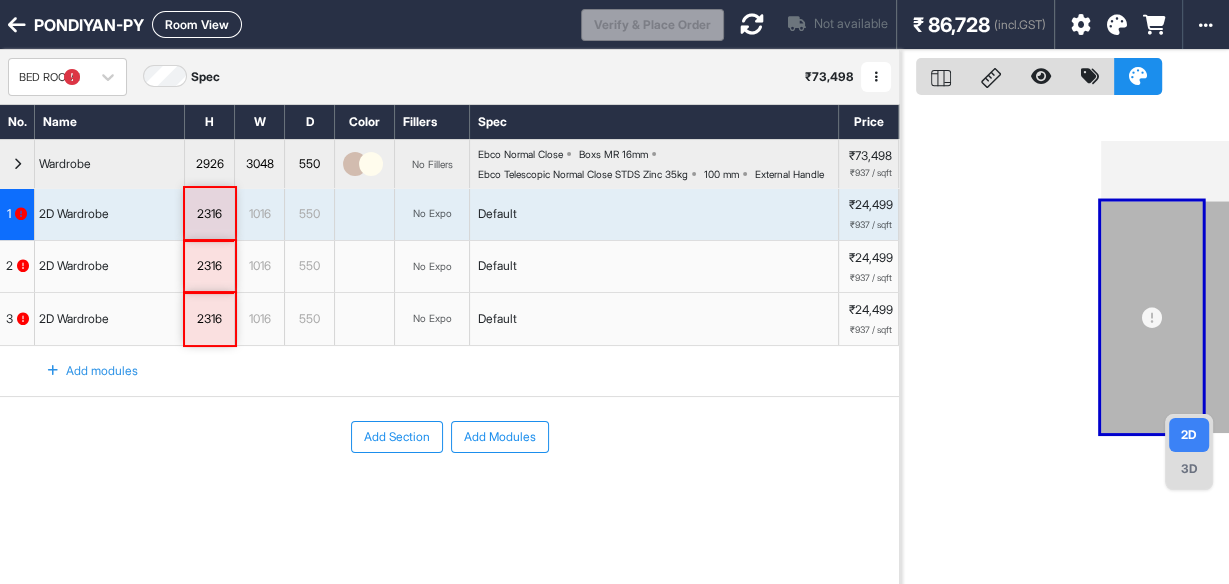 click on "3D" at bounding box center (1189, 469) 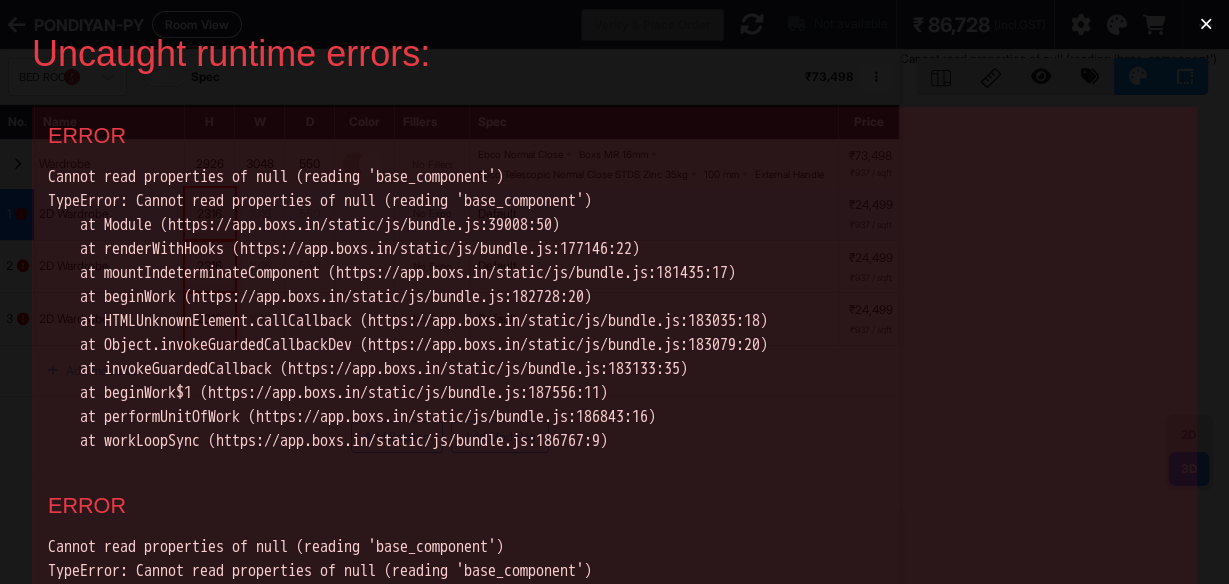 scroll, scrollTop: 0, scrollLeft: 0, axis: both 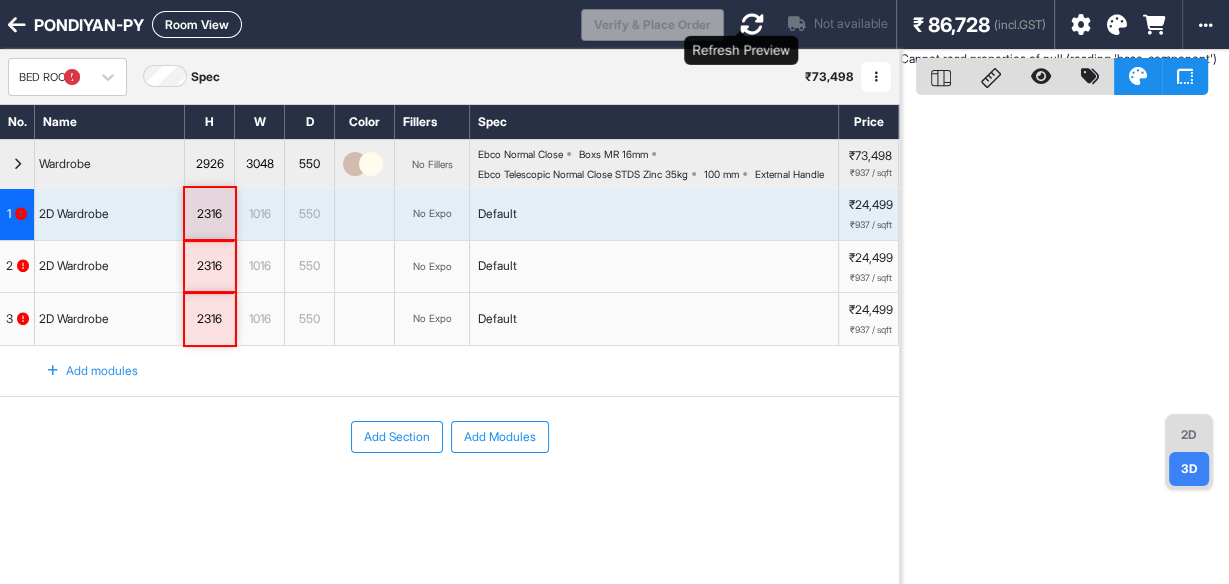 click at bounding box center [752, 24] 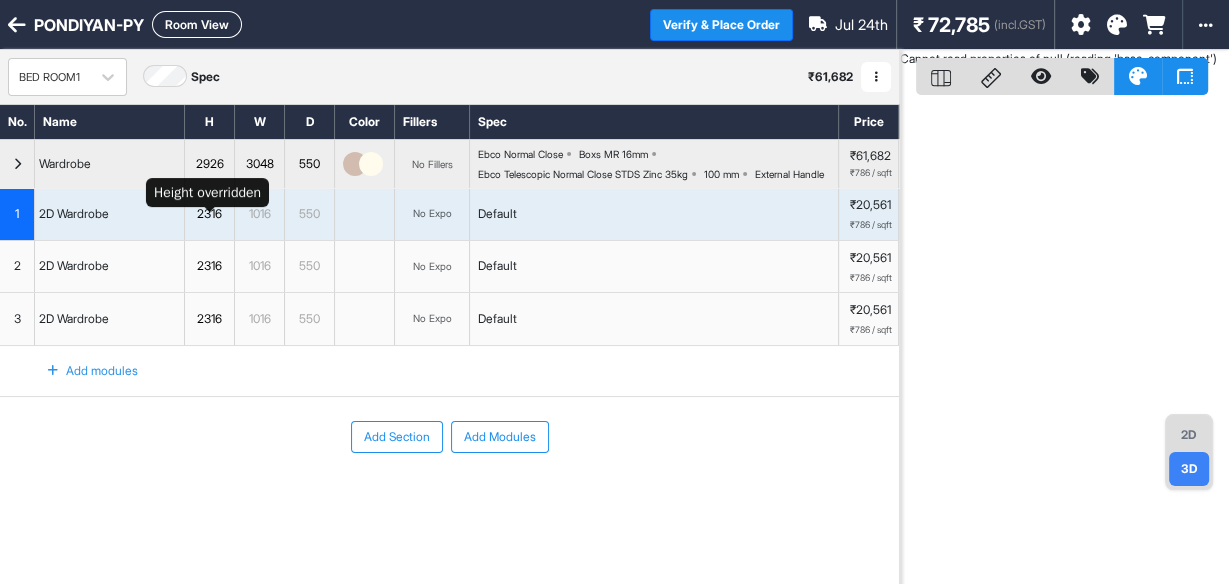 click on "2316" at bounding box center [209, 214] 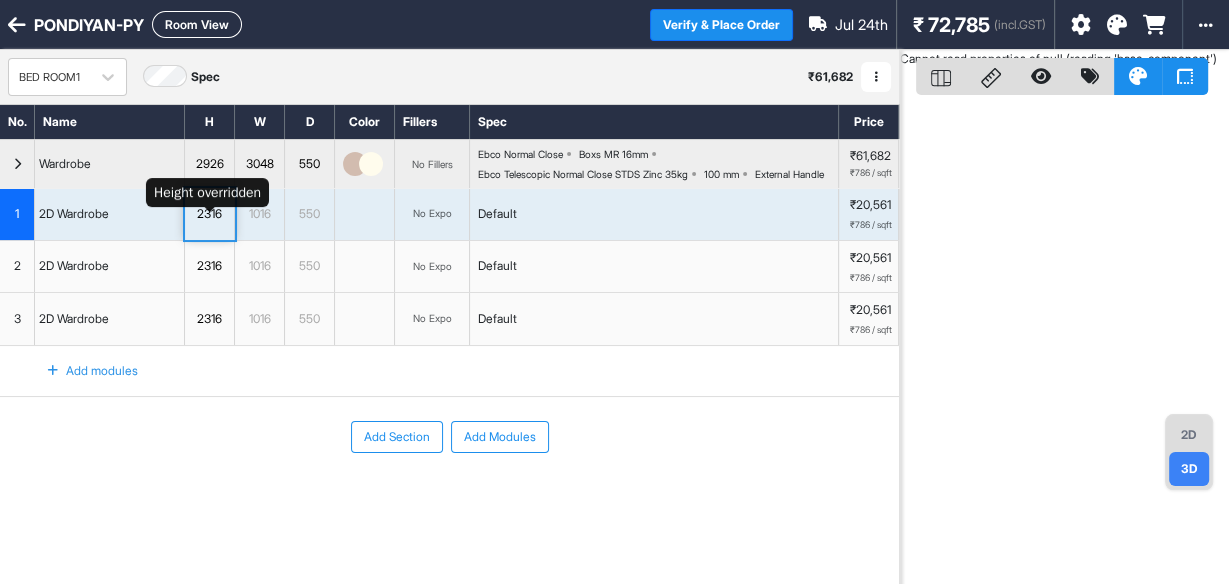 click on "2316" at bounding box center [209, 214] 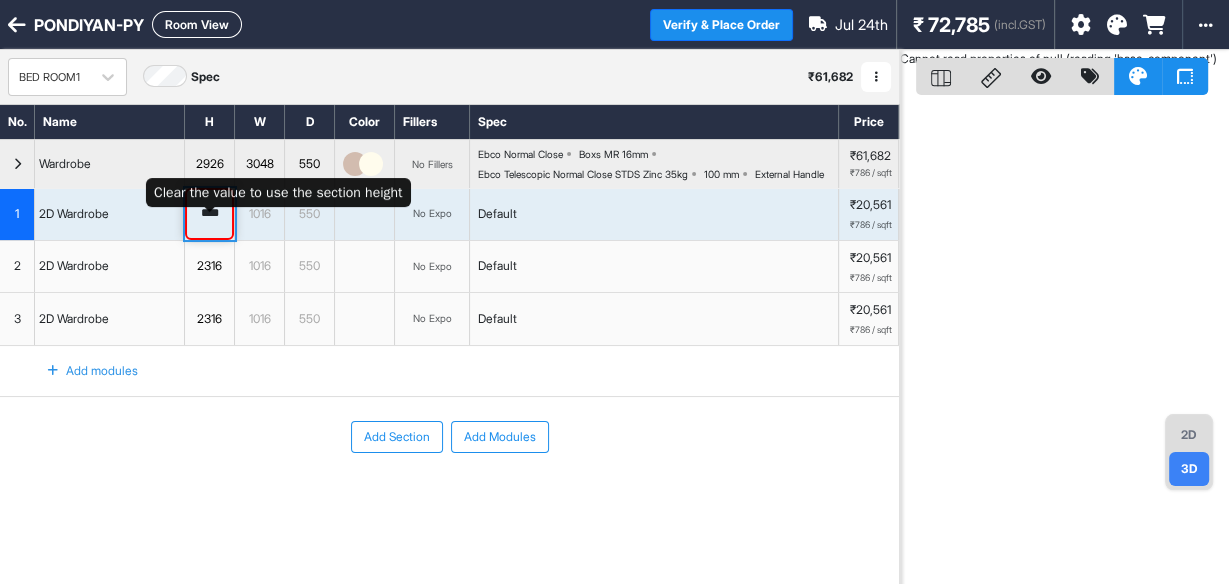 type on "****" 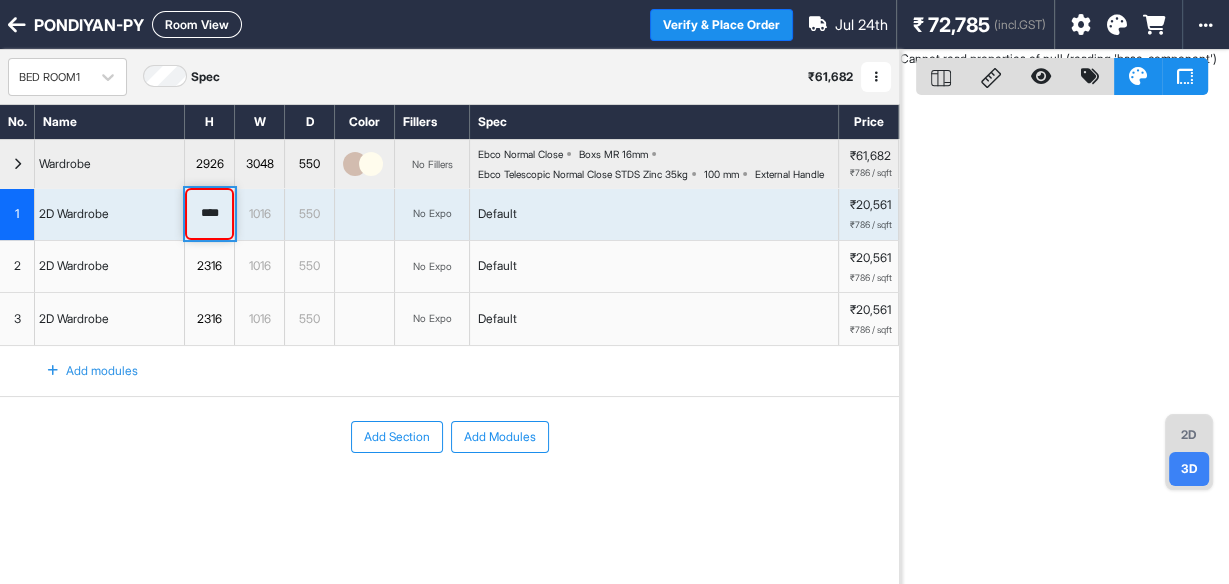 click on "Add Section Add Modules" at bounding box center (449, 497) 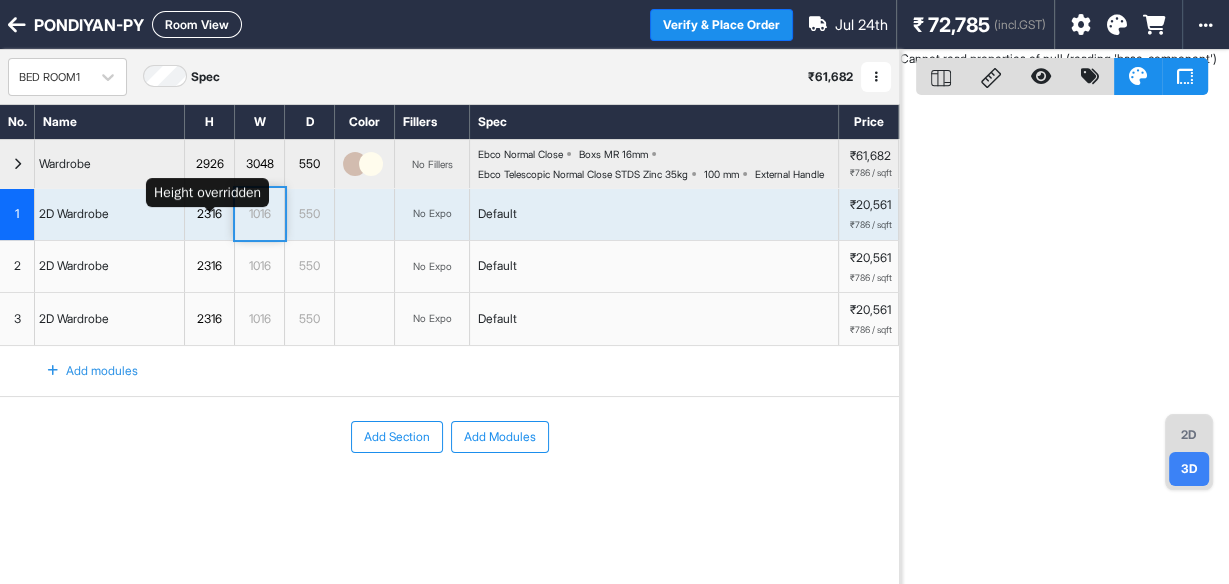 click on "2316" at bounding box center [209, 214] 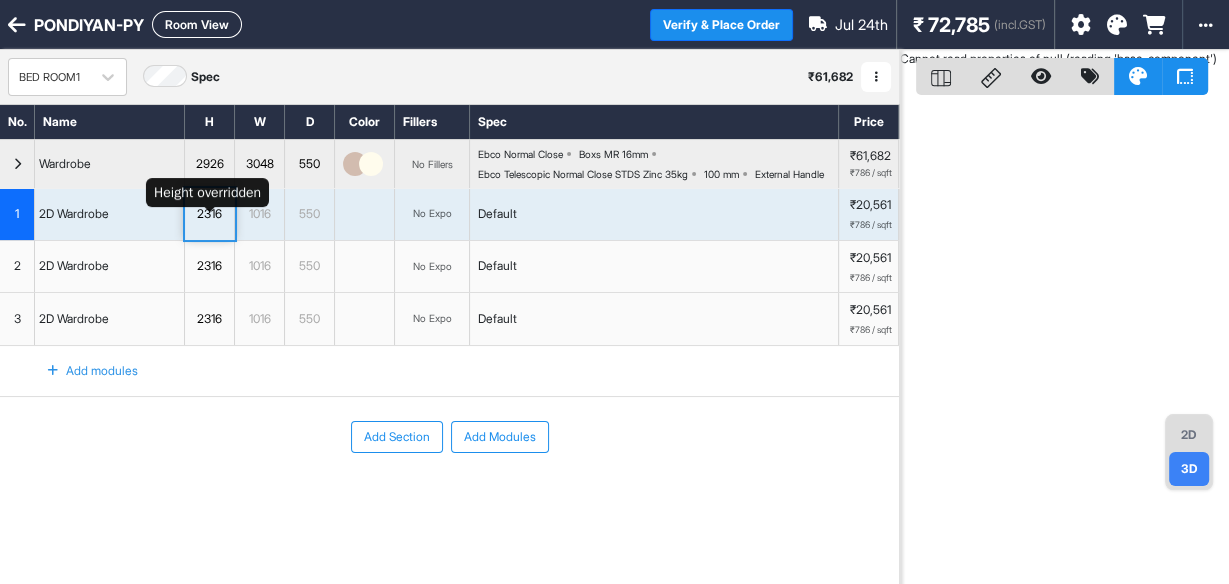 drag, startPoint x: 202, startPoint y: 231, endPoint x: 202, endPoint y: 242, distance: 11 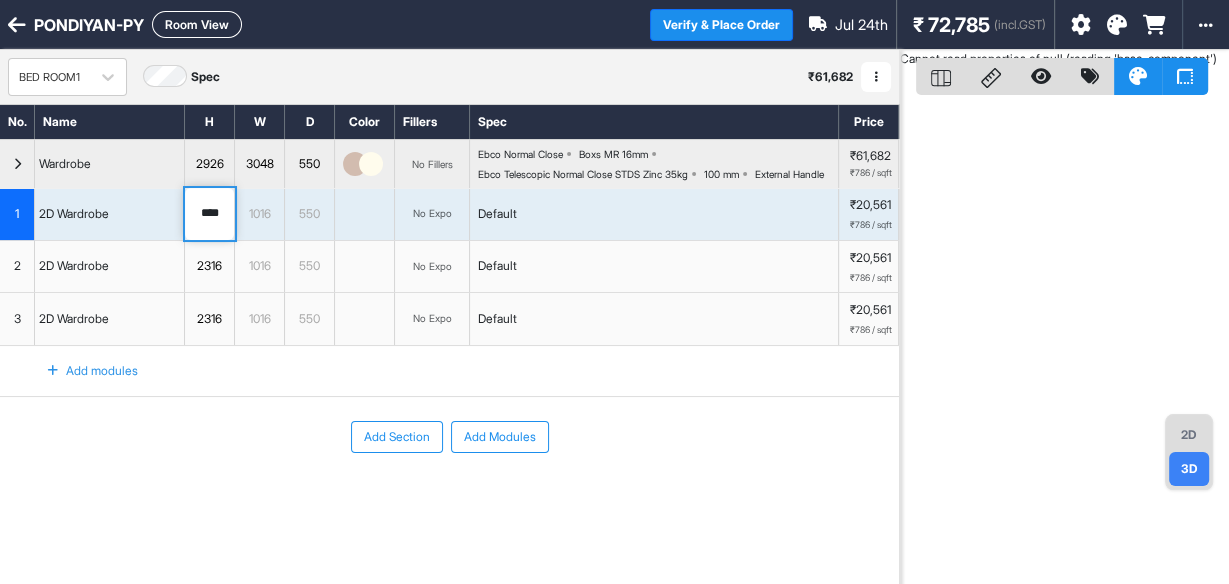 click on "****" at bounding box center [209, 214] 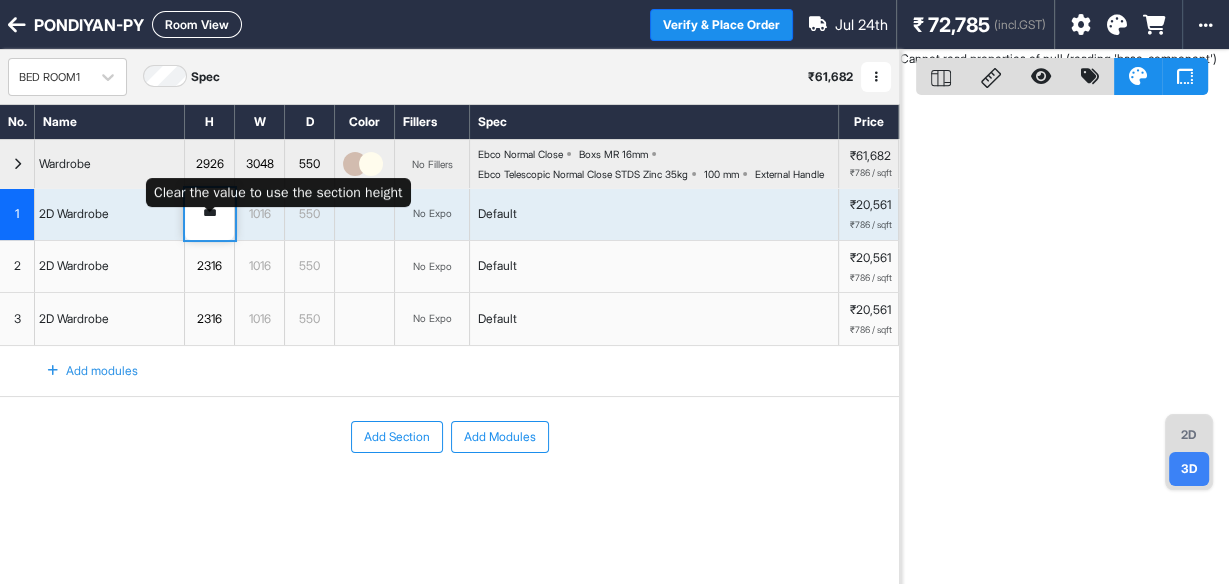 type on "****" 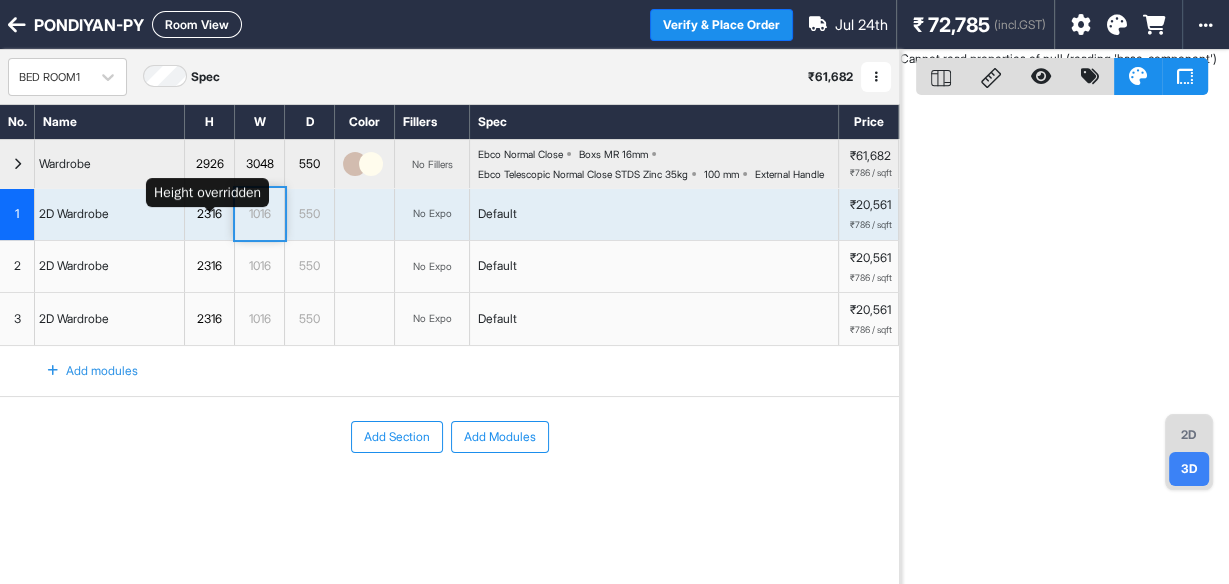 click on "2316" at bounding box center (209, 214) 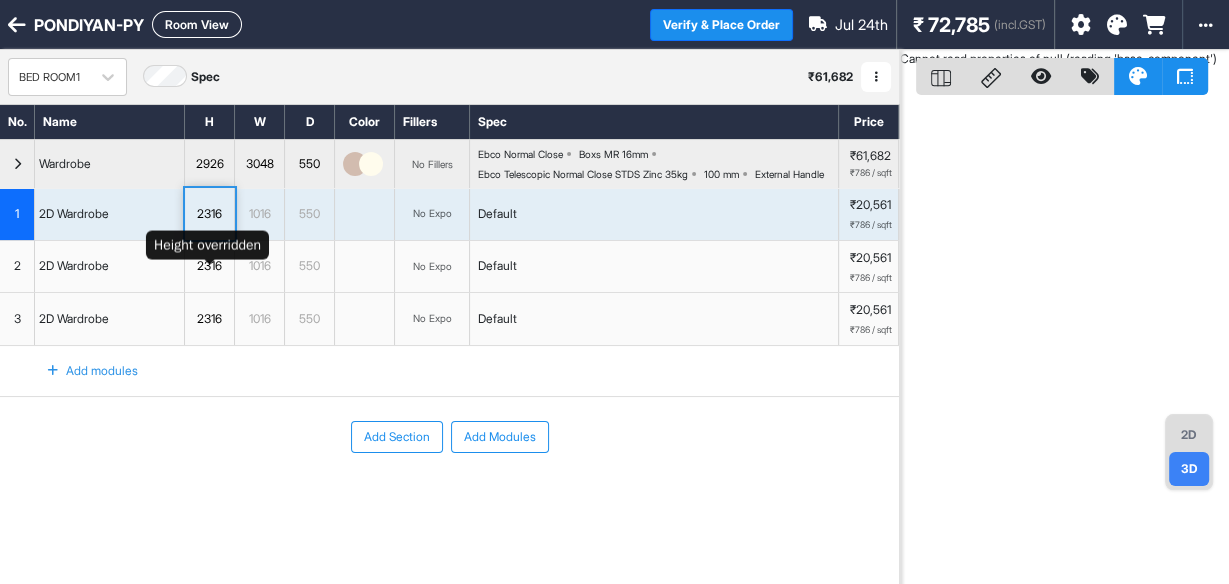 click on "2316" at bounding box center [209, 266] 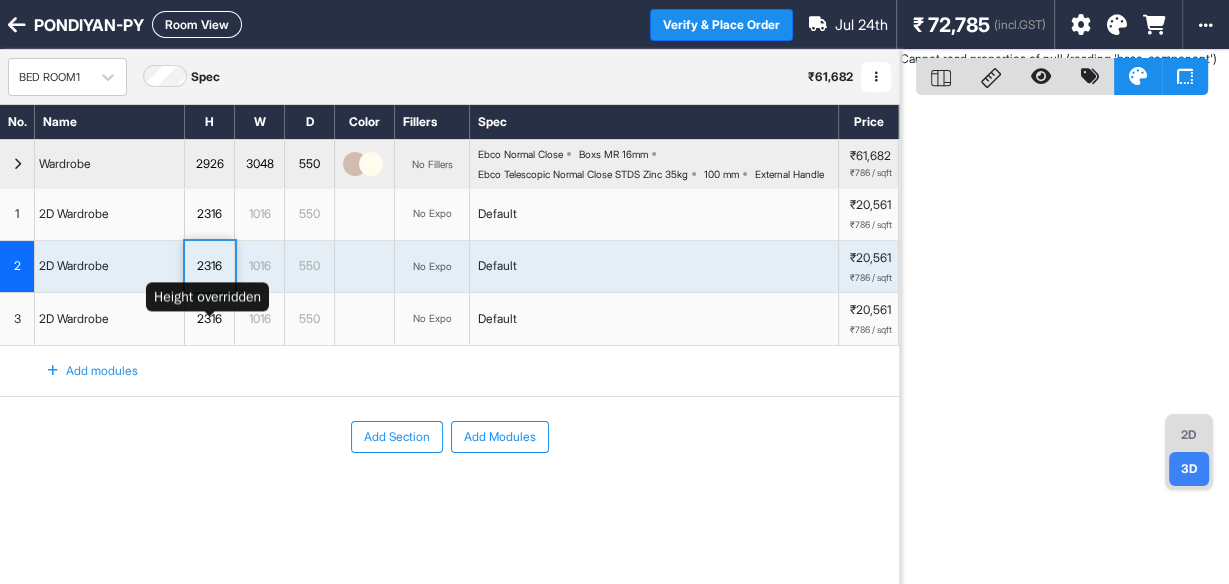 click on "2316" at bounding box center (210, 319) 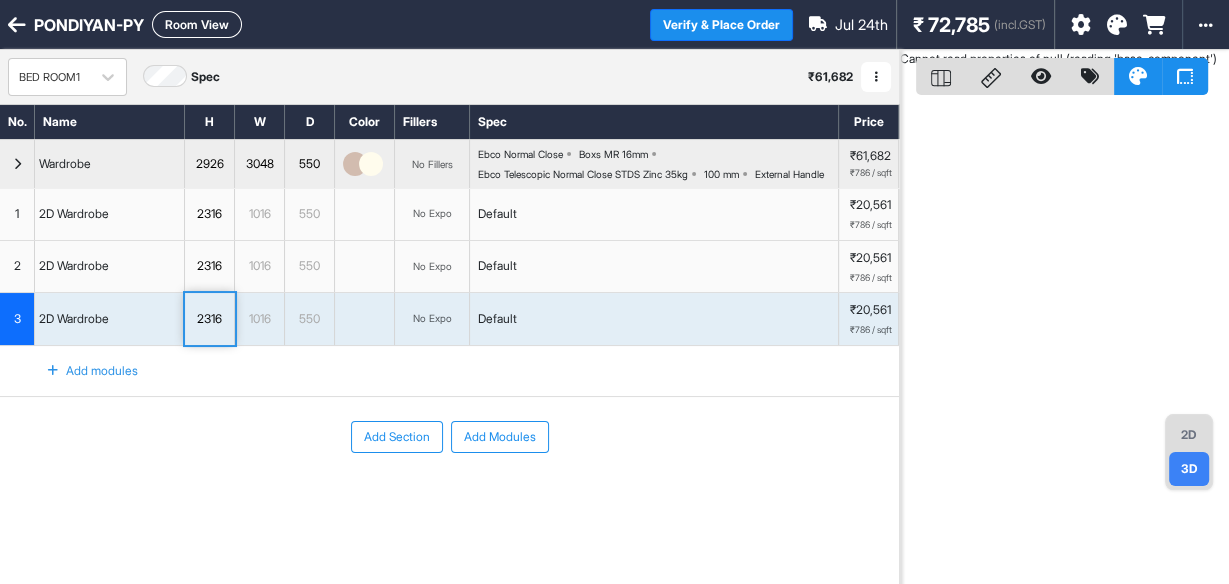 click on "Add Section Add Modules" at bounding box center (449, 437) 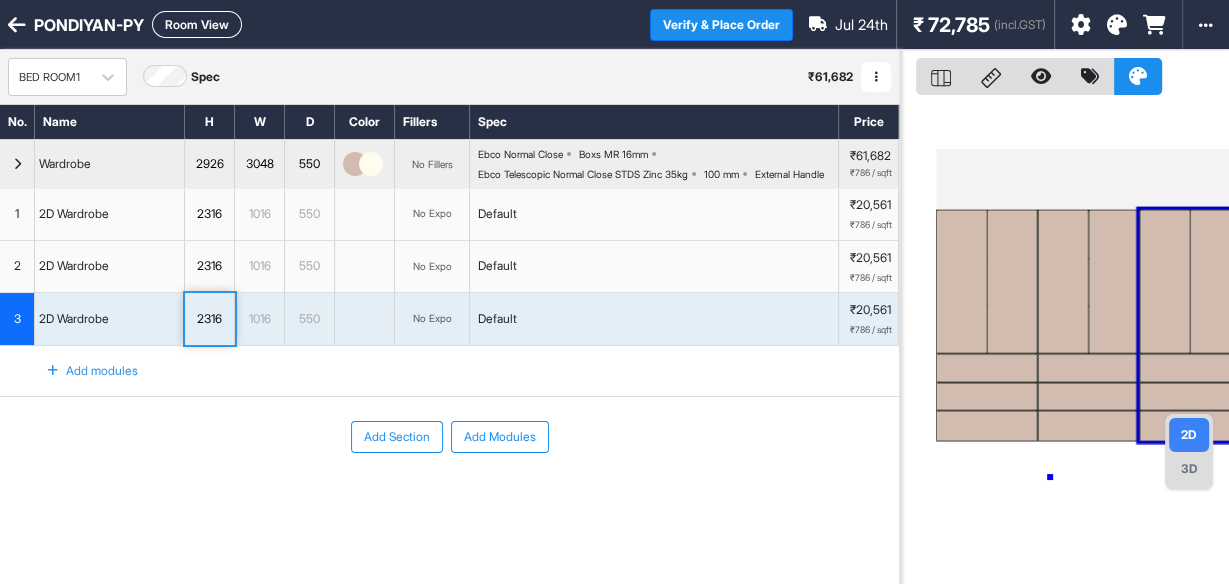 click at bounding box center (1064, 342) 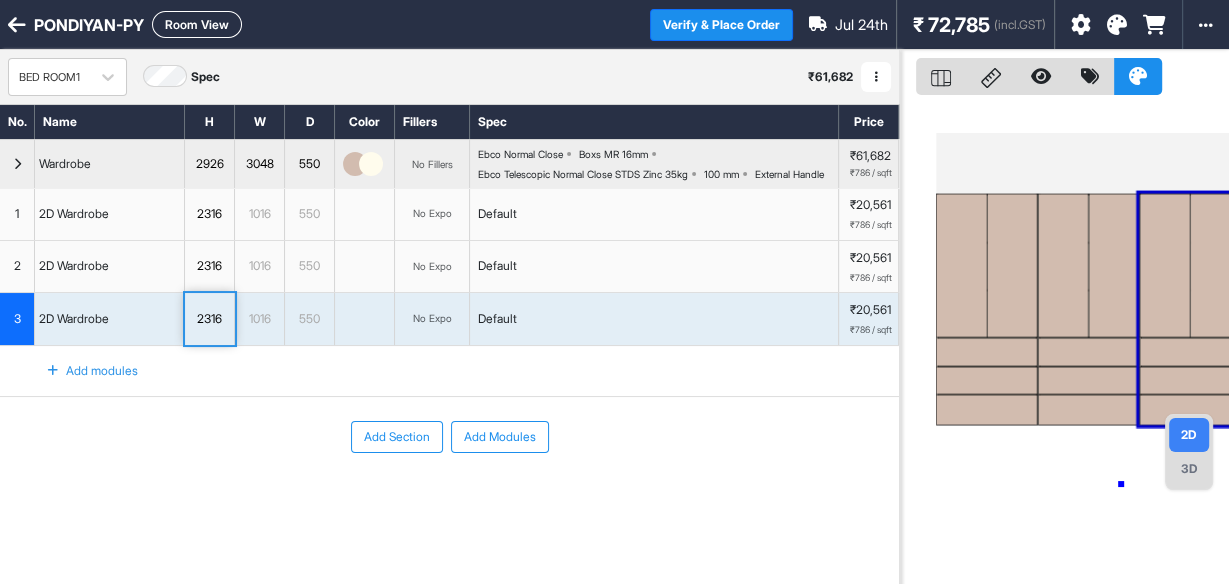 click at bounding box center (1064, 342) 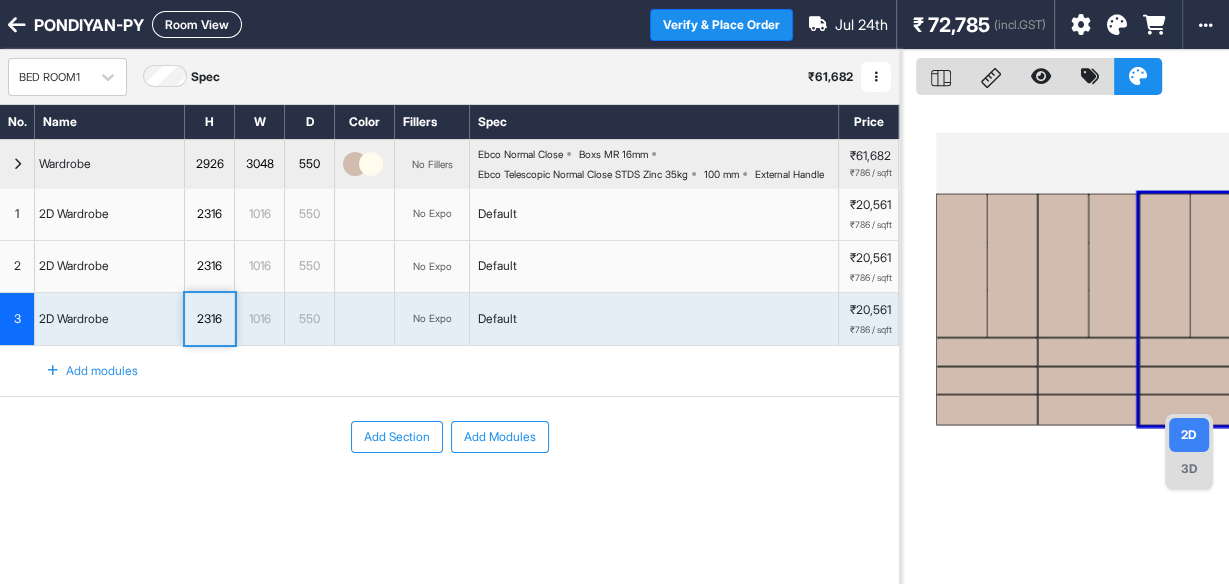 click at bounding box center [986, 380] 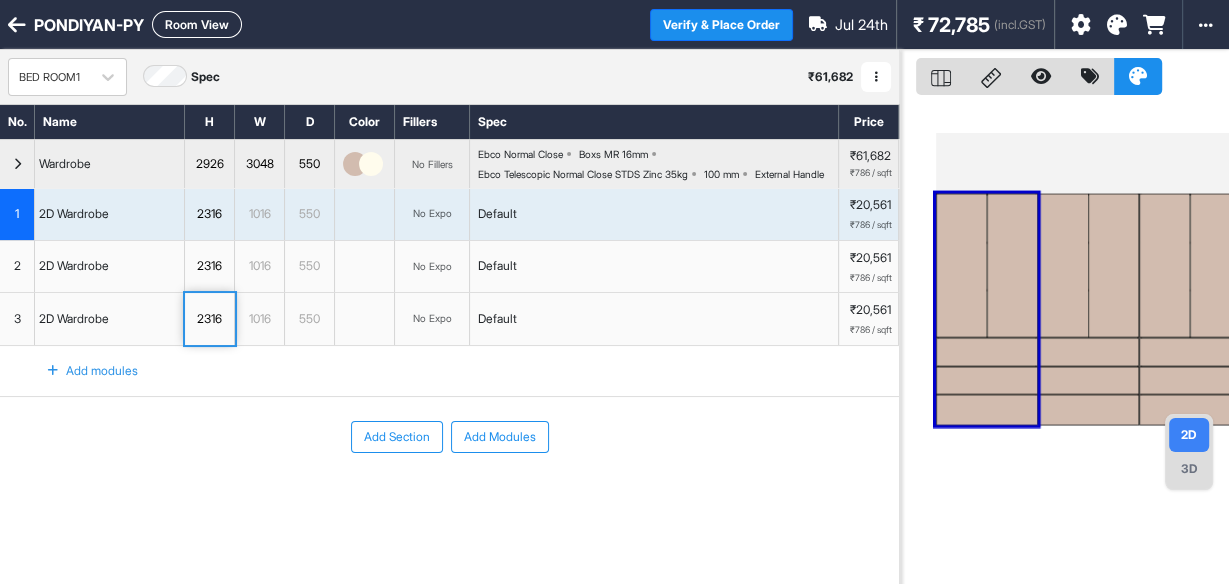 click at bounding box center (1088, 380) 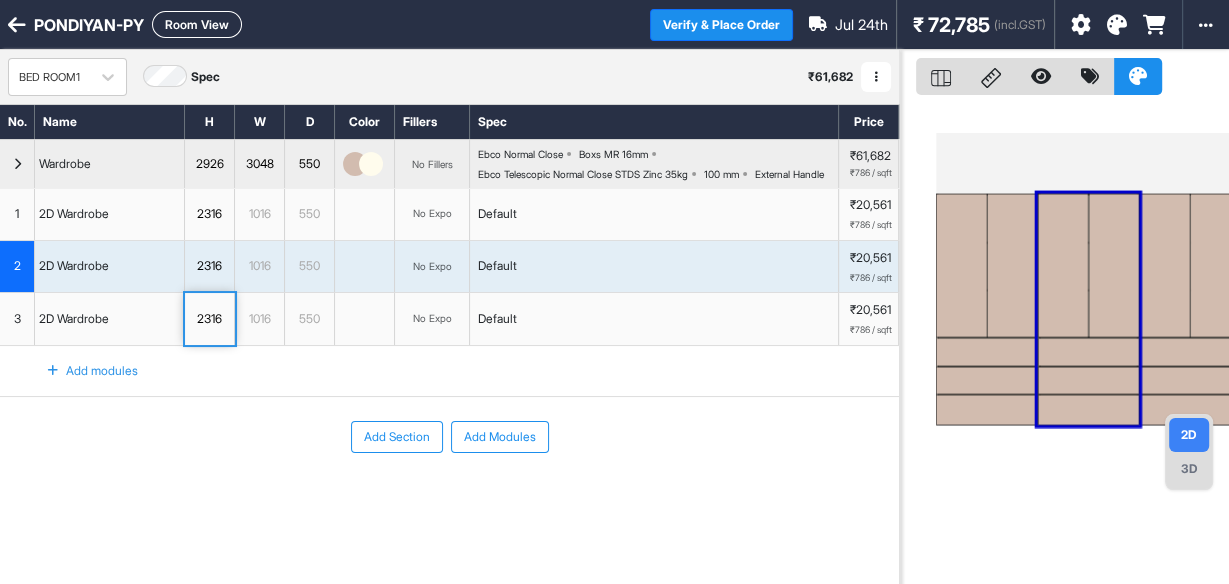 click at bounding box center (1189, 352) 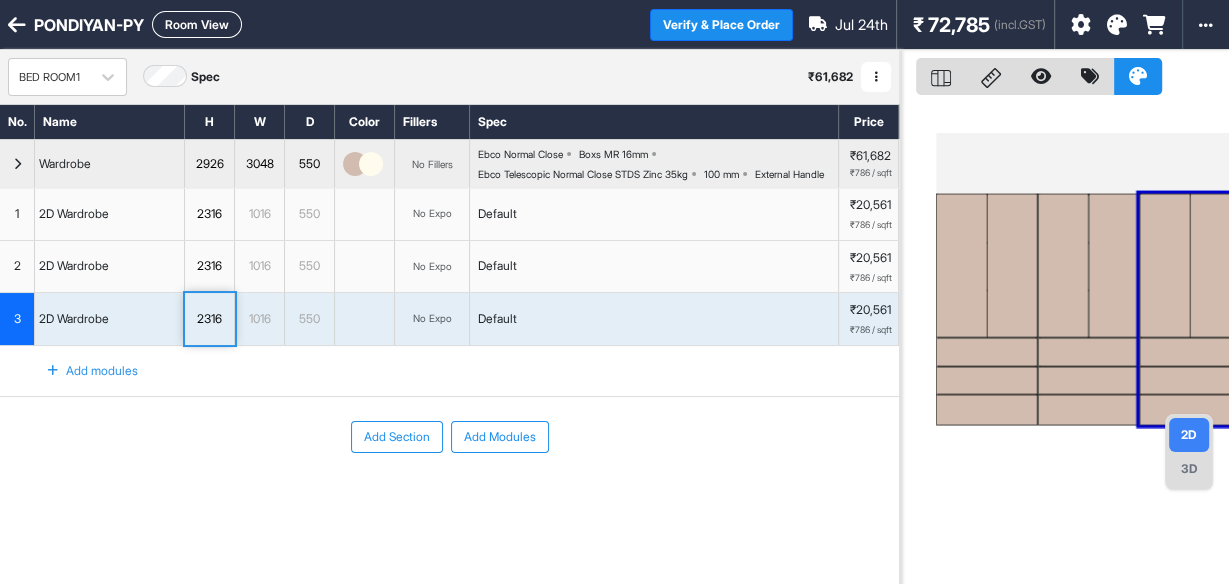click at bounding box center [986, 352] 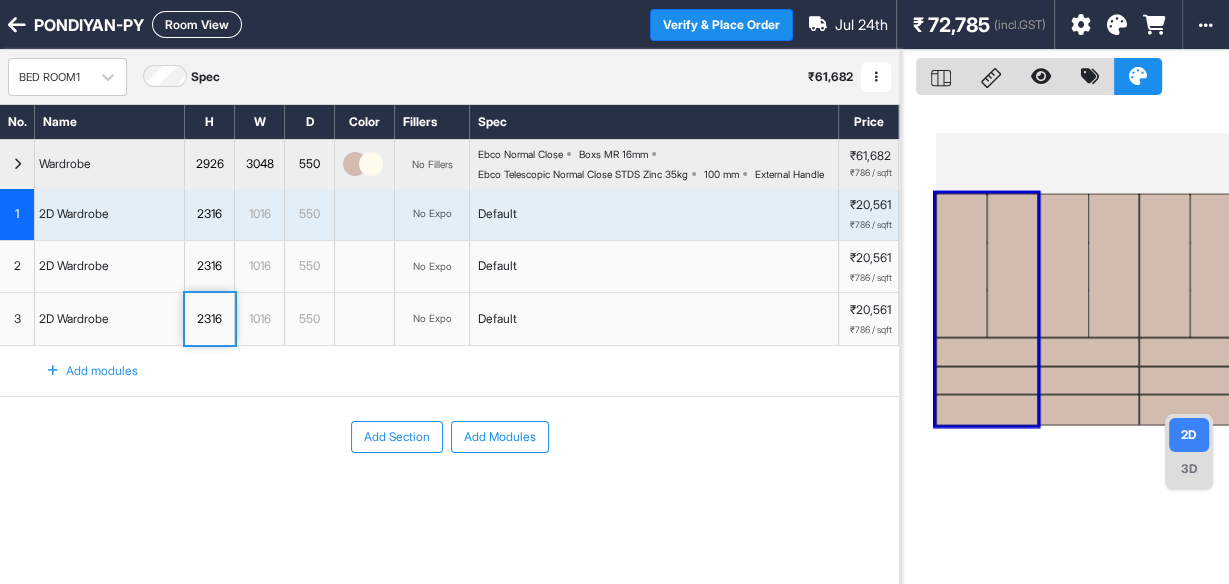 click on "1" at bounding box center (17, 214) 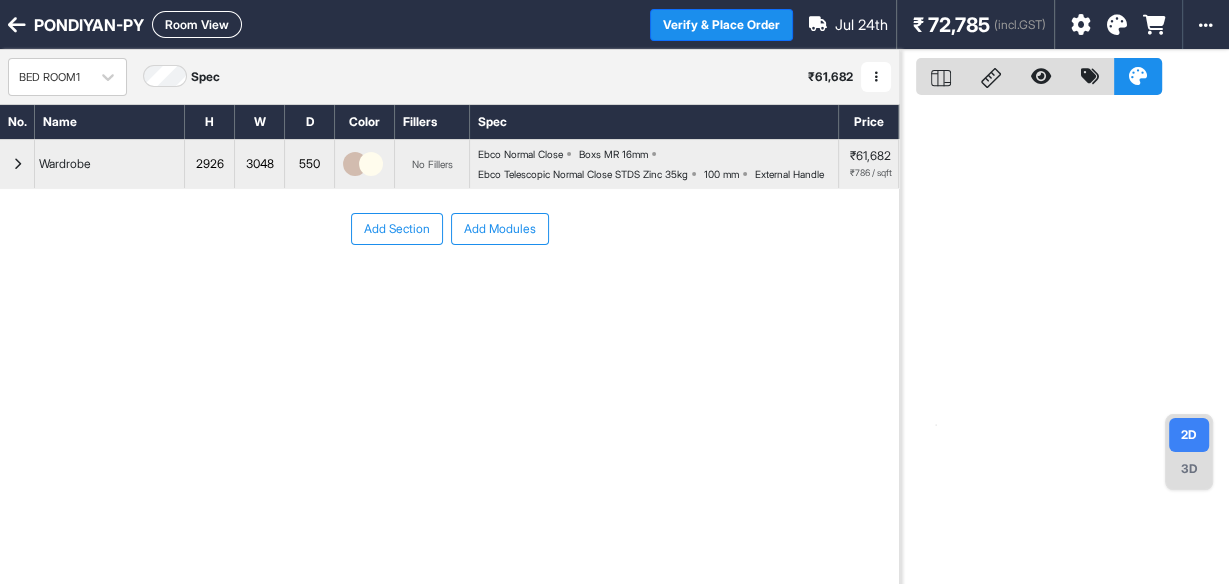 click at bounding box center [17, 164] 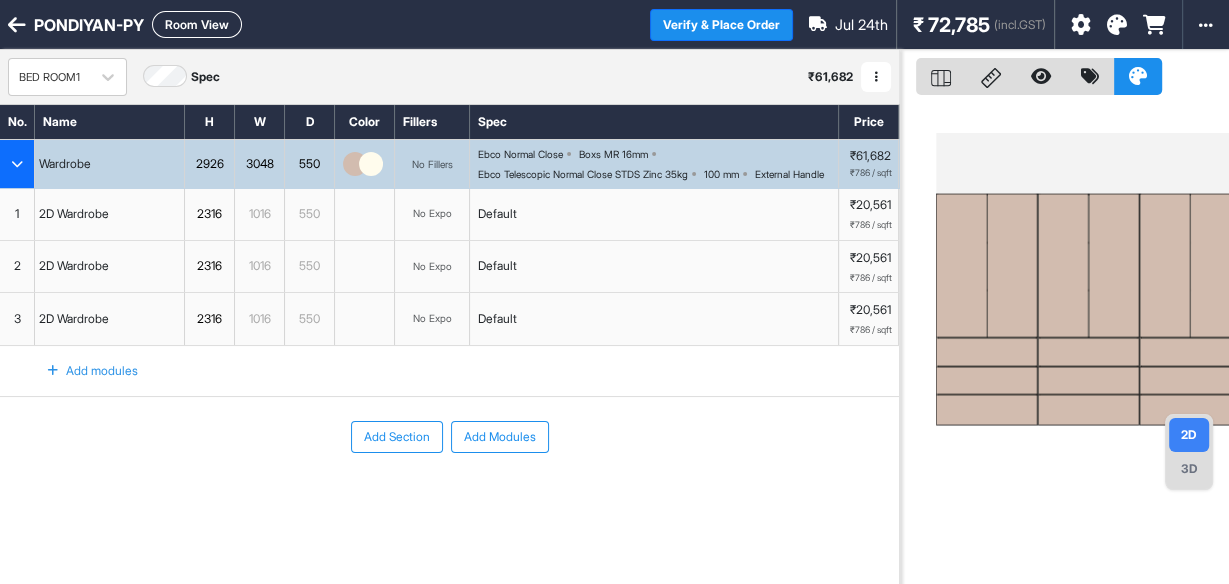 click on "1" at bounding box center [17, 214] 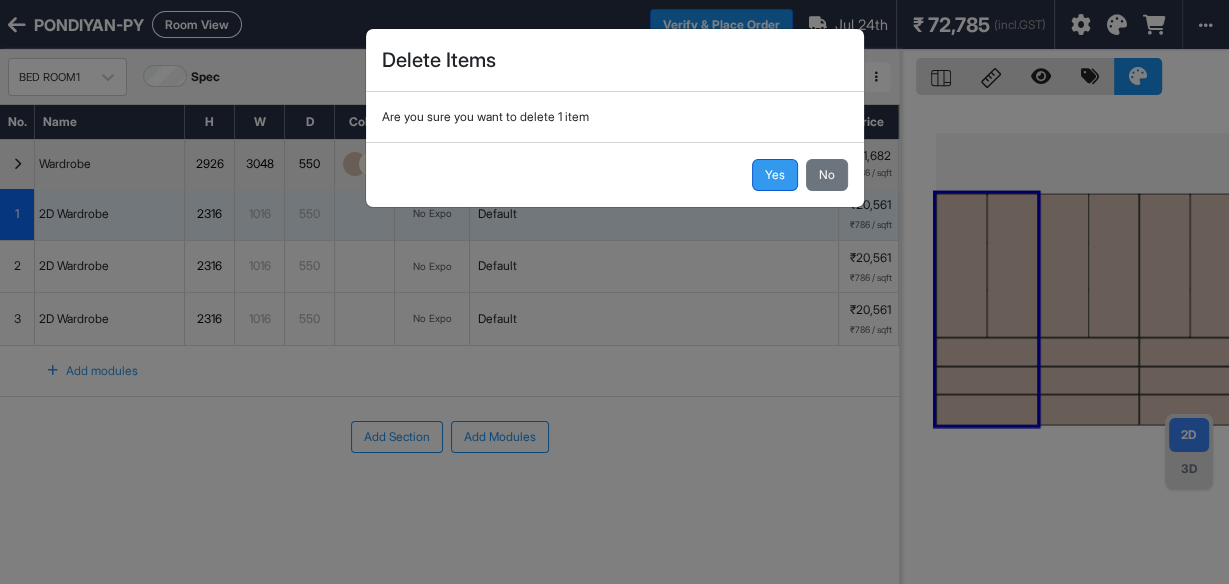 click on "Yes" at bounding box center (775, 175) 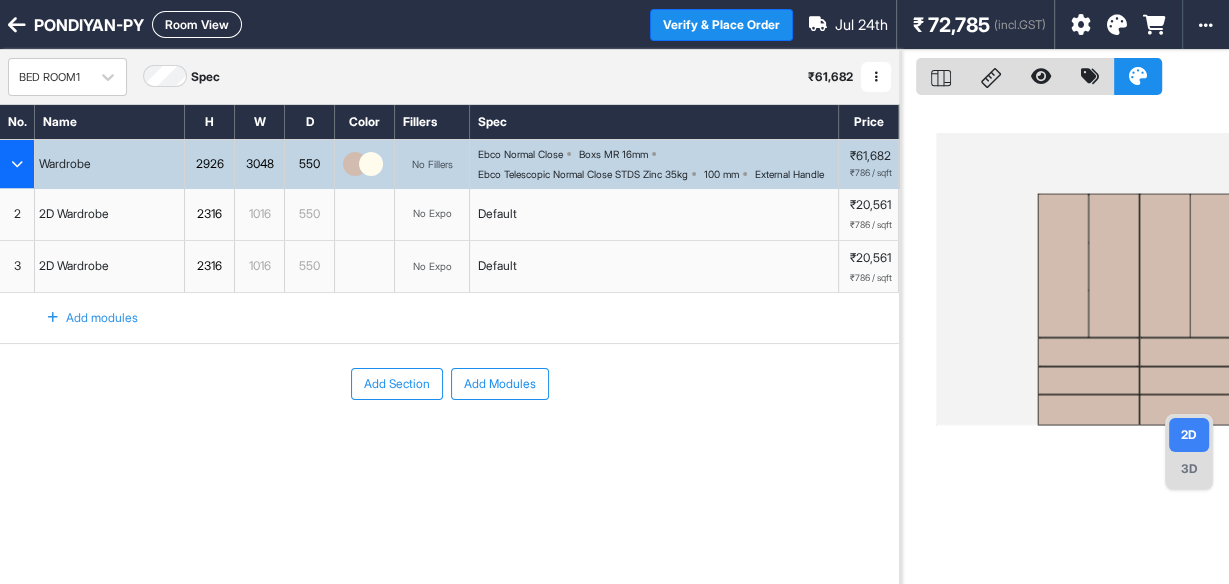 click on "2" at bounding box center (17, 214) 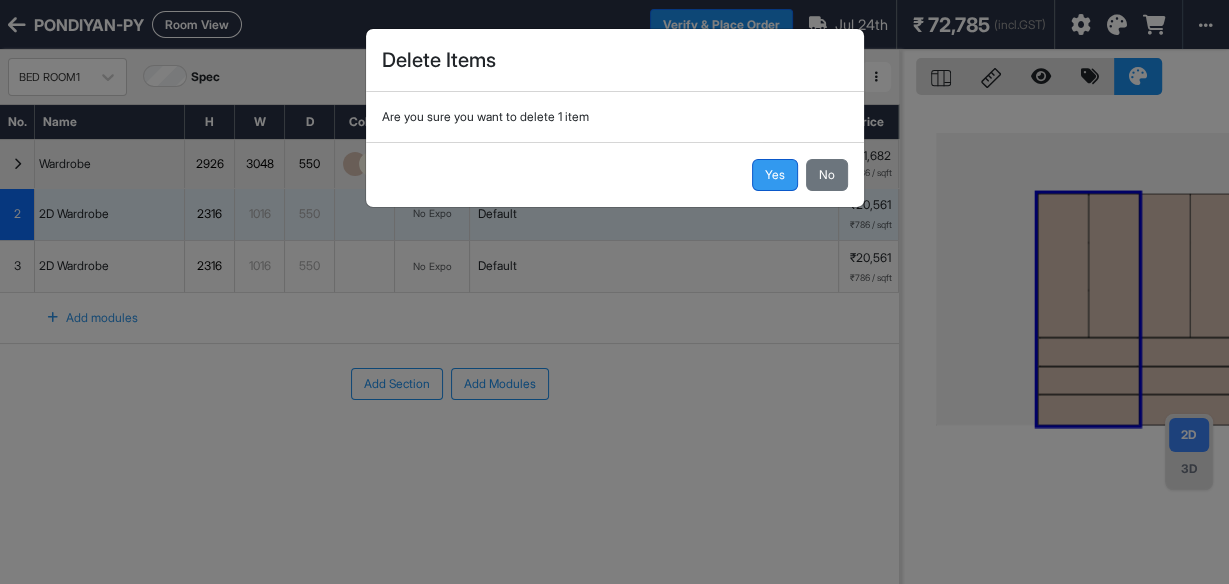 click on "Yes" at bounding box center [775, 175] 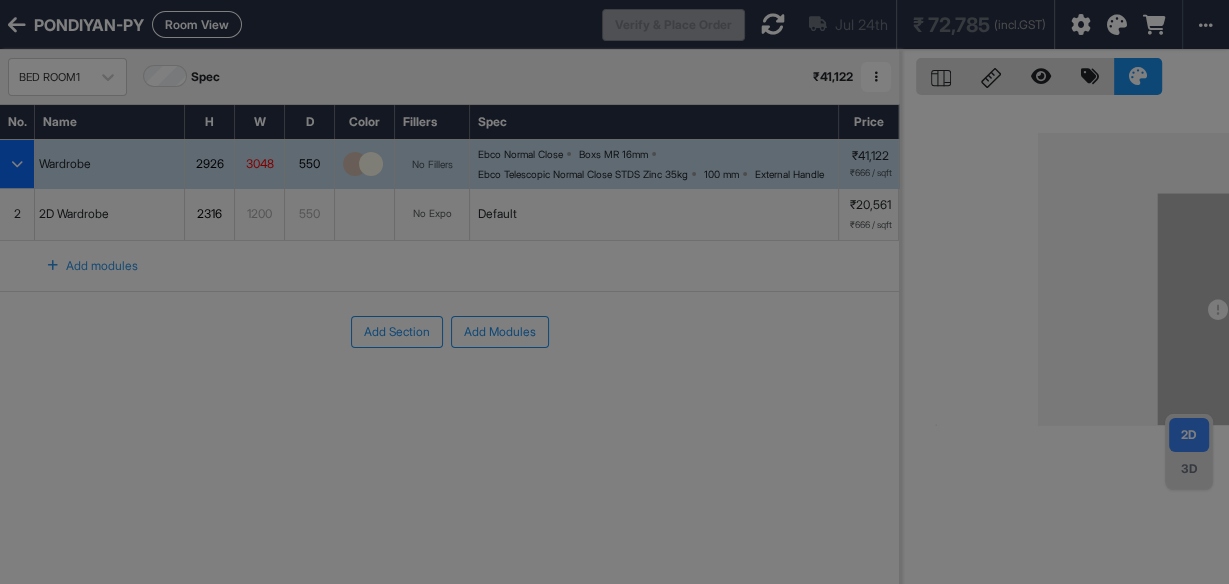 click on "Delete Items Are you sure you want to delete 1 item Yes   No" at bounding box center (614, 292) 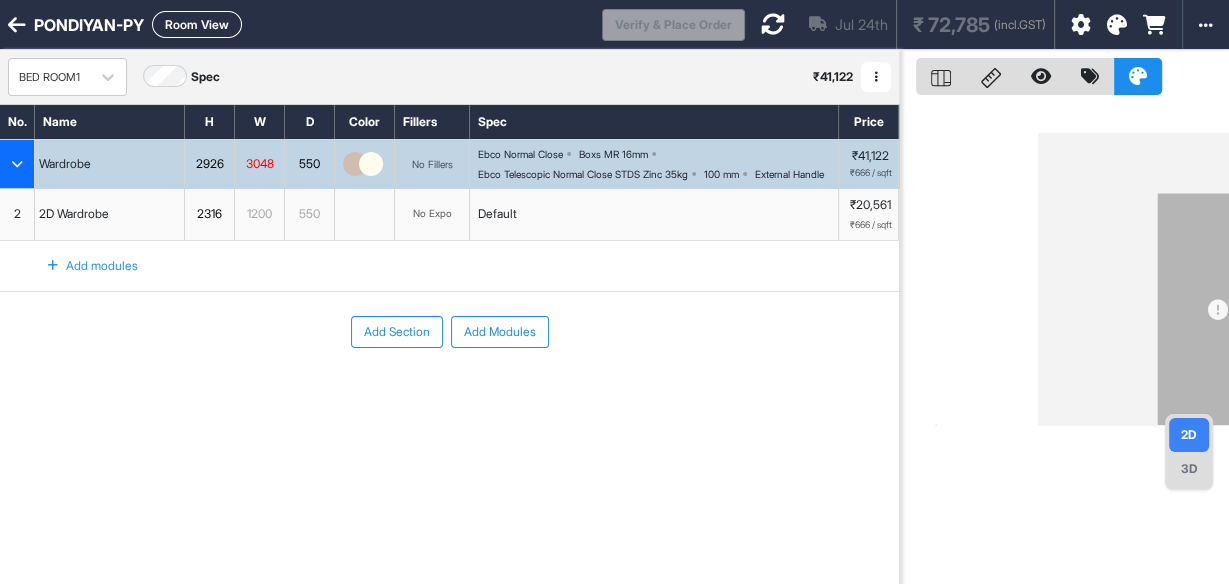 click on "2" at bounding box center [17, 214] 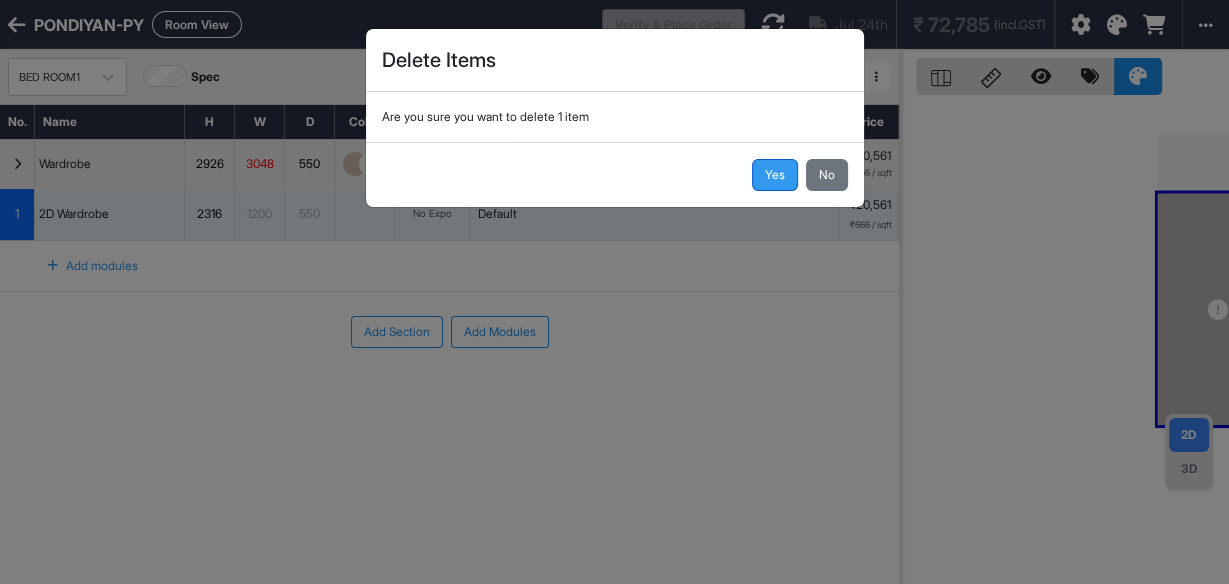 click on "Yes" at bounding box center [775, 175] 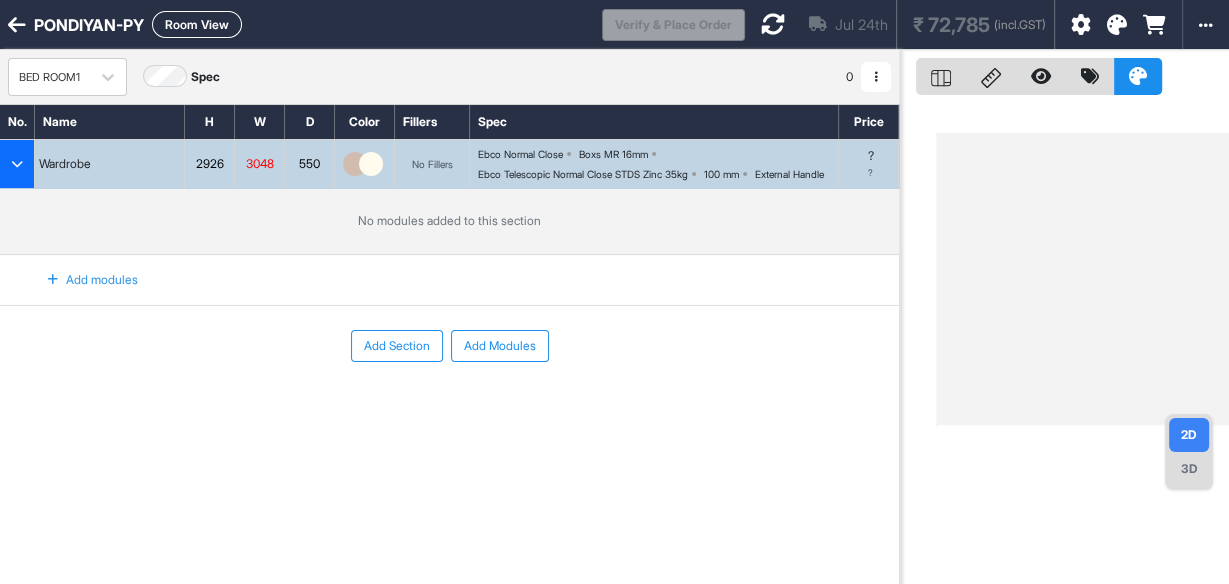 click at bounding box center [17, 164] 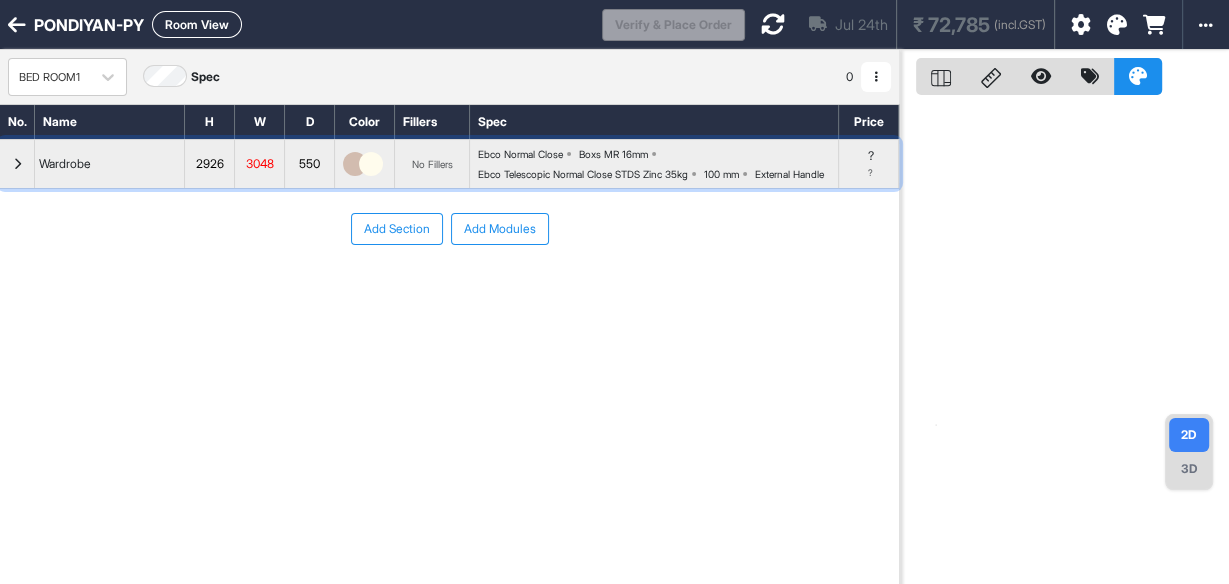 click on "Wardrobe" at bounding box center [110, 164] 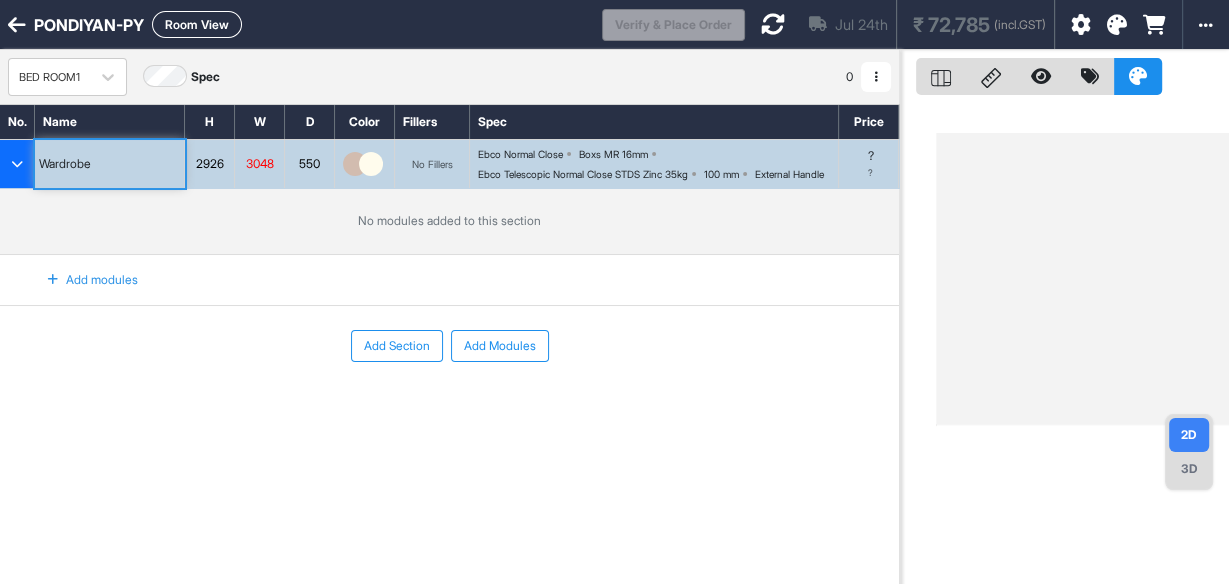 click on "Add modules" at bounding box center (81, 280) 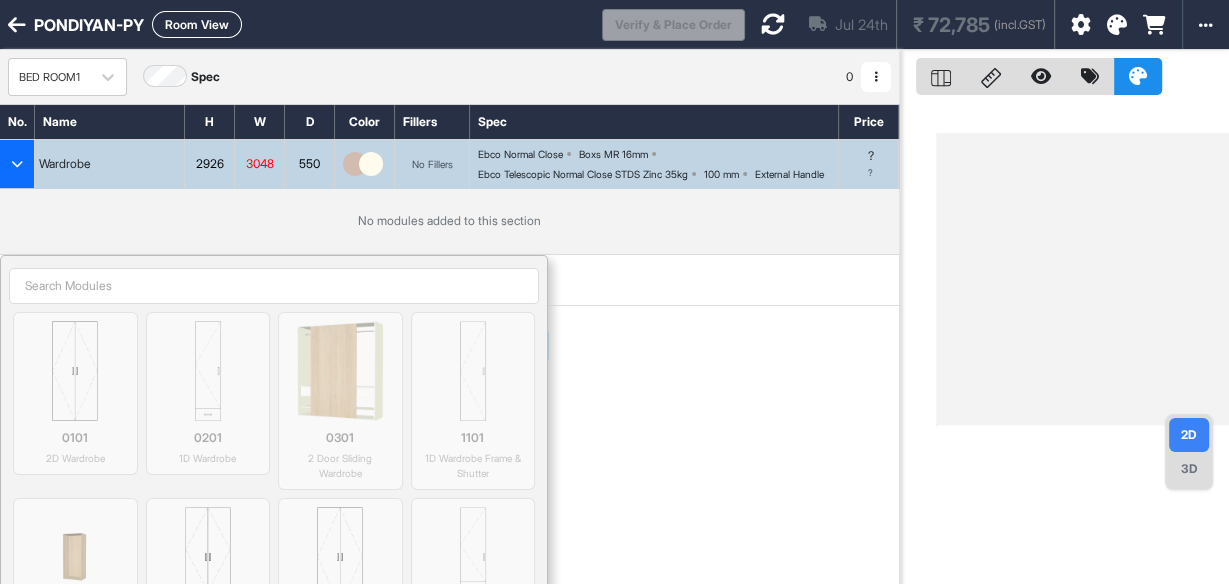 scroll, scrollTop: 240, scrollLeft: 0, axis: vertical 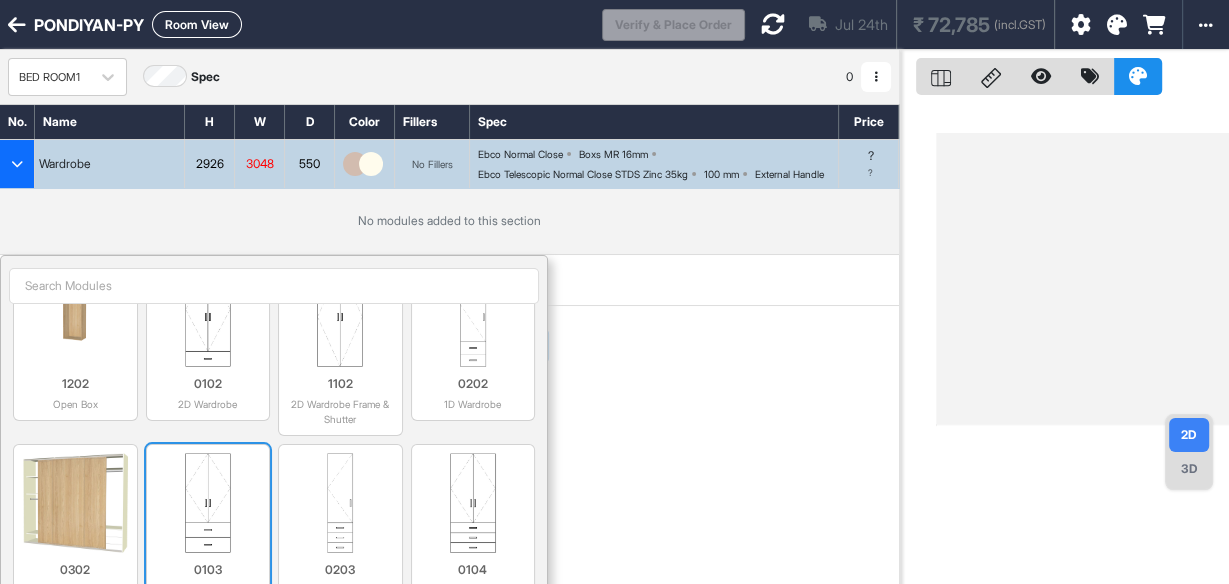 click at bounding box center (208, 503) 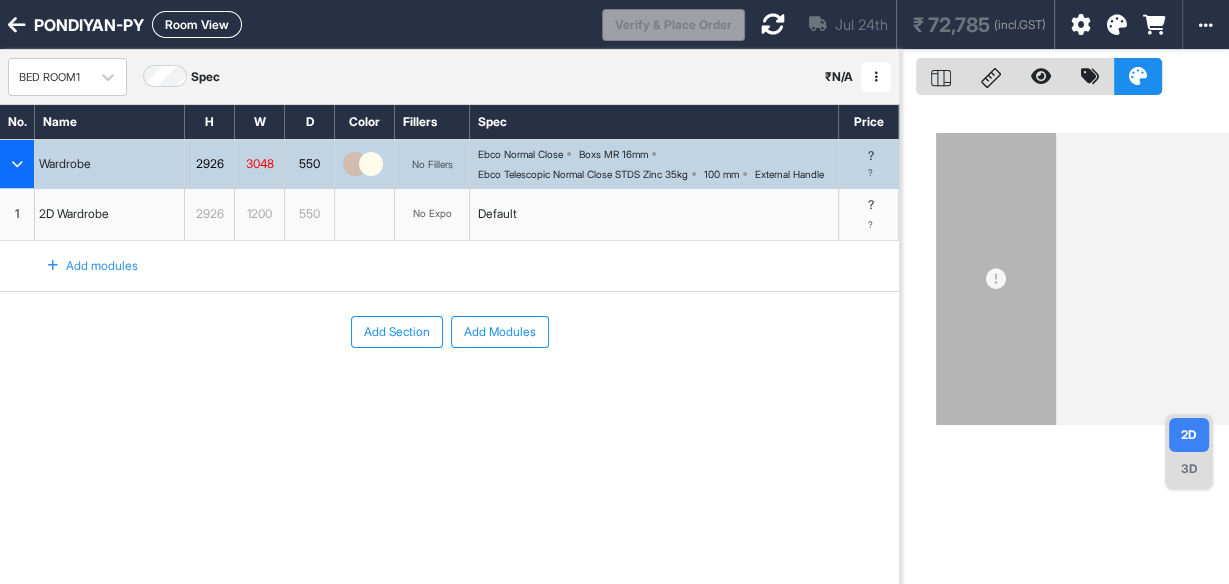 click on "2926" at bounding box center [209, 214] 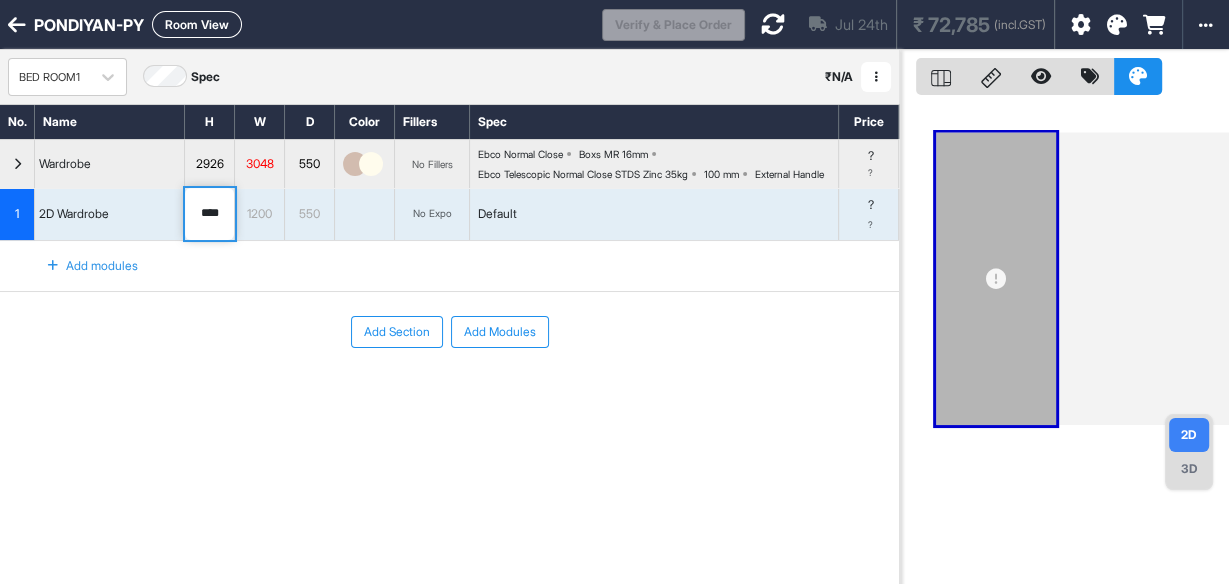 click on "Add Section Add Modules" at bounding box center [449, 332] 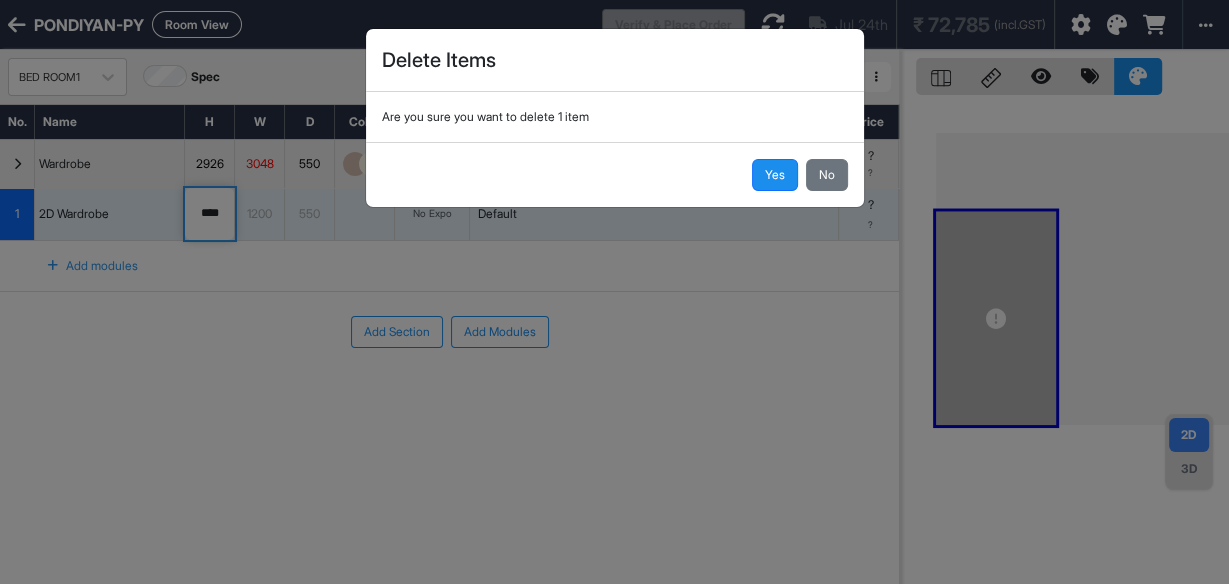 click on "Delete Items Are you sure you want to delete 1 item Yes   No" at bounding box center (614, 292) 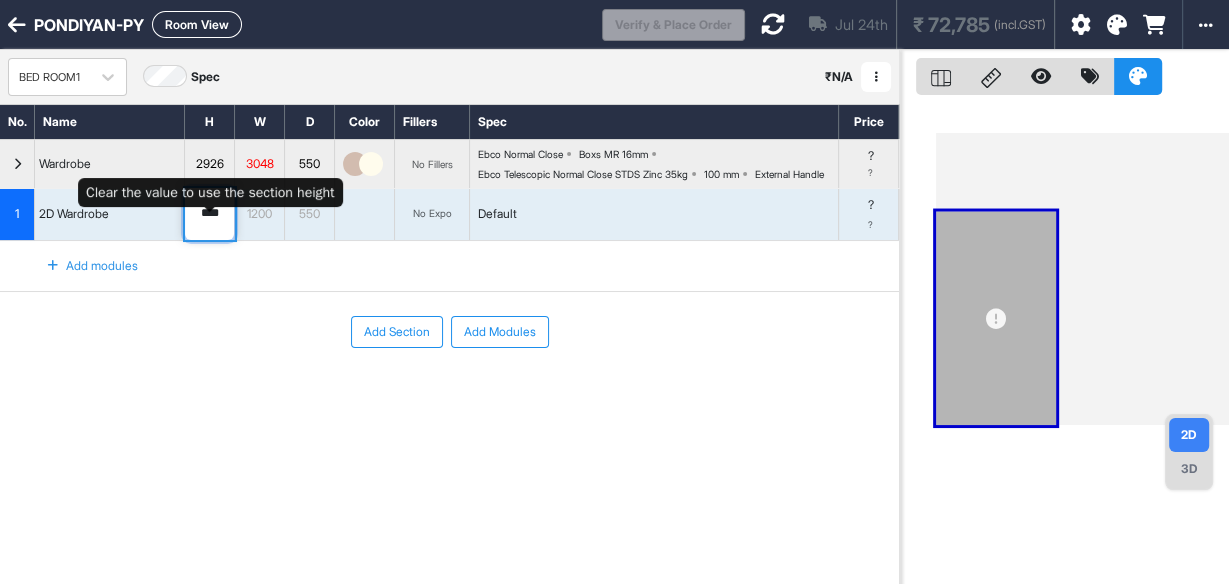 click on "****" at bounding box center (209, 214) 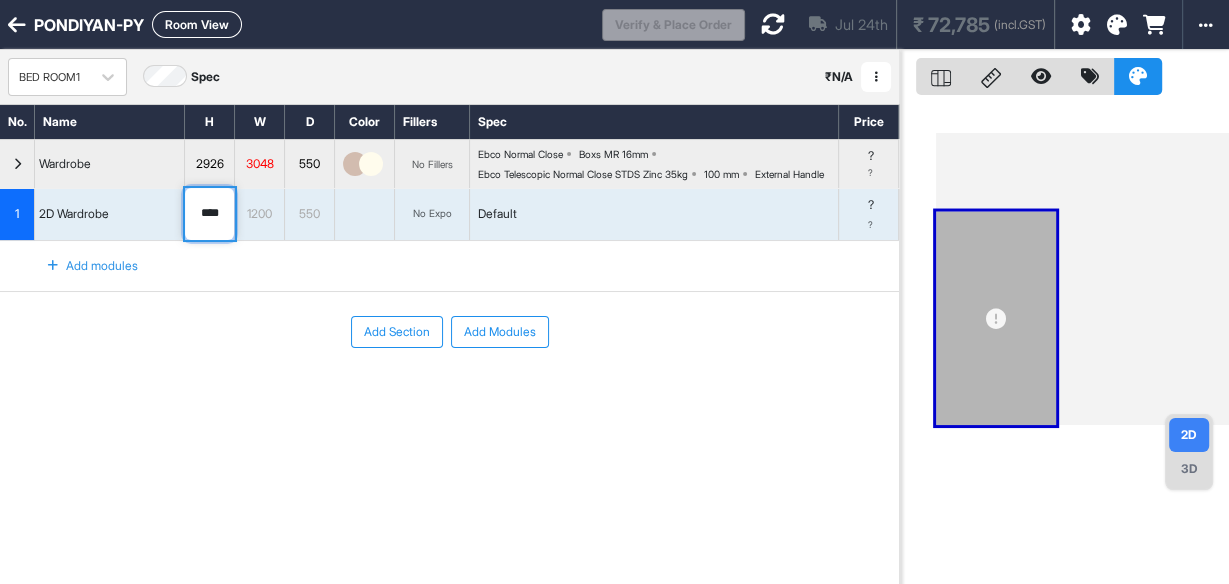 type on "****" 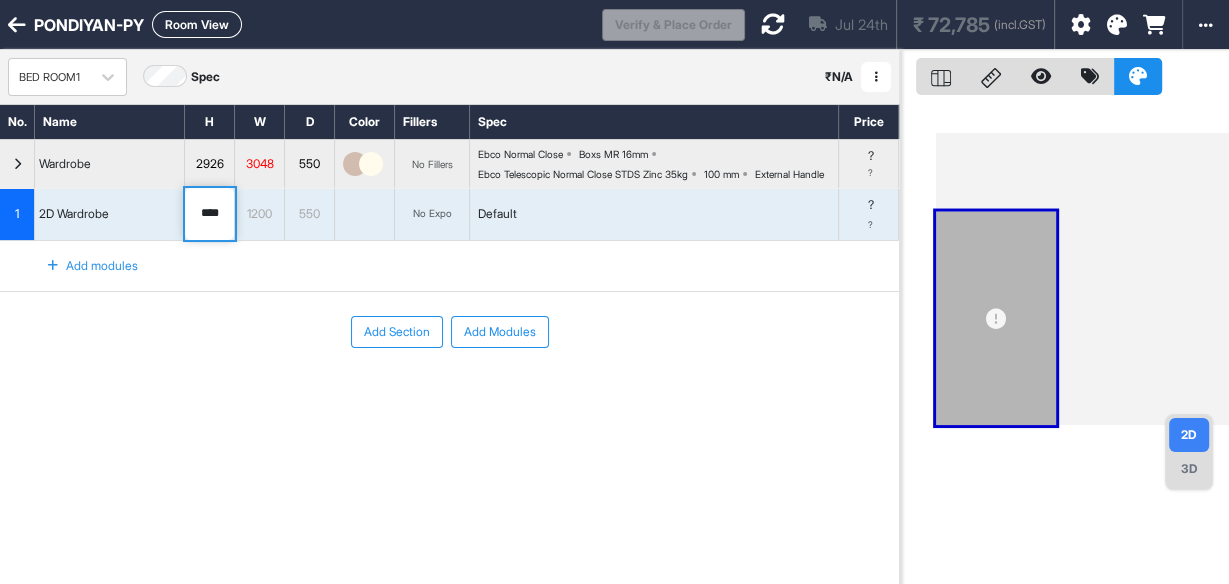 click on "Add Section Add Modules" at bounding box center [449, 332] 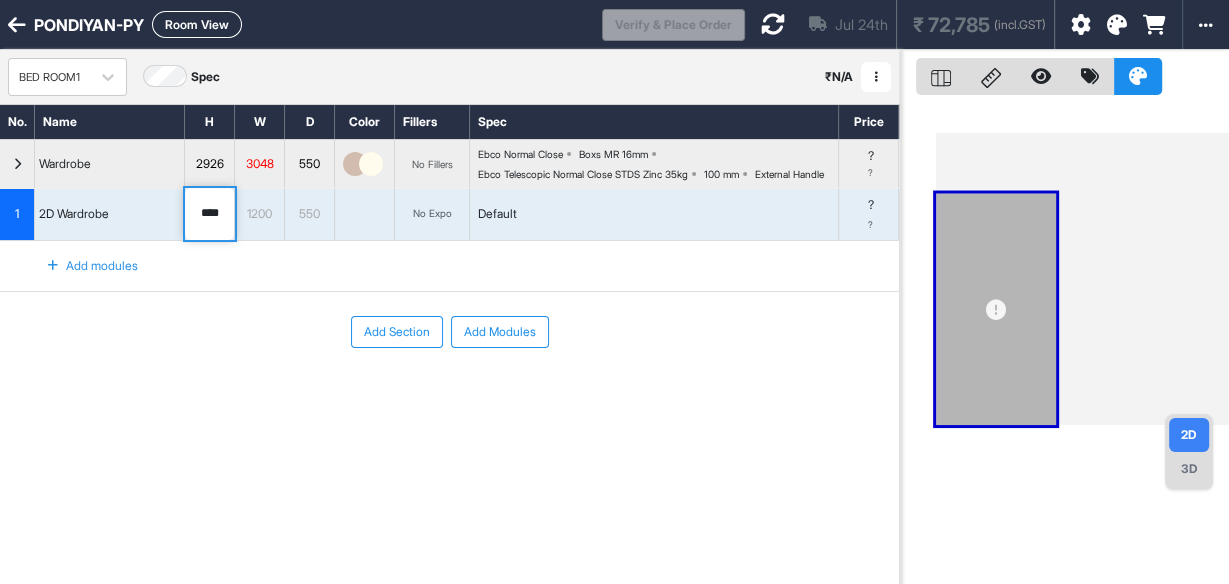 click at bounding box center [53, 266] 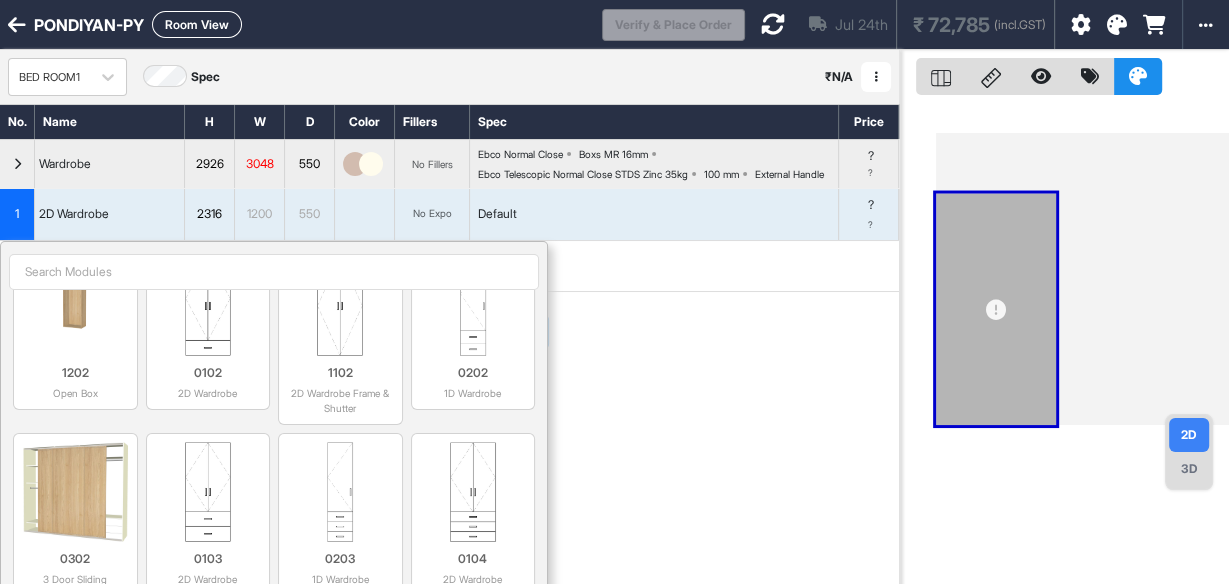 scroll, scrollTop: 240, scrollLeft: 0, axis: vertical 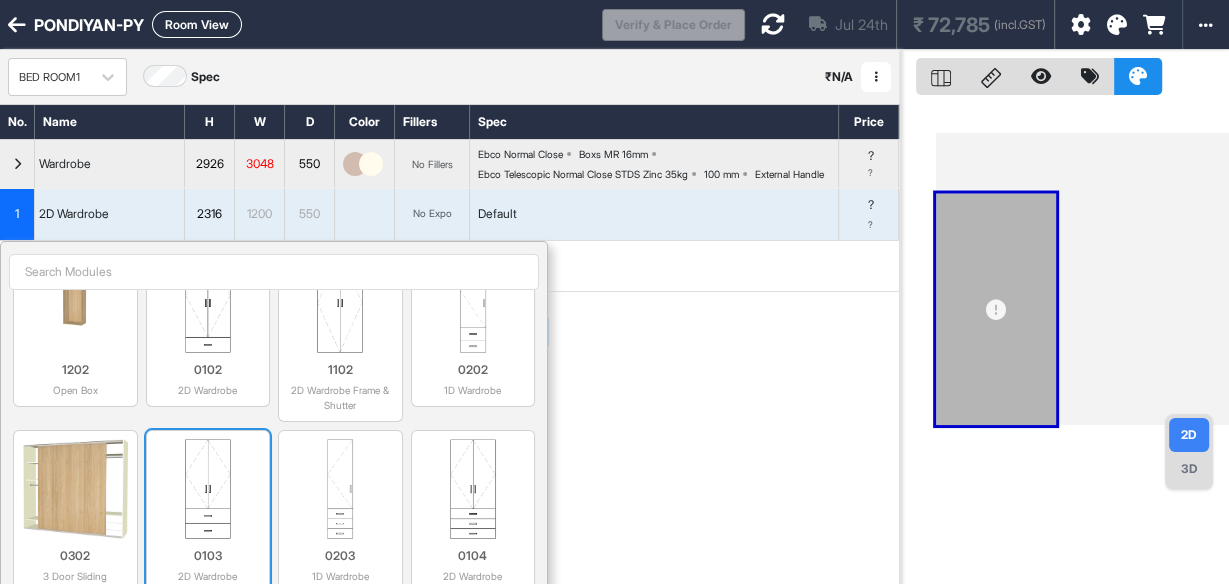 click at bounding box center (208, 489) 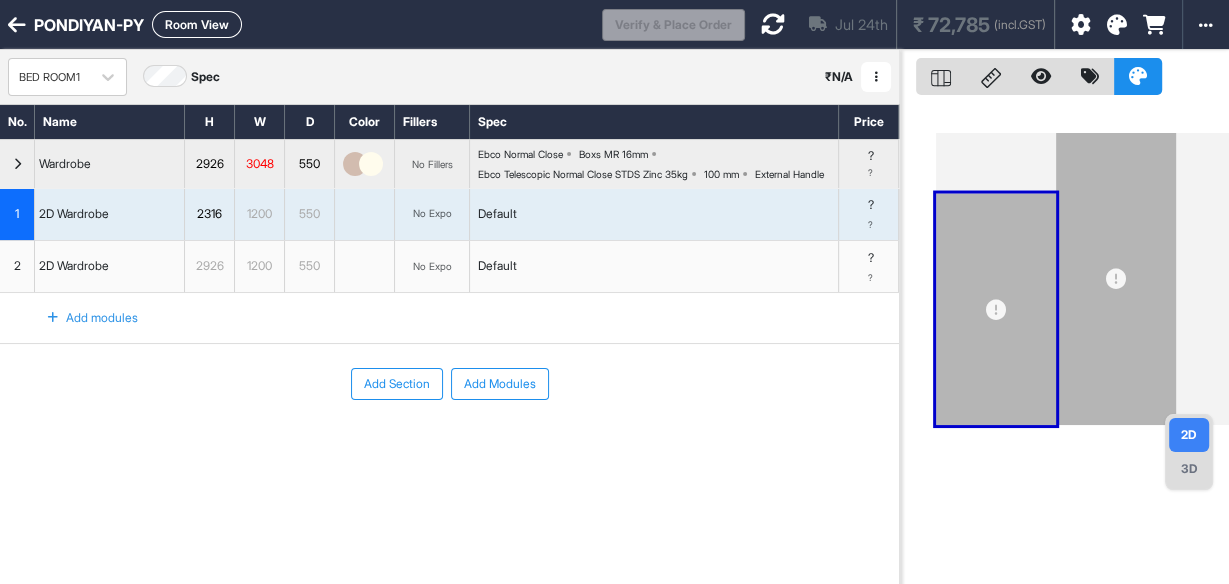 click on "2926" at bounding box center [209, 266] 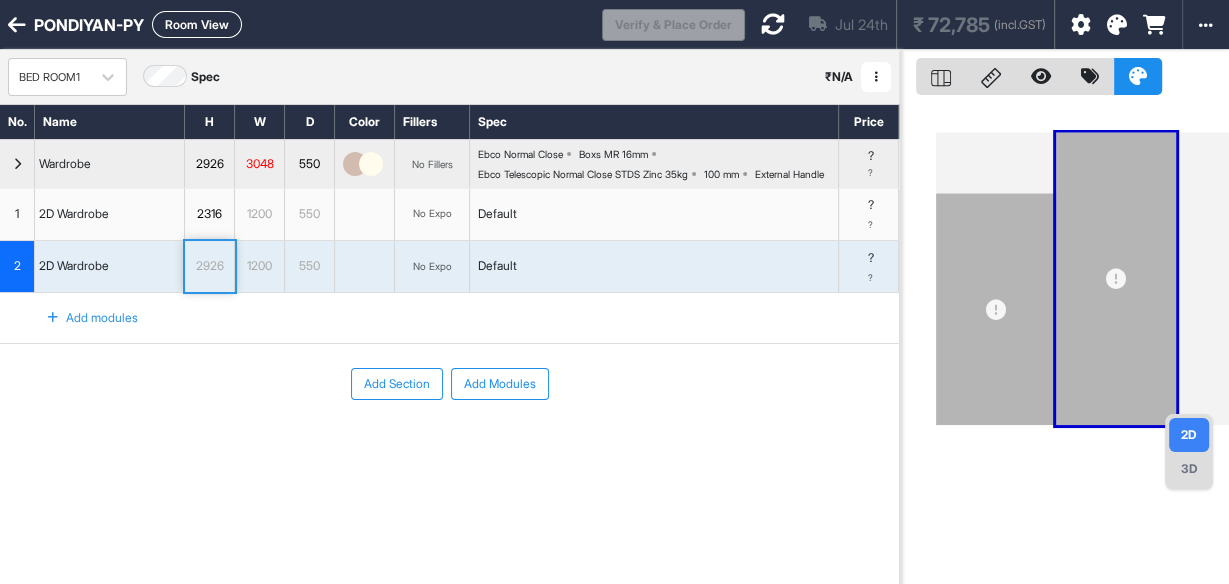 click on "2926" at bounding box center (209, 266) 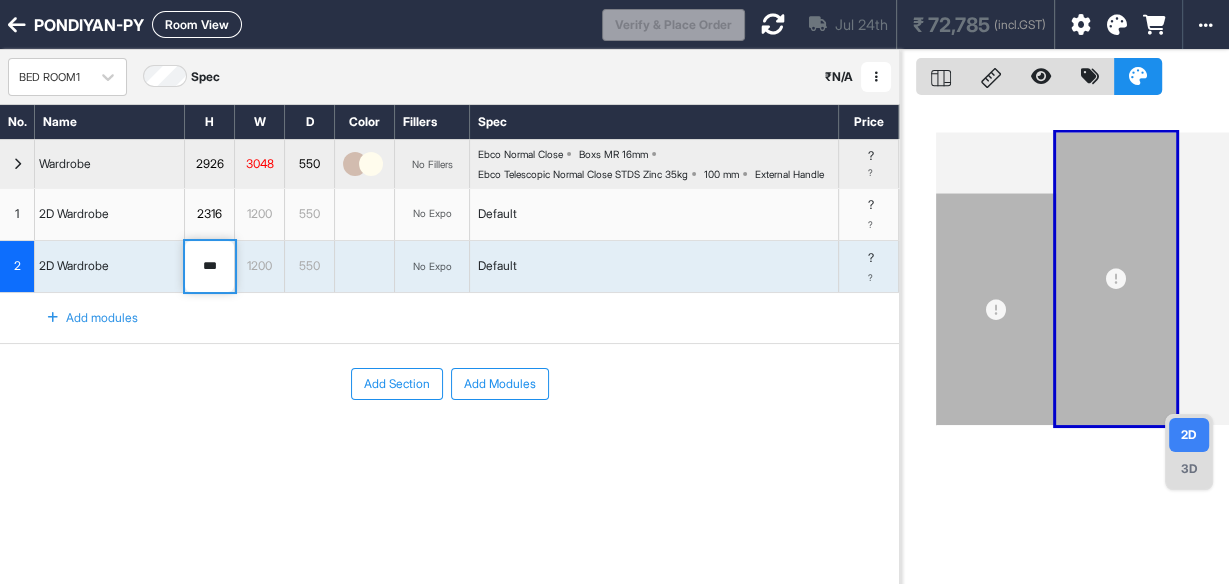 type on "****" 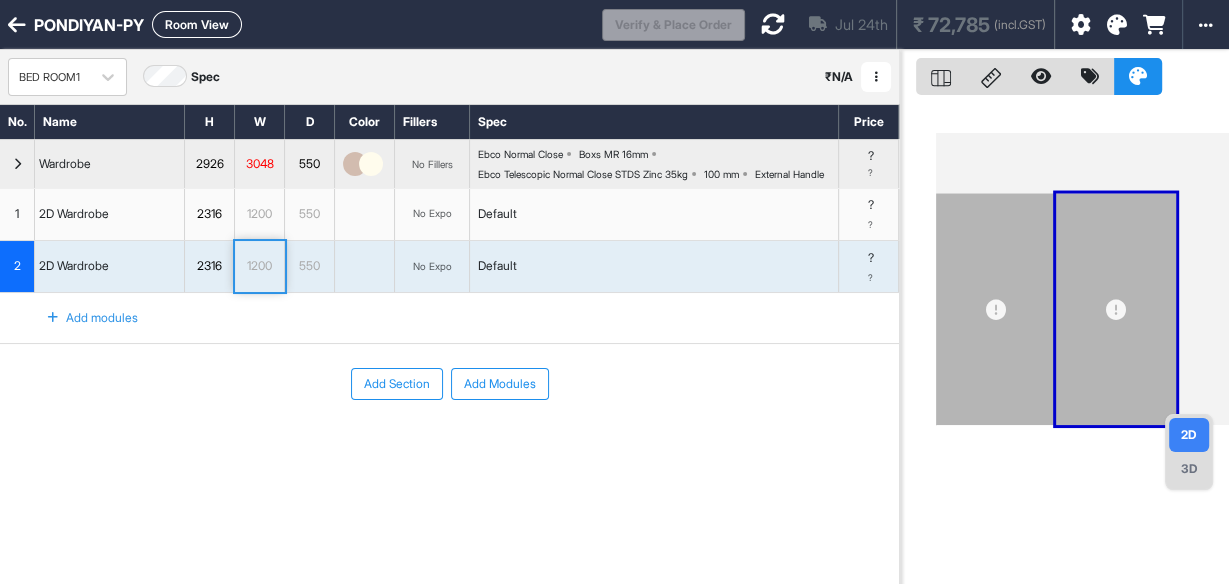 click at bounding box center (53, 318) 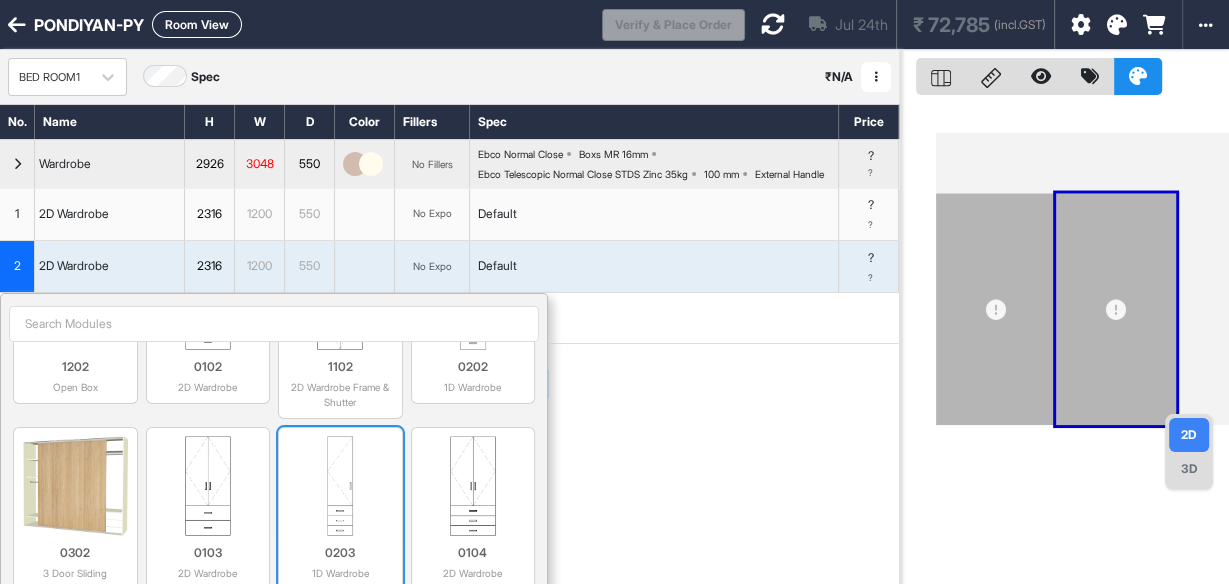scroll, scrollTop: 320, scrollLeft: 0, axis: vertical 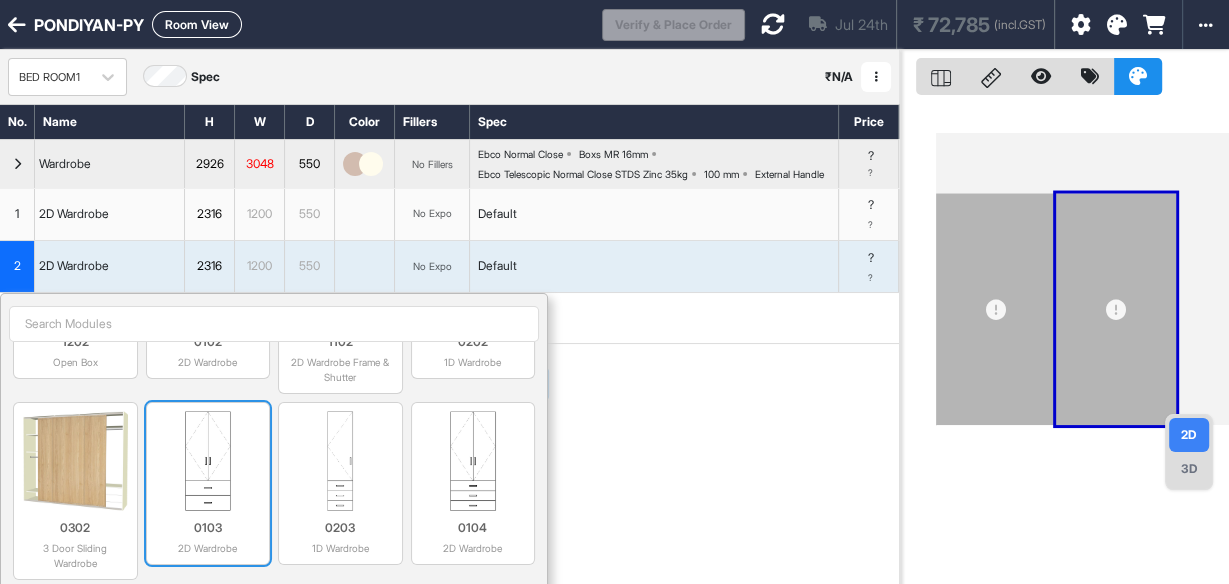 click at bounding box center [208, 461] 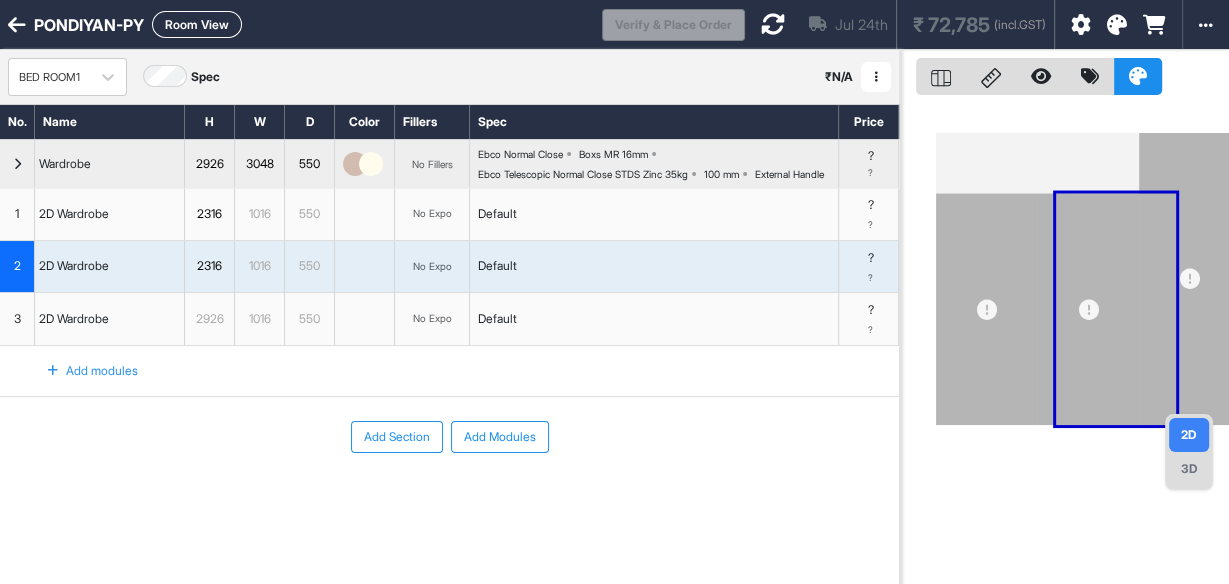 click on "2926" at bounding box center (209, 319) 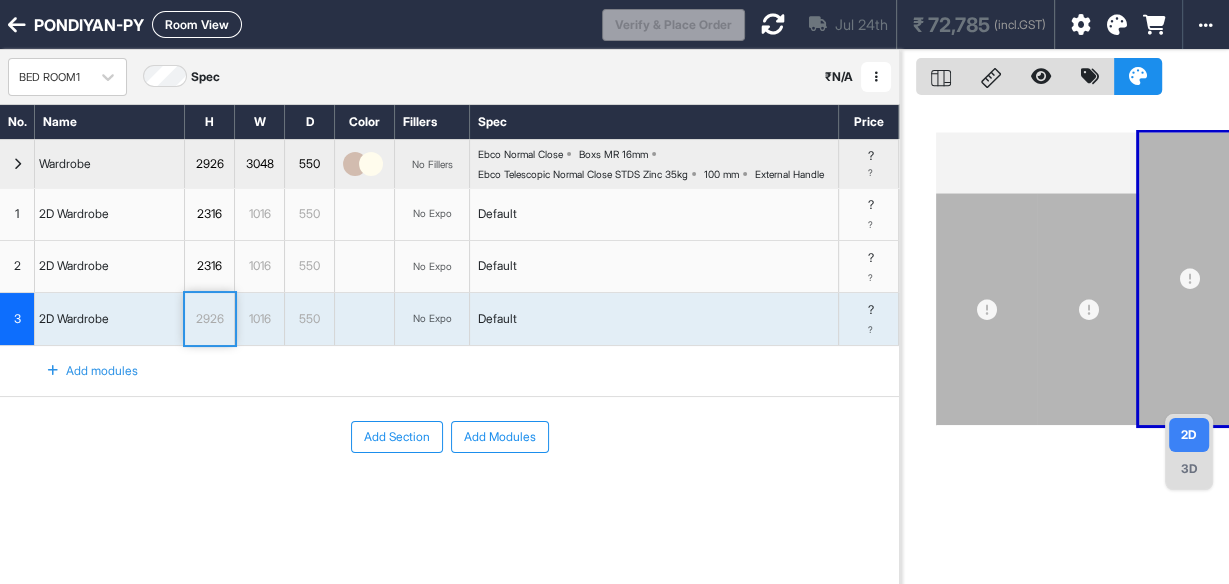 click on "2926" at bounding box center (209, 319) 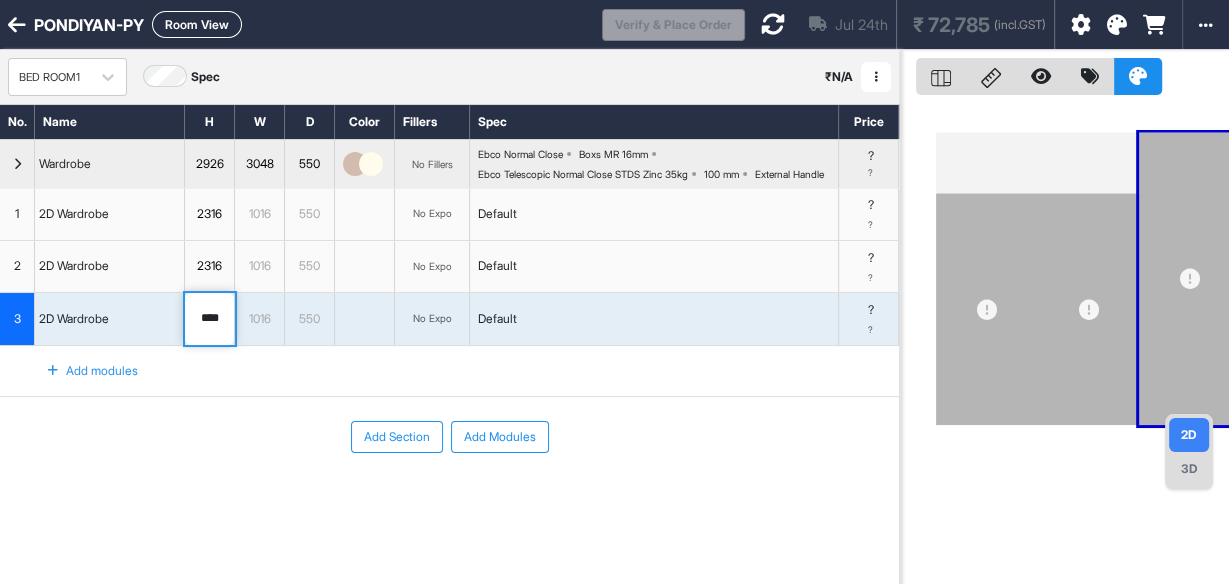type on "****" 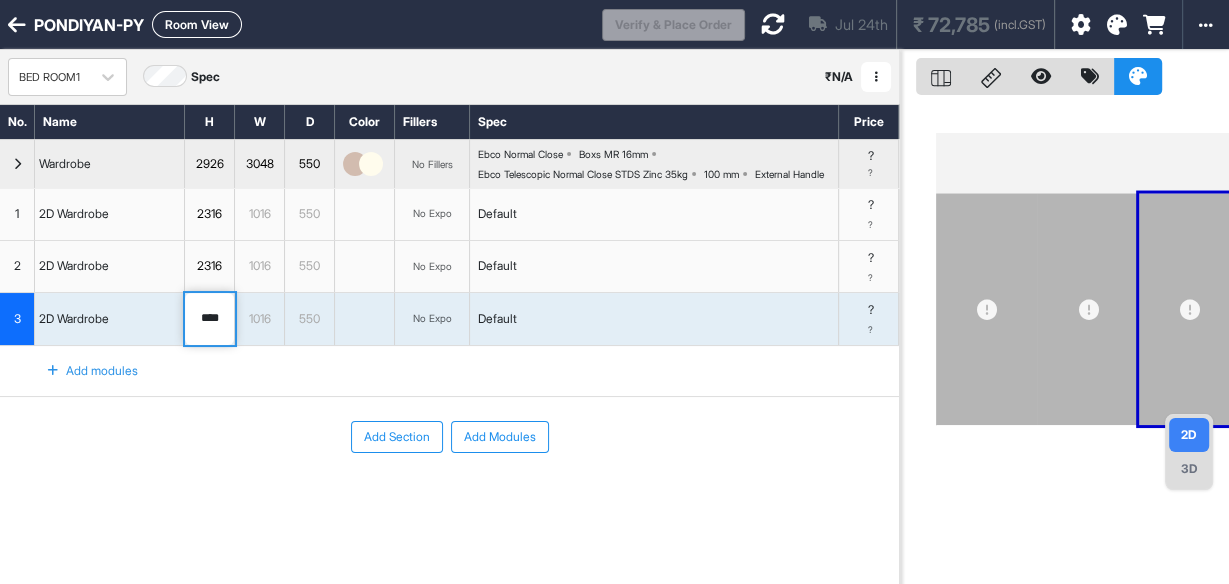 click on "Add Section Add Modules" at bounding box center (449, 437) 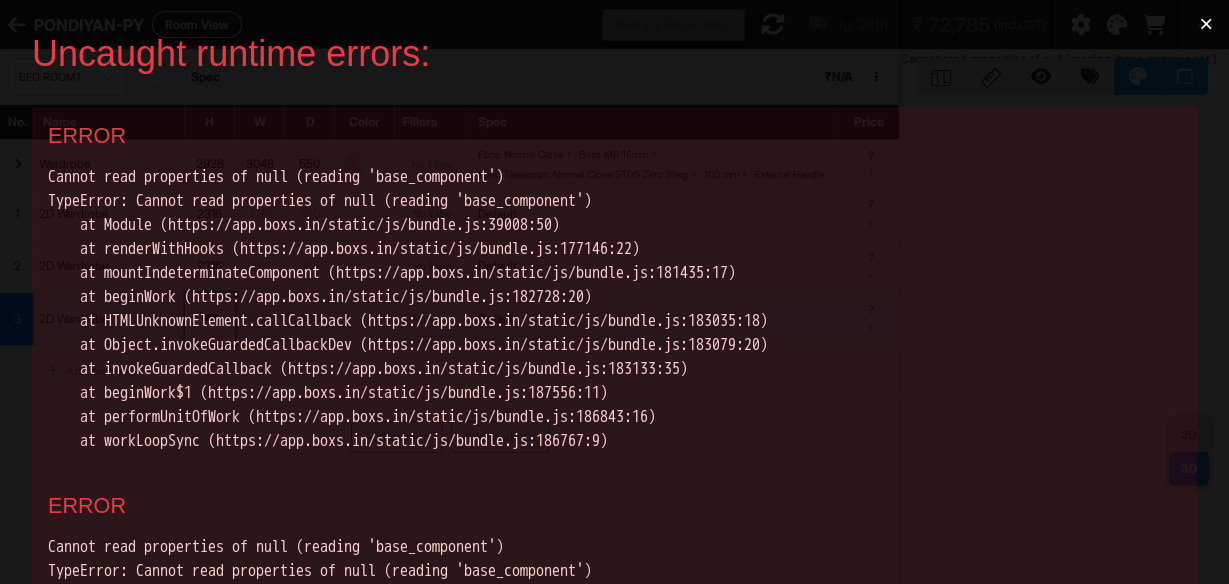 scroll, scrollTop: 0, scrollLeft: 0, axis: both 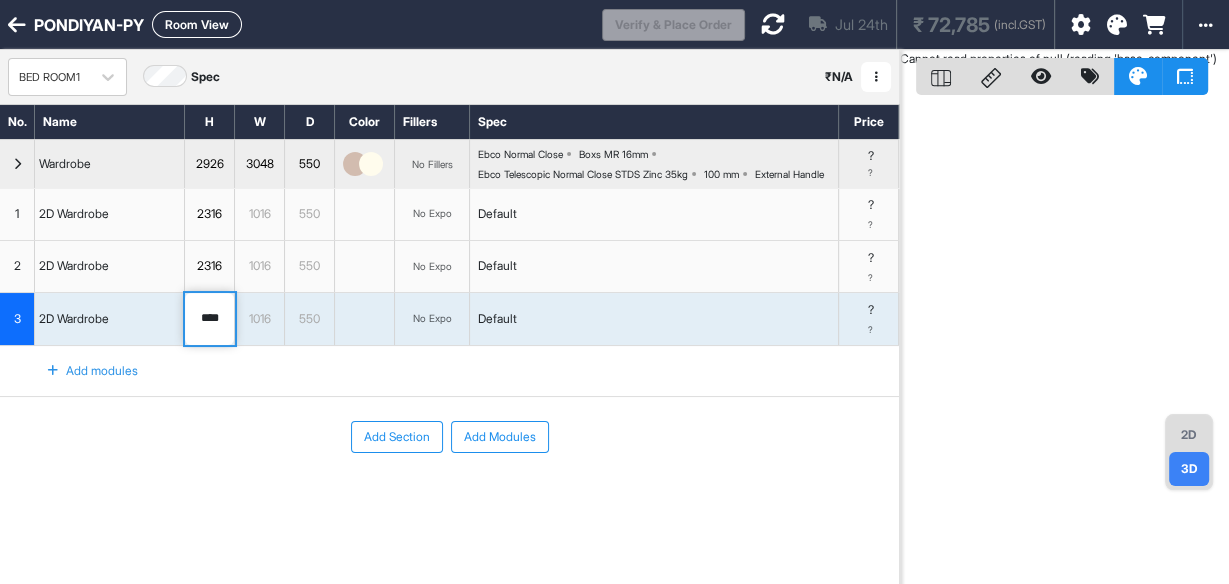 click at bounding box center [773, 24] 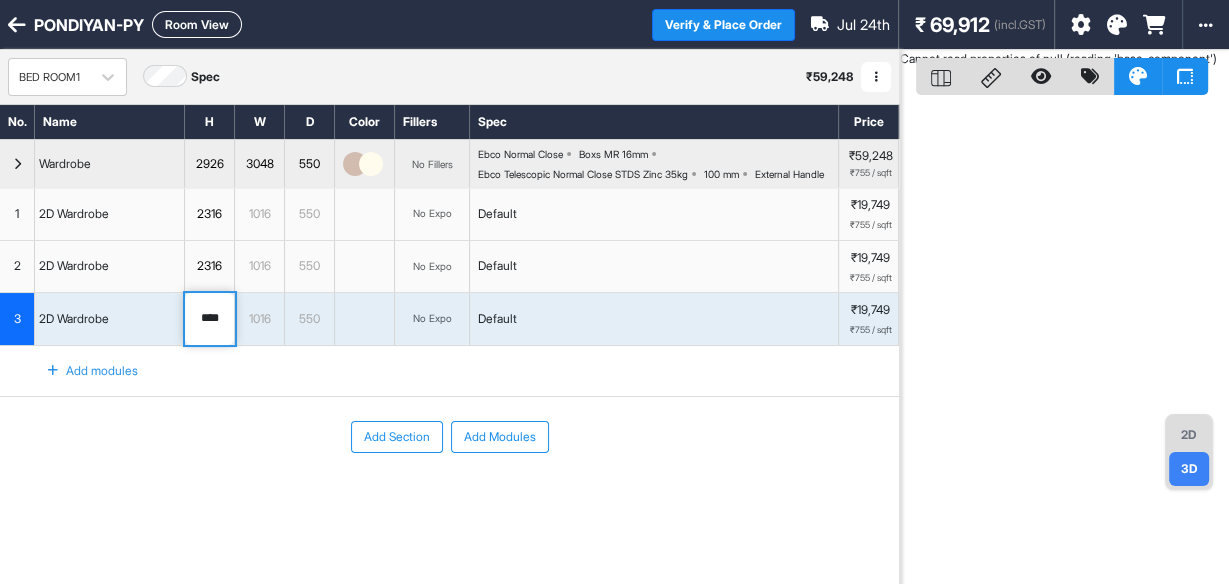 click on "Add Section Add Modules" at bounding box center (449, 497) 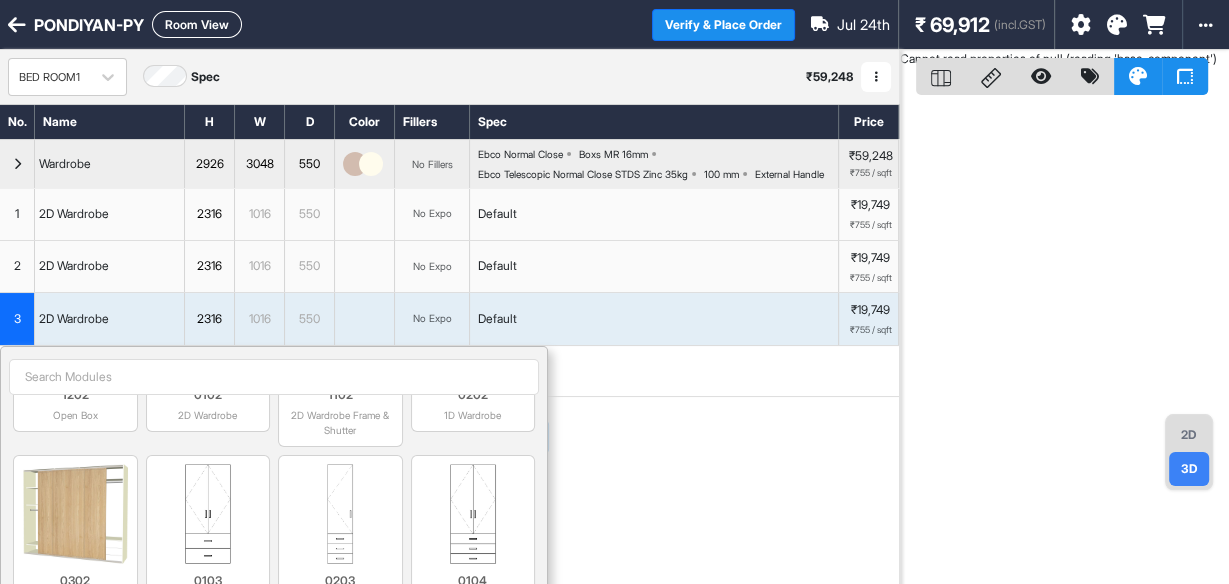 scroll, scrollTop: 0, scrollLeft: 0, axis: both 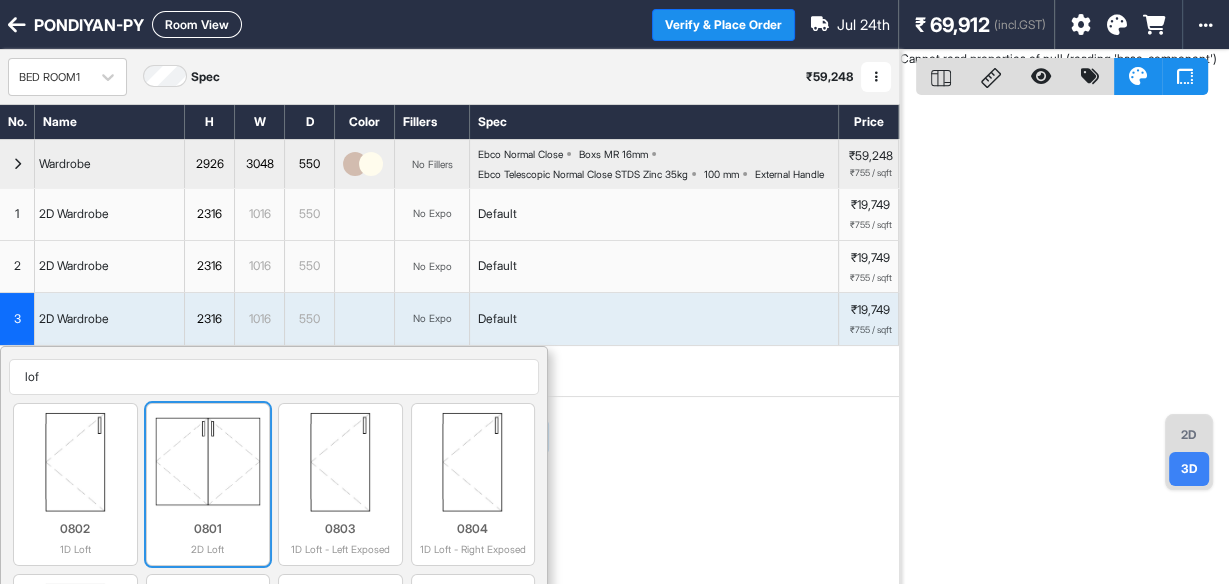type on "lof" 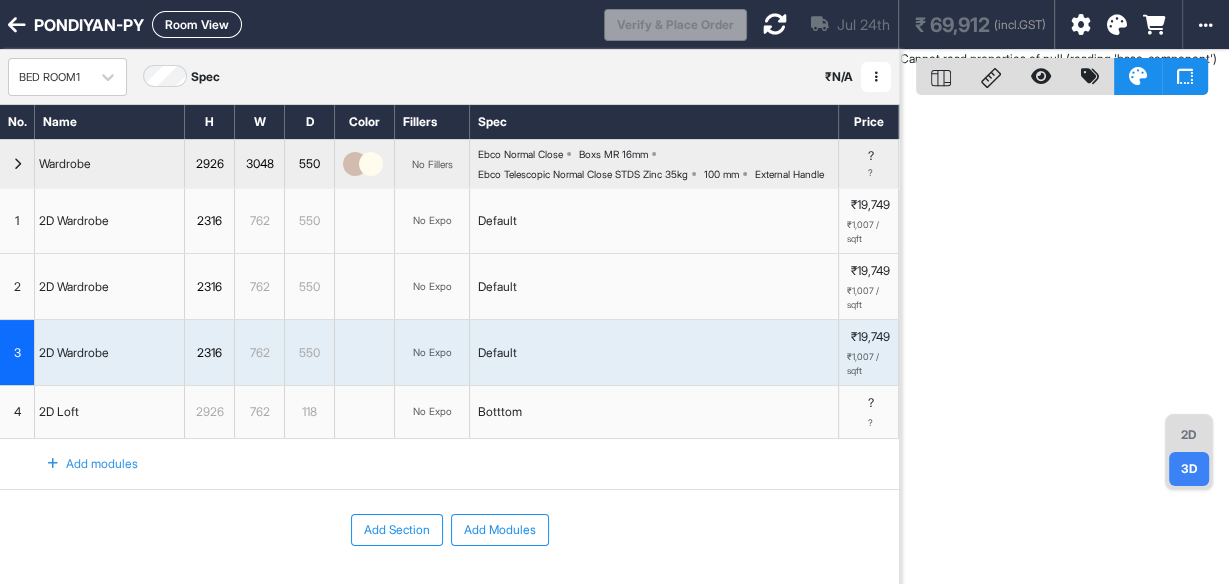 click at bounding box center (53, 464) 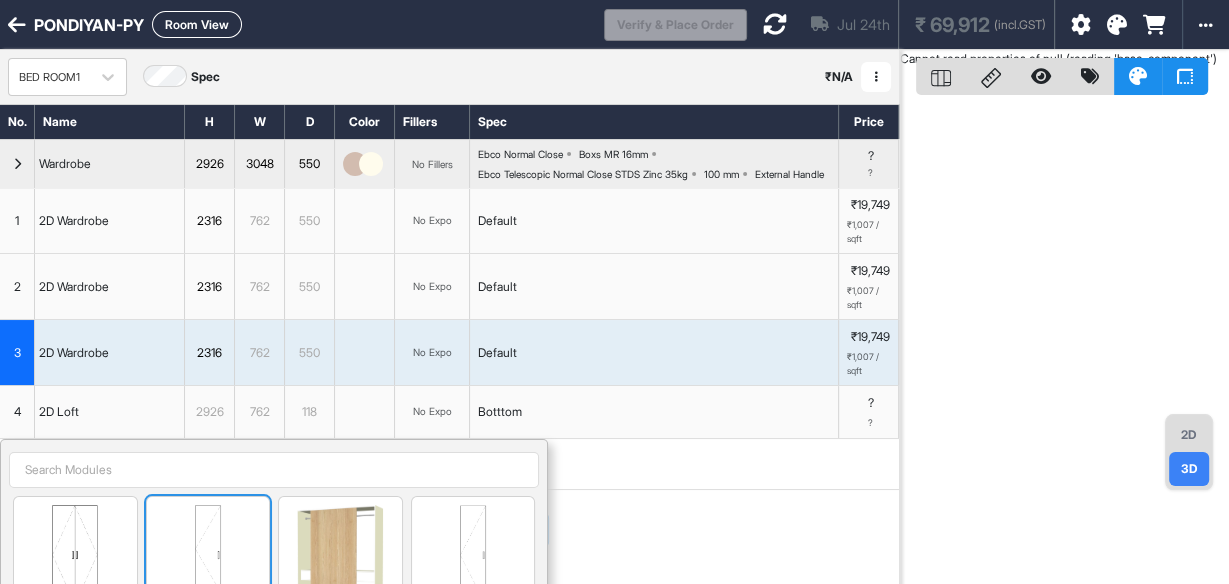 scroll, scrollTop: 320, scrollLeft: 0, axis: vertical 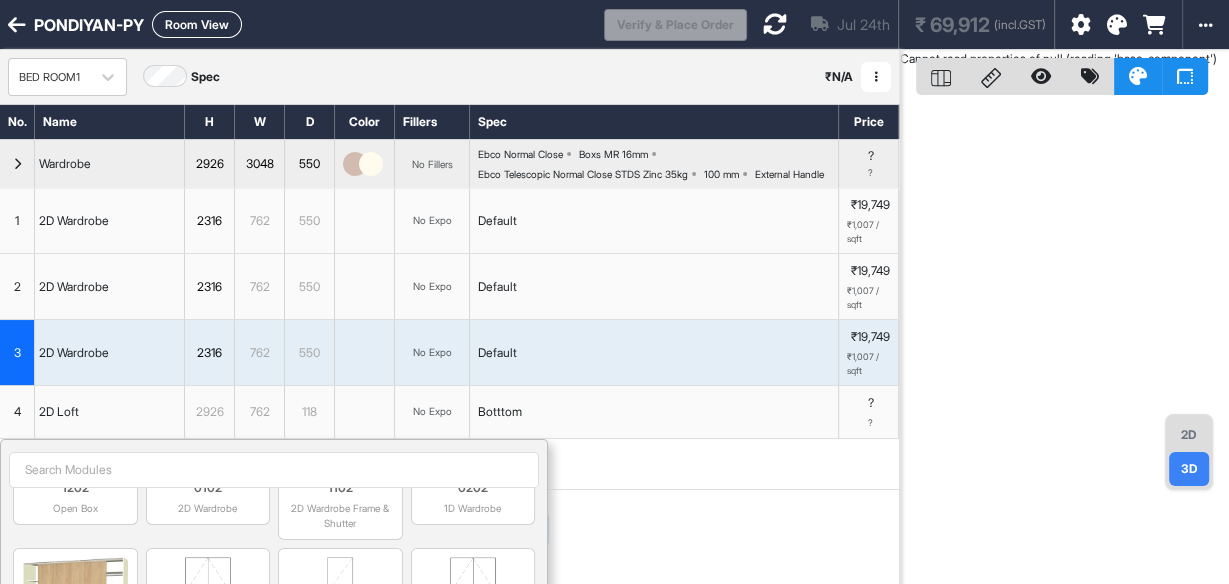 click at bounding box center [274, 470] 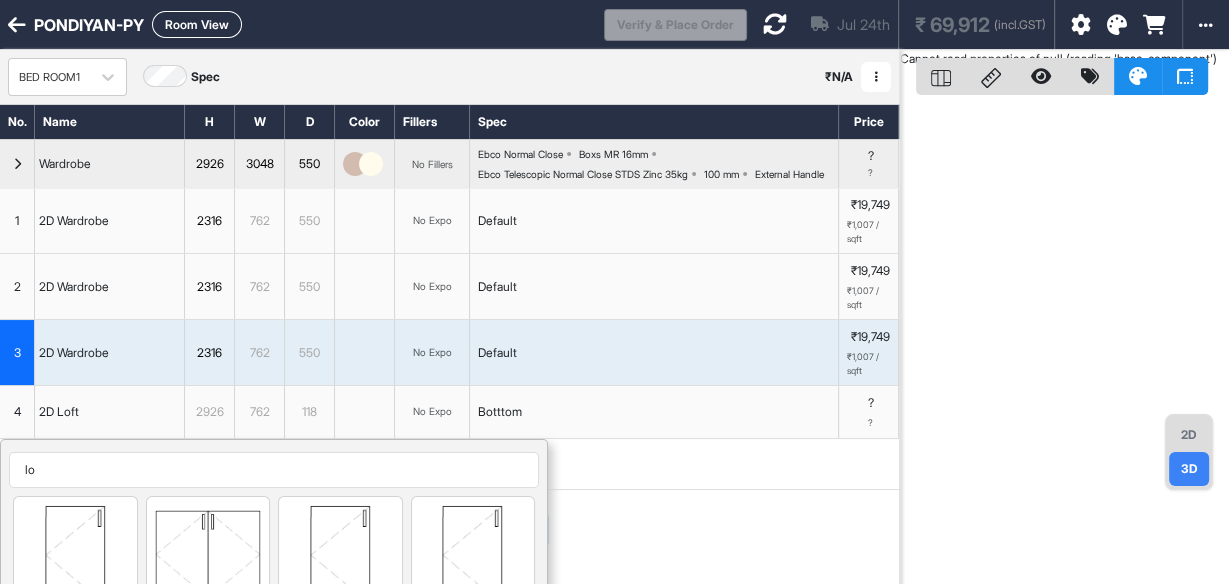 scroll, scrollTop: 0, scrollLeft: 0, axis: both 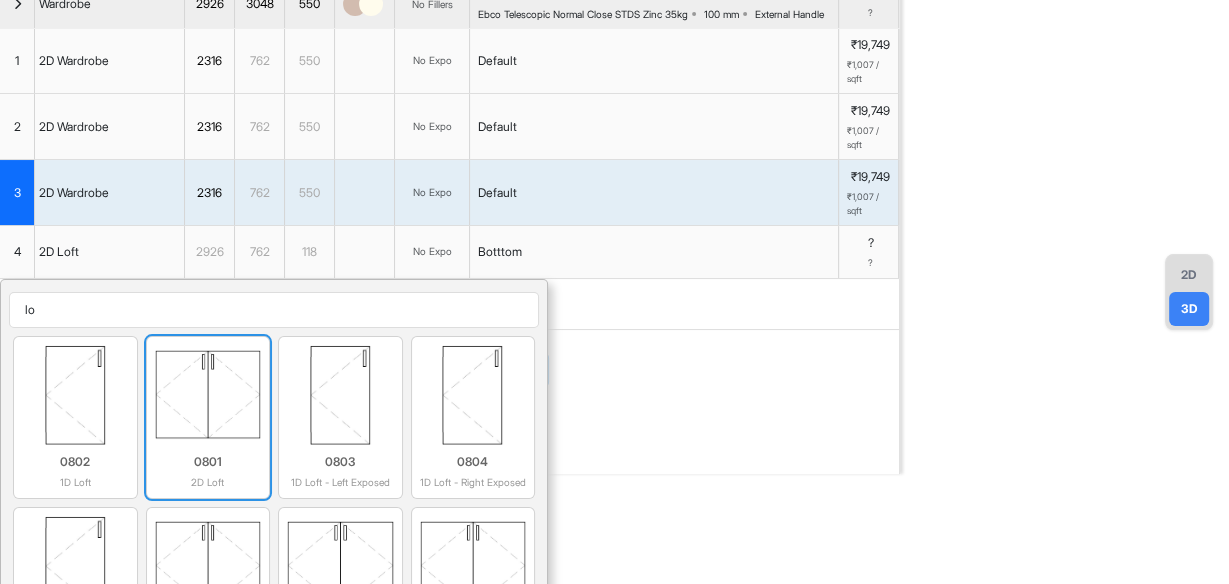 type on "lo" 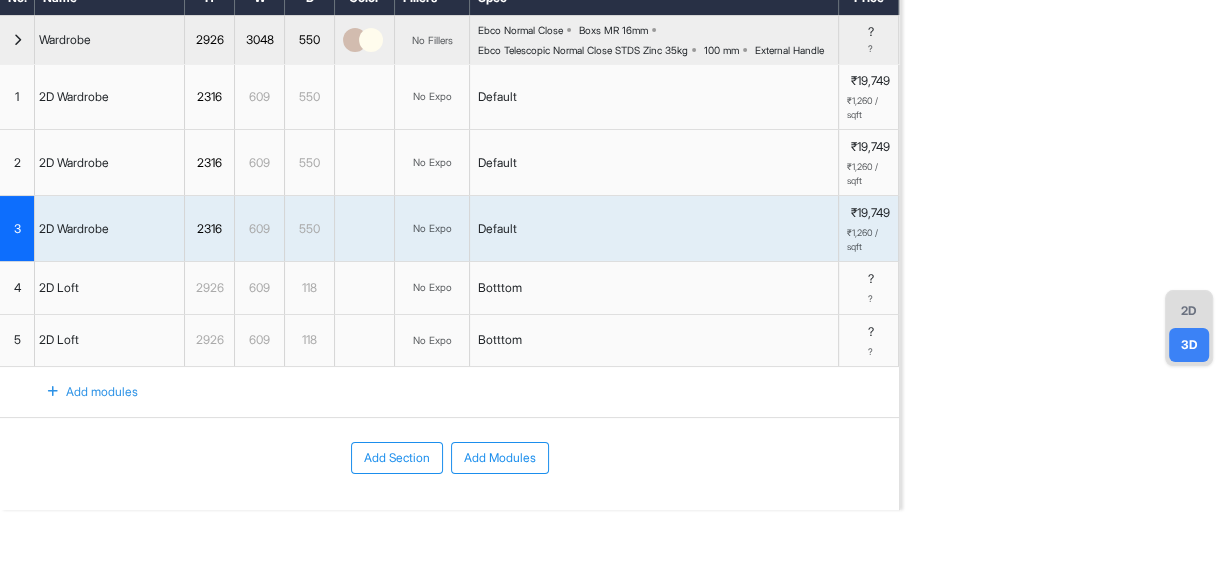 scroll, scrollTop: 160, scrollLeft: 0, axis: vertical 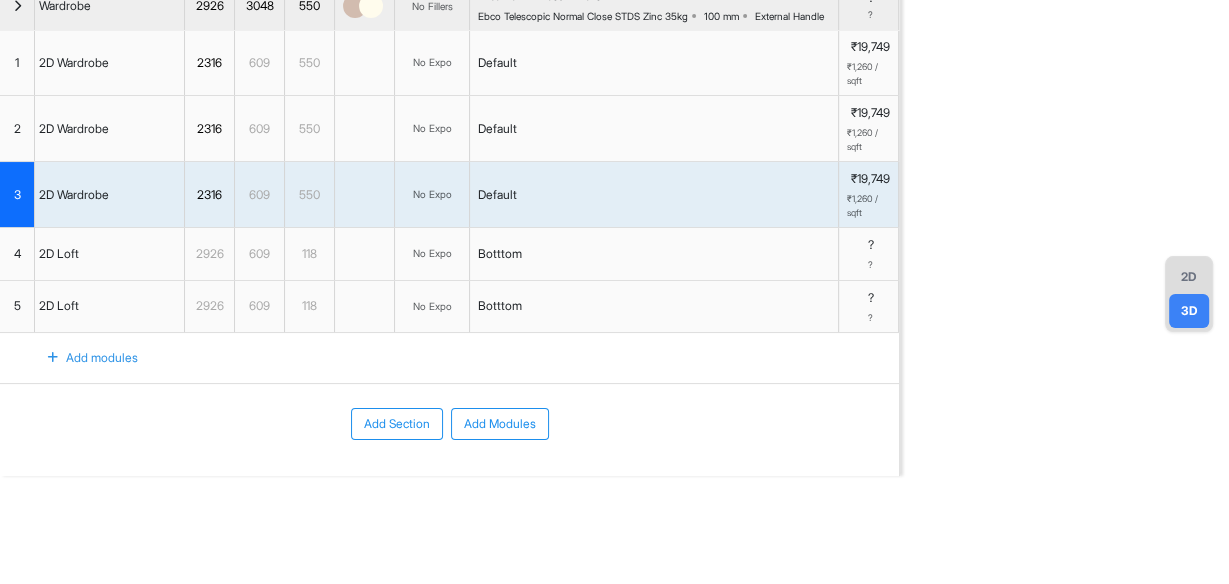 click at bounding box center [53, 358] 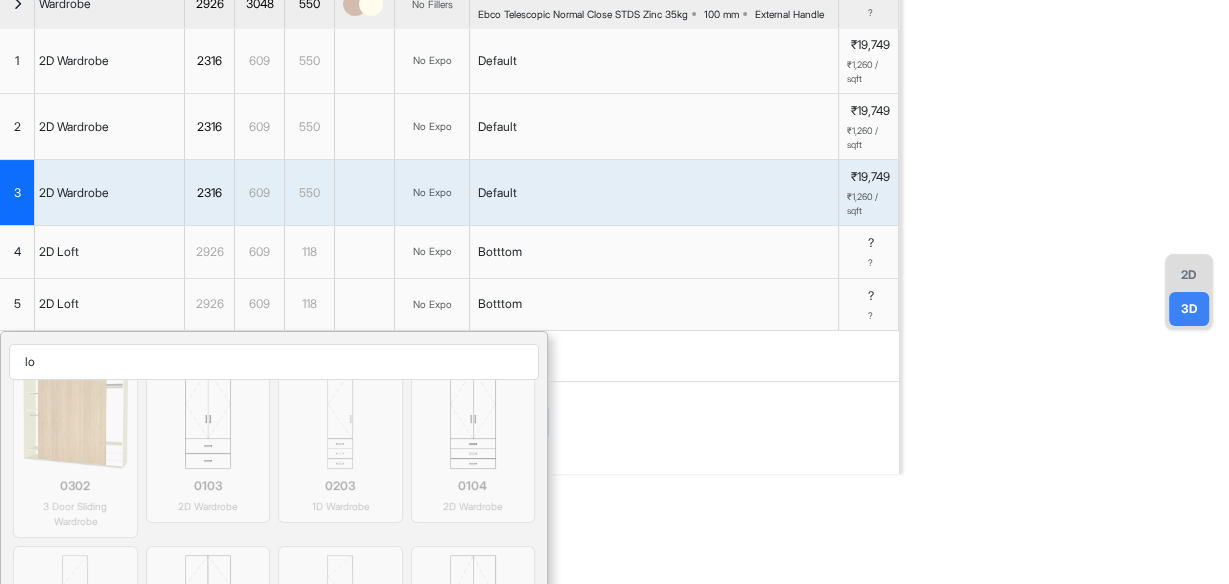 scroll, scrollTop: 0, scrollLeft: 0, axis: both 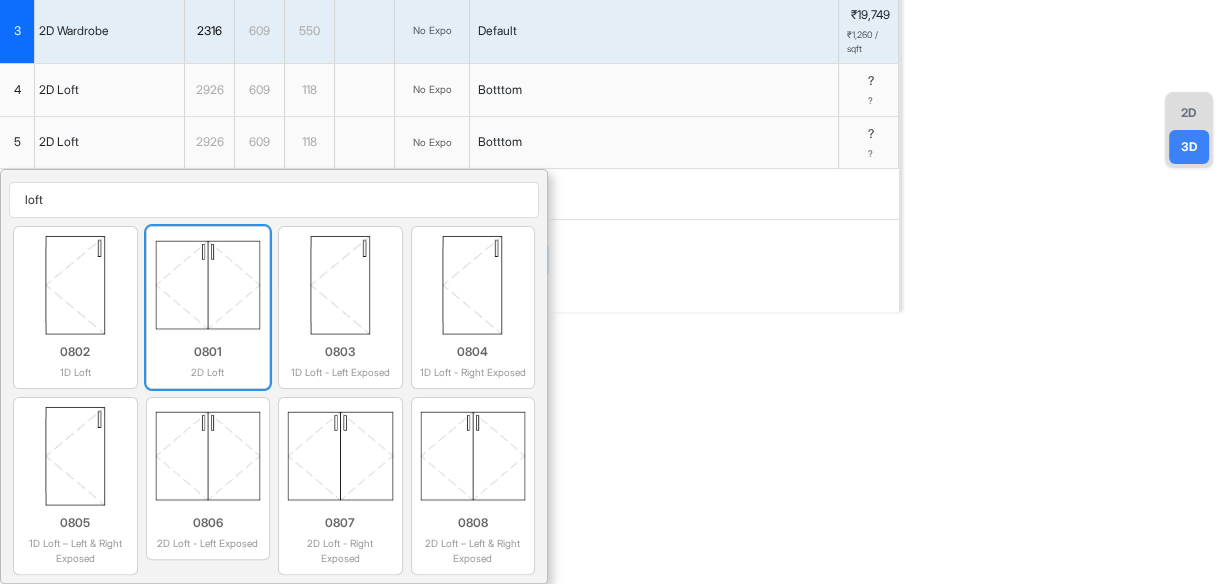 type on "loft" 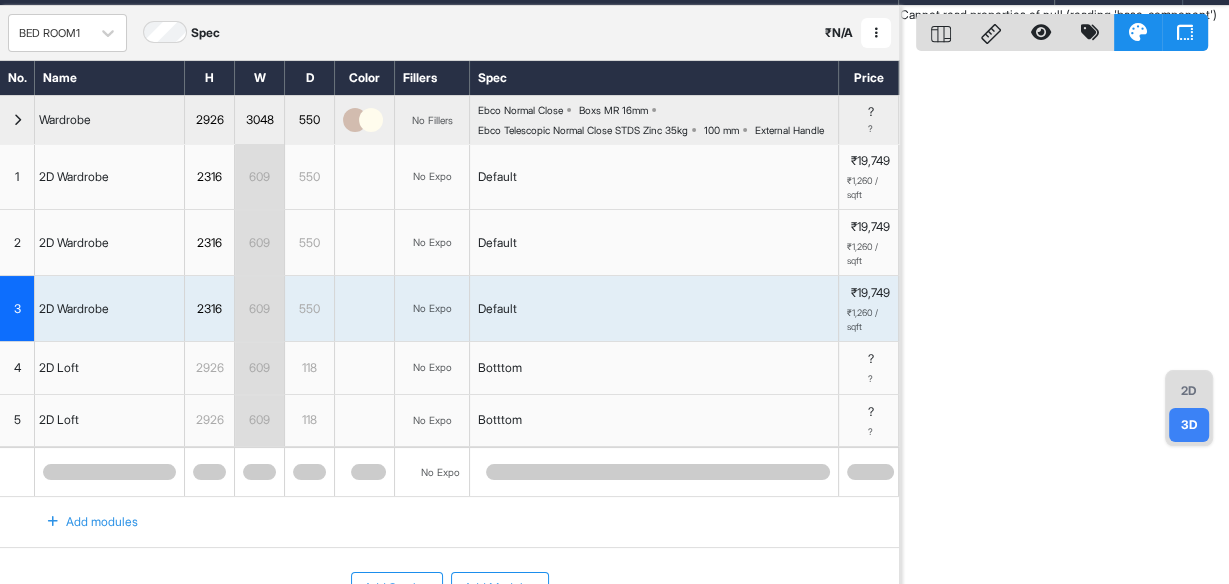 scroll, scrollTop: 0, scrollLeft: 0, axis: both 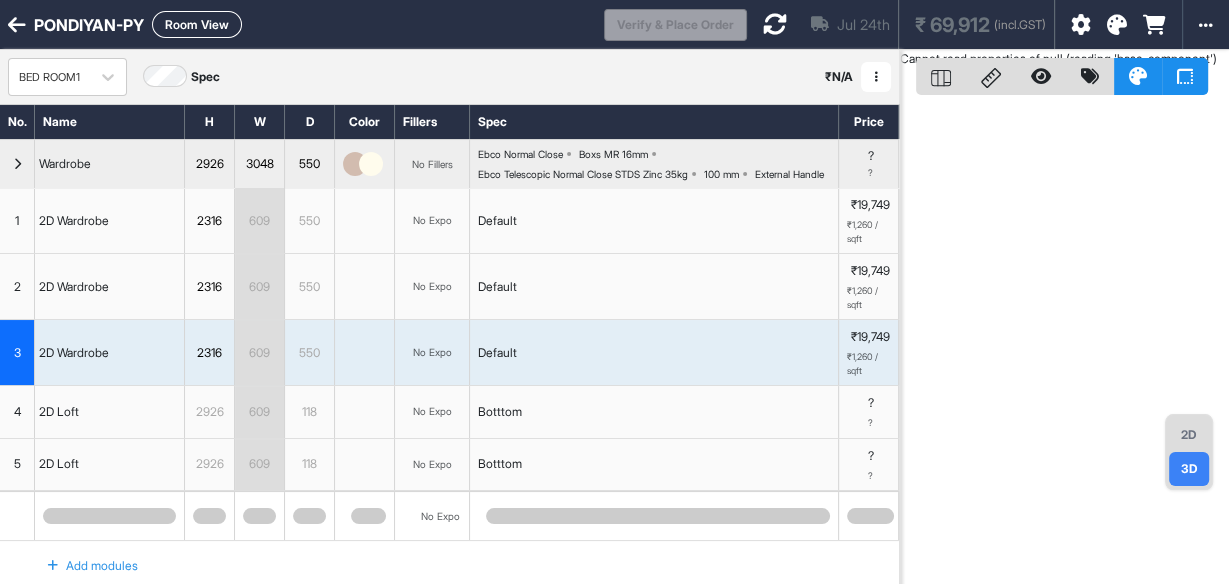 click on "609" at bounding box center (259, 221) 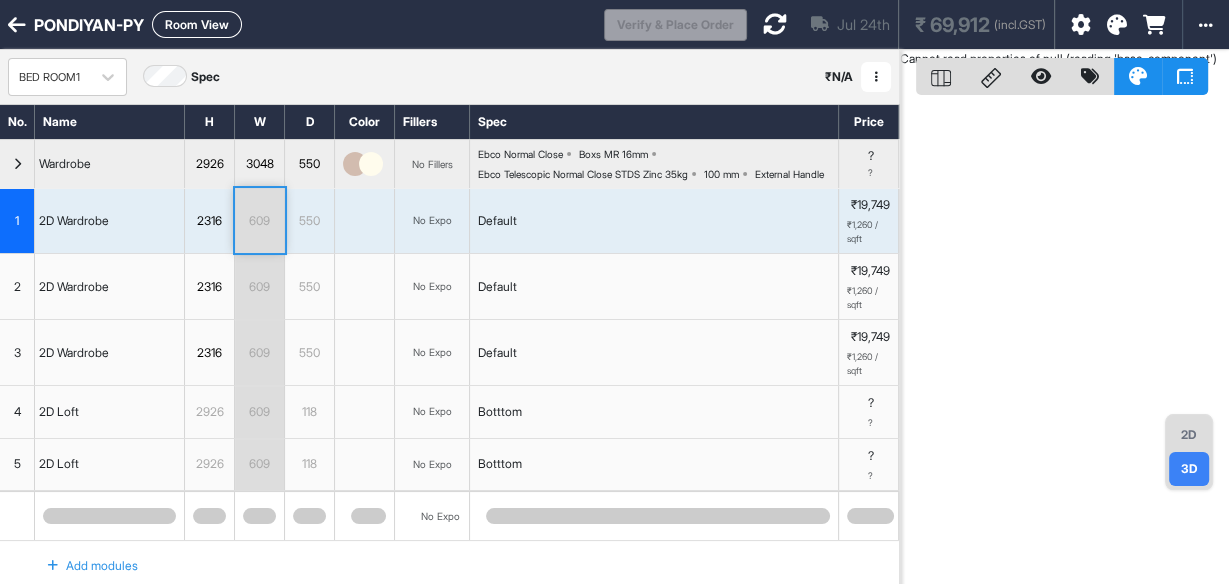 click on "609" at bounding box center [259, 353] 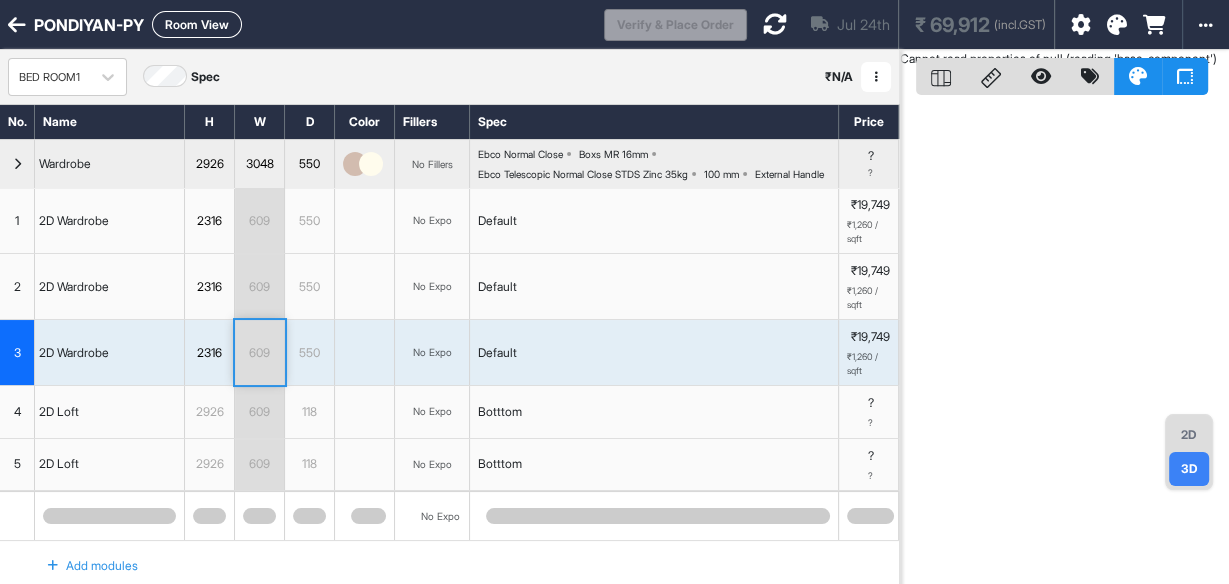 click at bounding box center [775, 24] 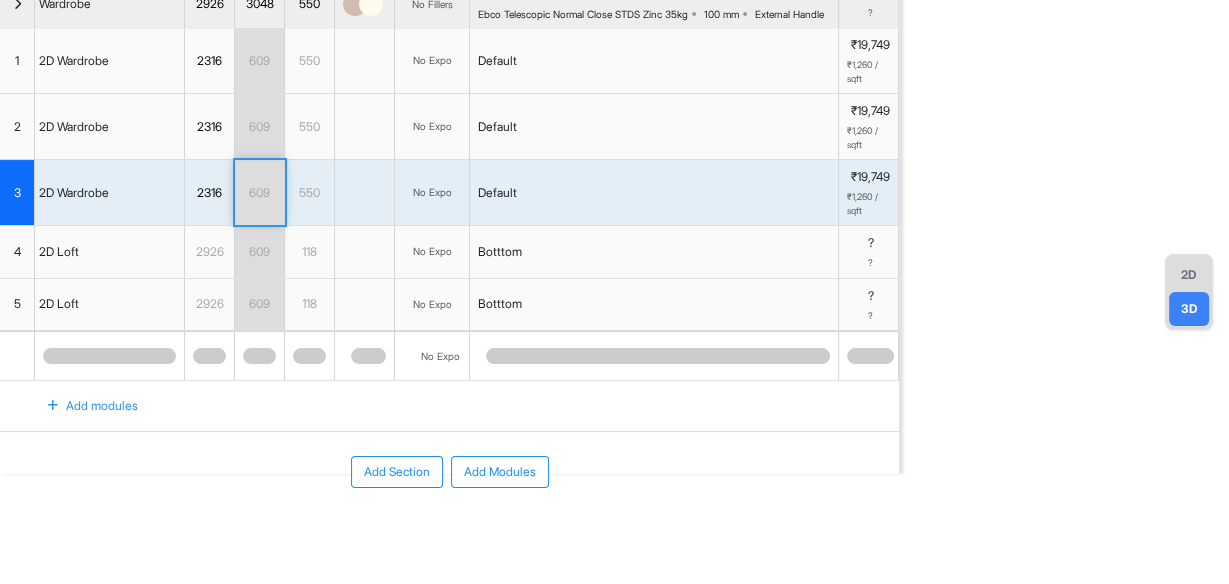 scroll, scrollTop: 224, scrollLeft: 0, axis: vertical 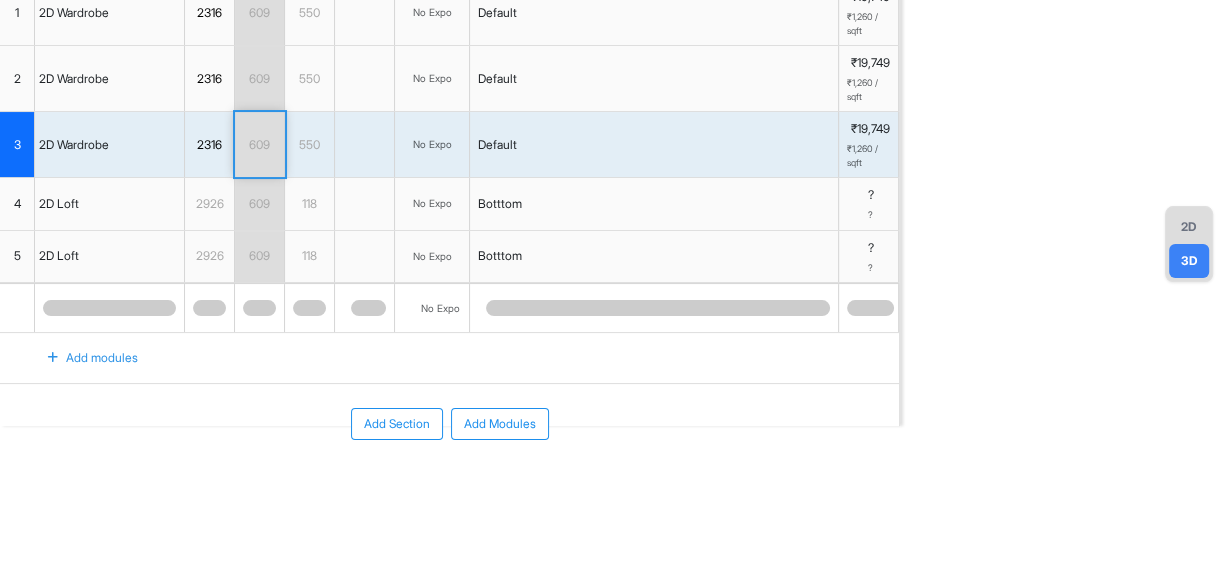 click at bounding box center (53, 358) 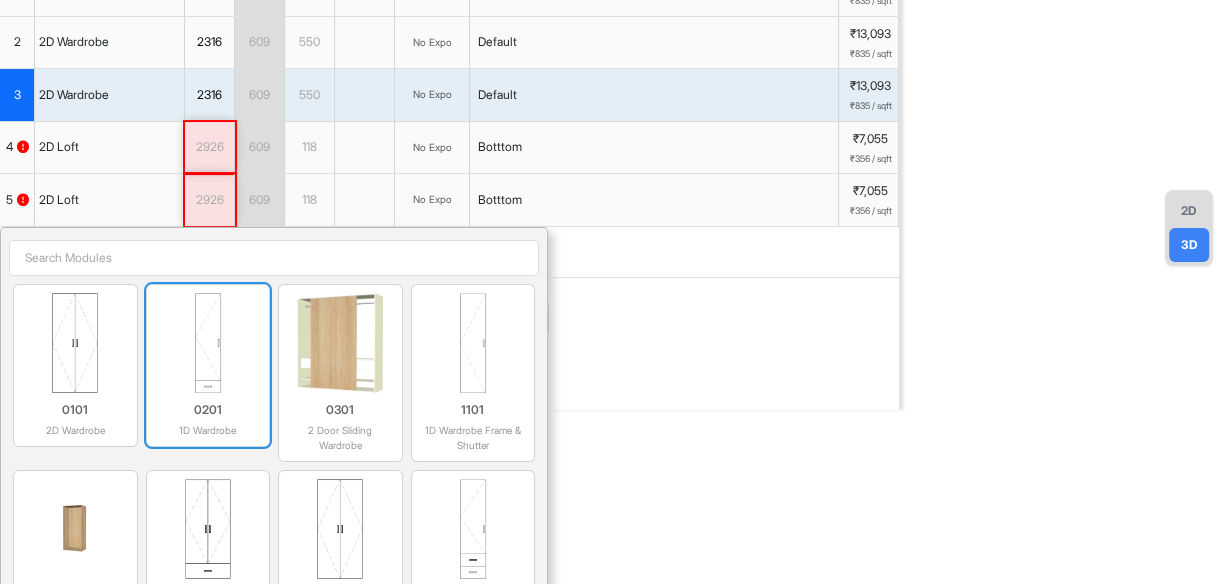 scroll, scrollTop: 217, scrollLeft: 0, axis: vertical 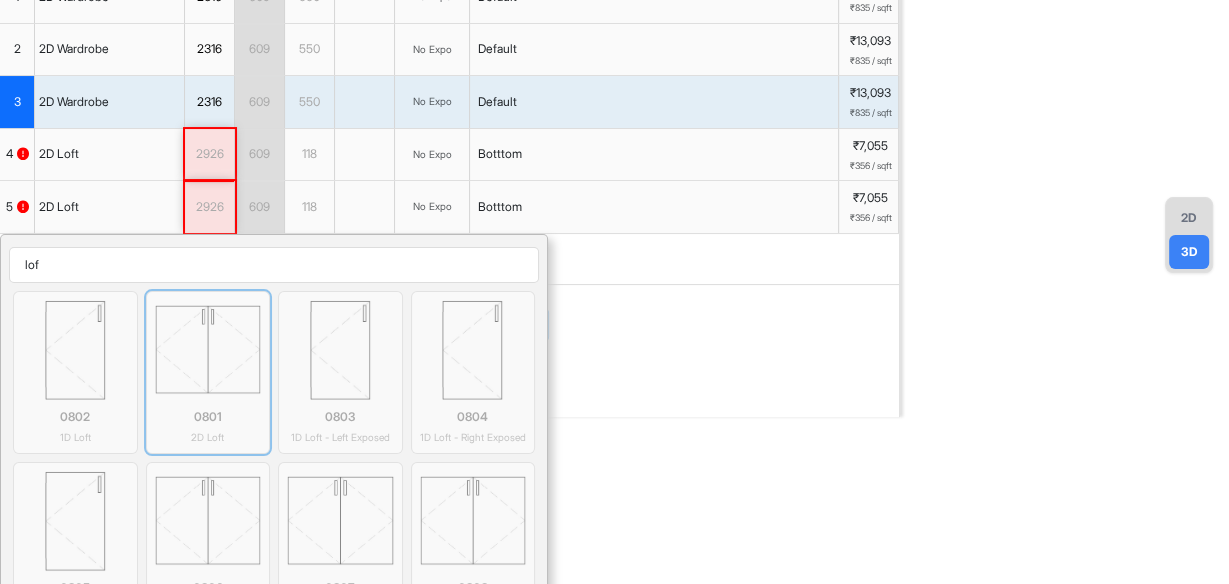 type on "lof" 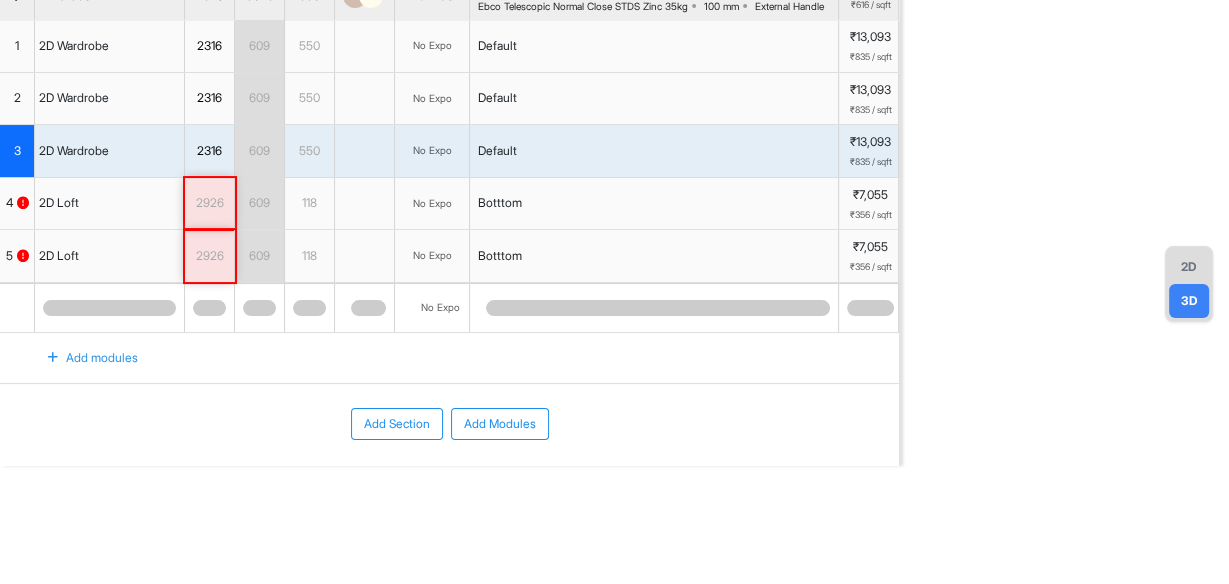 scroll, scrollTop: 184, scrollLeft: 0, axis: vertical 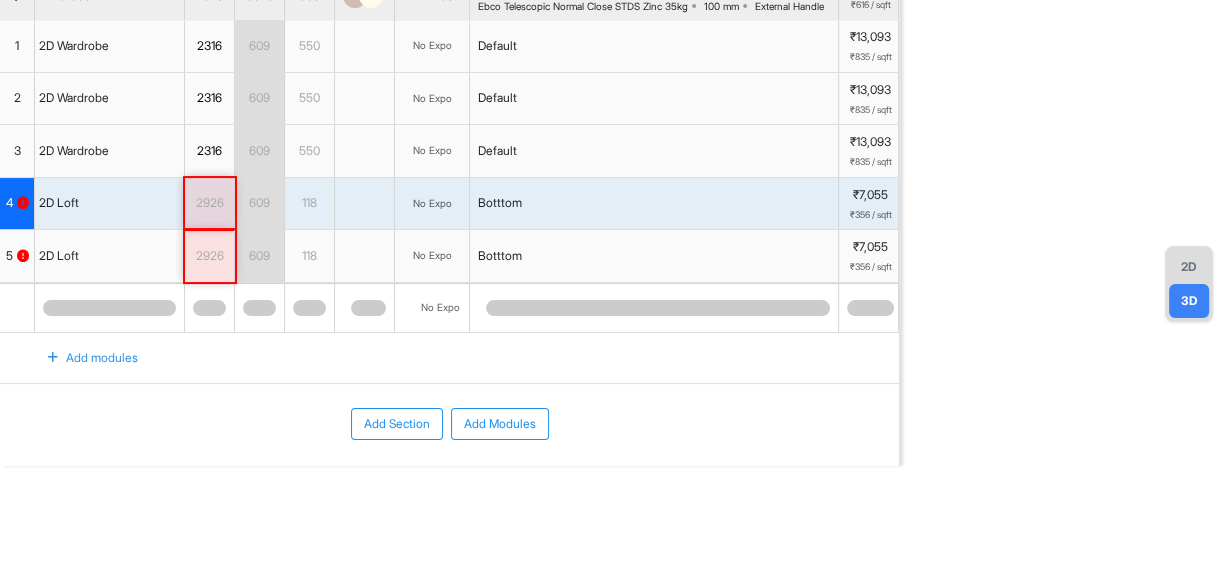 click on "2926" at bounding box center (209, 203) 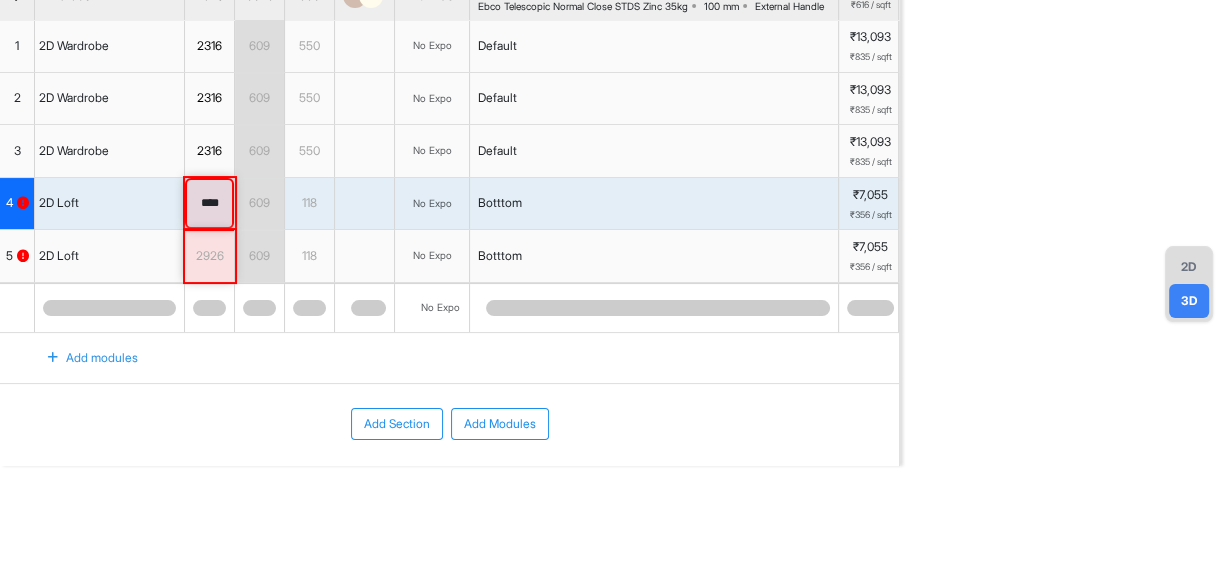 click on "****" at bounding box center (209, 204) 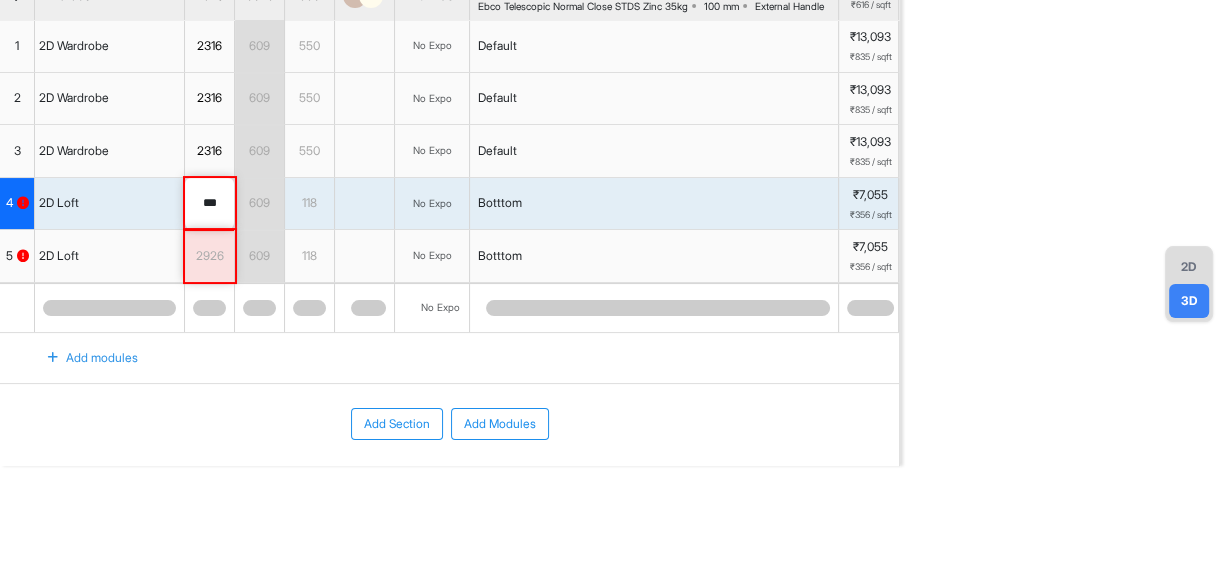 type on "***" 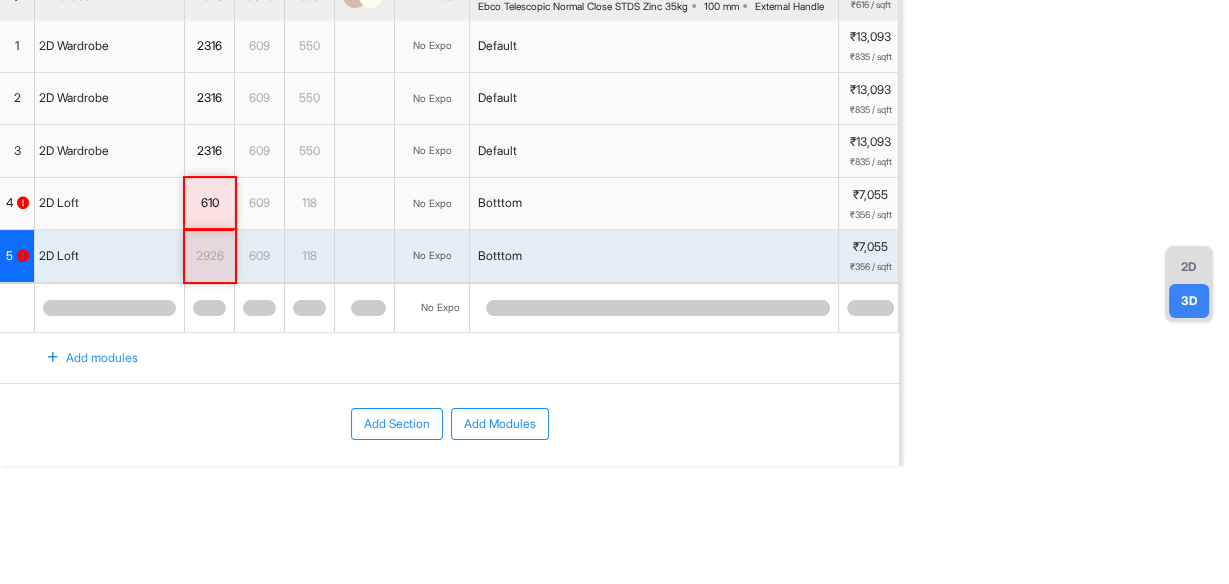 click on "2926" at bounding box center (209, 256) 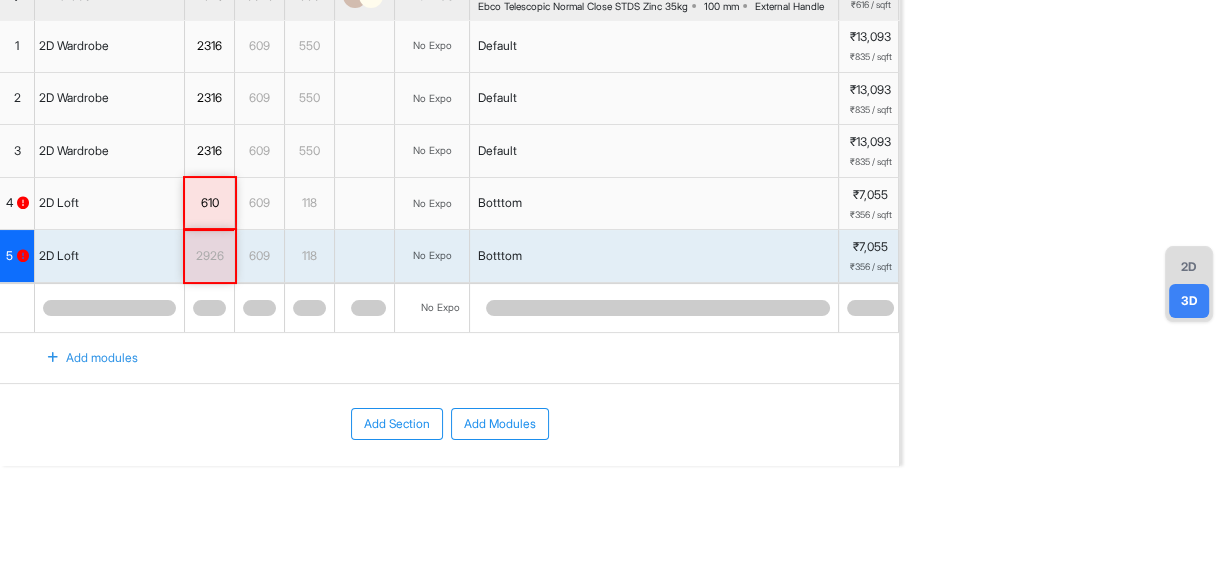 click on "2926" at bounding box center (209, 256) 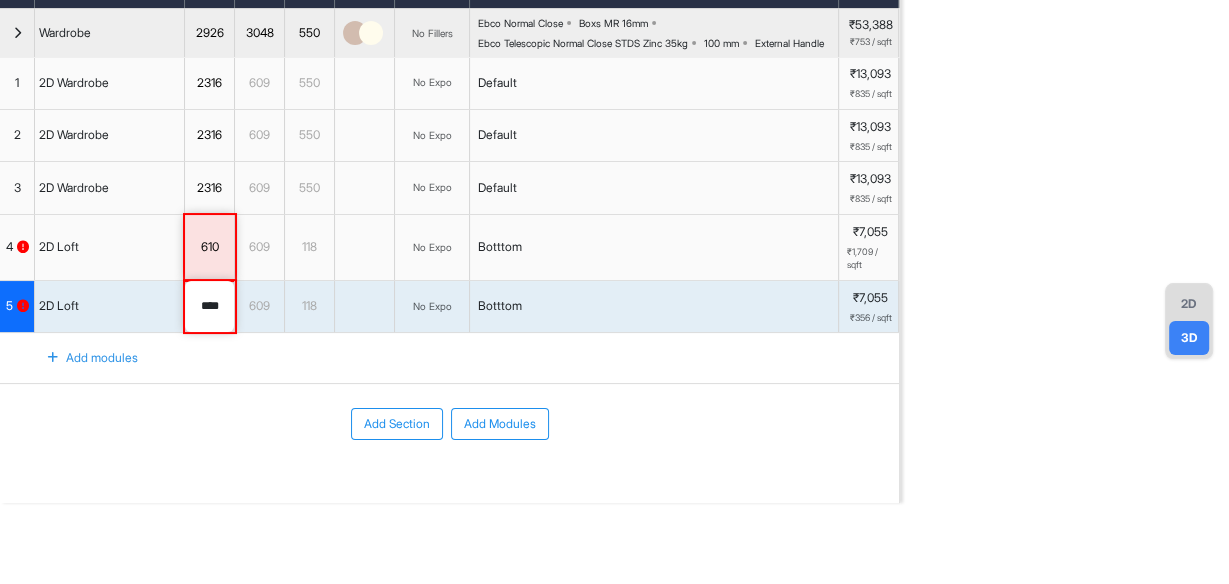scroll, scrollTop: 148, scrollLeft: 0, axis: vertical 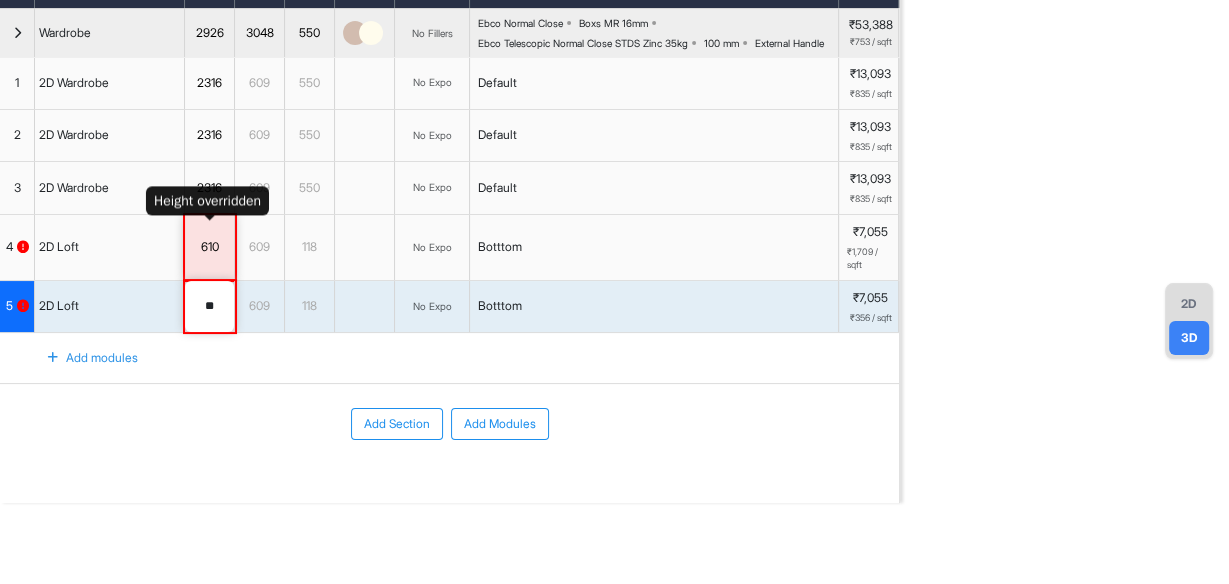 type on "*" 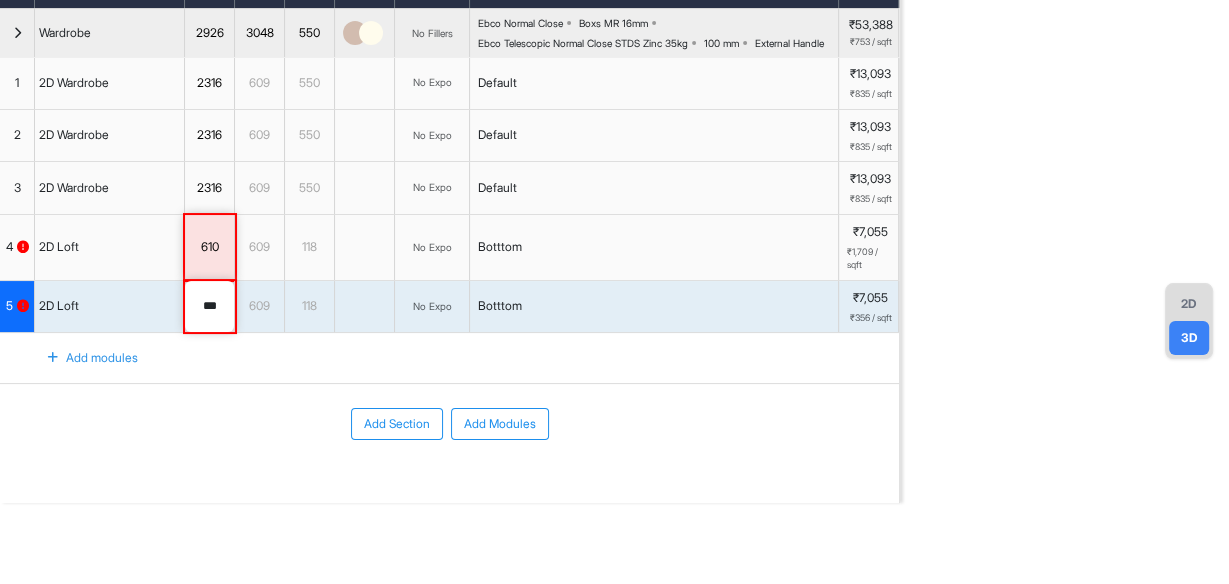 type on "***" 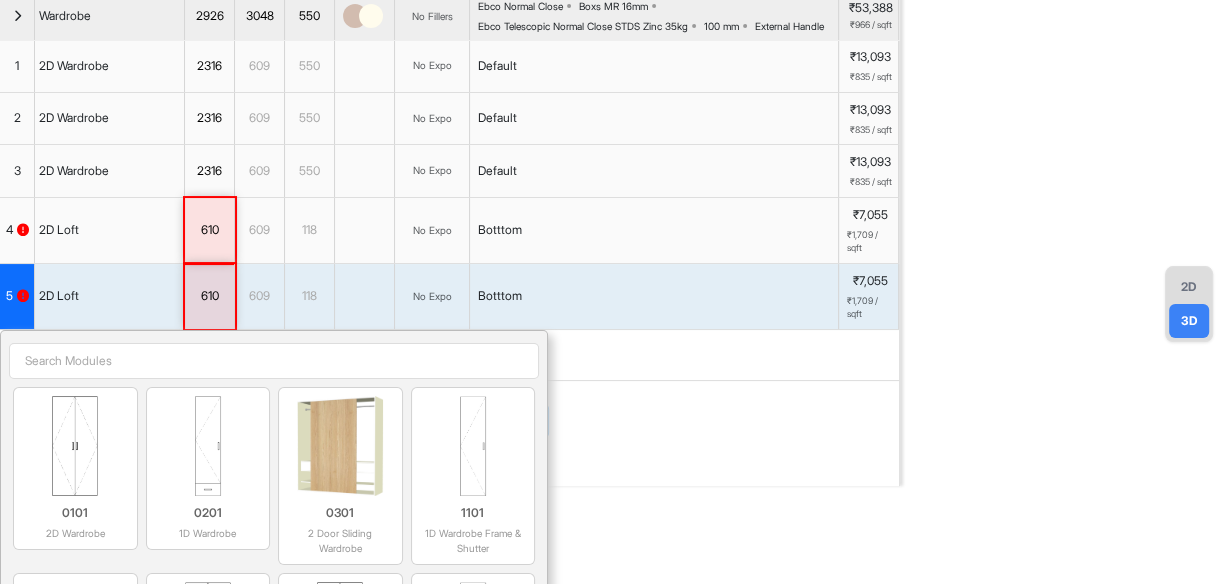 click at bounding box center (274, 361) 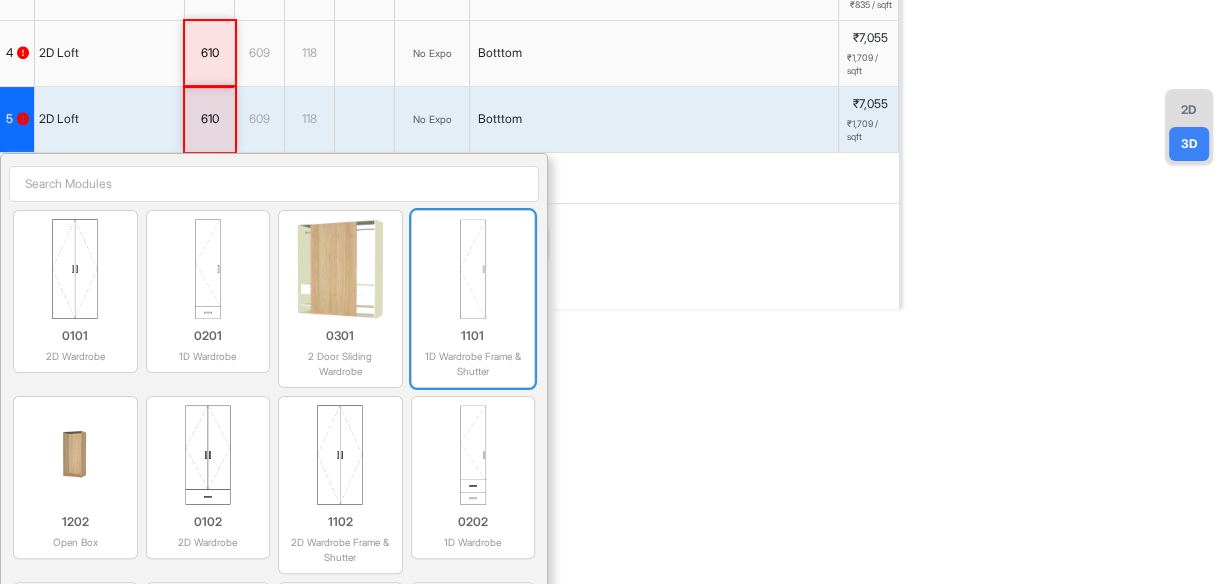 scroll, scrollTop: 308, scrollLeft: 0, axis: vertical 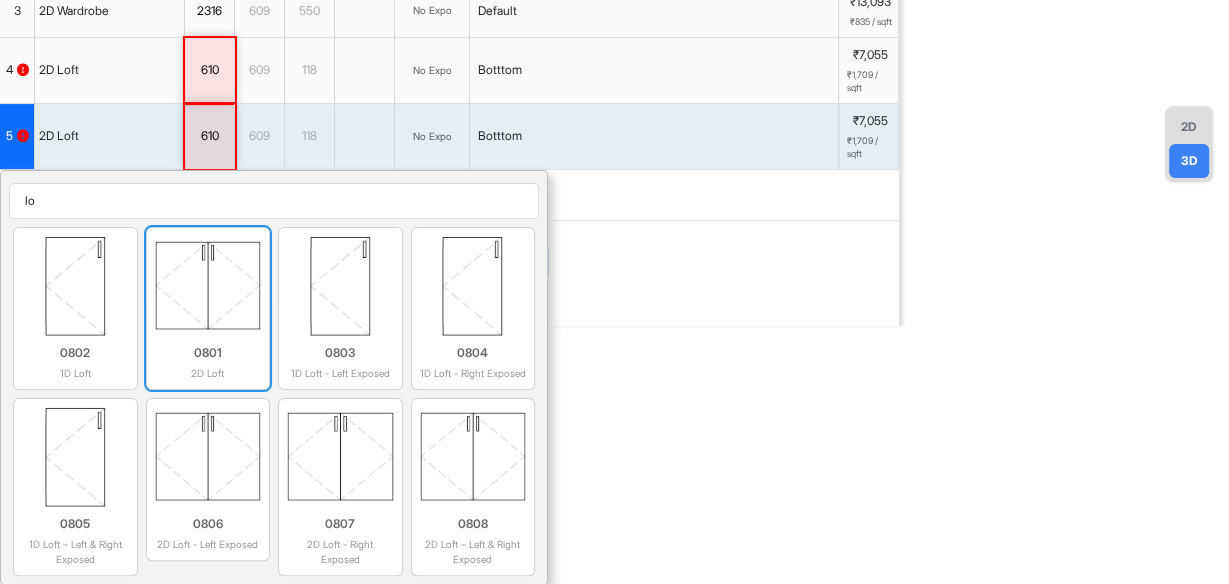 type on "lo" 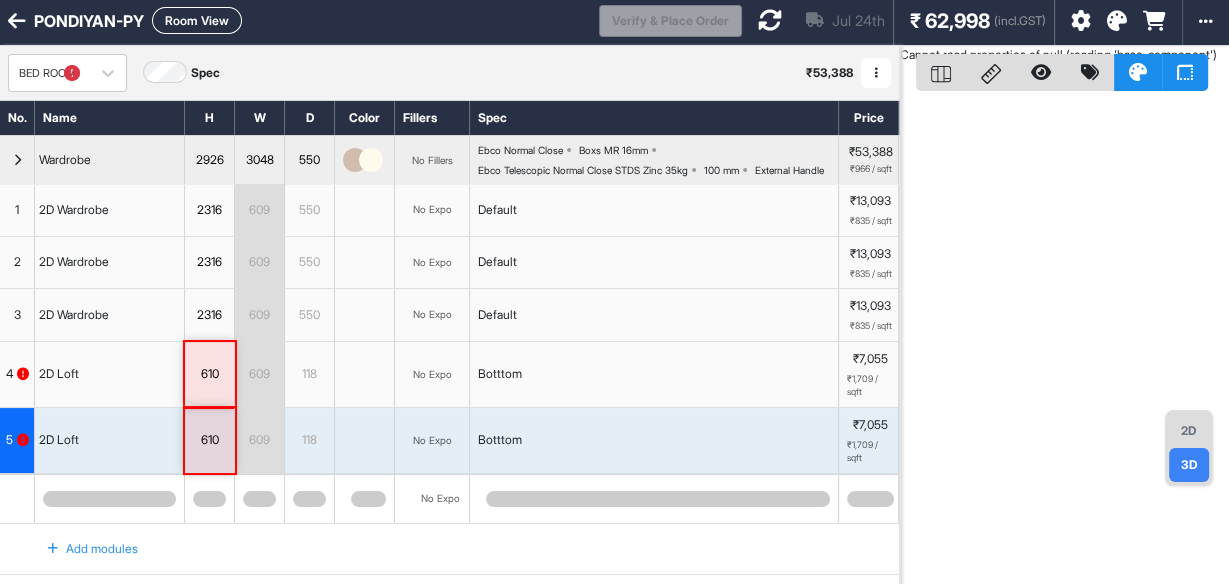 scroll, scrollTop: 0, scrollLeft: 0, axis: both 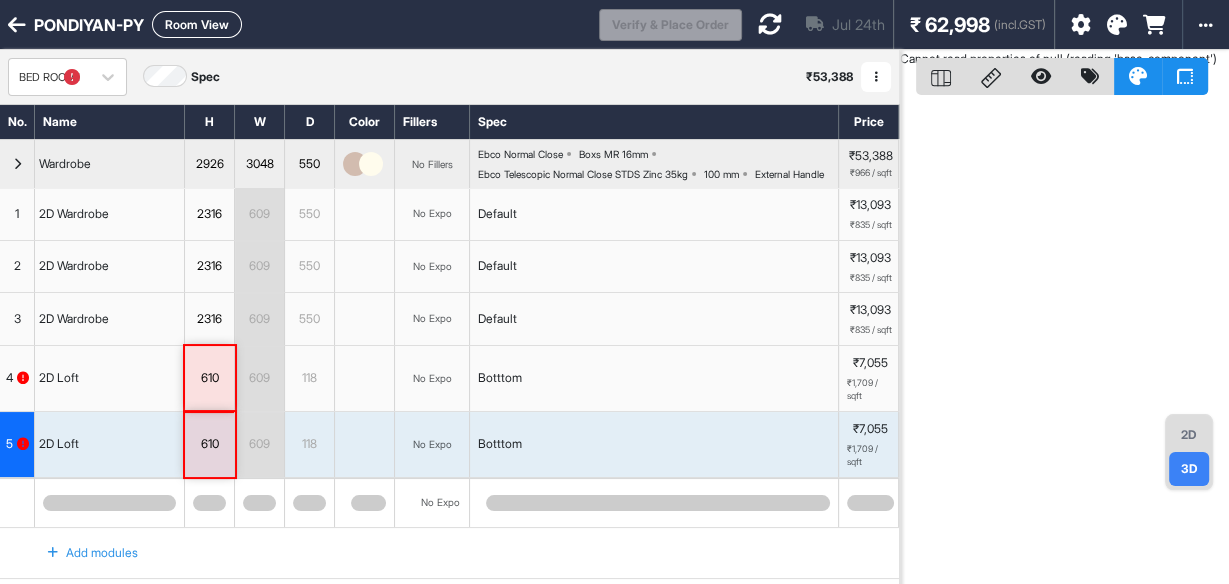 click on "609" at bounding box center (259, 214) 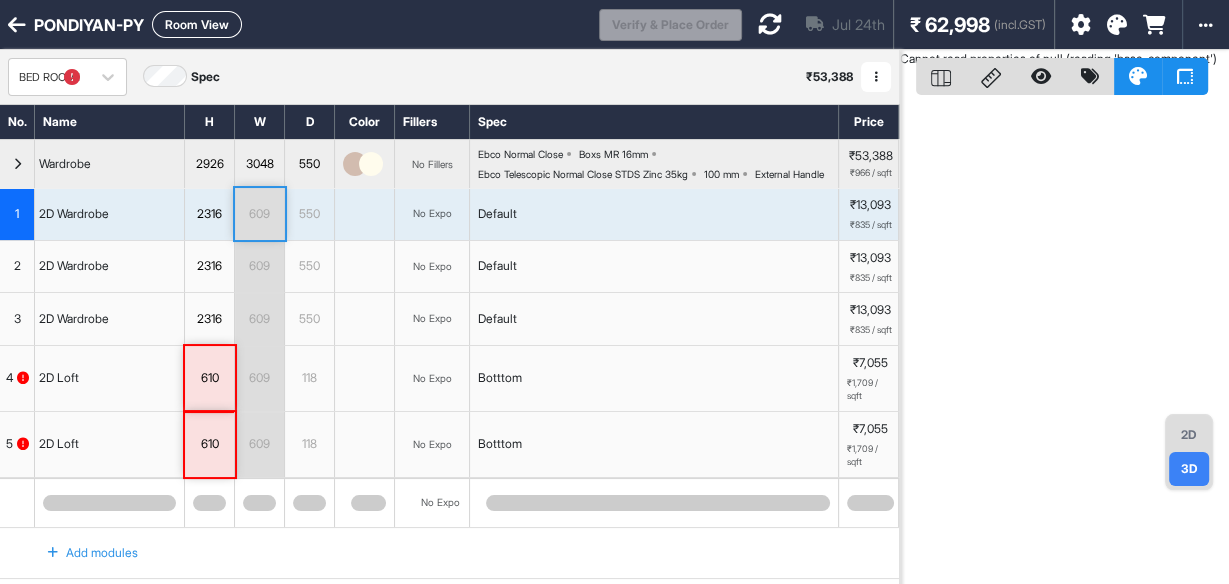 click on "609" at bounding box center (259, 214) 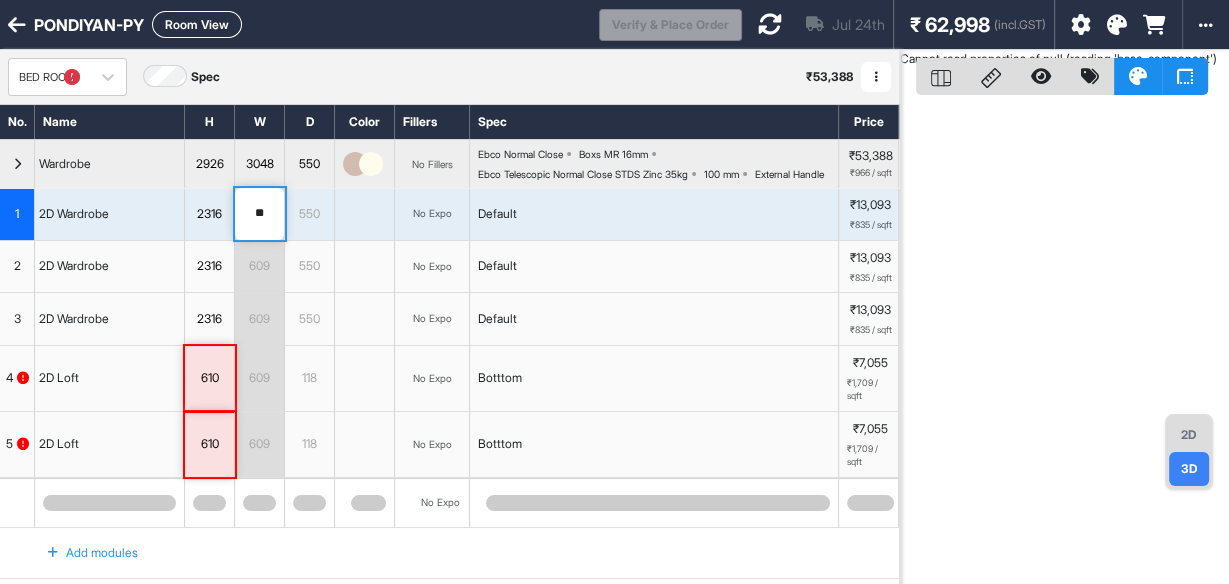 type on "*" 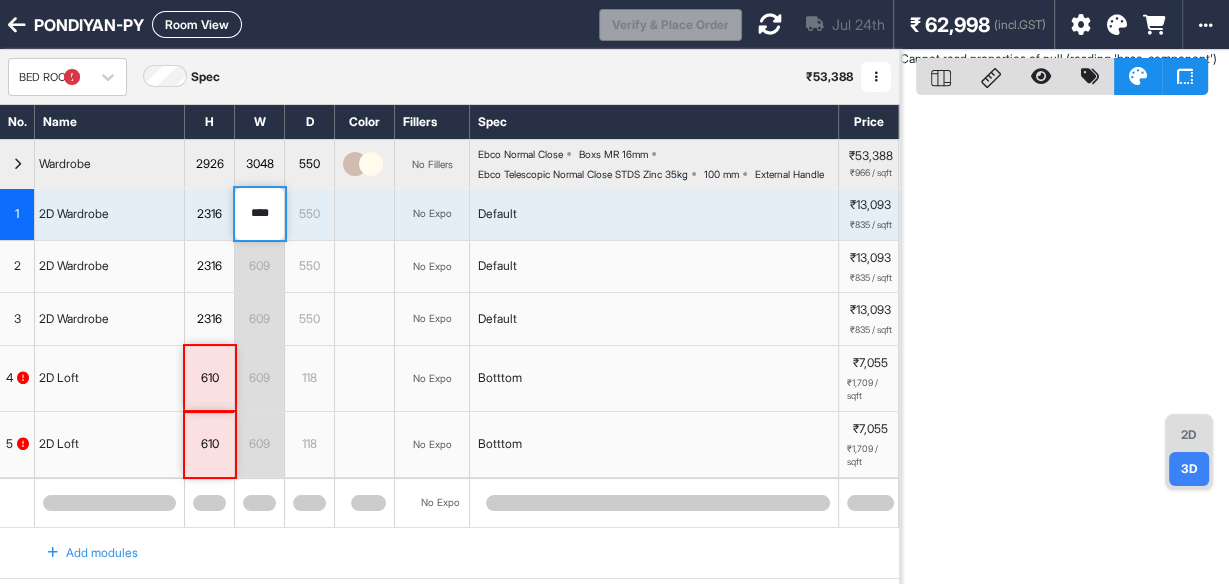 type on "****" 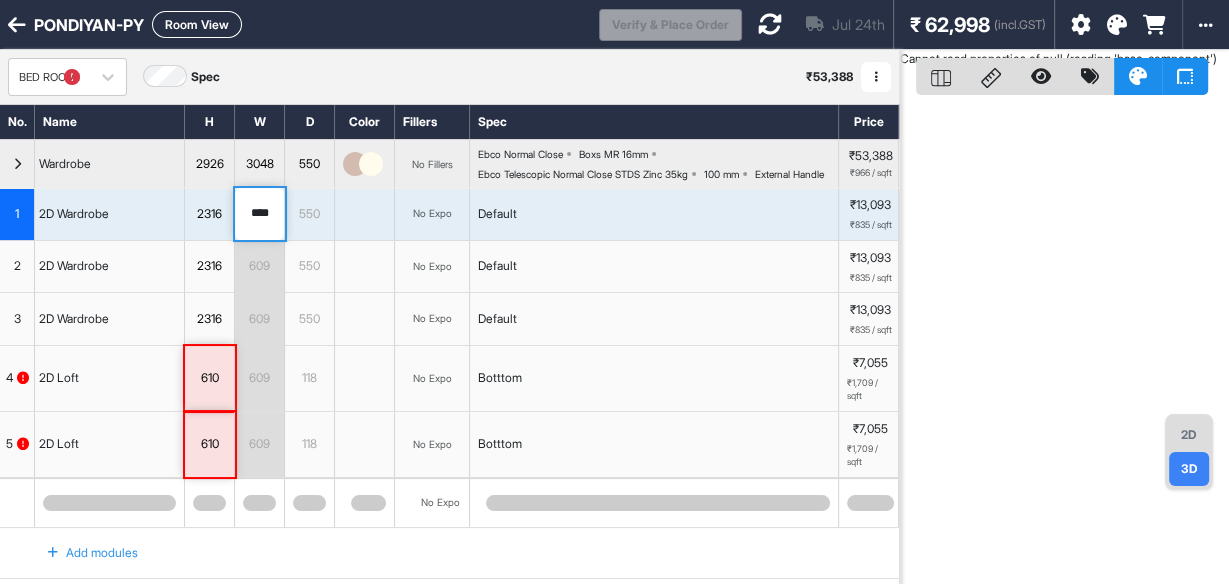 click on "609" at bounding box center [259, 266] 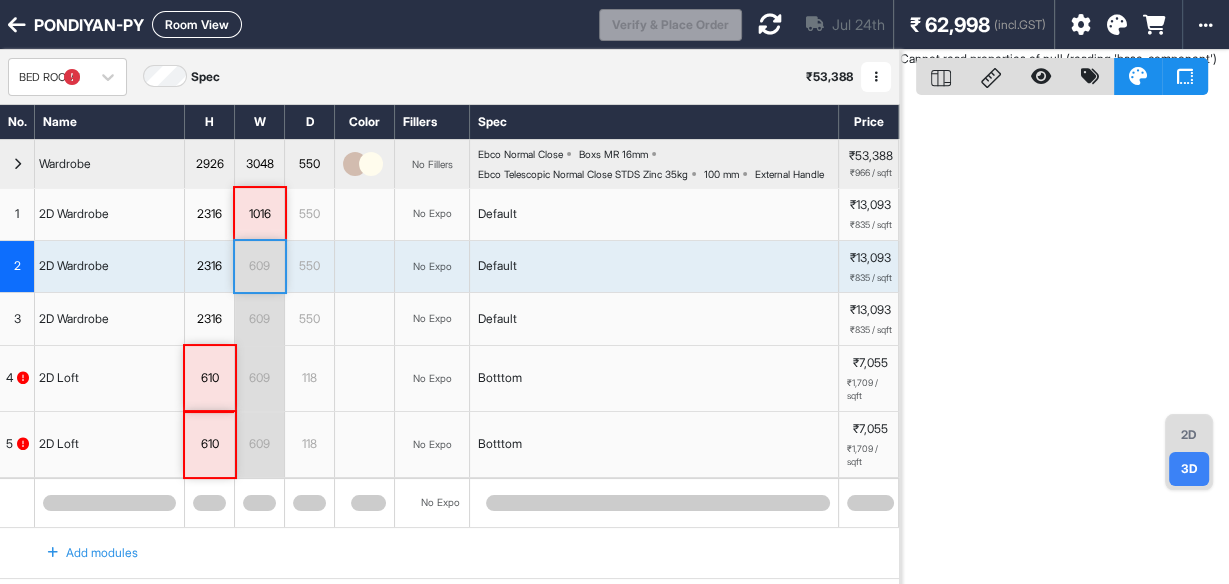 click on "609" at bounding box center (259, 266) 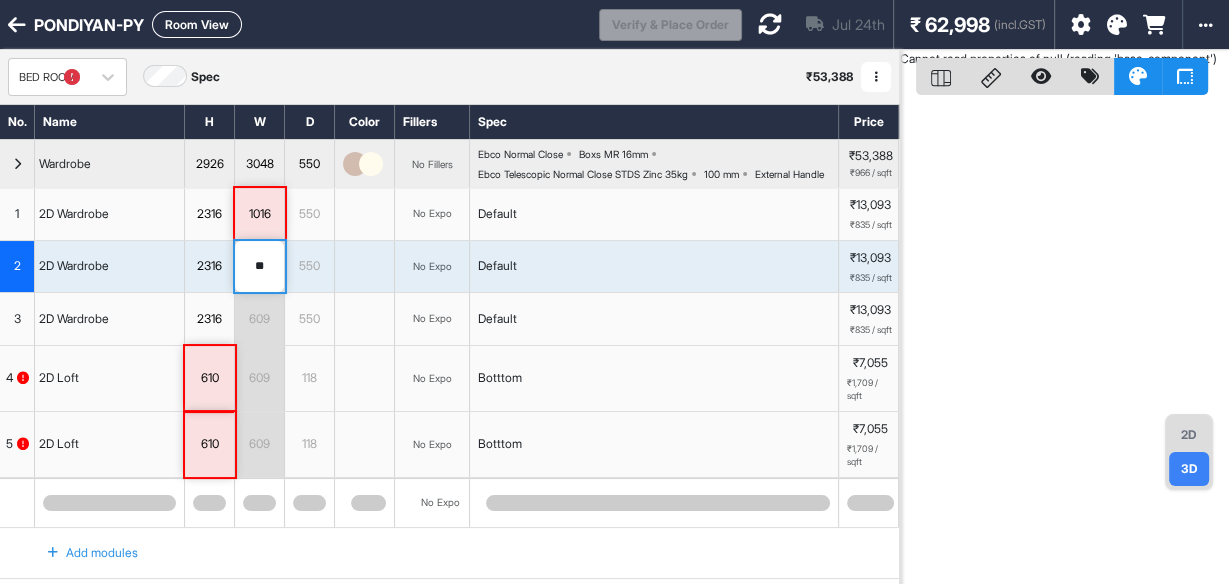 type on "*" 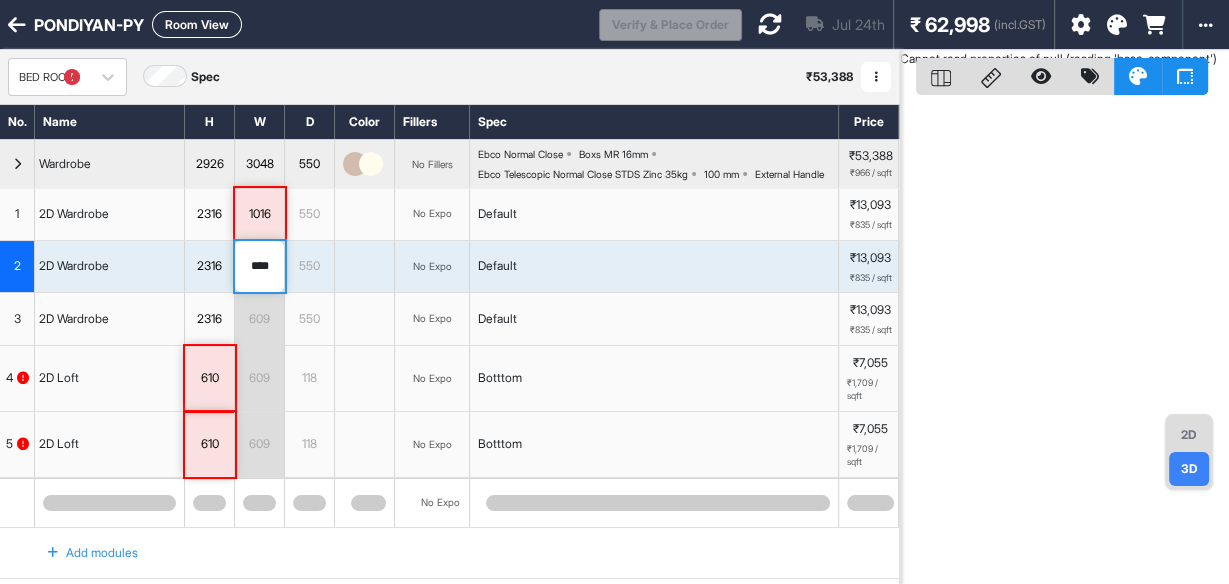 type on "****" 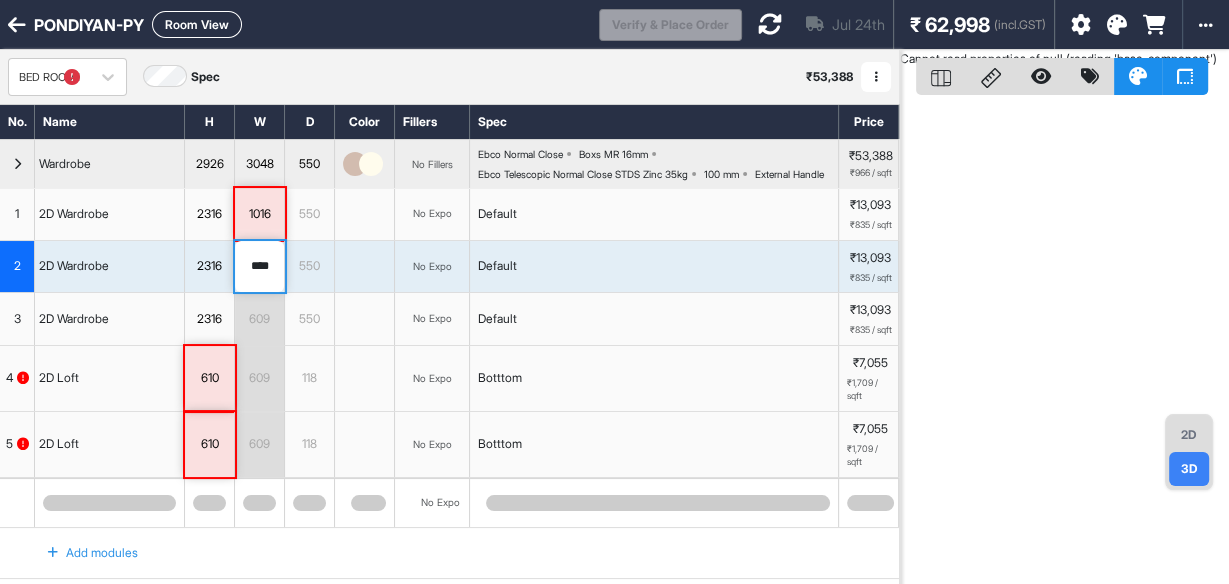 click on "609" at bounding box center [259, 319] 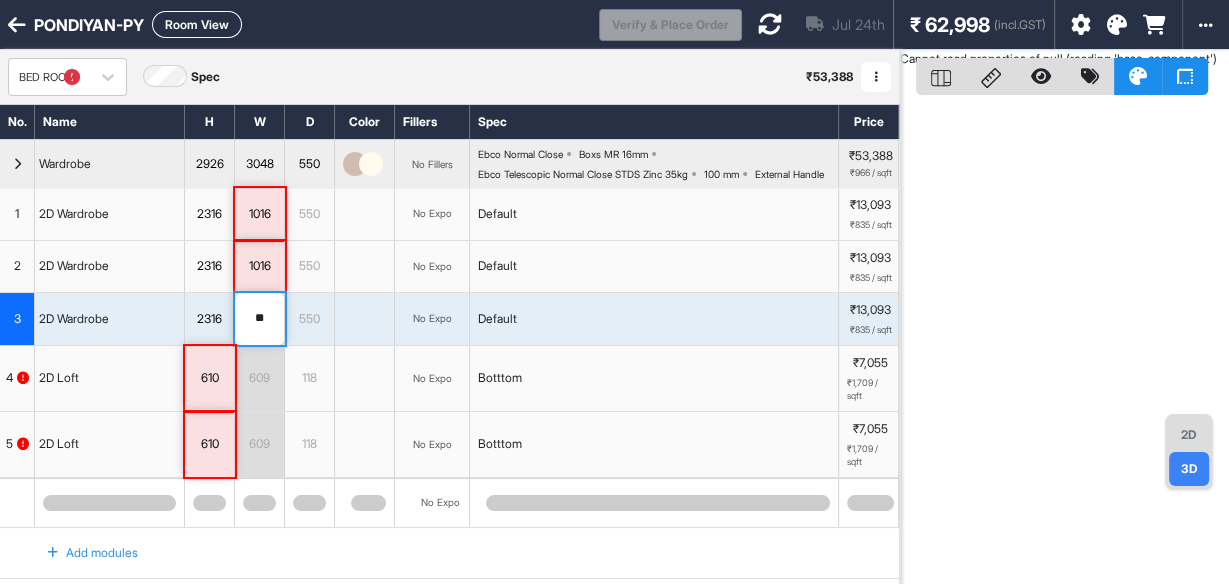 type on "*" 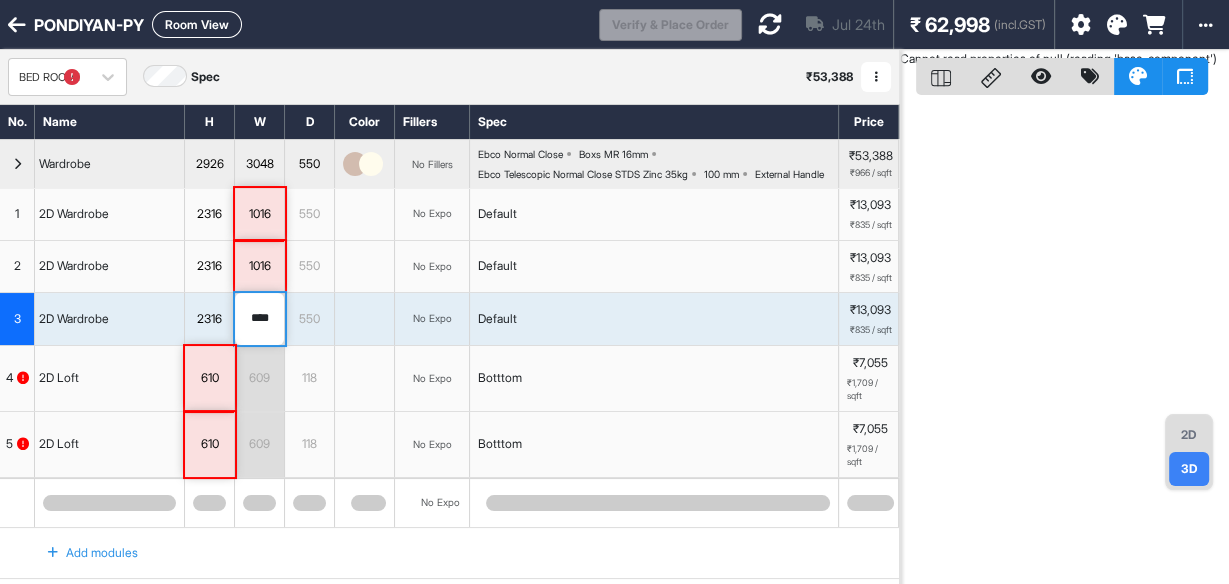 type on "****" 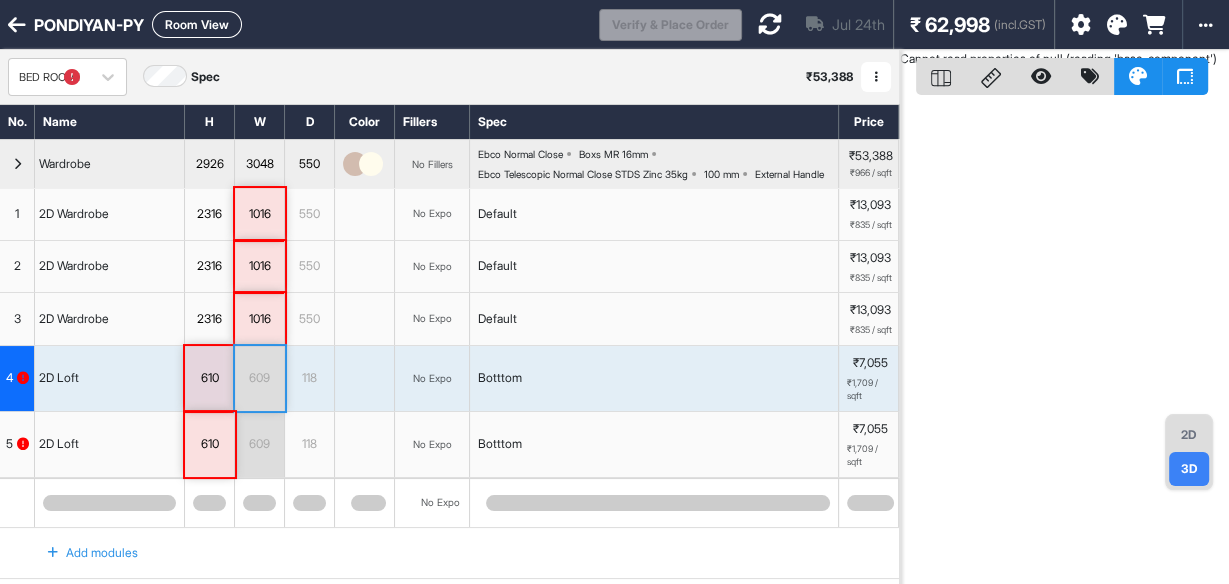 click on "609" at bounding box center (259, 378) 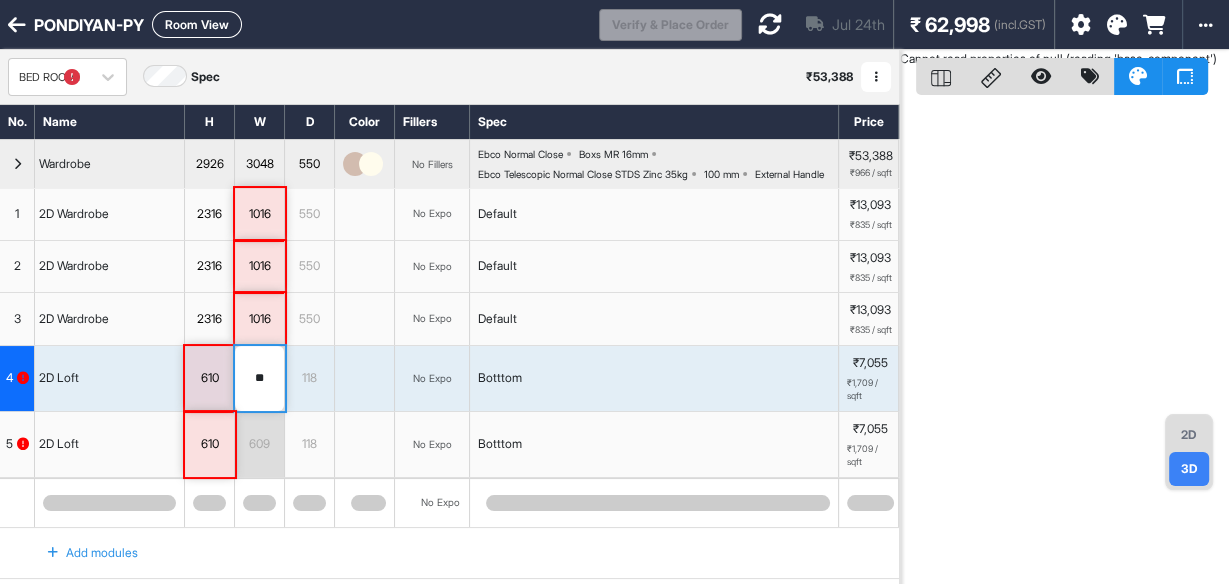 type on "*" 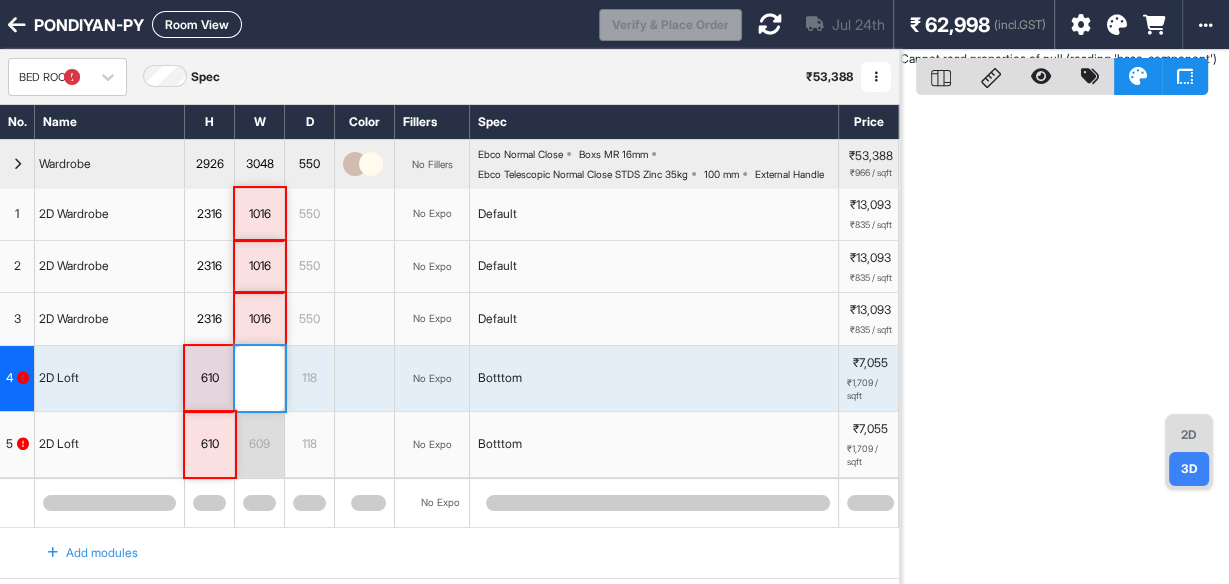 type 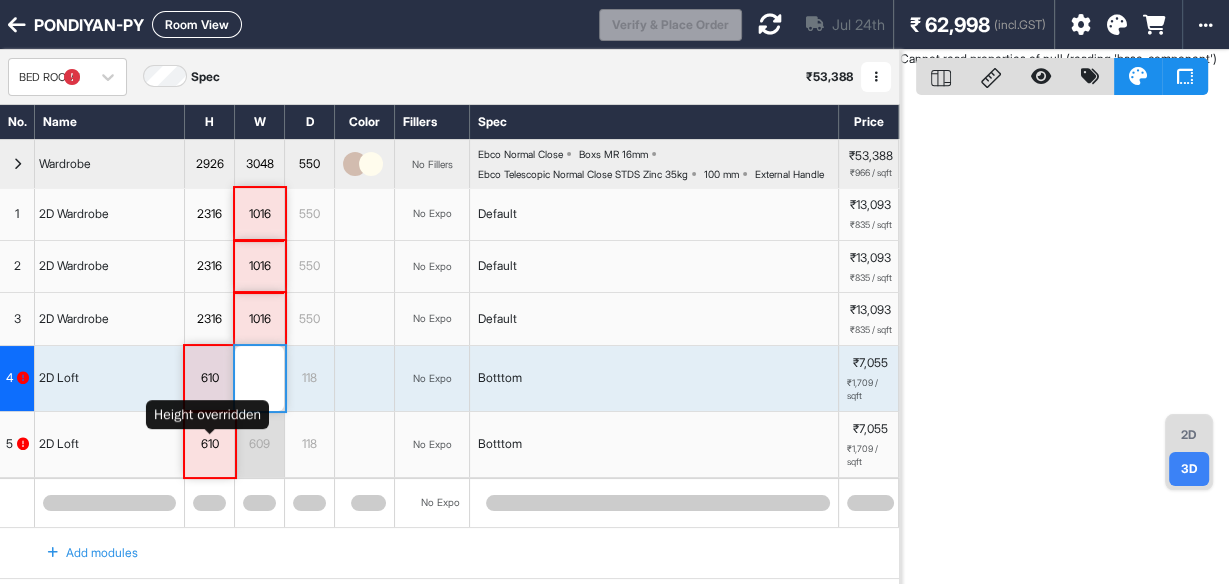 click on "610" at bounding box center (209, 444) 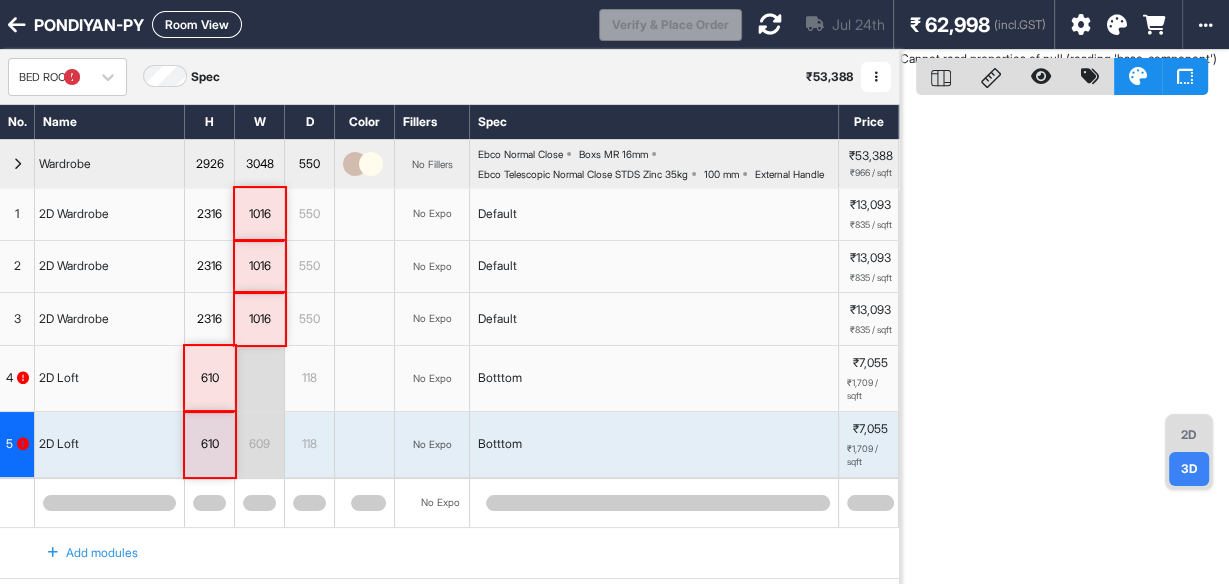 click on "2D 3D Cannot read properties of null (reading 'base_component')" at bounding box center (1064, 342) 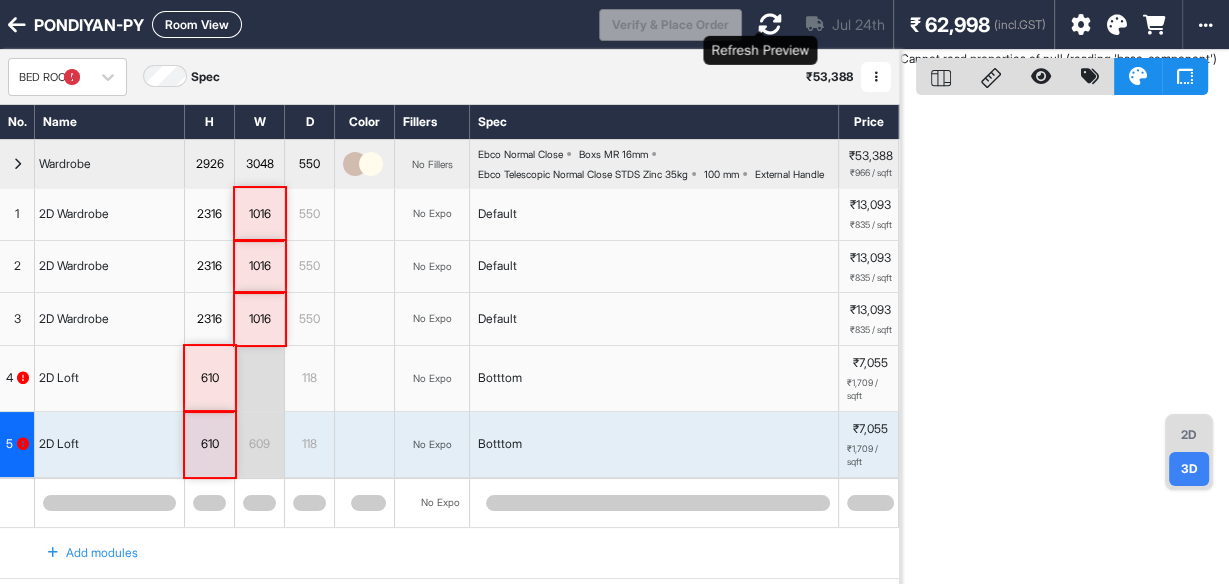click at bounding box center [770, 24] 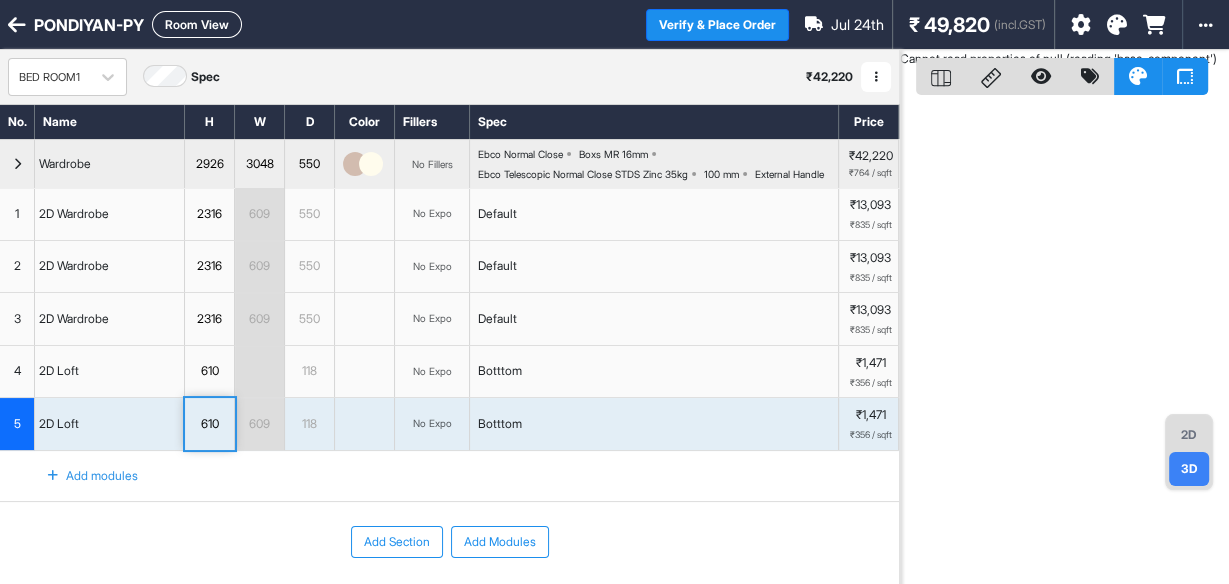 click on "609" at bounding box center (259, 319) 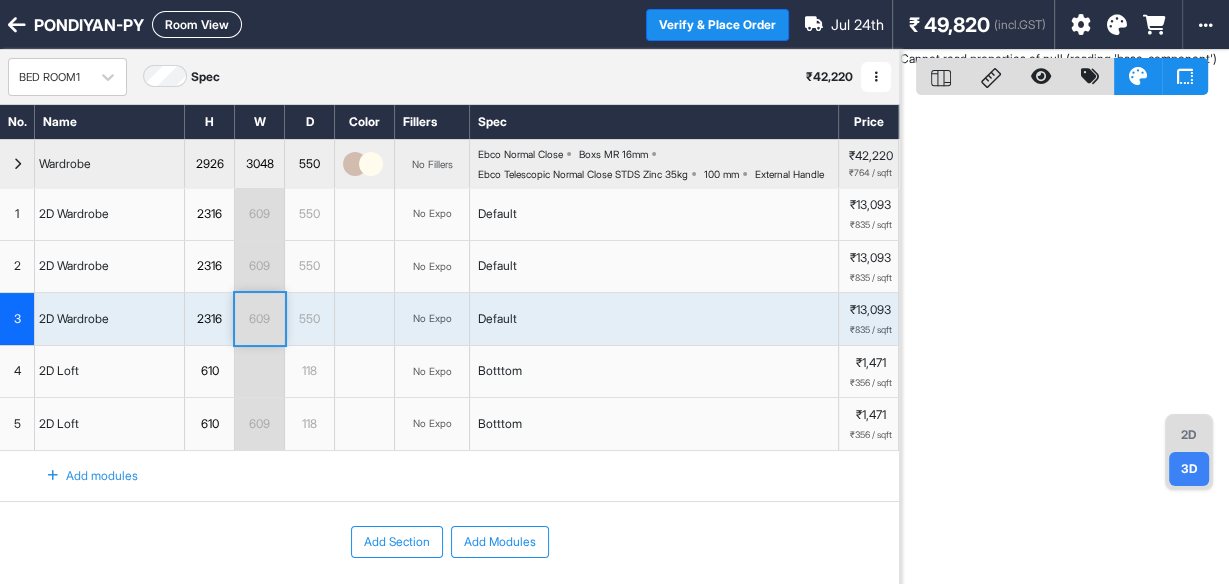click on "609" at bounding box center [260, 424] 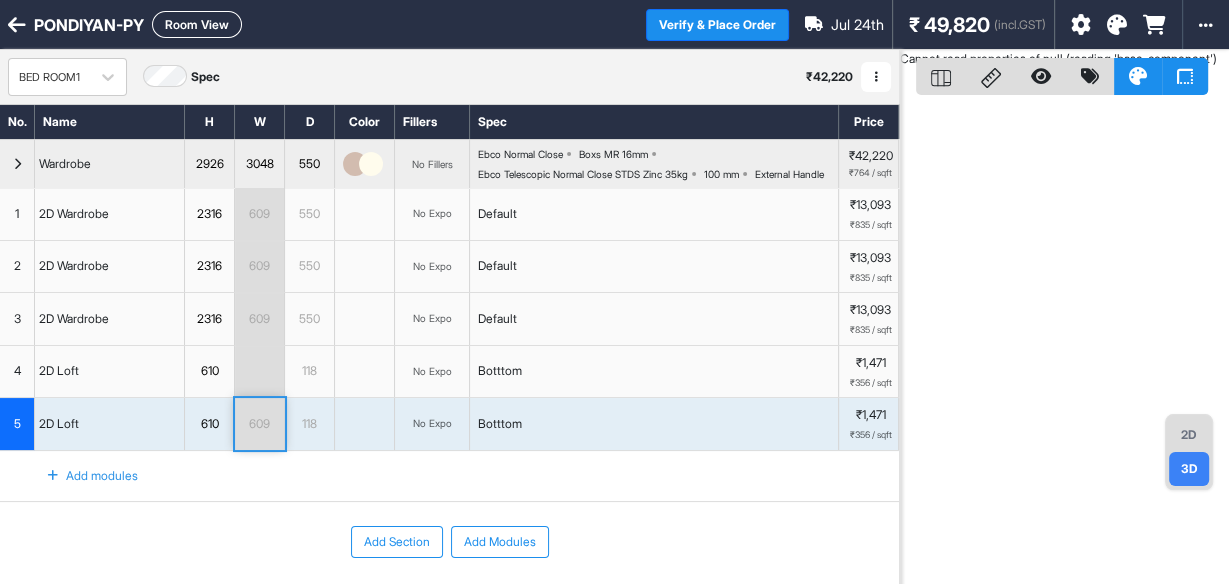 click at bounding box center [260, 372] 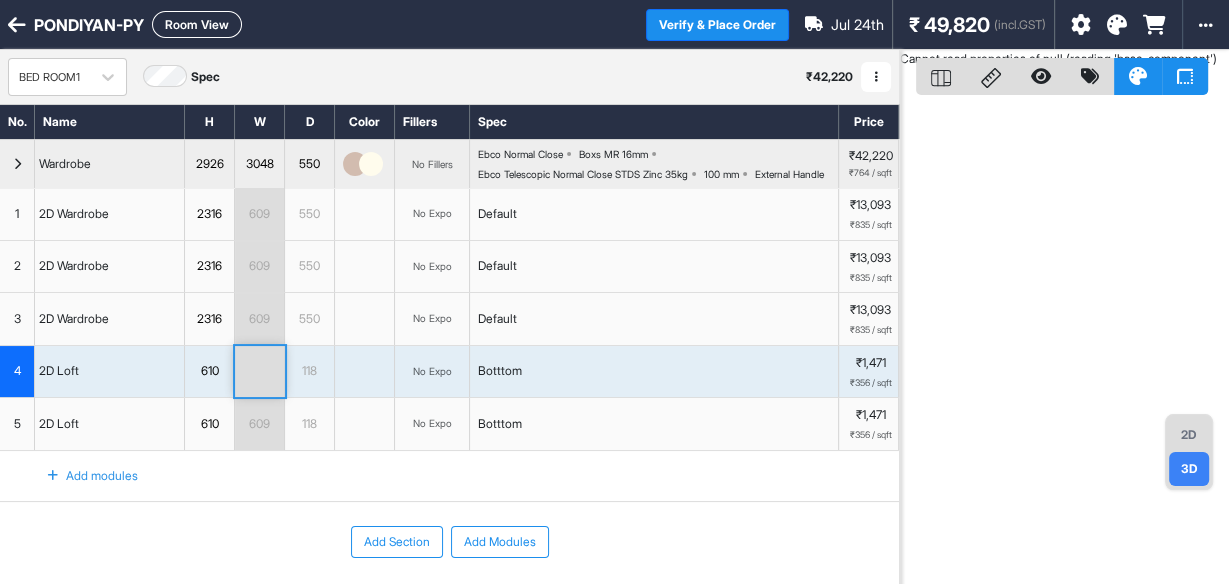 click on "3D" at bounding box center [1189, 469] 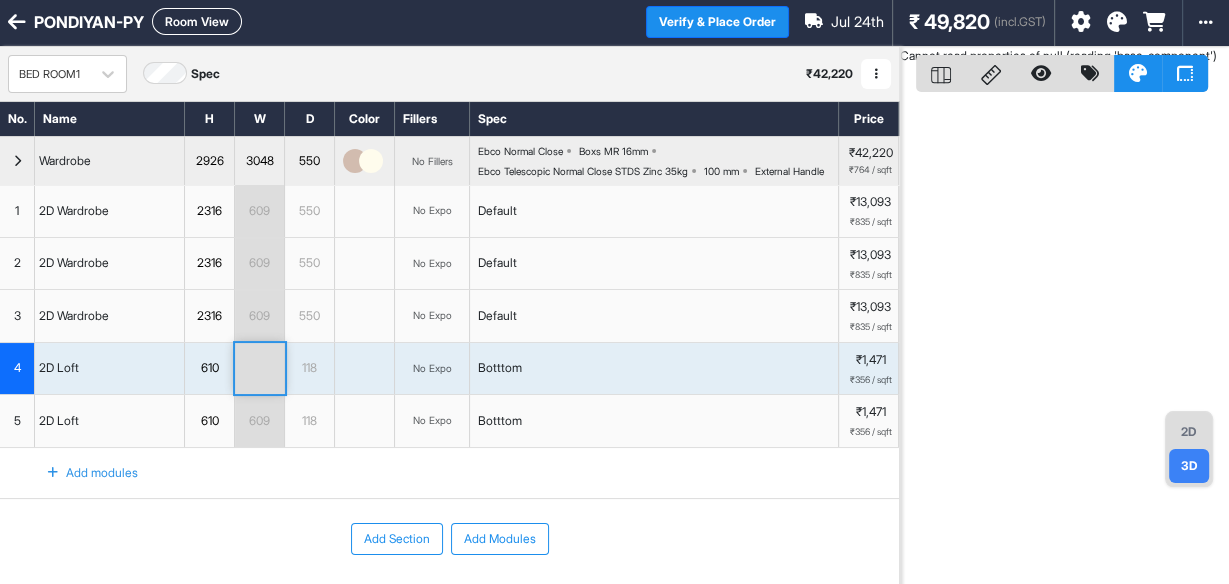 scroll, scrollTop: 0, scrollLeft: 0, axis: both 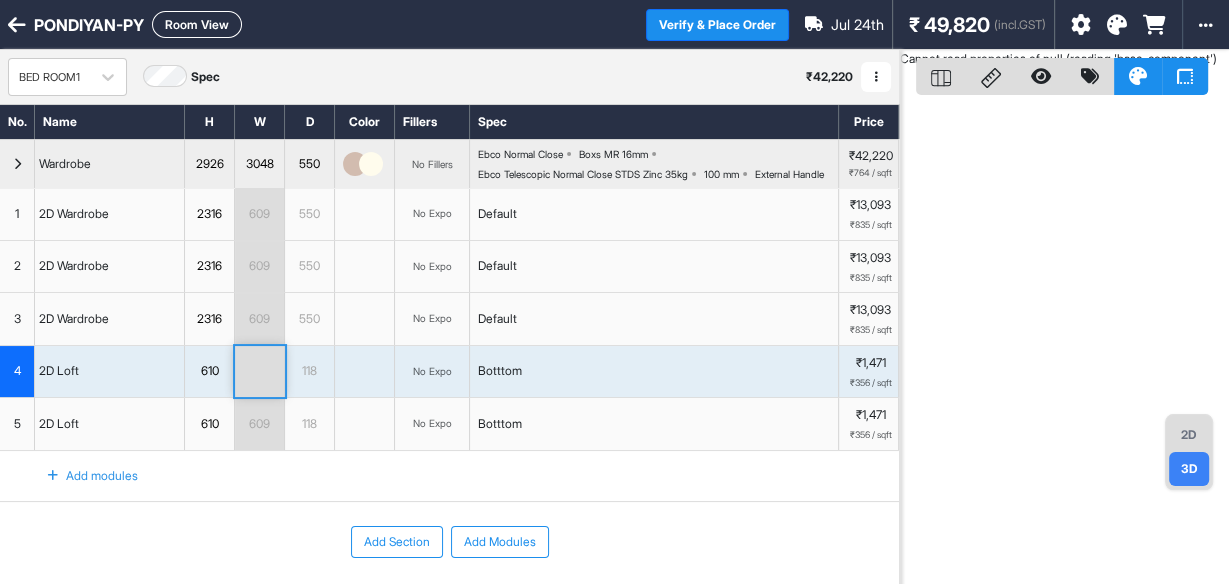 click on "Room View" at bounding box center (197, 24) 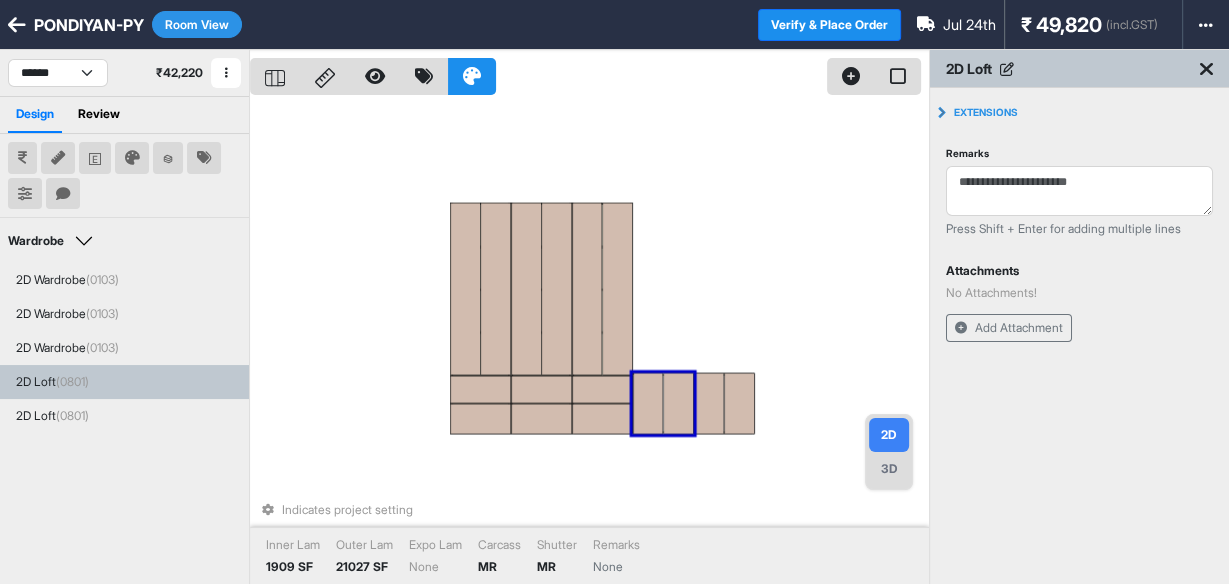 drag, startPoint x: 671, startPoint y: 409, endPoint x: 675, endPoint y: 261, distance: 148.05405 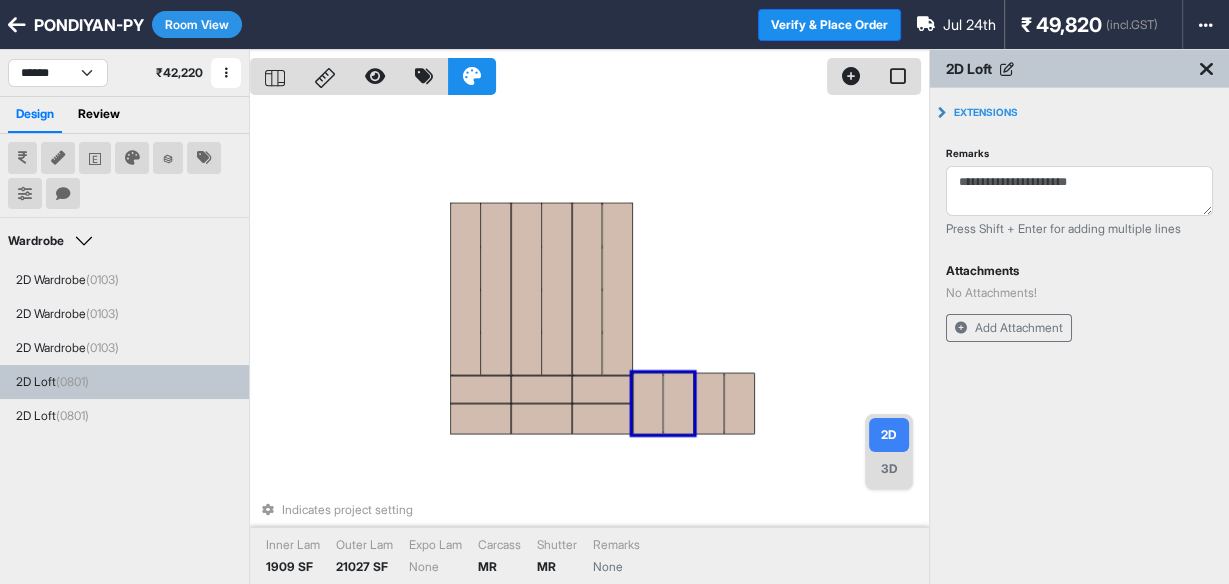 drag, startPoint x: 647, startPoint y: 416, endPoint x: 494, endPoint y: 123, distance: 330.542 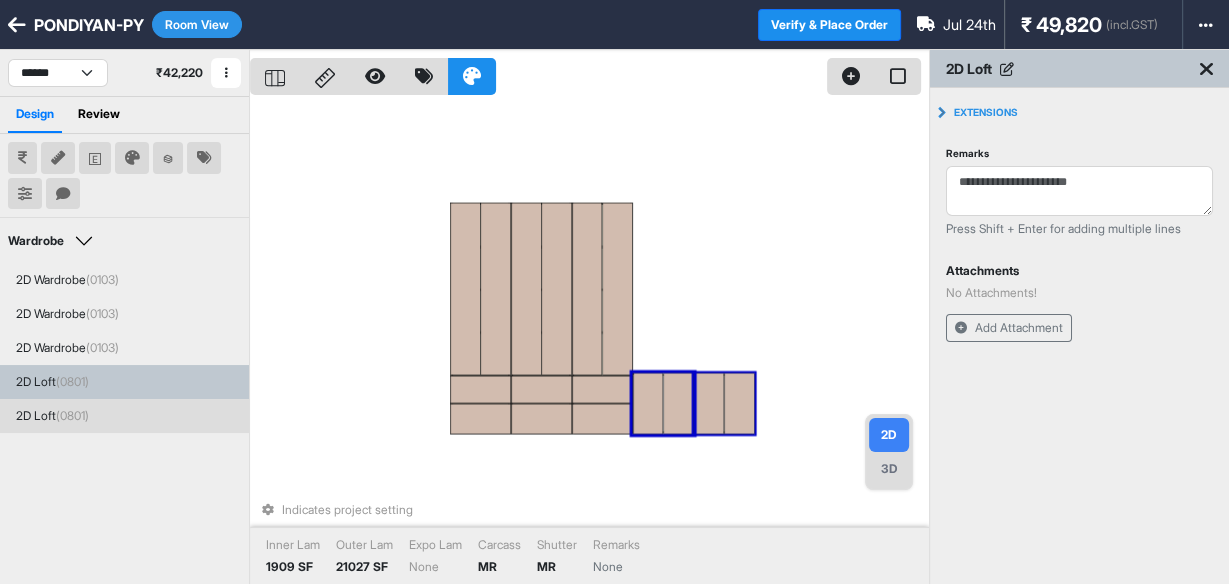 click at bounding box center [709, 403] 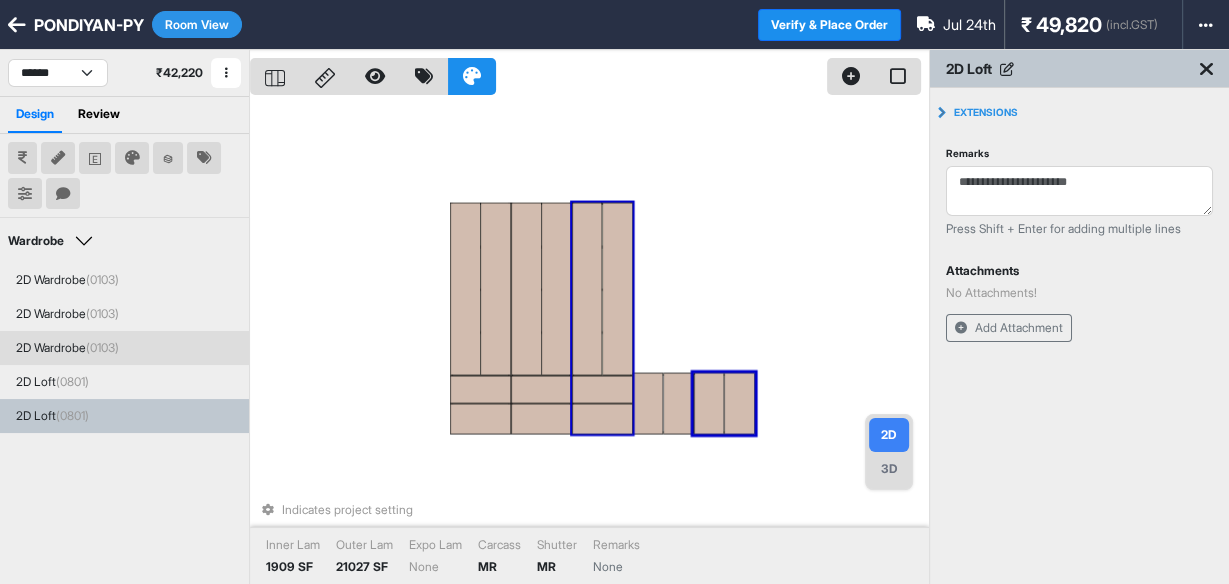 click at bounding box center [587, 289] 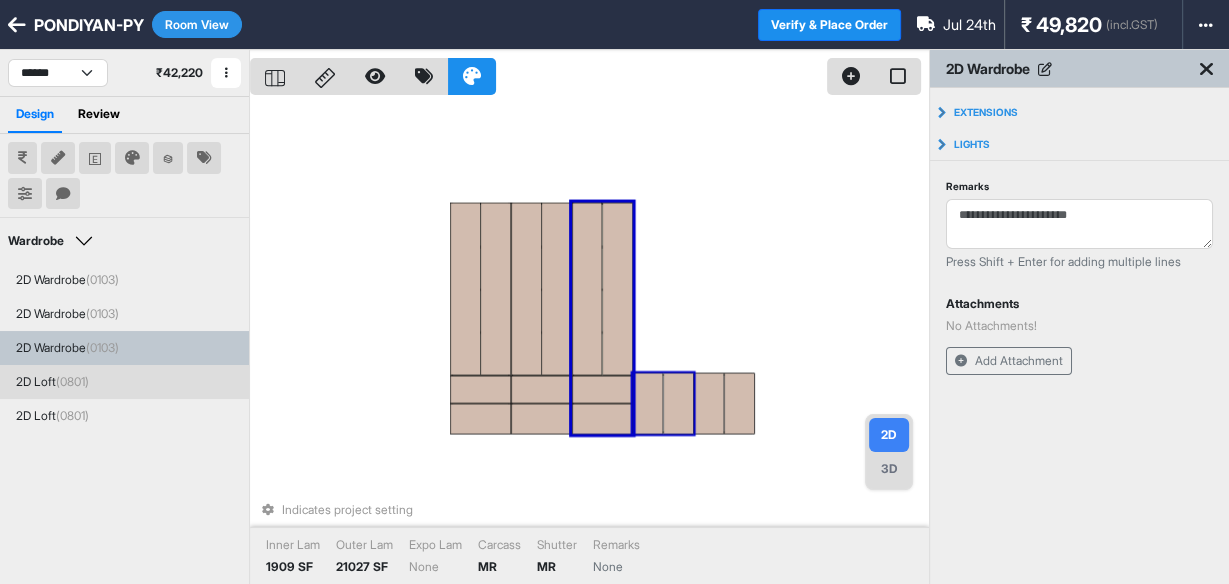 click at bounding box center [678, 403] 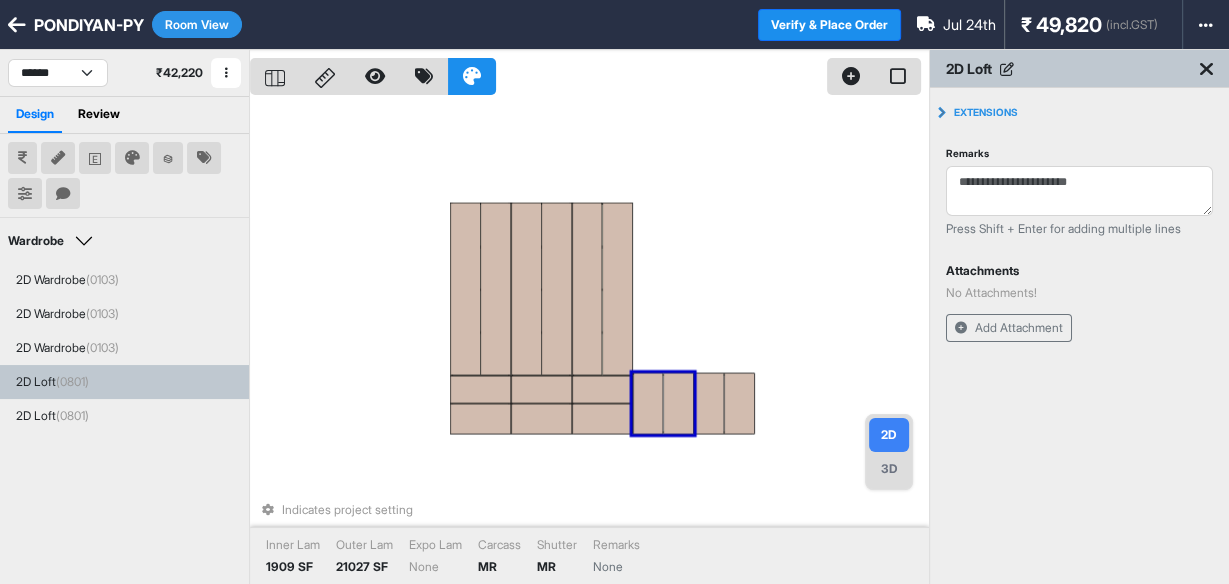 drag, startPoint x: 669, startPoint y: 415, endPoint x: 561, endPoint y: 158, distance: 278.7705 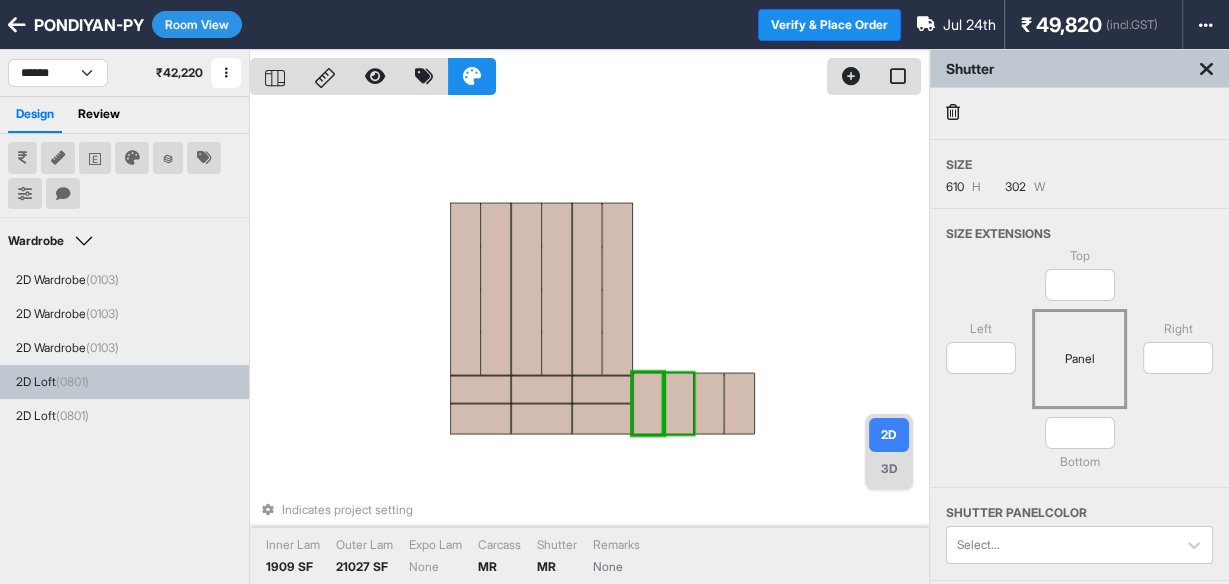 click at bounding box center [678, 403] 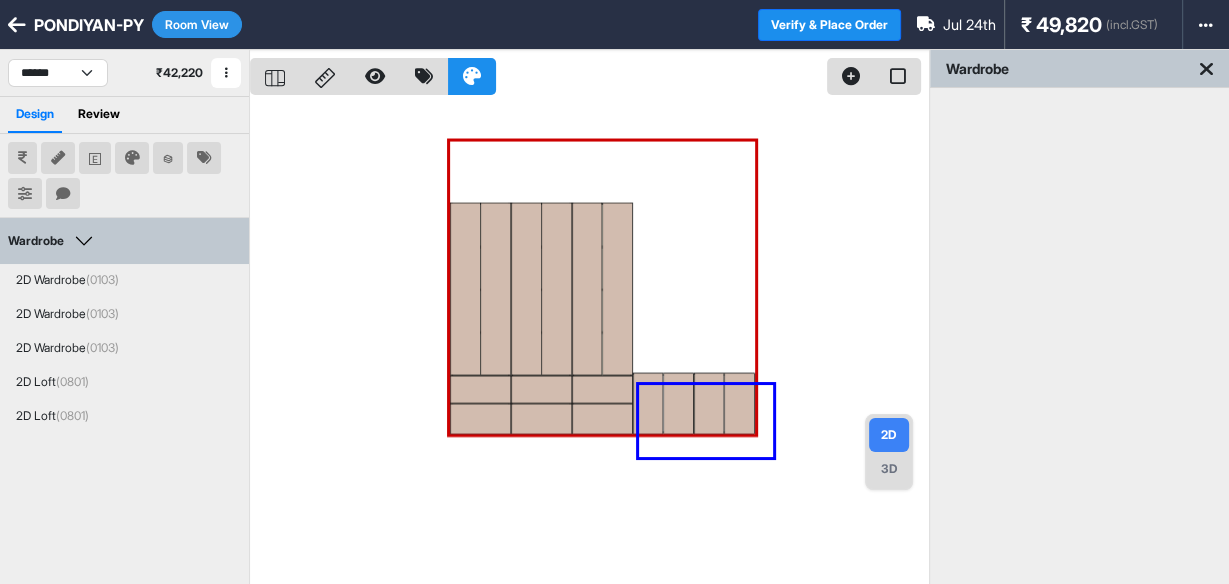 drag, startPoint x: 773, startPoint y: 457, endPoint x: 639, endPoint y: 386, distance: 151.64761 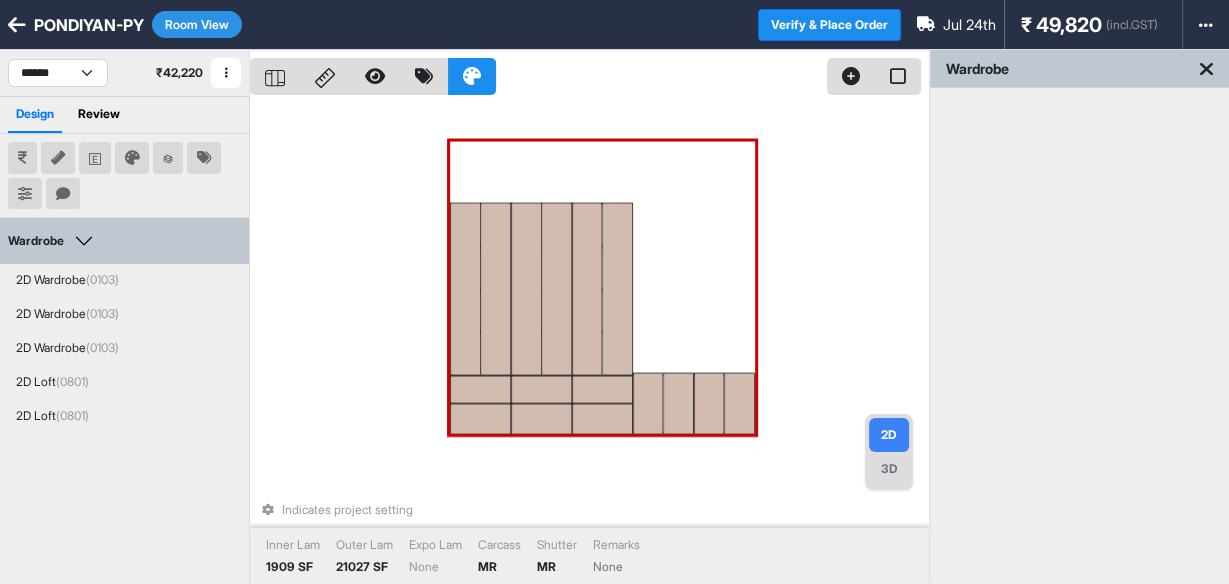 click at bounding box center (648, 403) 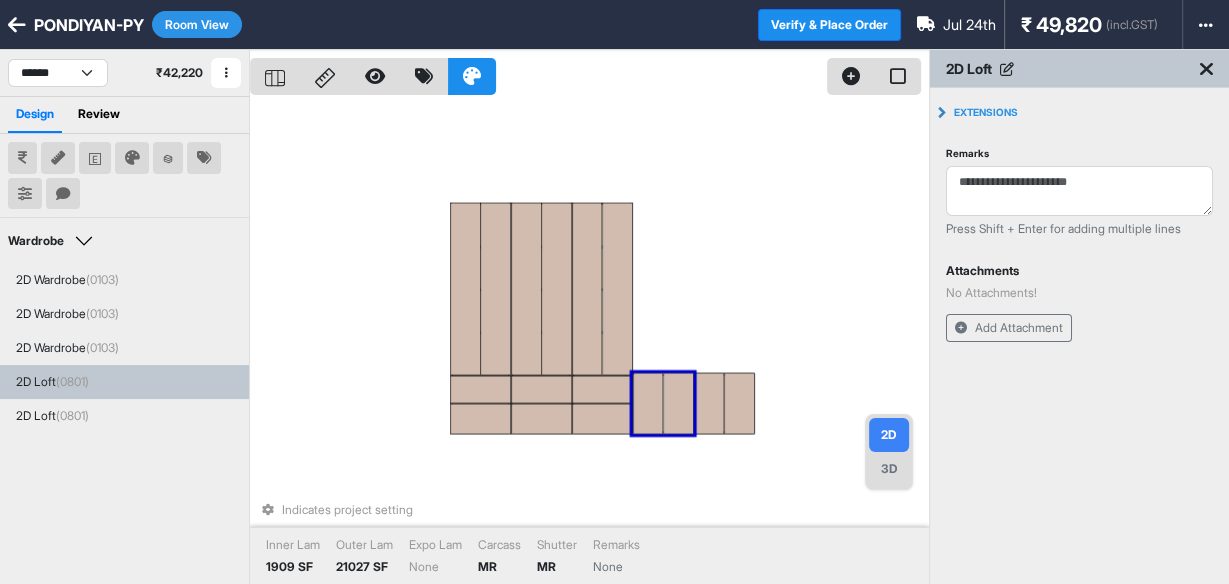 click at bounding box center (678, 403) 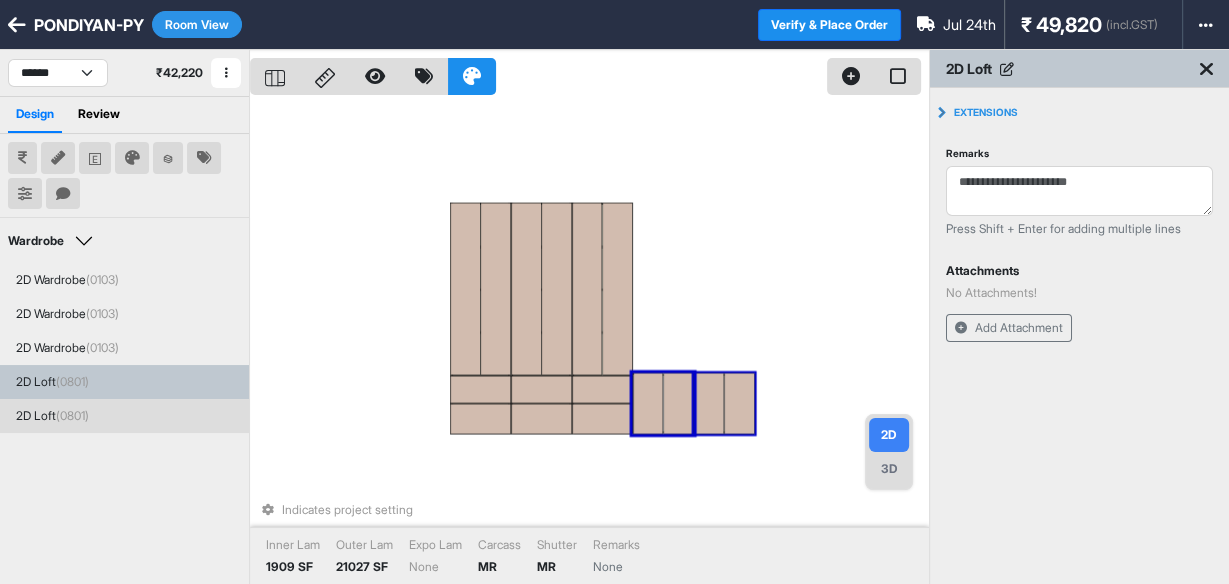 click at bounding box center (709, 403) 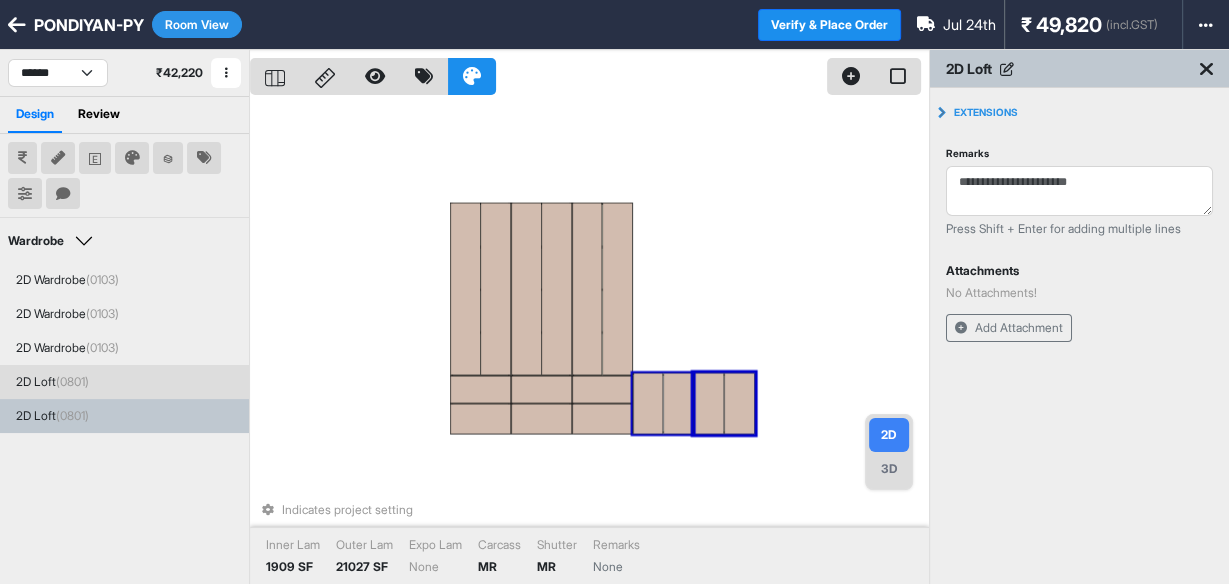 click at bounding box center (678, 403) 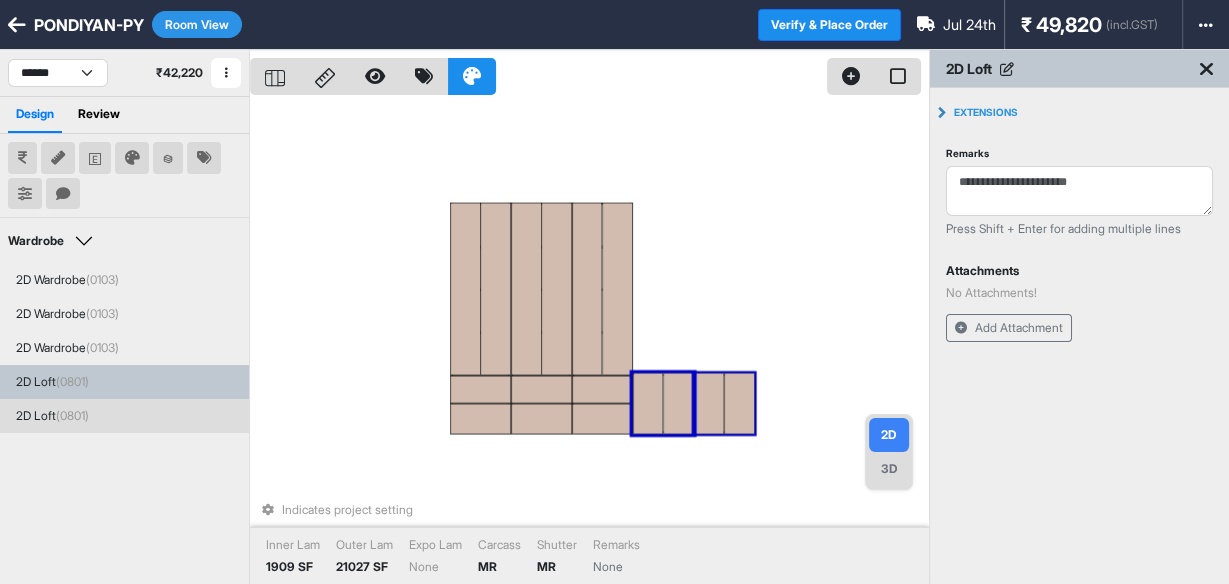 click at bounding box center (709, 403) 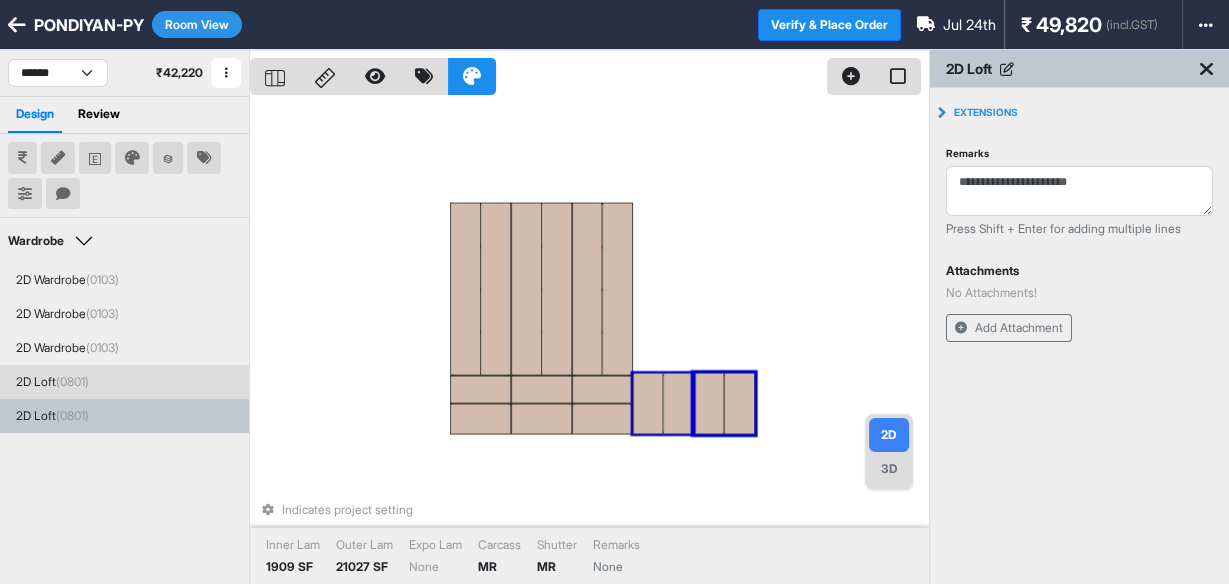 click at bounding box center [678, 403] 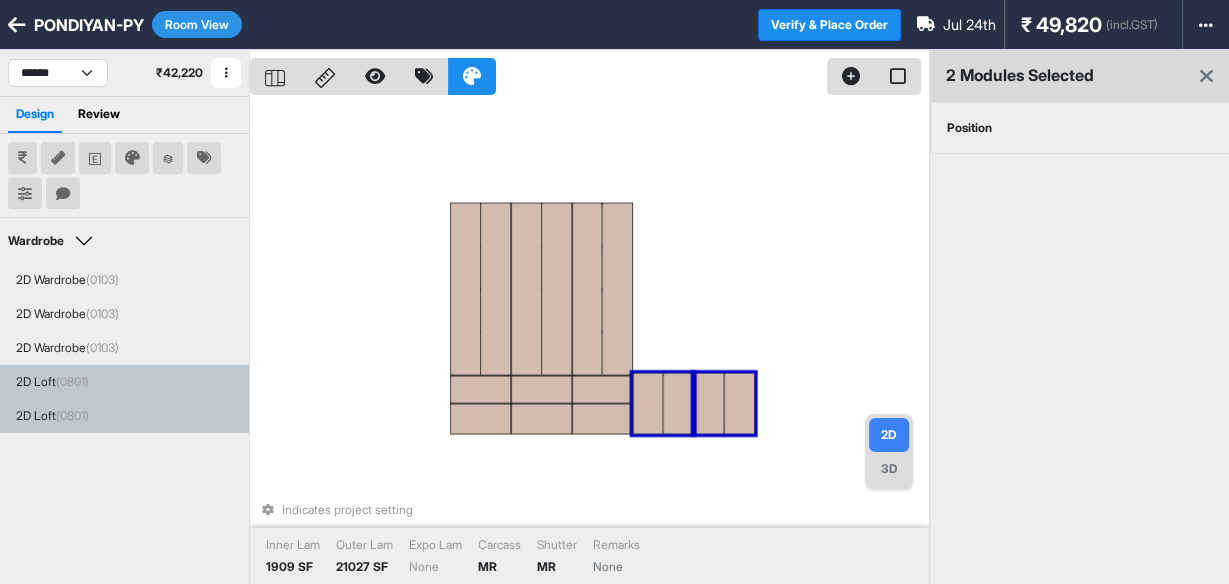 click at bounding box center (709, 403) 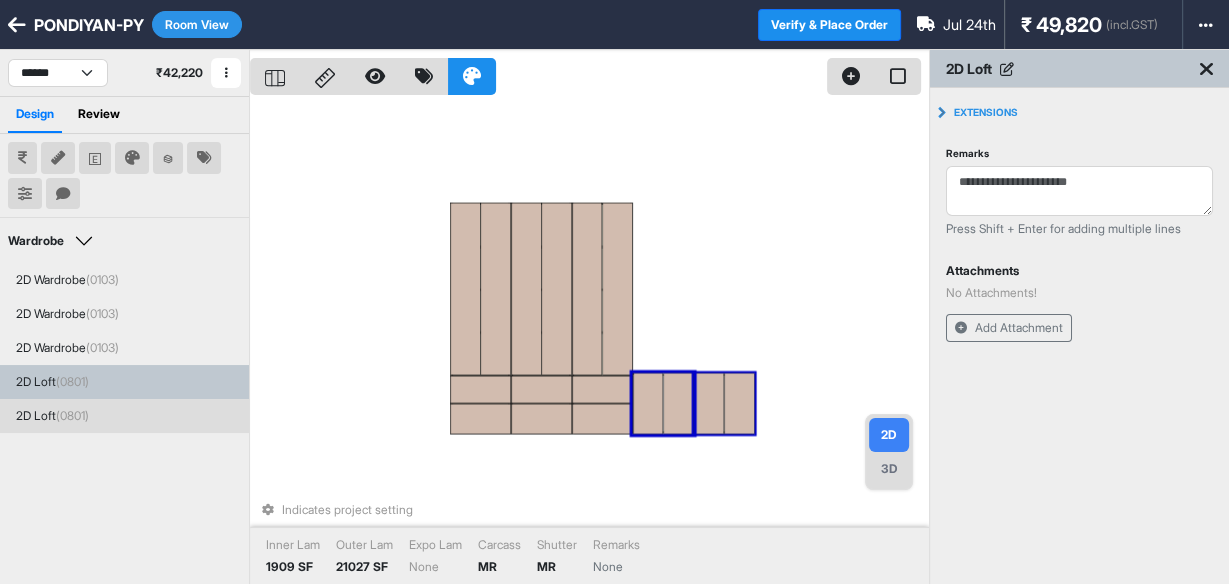 click at bounding box center [709, 403] 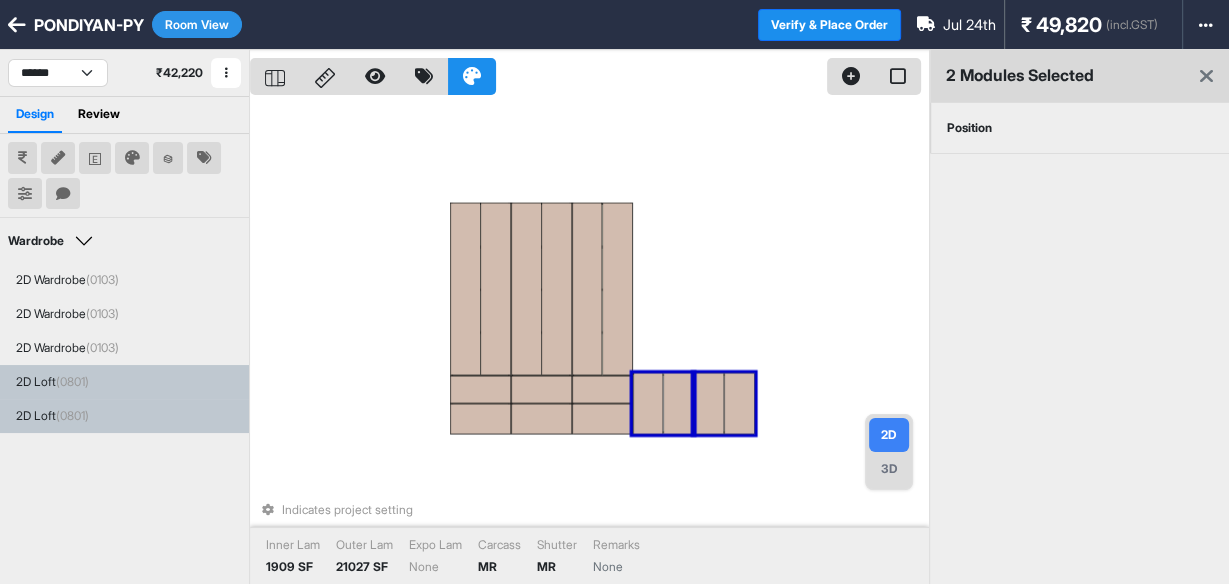 click at bounding box center [678, 403] 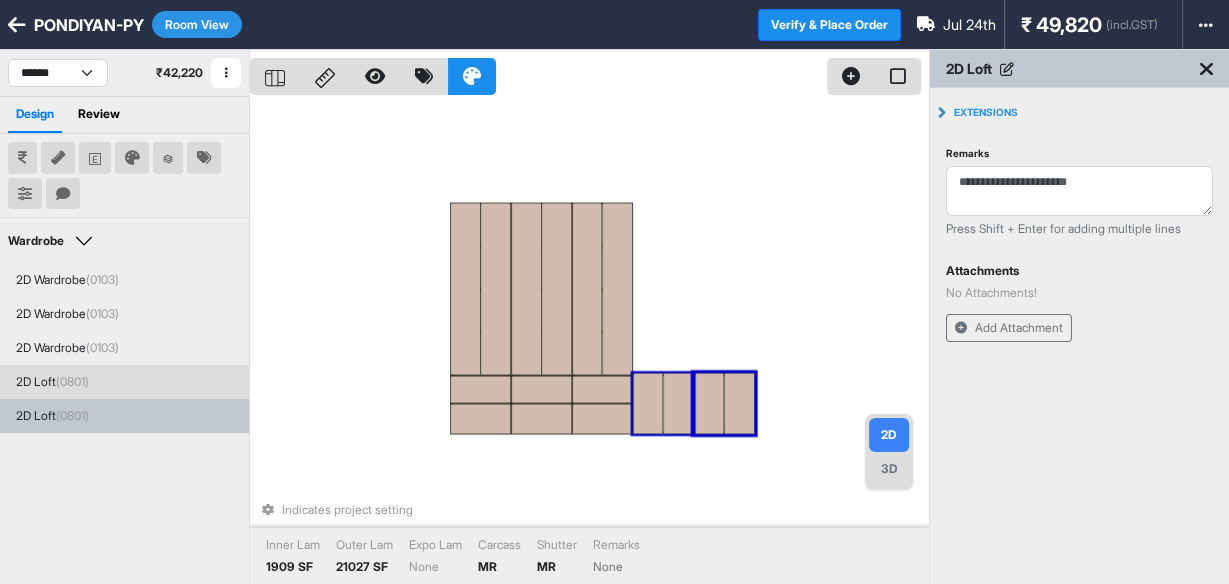 click at bounding box center (648, 403) 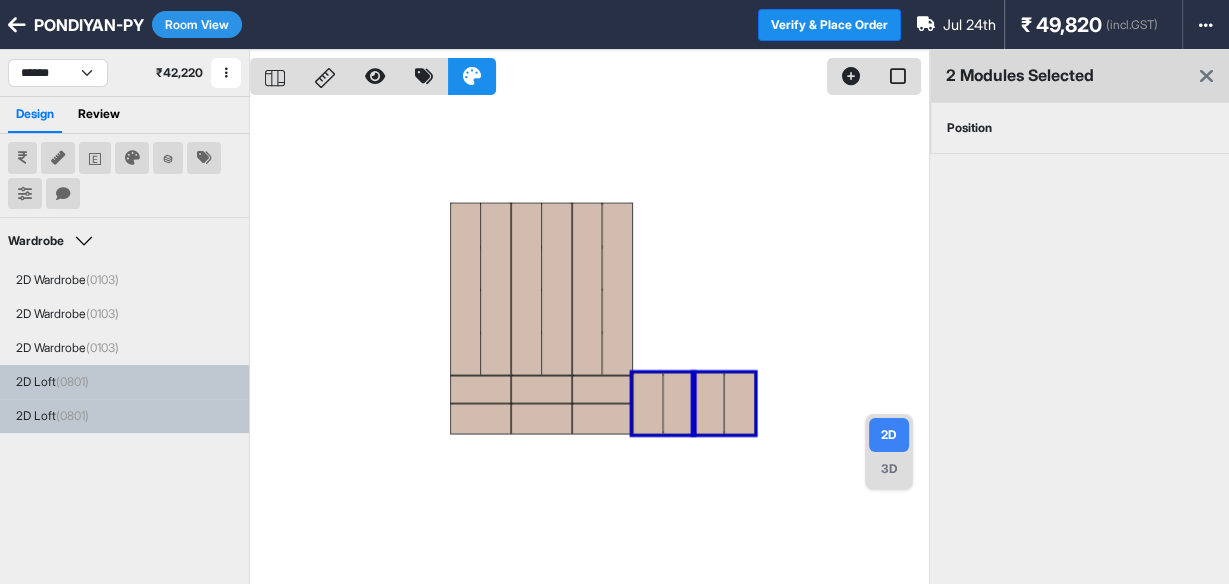 click on "Position" at bounding box center (969, 128) 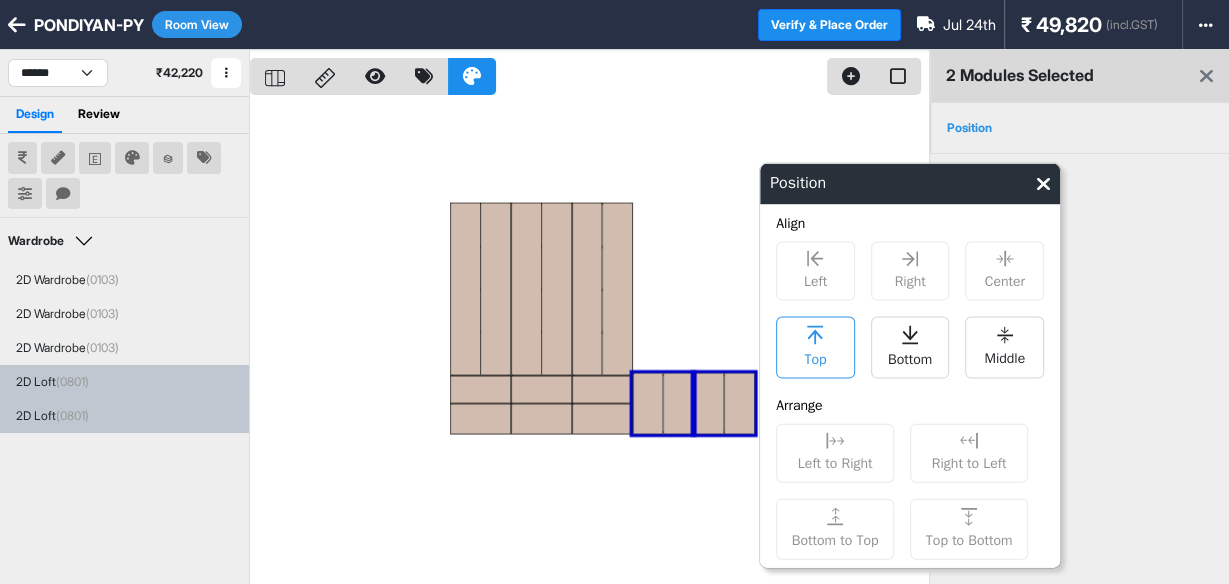 click on "Top" at bounding box center [815, 357] 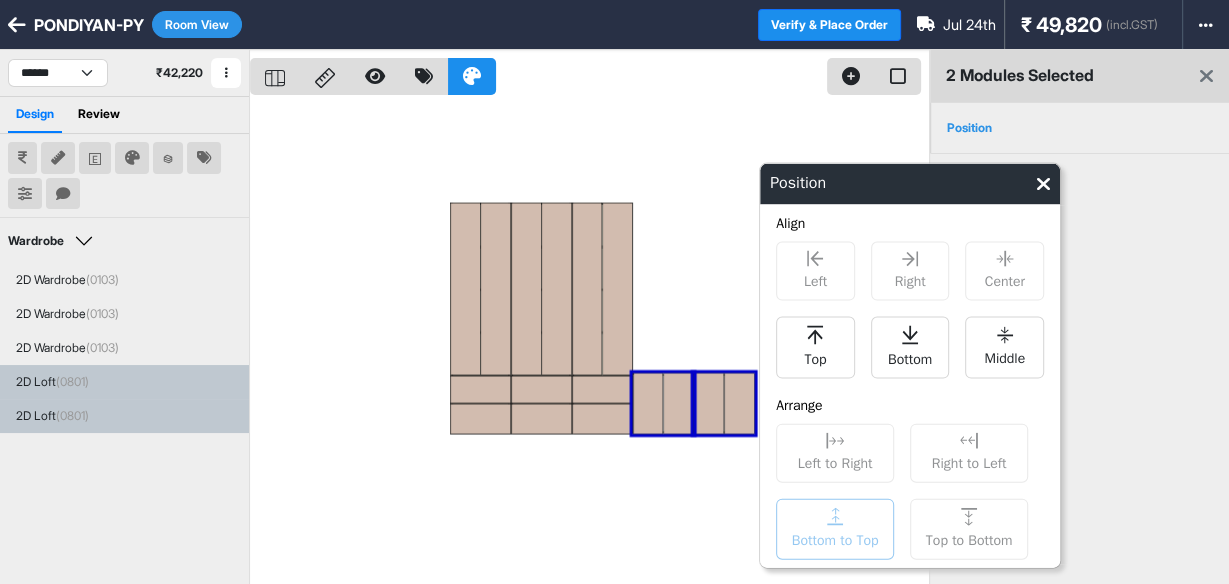 click 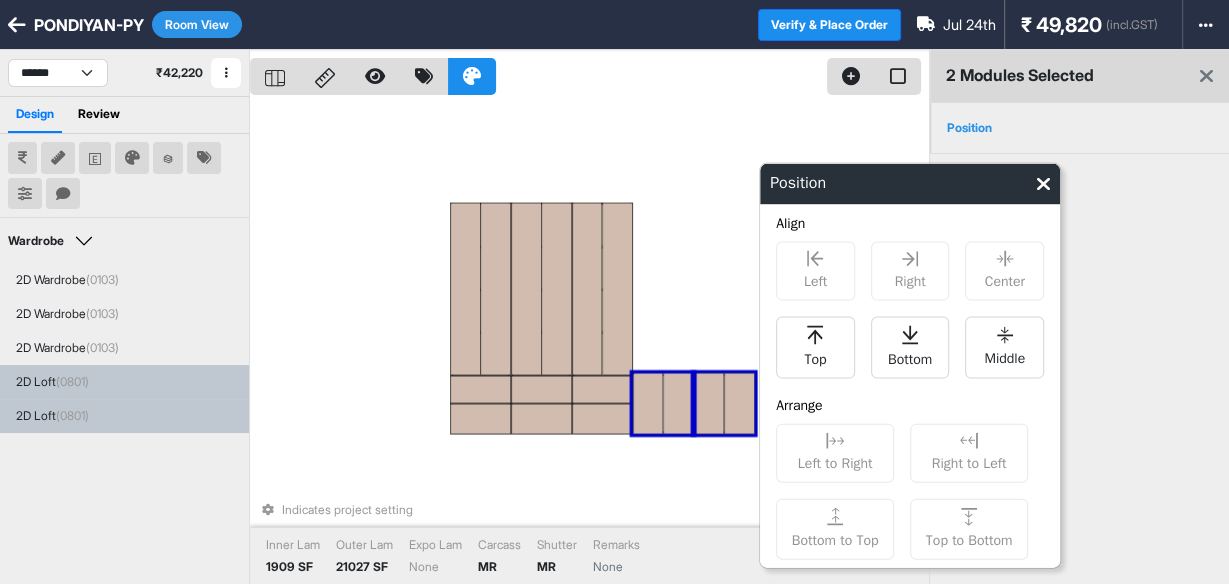 drag, startPoint x: 713, startPoint y: 432, endPoint x: 690, endPoint y: 295, distance: 138.91724 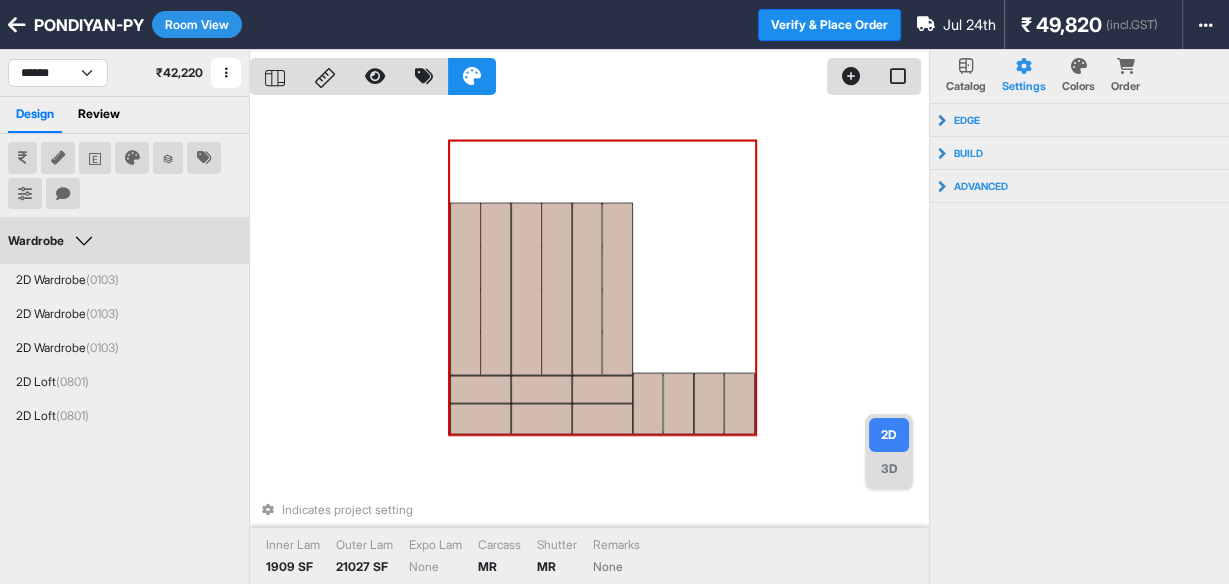 click at bounding box center (678, 403) 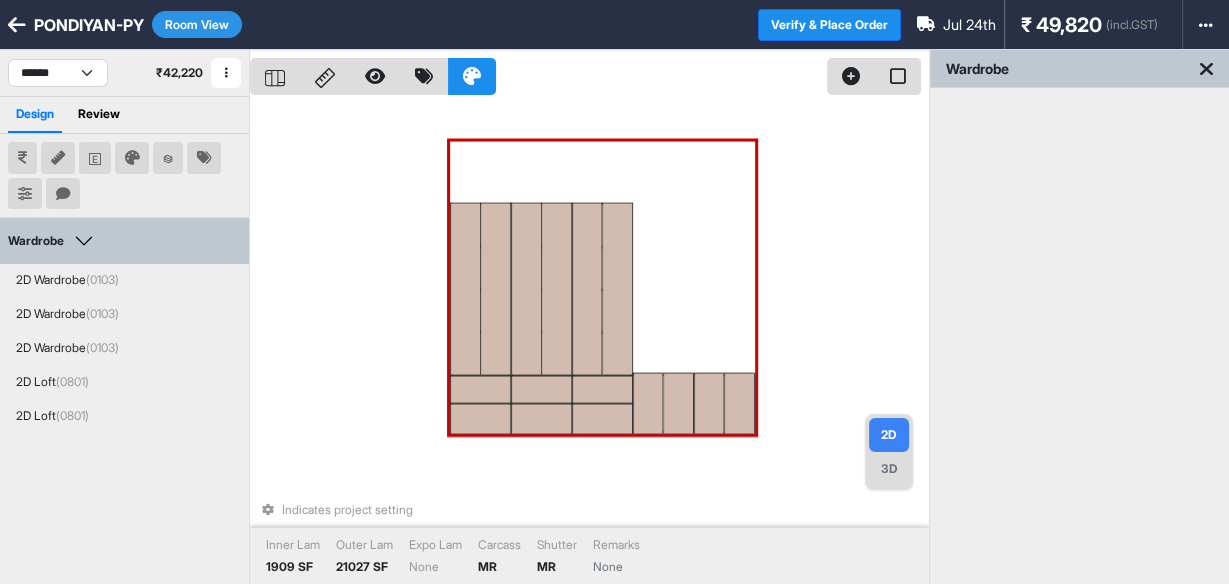 click at bounding box center (678, 403) 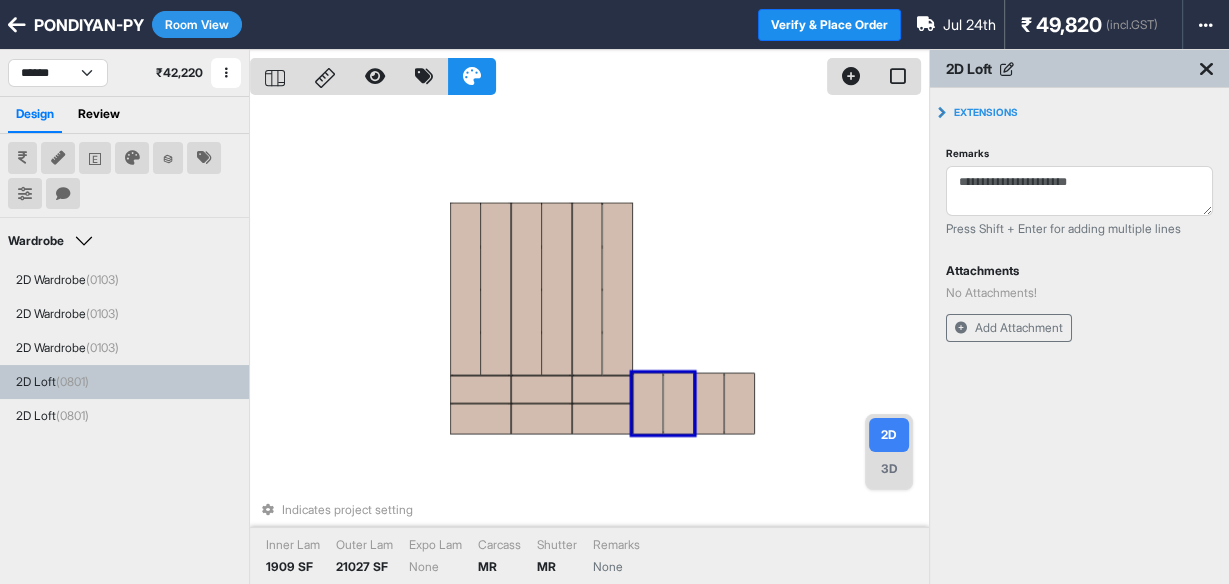 drag, startPoint x: 677, startPoint y: 400, endPoint x: 517, endPoint y: 147, distance: 299.34763 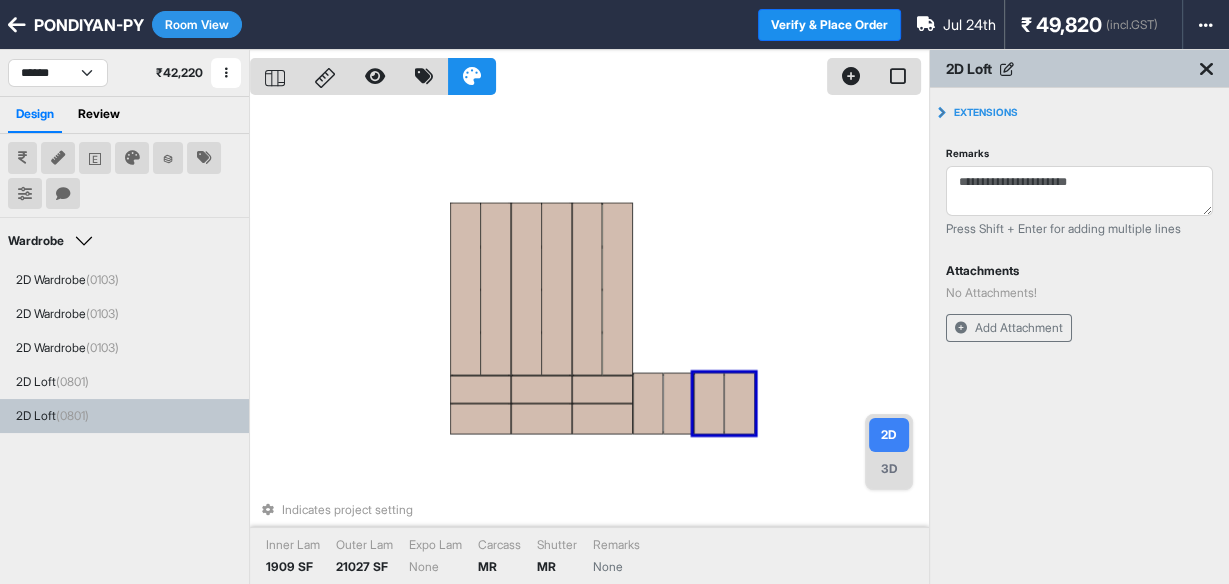 drag, startPoint x: 738, startPoint y: 399, endPoint x: 668, endPoint y: 251, distance: 163.71927 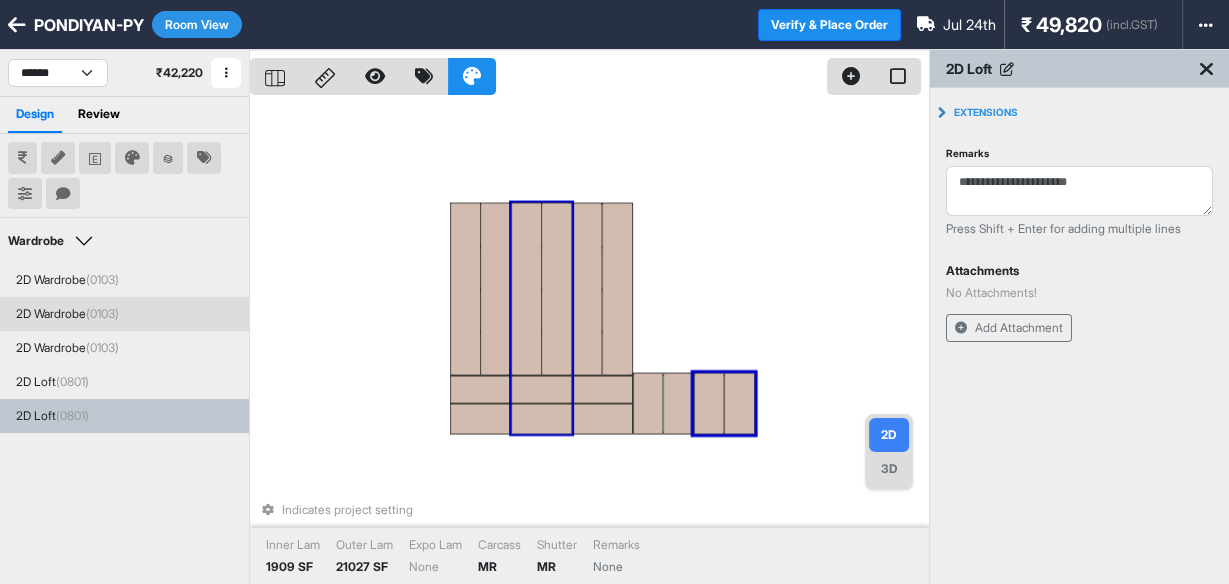 click at bounding box center (526, 289) 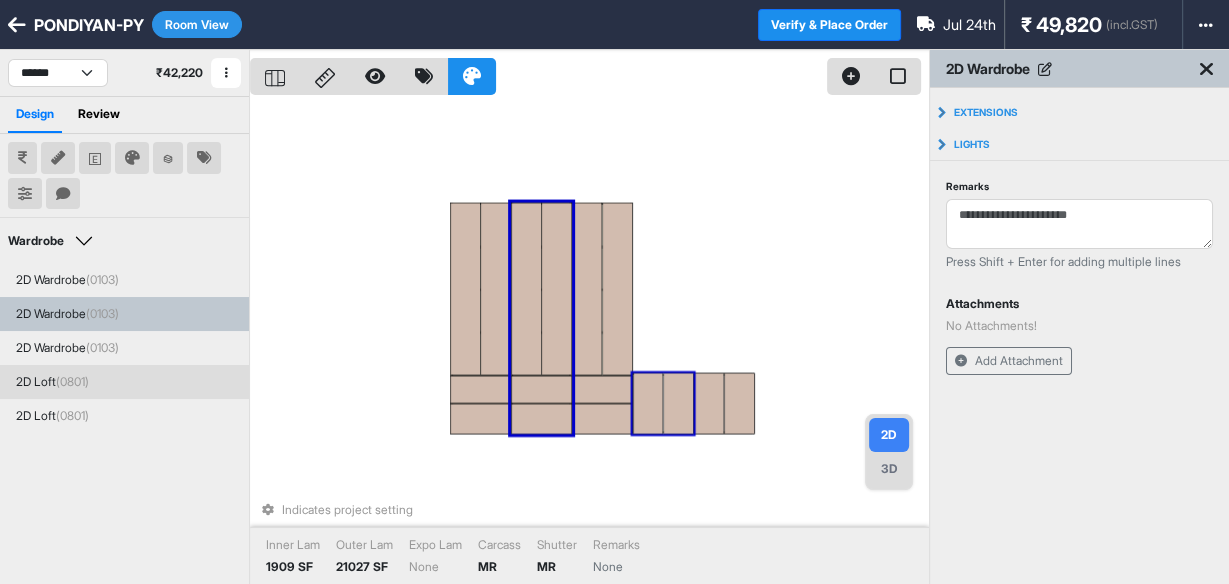 click at bounding box center [648, 403] 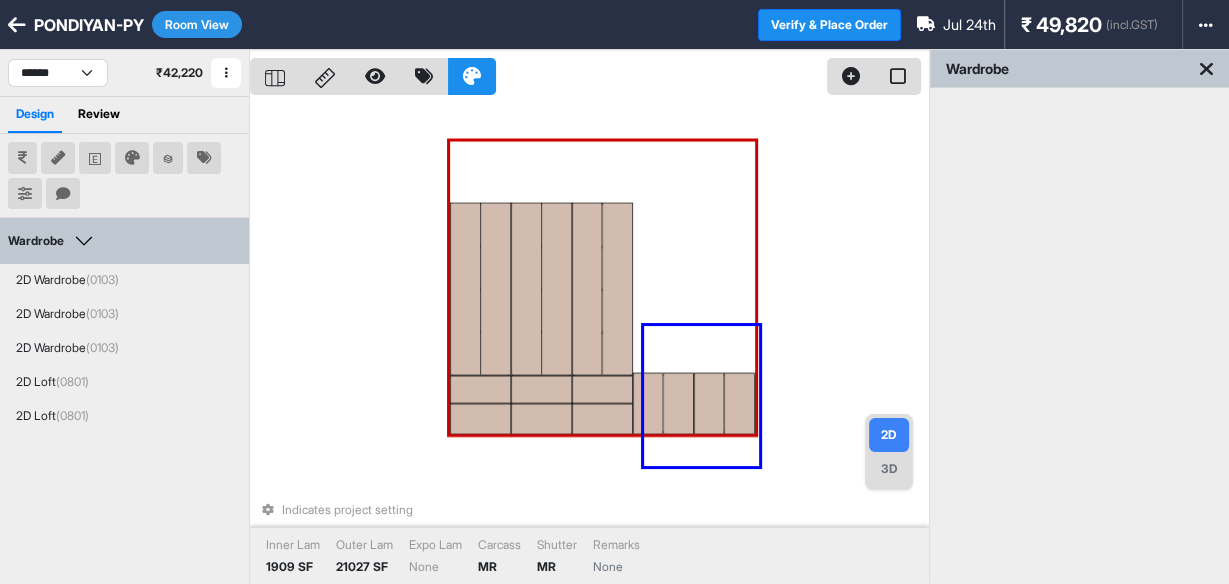 drag, startPoint x: 759, startPoint y: 466, endPoint x: 658, endPoint y: 356, distance: 149.33519 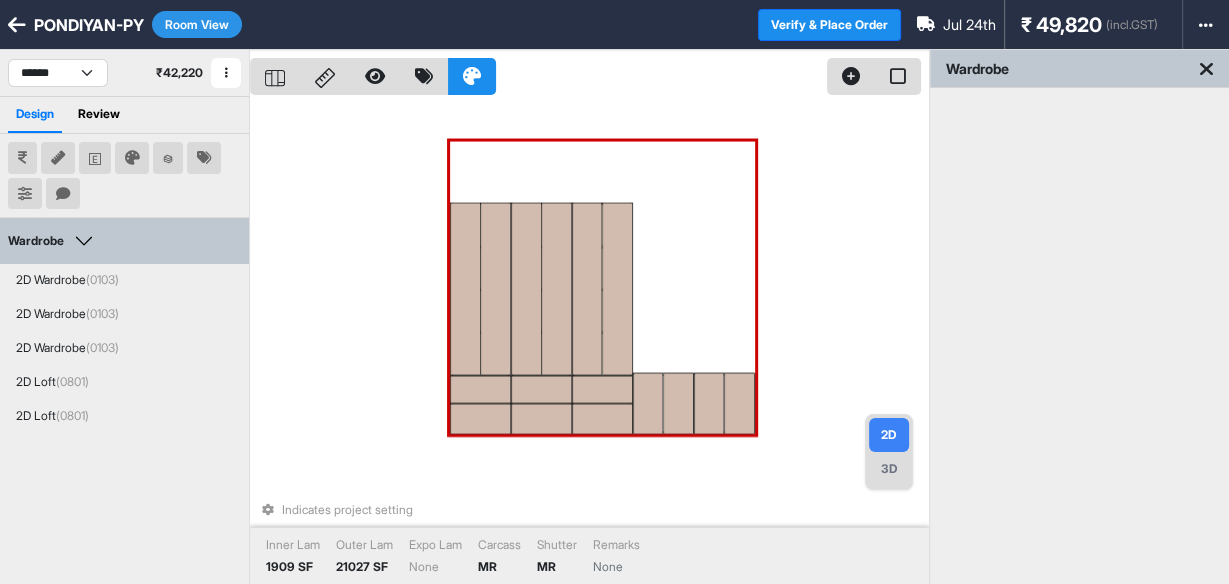 click at bounding box center [648, 403] 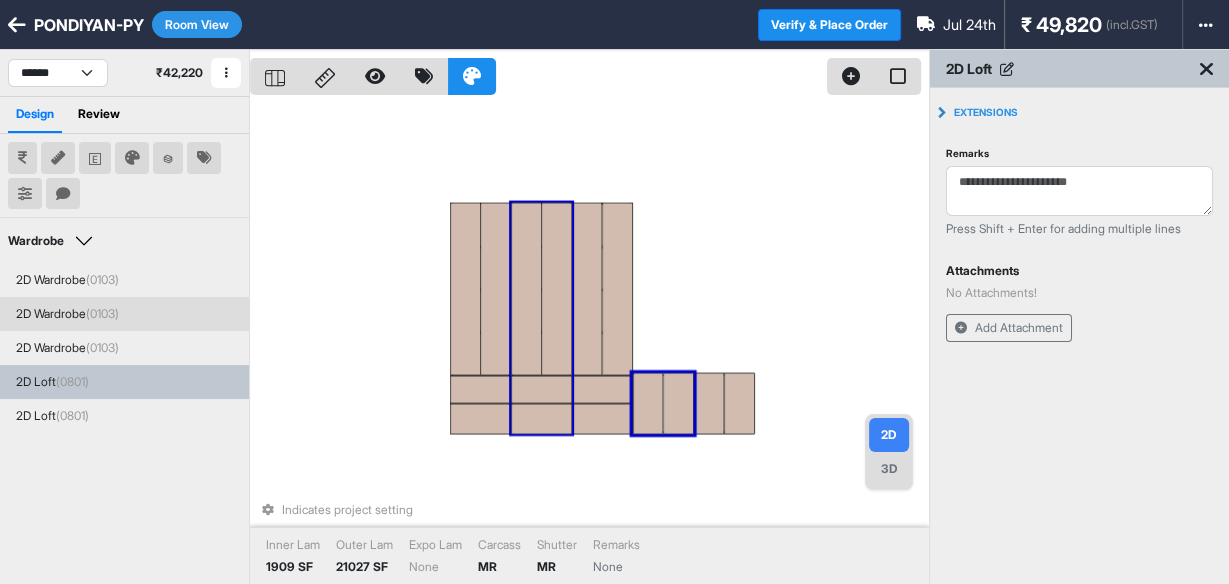 click at bounding box center (17, 25) 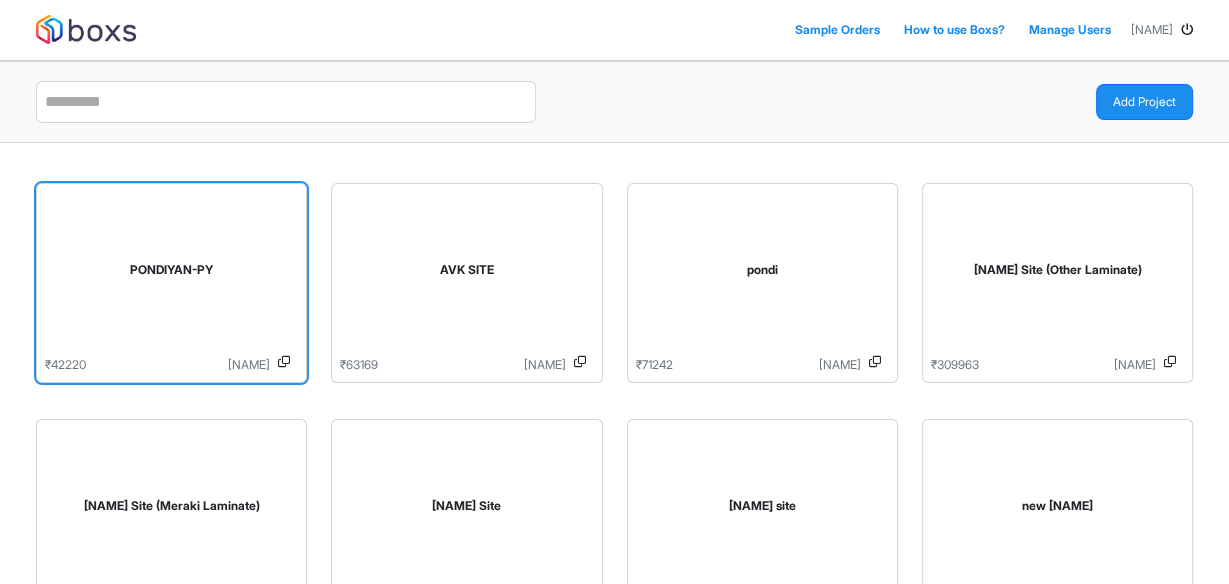 click on "PONDIYAN-PY" at bounding box center (171, 274) 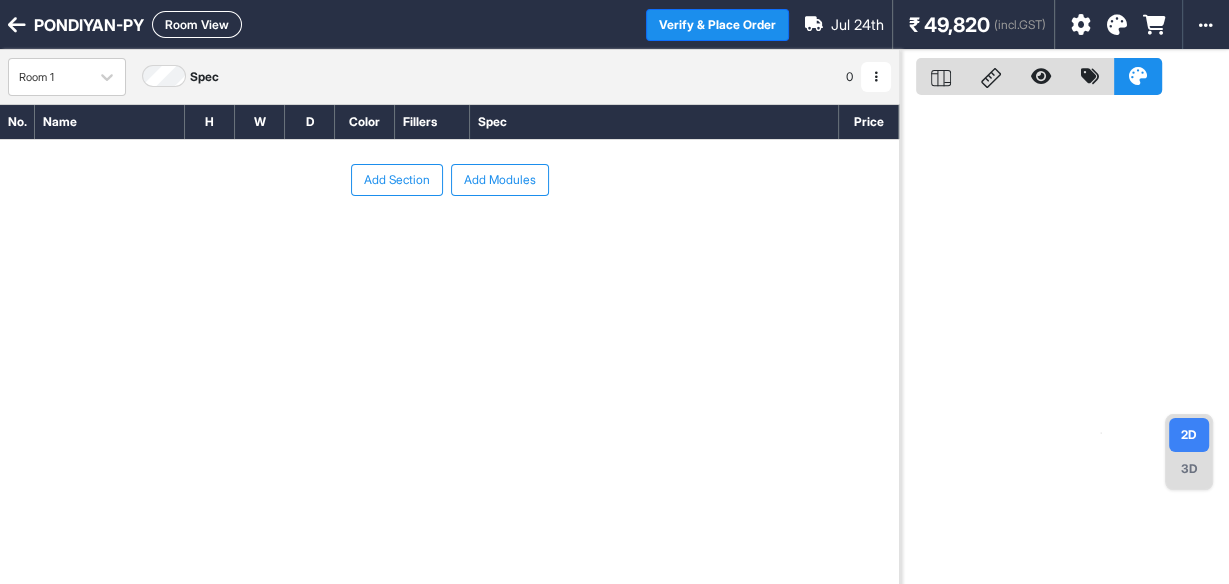 click on "Room View" at bounding box center (197, 24) 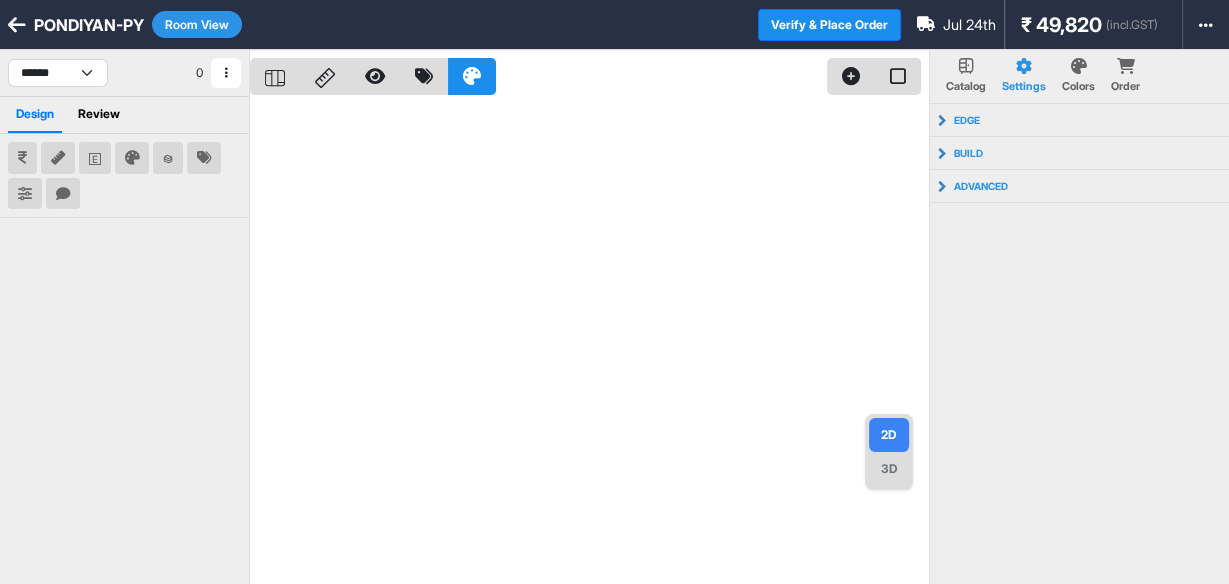 click on "Room View" at bounding box center [197, 24] 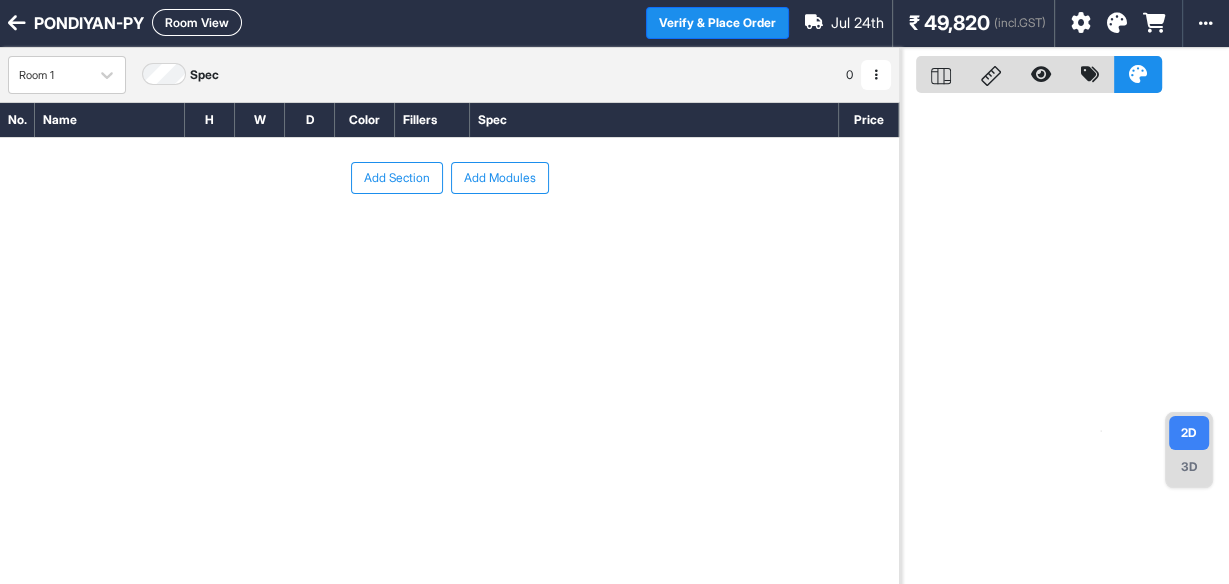 scroll, scrollTop: 0, scrollLeft: 0, axis: both 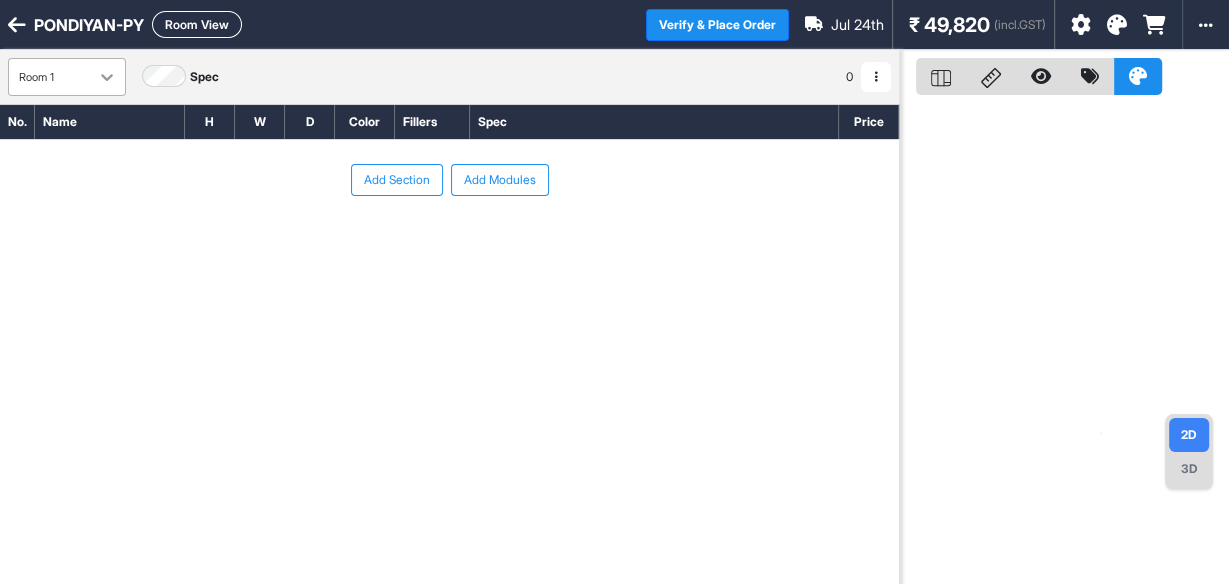 click 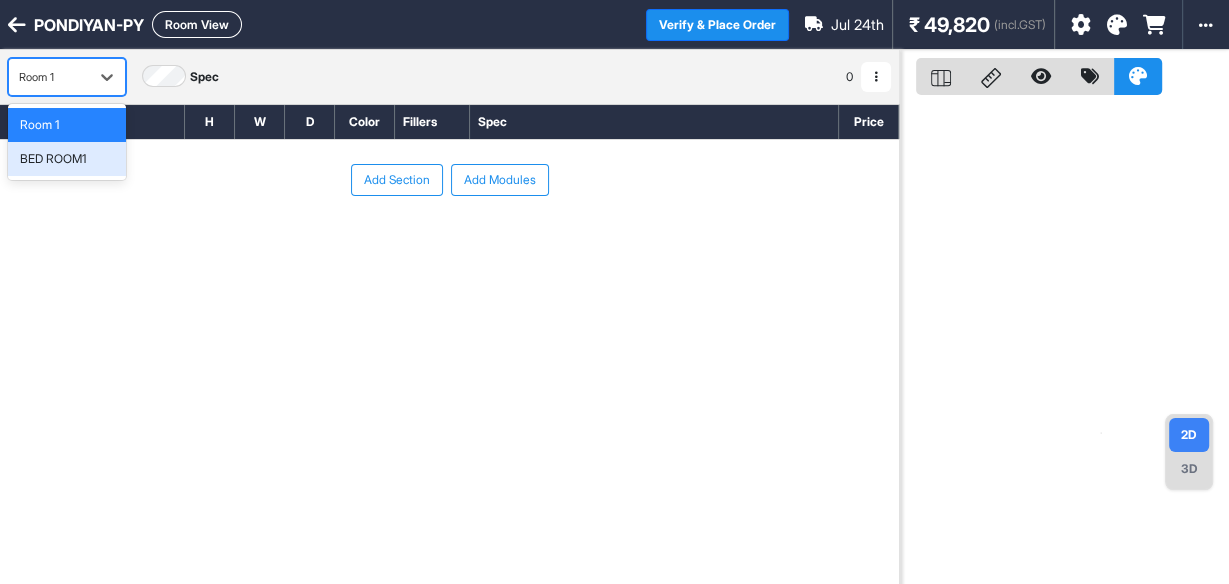 click on "BED ROOM1" at bounding box center [67, 159] 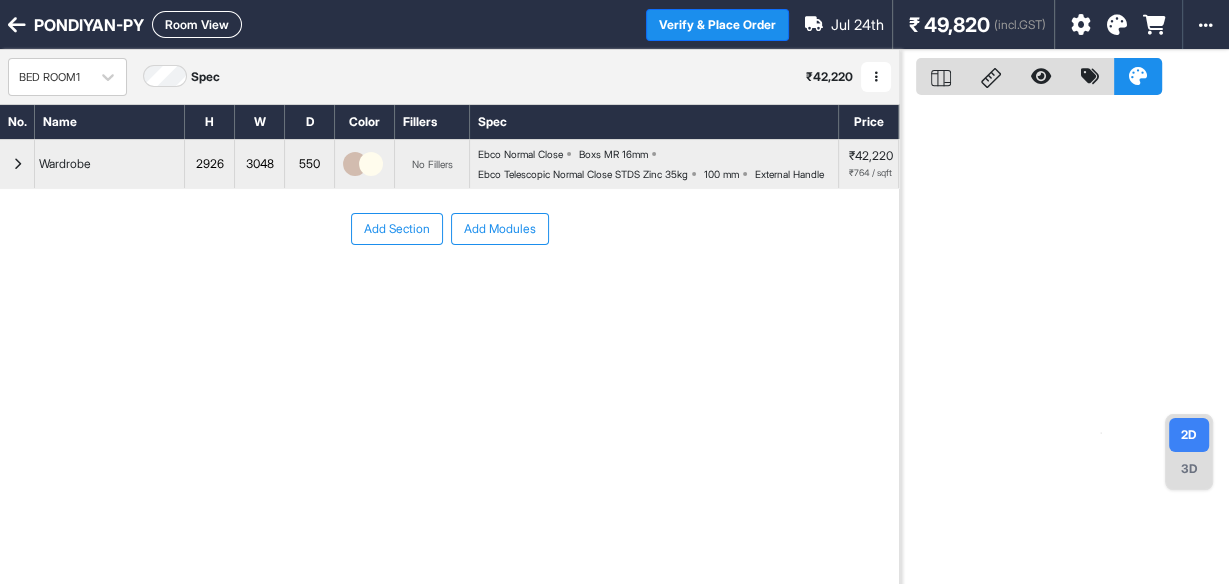 click on "3D" at bounding box center [1189, 469] 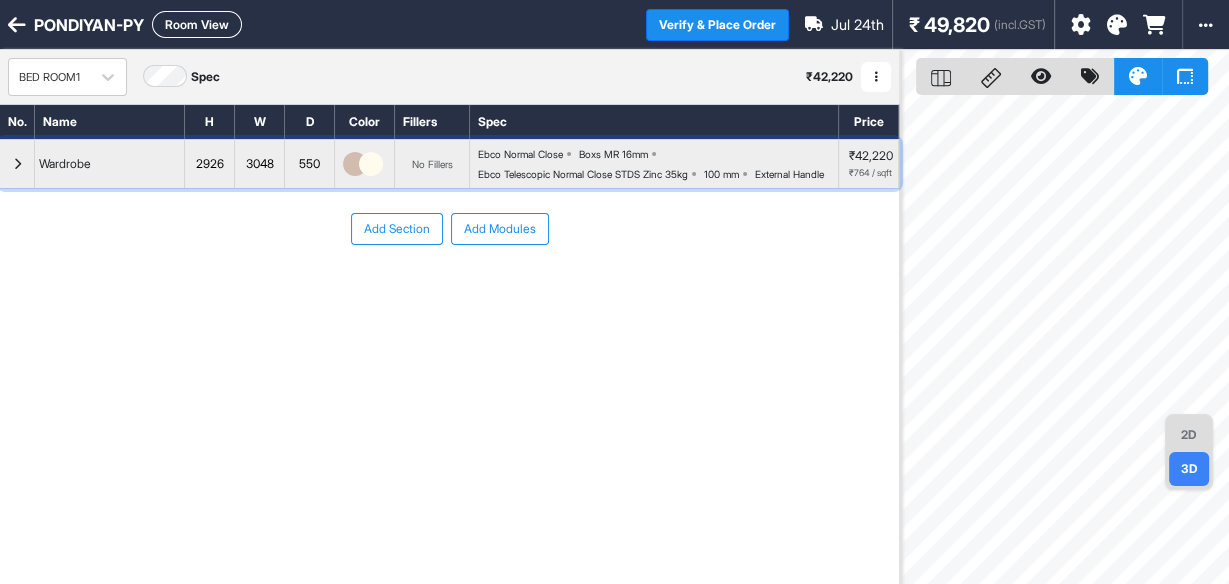 click at bounding box center (17, 164) 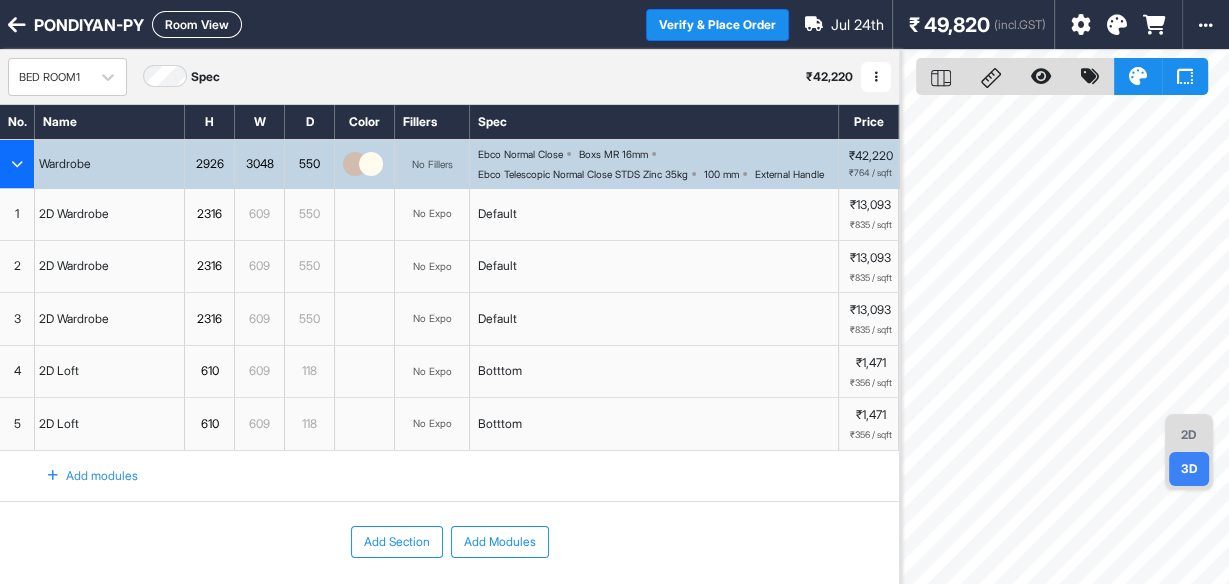 click on "4" at bounding box center [17, 371] 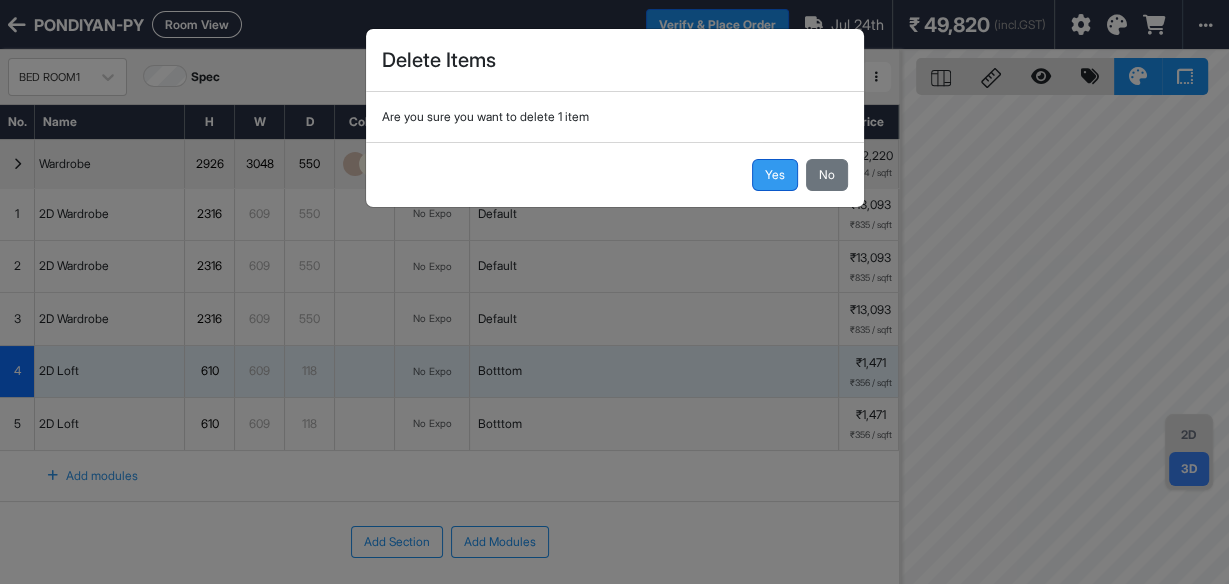 click on "Yes" at bounding box center [775, 175] 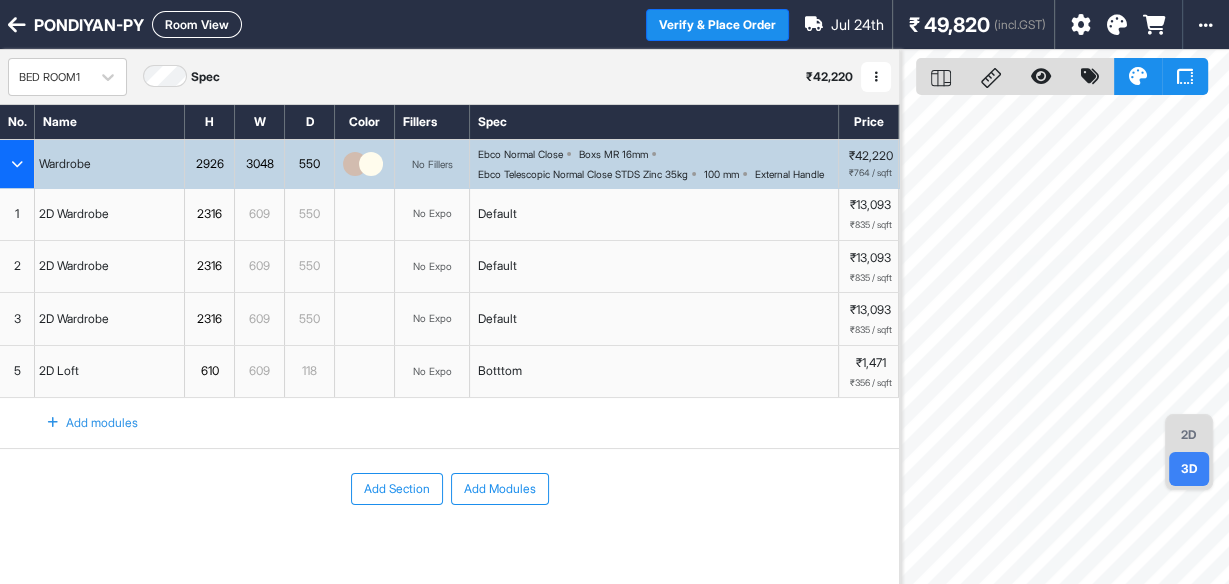 click on "5" at bounding box center (17, 372) 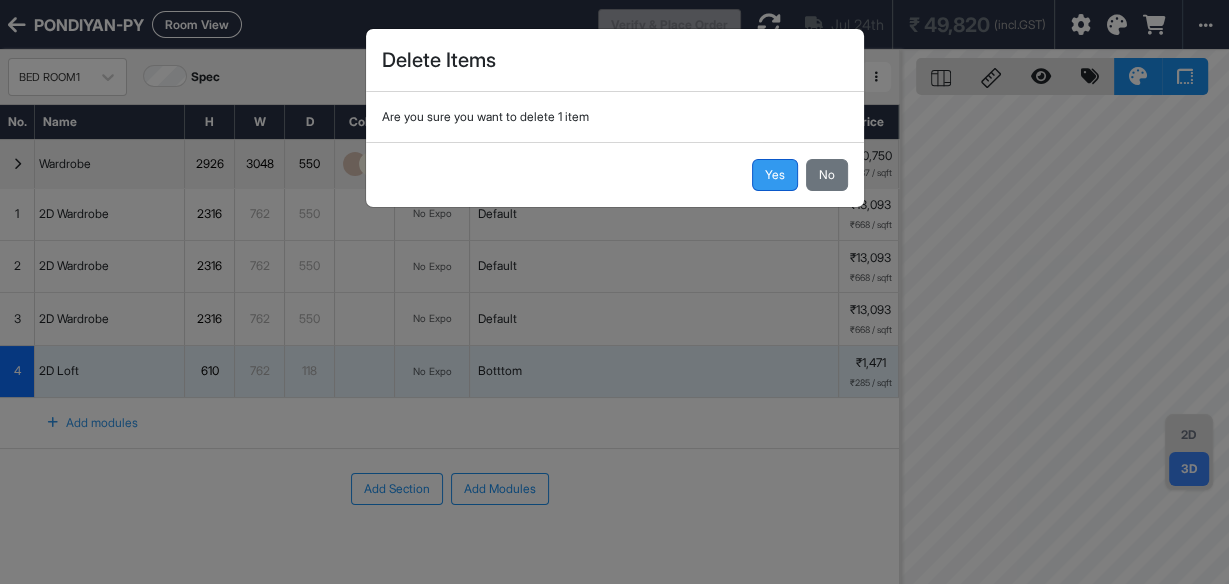 click on "Yes" at bounding box center (775, 175) 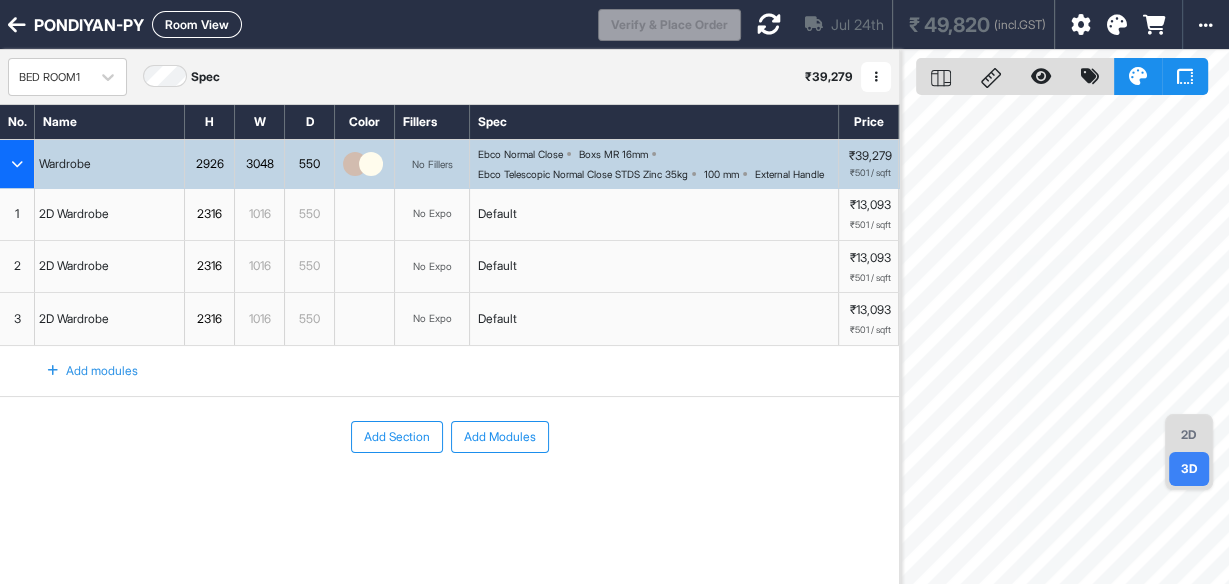 click on "1016" at bounding box center (259, 214) 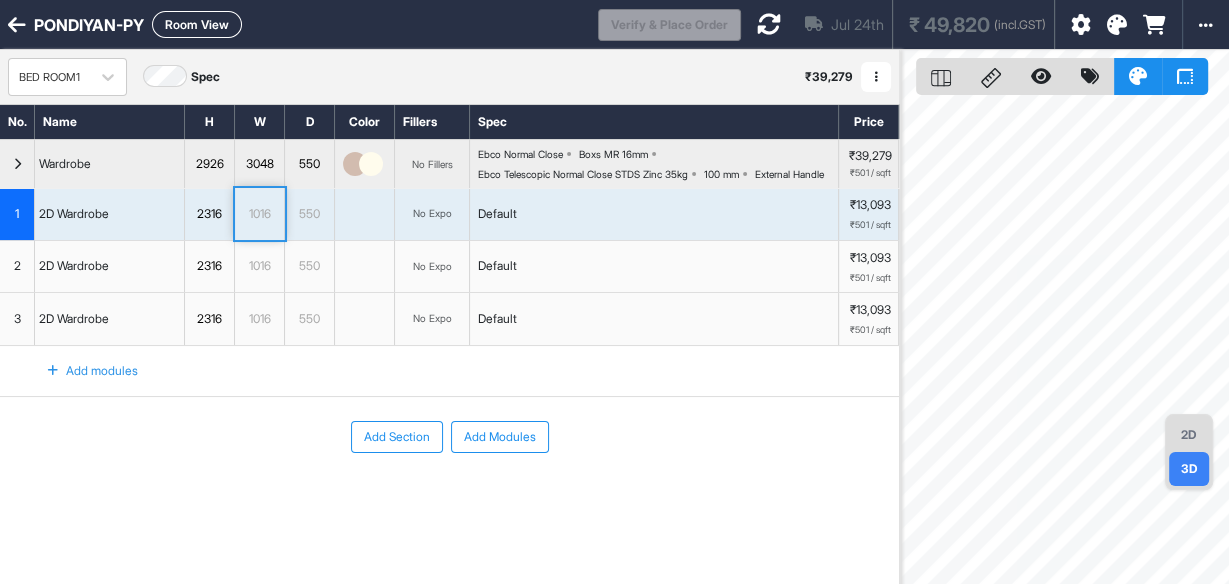 click on "Add Section Add Modules" at bounding box center (449, 497) 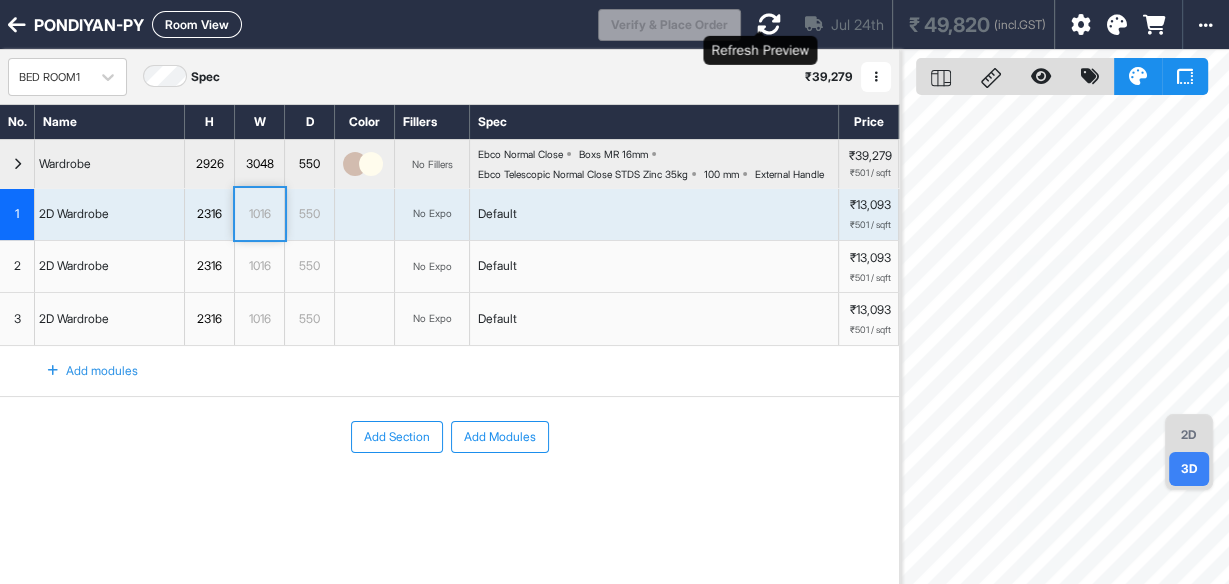 click at bounding box center [769, 24] 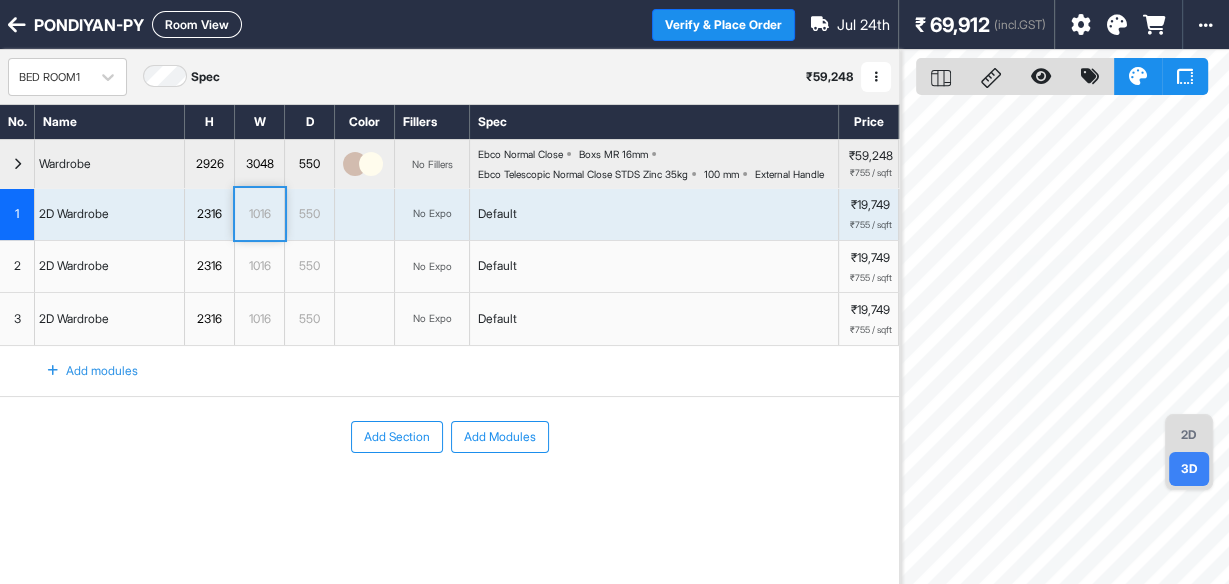 click on "Add Section Add Modules" at bounding box center (449, 497) 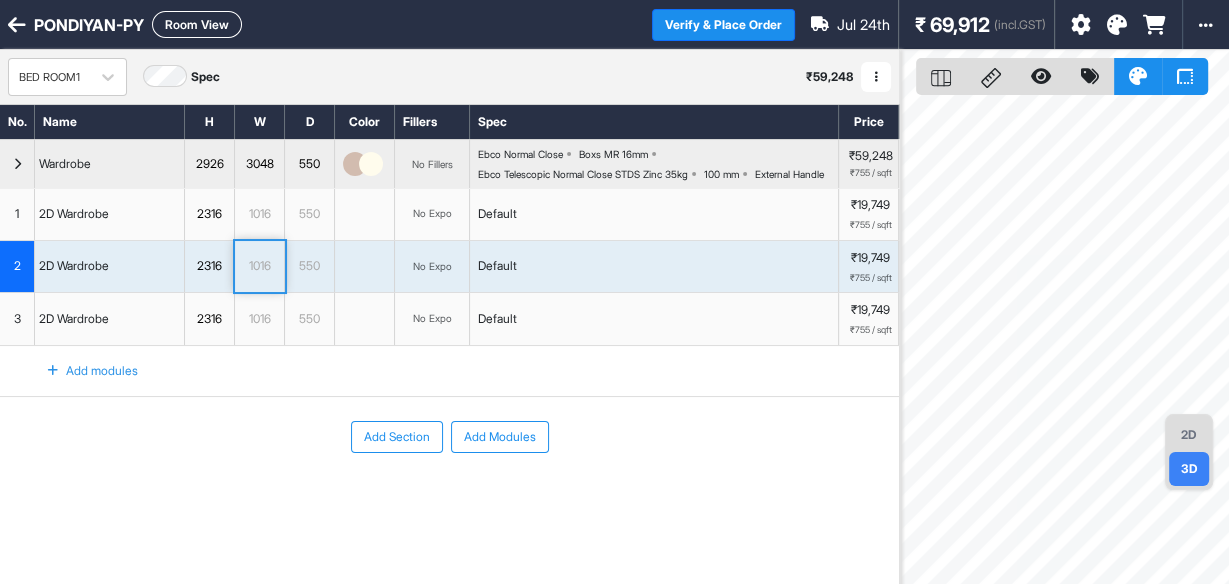 click on "Default" at bounding box center (654, 267) 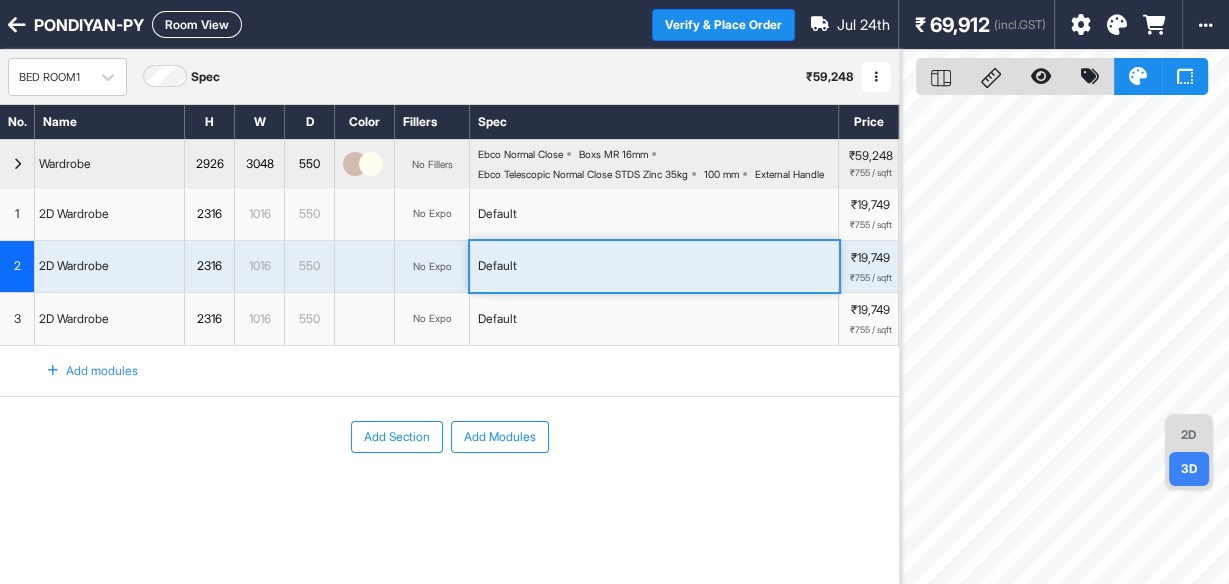 click on "Default" at bounding box center [654, 267] 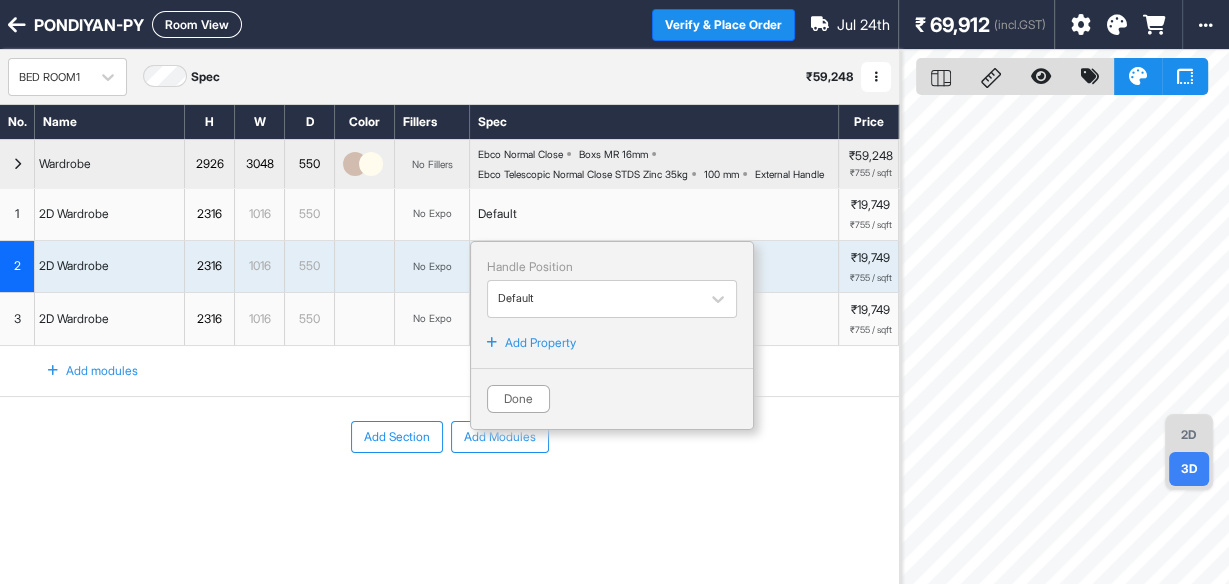 click on "Add Section Add Modules" at bounding box center [449, 497] 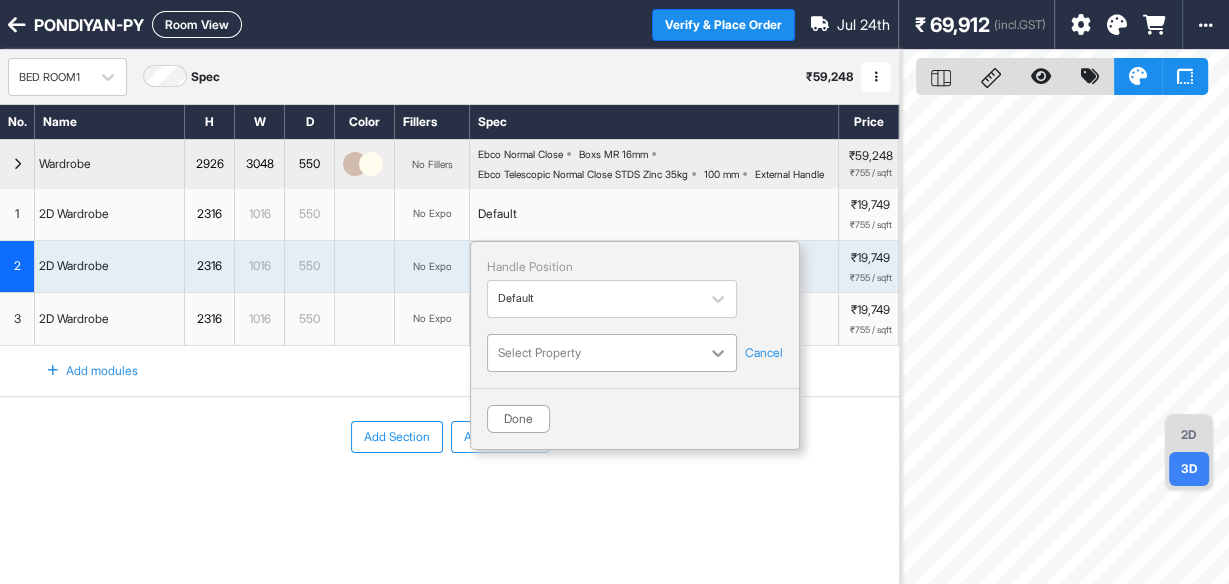 click 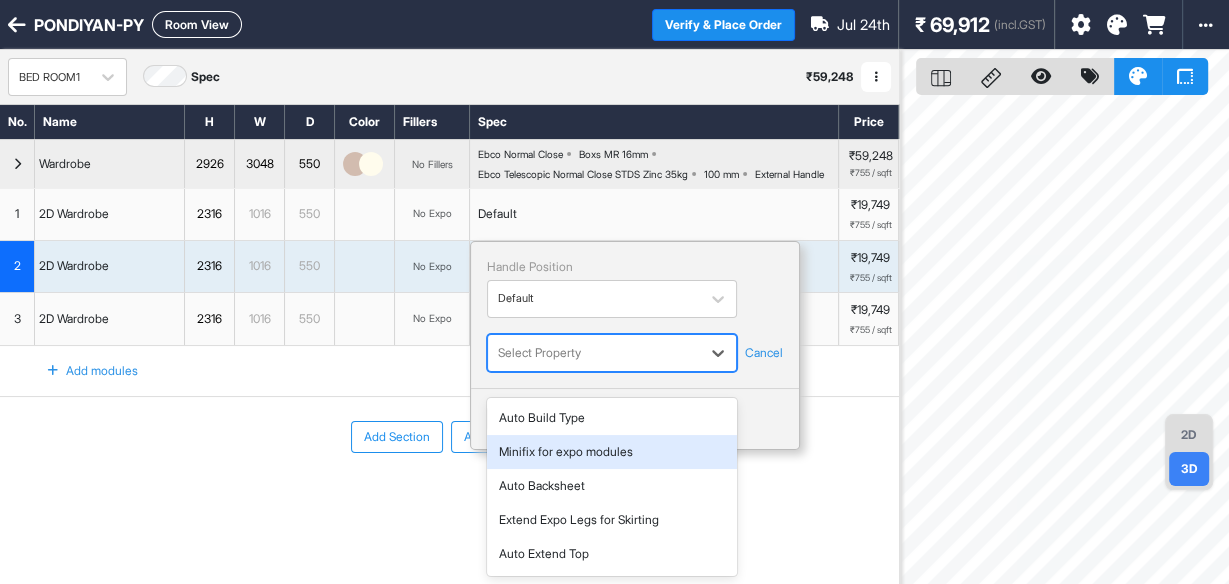 scroll, scrollTop: 567, scrollLeft: 0, axis: vertical 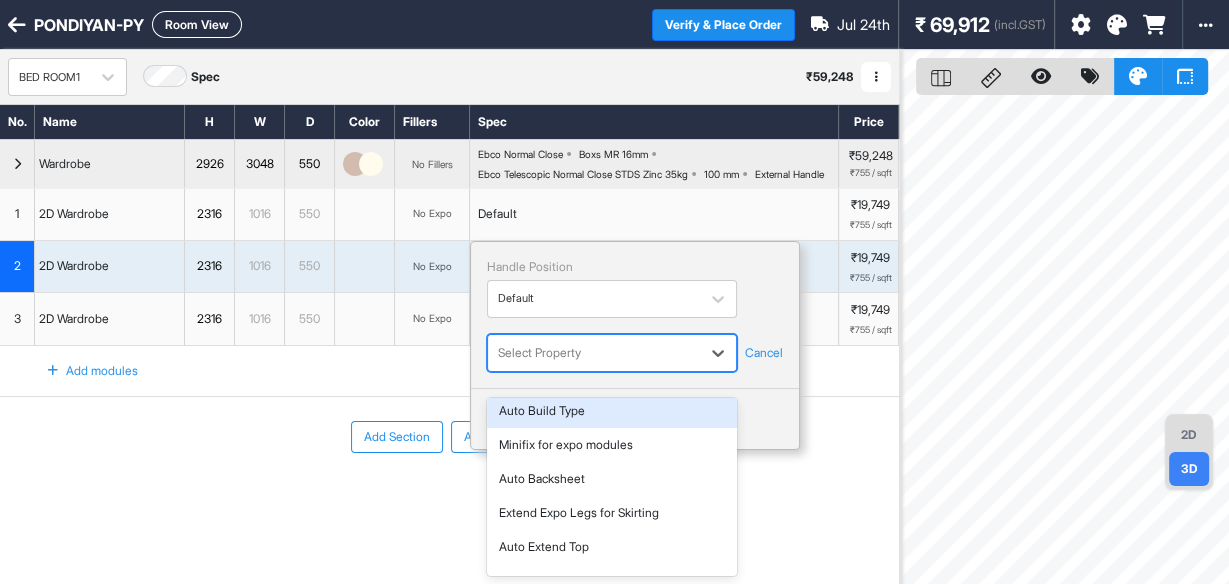 click on "Add Section Add Modules" at bounding box center (449, 497) 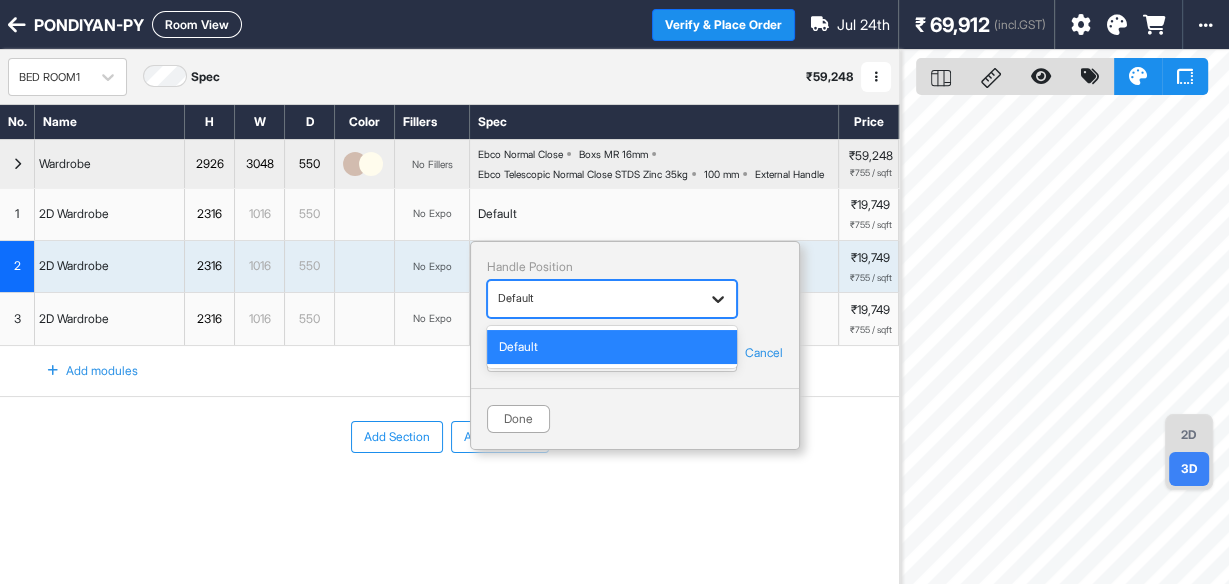 click 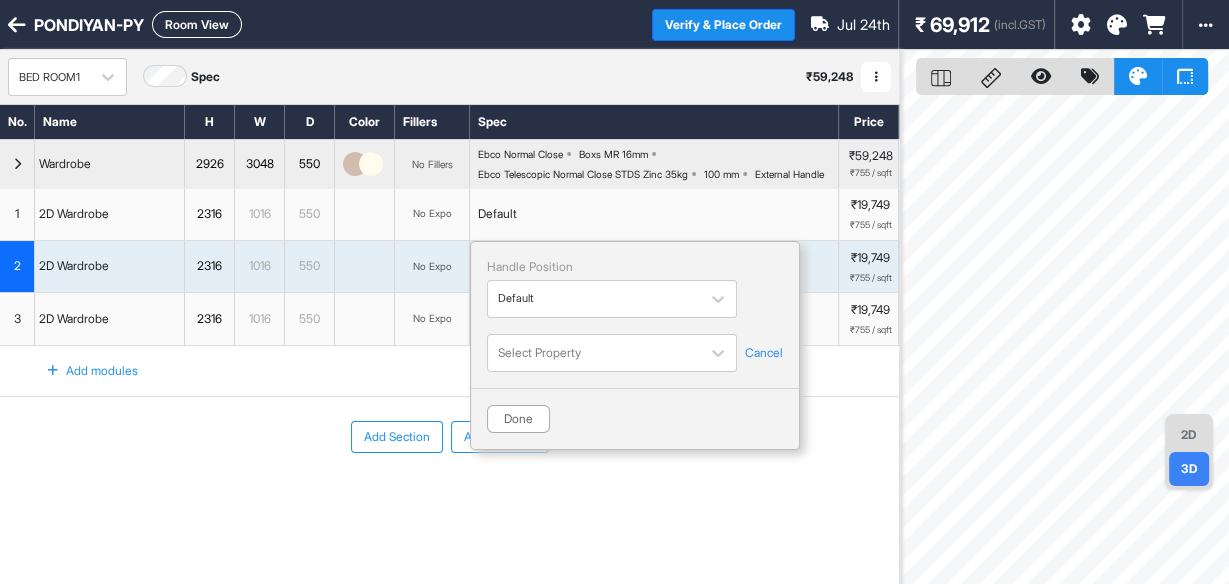 click on "Add Section Add Modules" at bounding box center (449, 497) 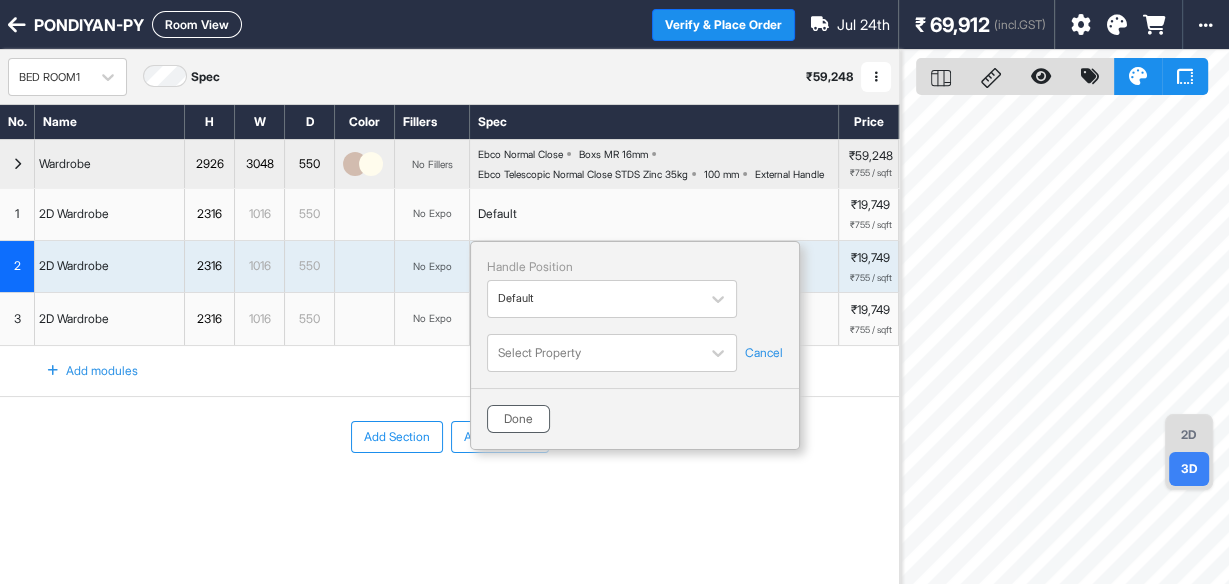 click on "Done" at bounding box center [518, 419] 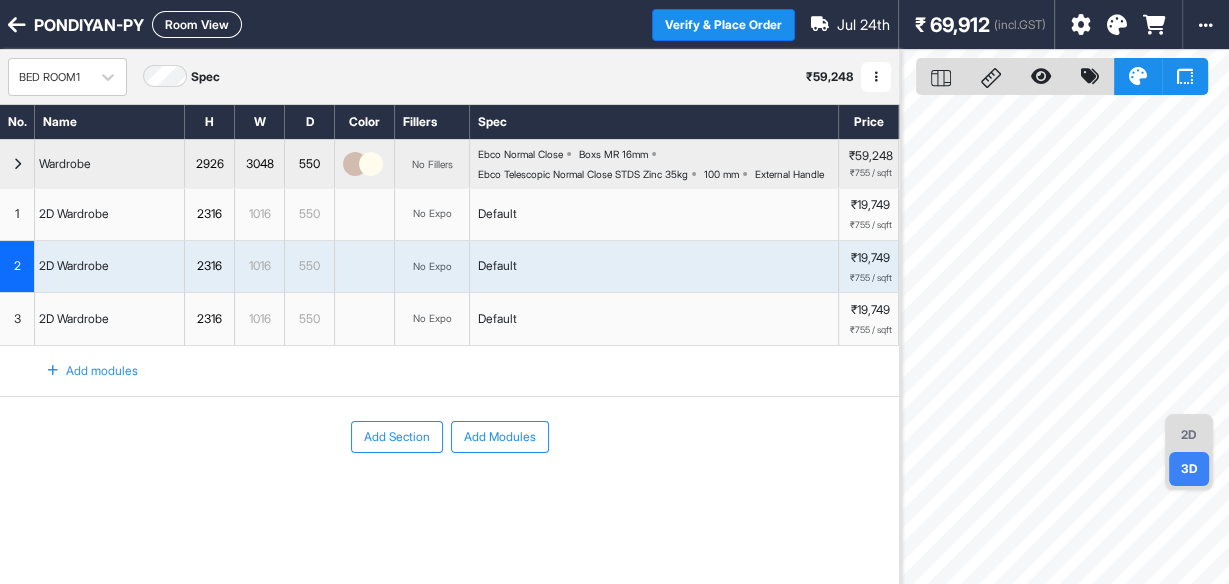 click on "1016" at bounding box center (259, 266) 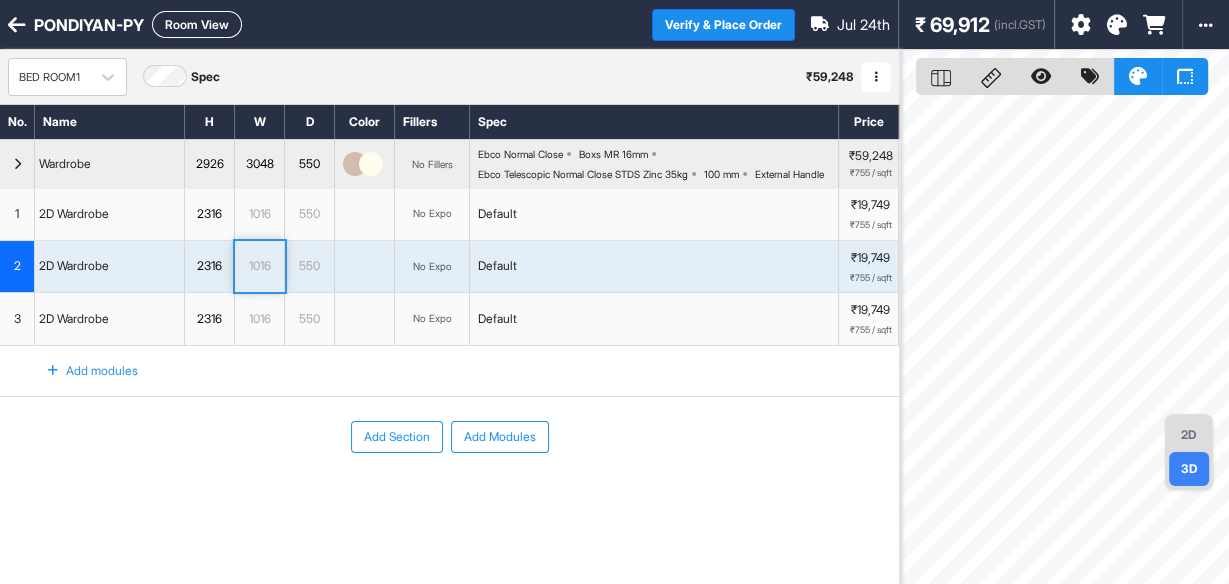 click on "Add Section Add Modules" at bounding box center [449, 497] 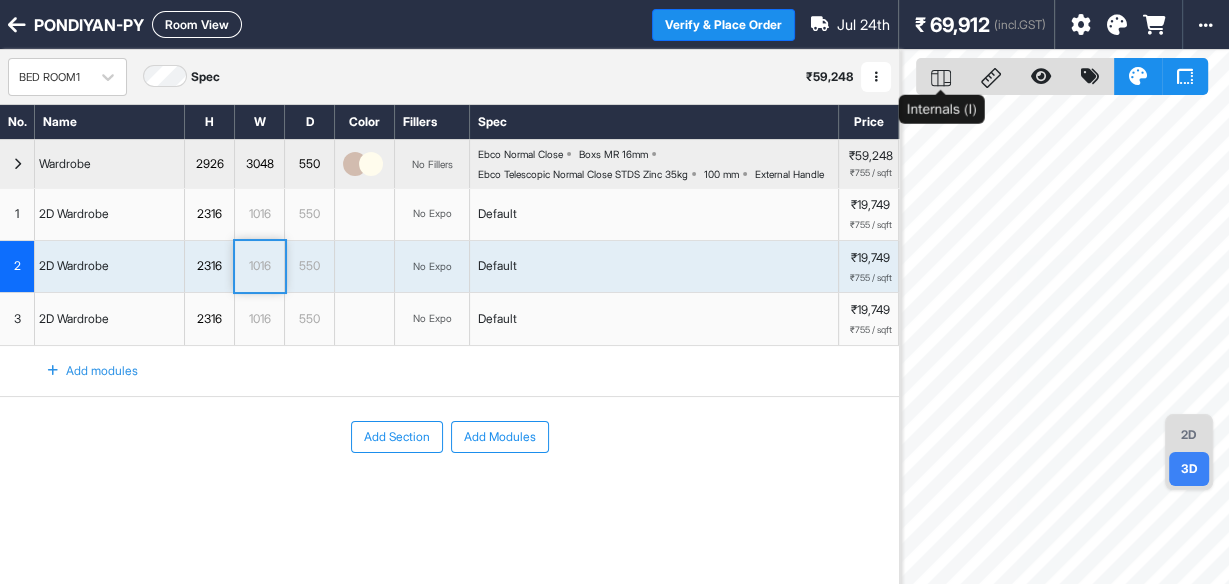 click at bounding box center [941, 76] 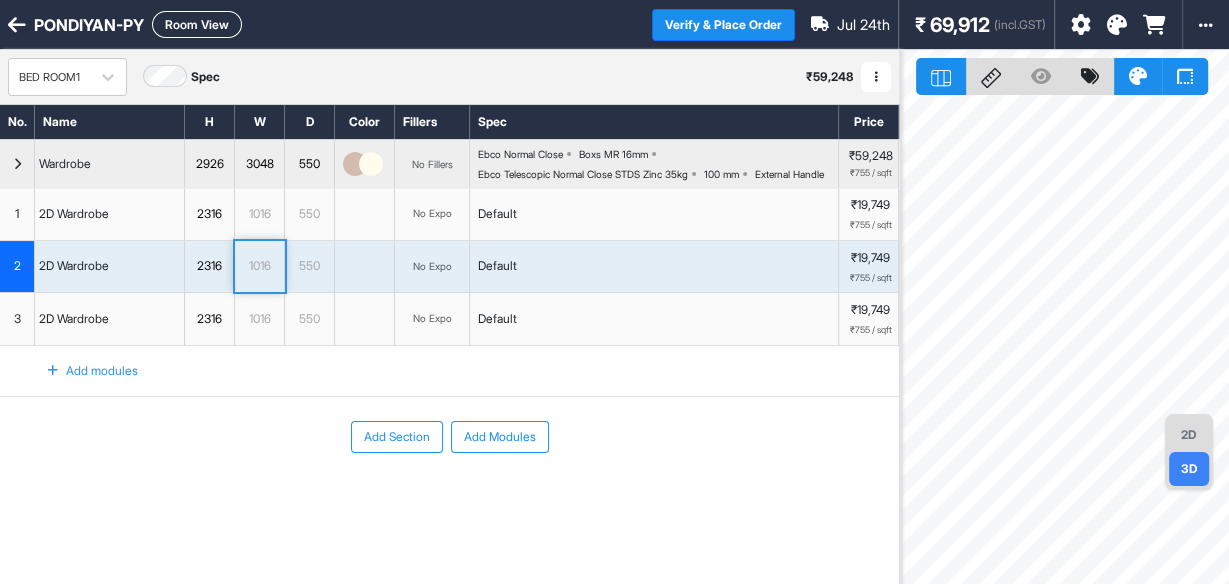click on "2D" at bounding box center [1189, 435] 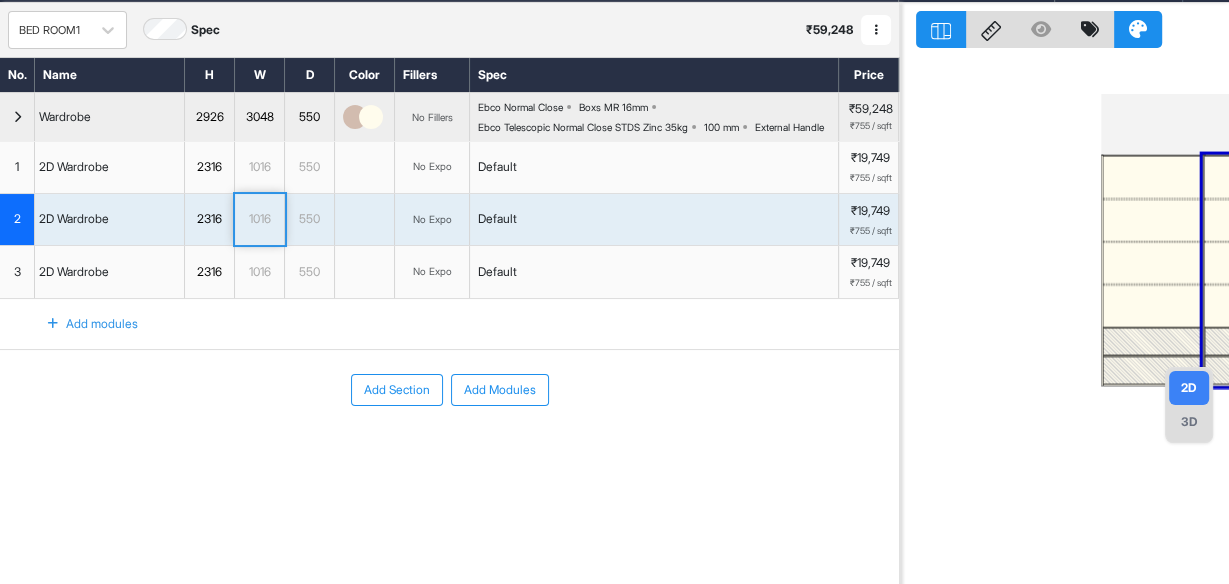 scroll, scrollTop: 49, scrollLeft: 0, axis: vertical 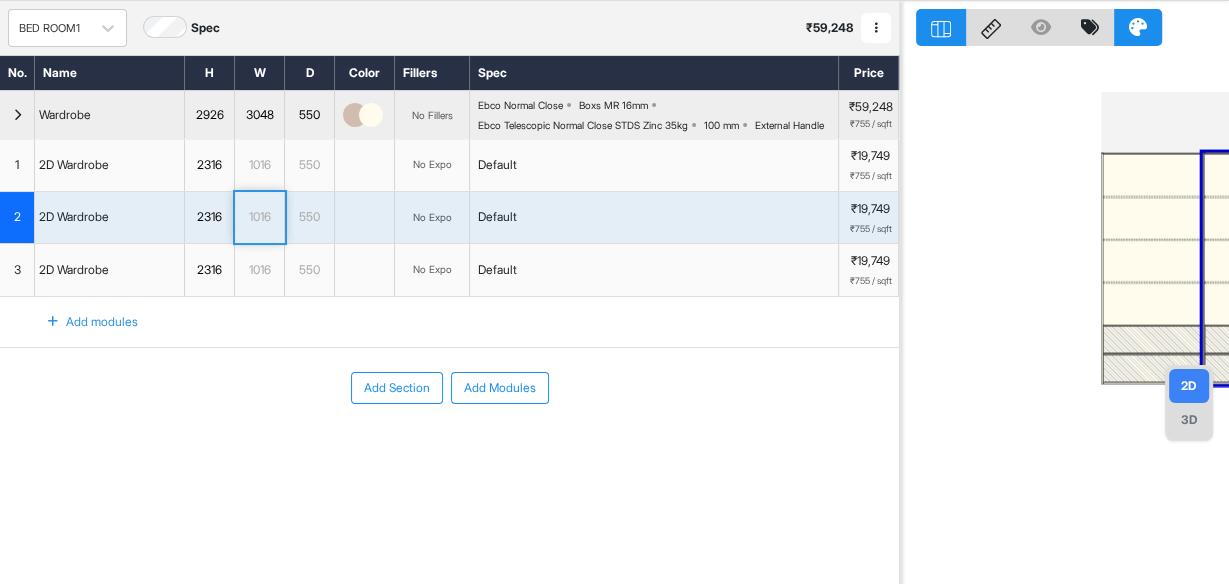 click on "Add Section Add Modules" at bounding box center [449, 388] 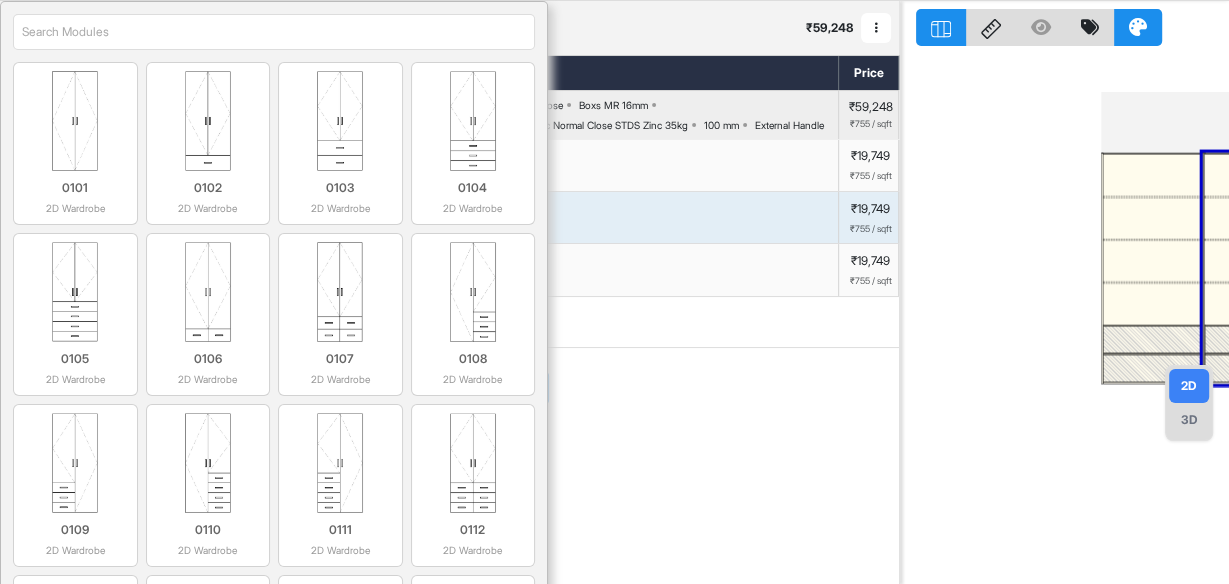 click at bounding box center (274, 32) 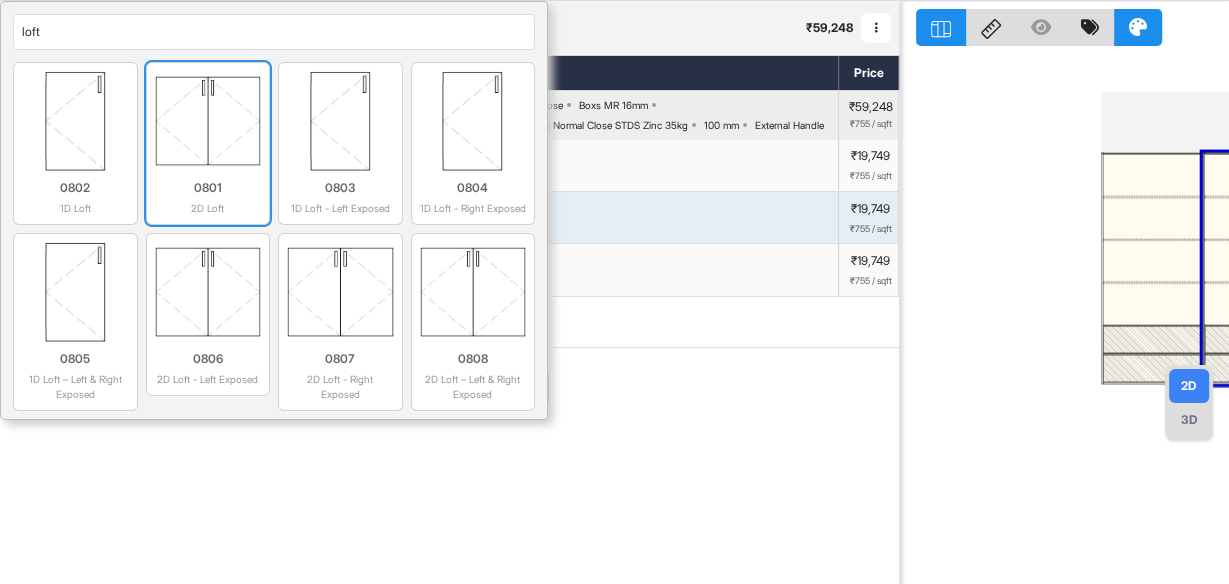 type on "loft" 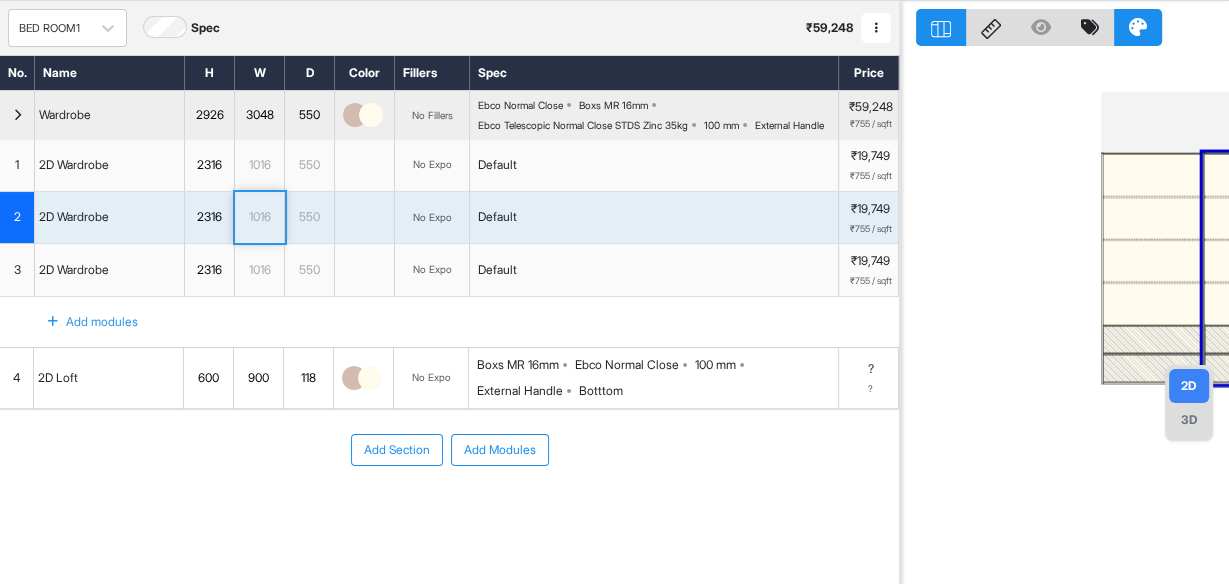 click on "4" at bounding box center [17, 378] 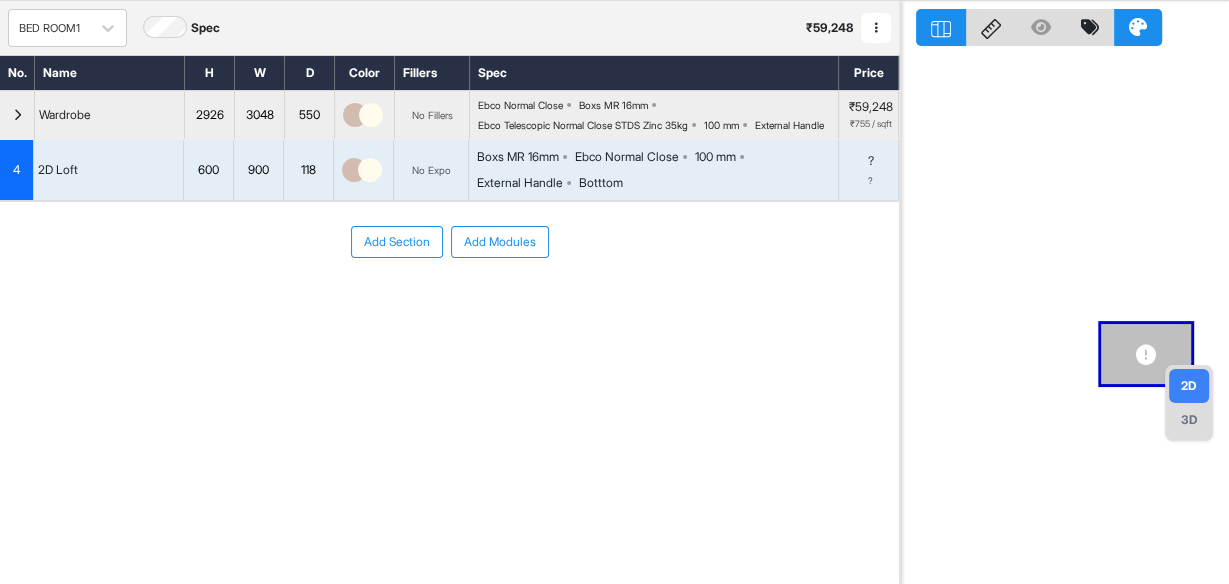 click at bounding box center [17, 115] 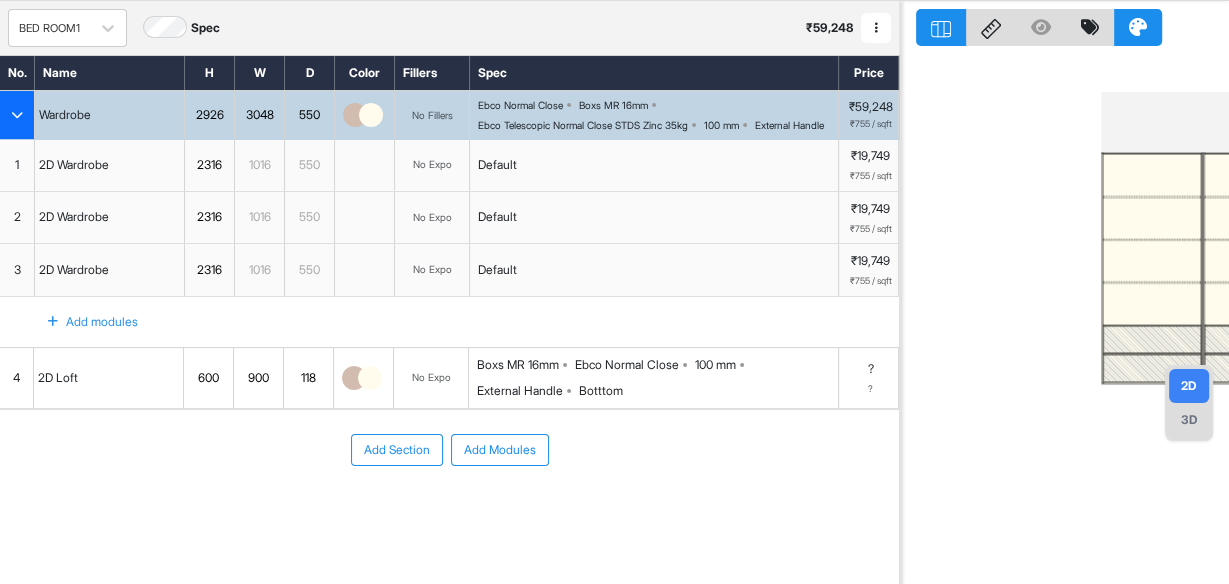 click at bounding box center [53, 322] 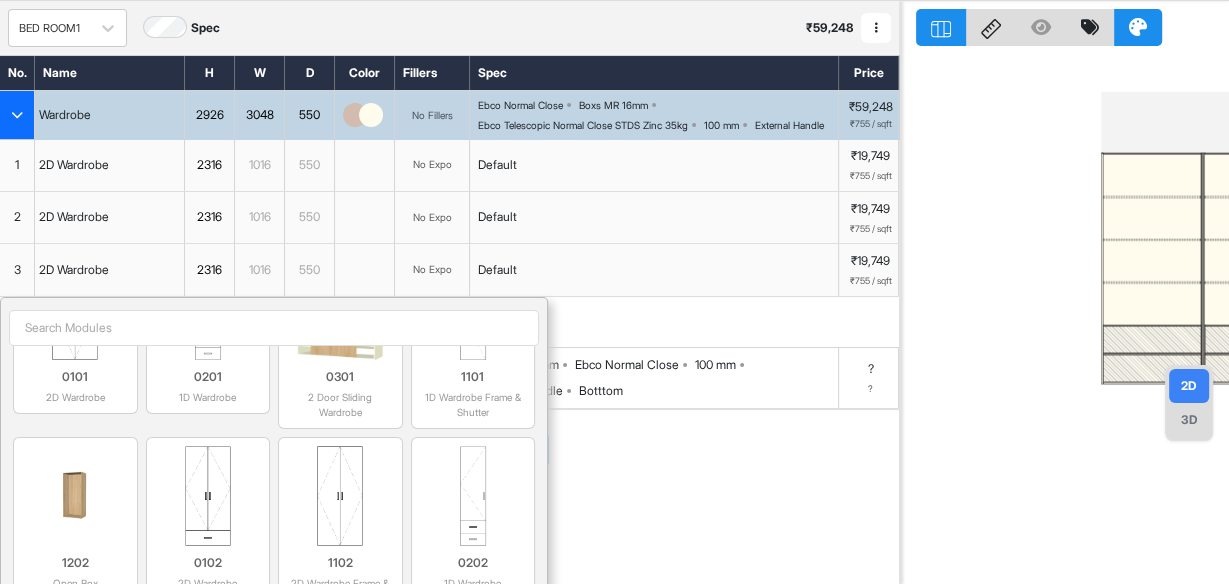 scroll, scrollTop: 400, scrollLeft: 0, axis: vertical 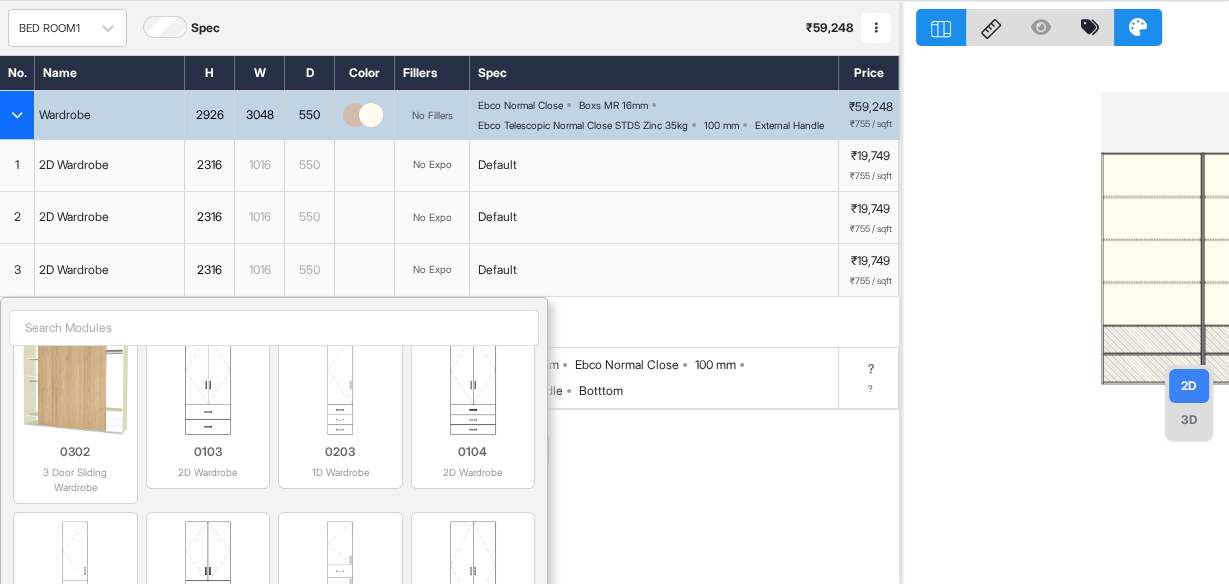click at bounding box center [274, 328] 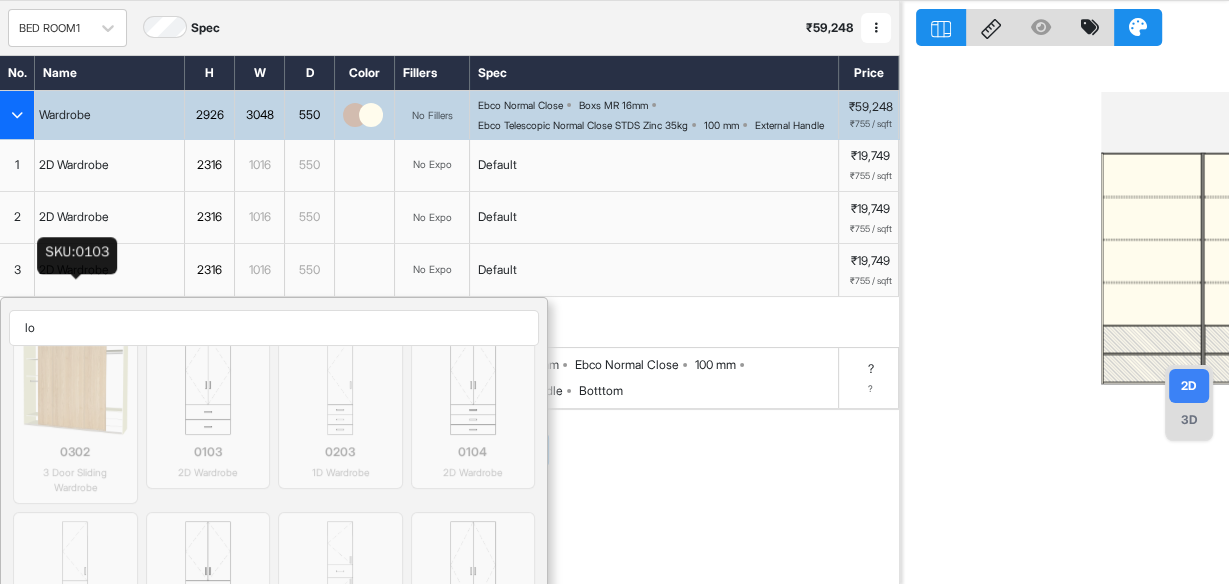 scroll, scrollTop: 0, scrollLeft: 0, axis: both 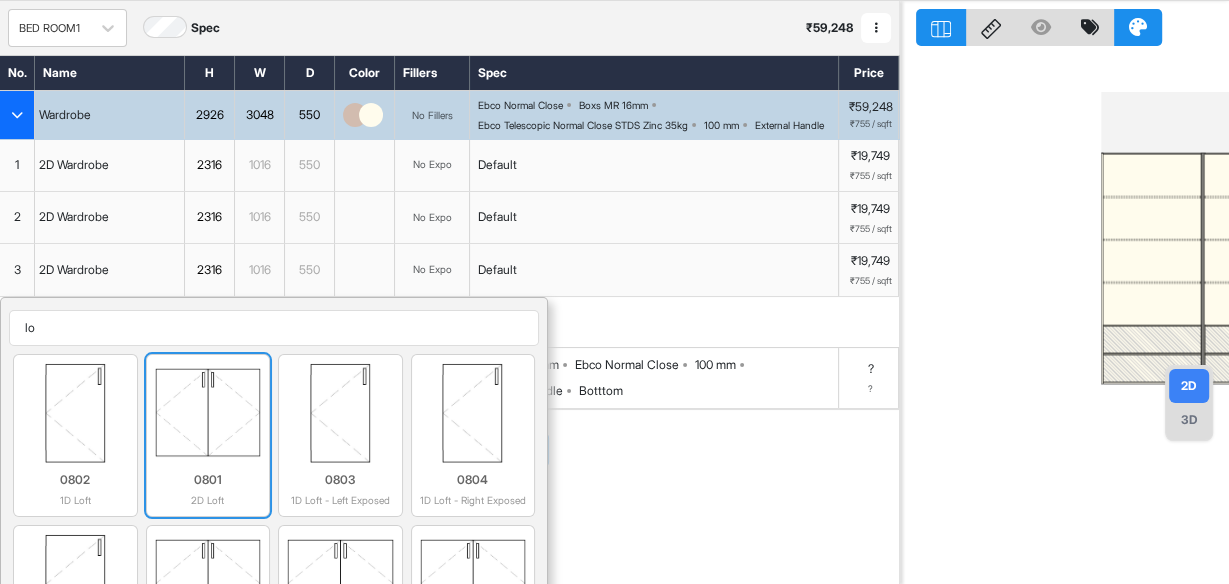 type on "lo" 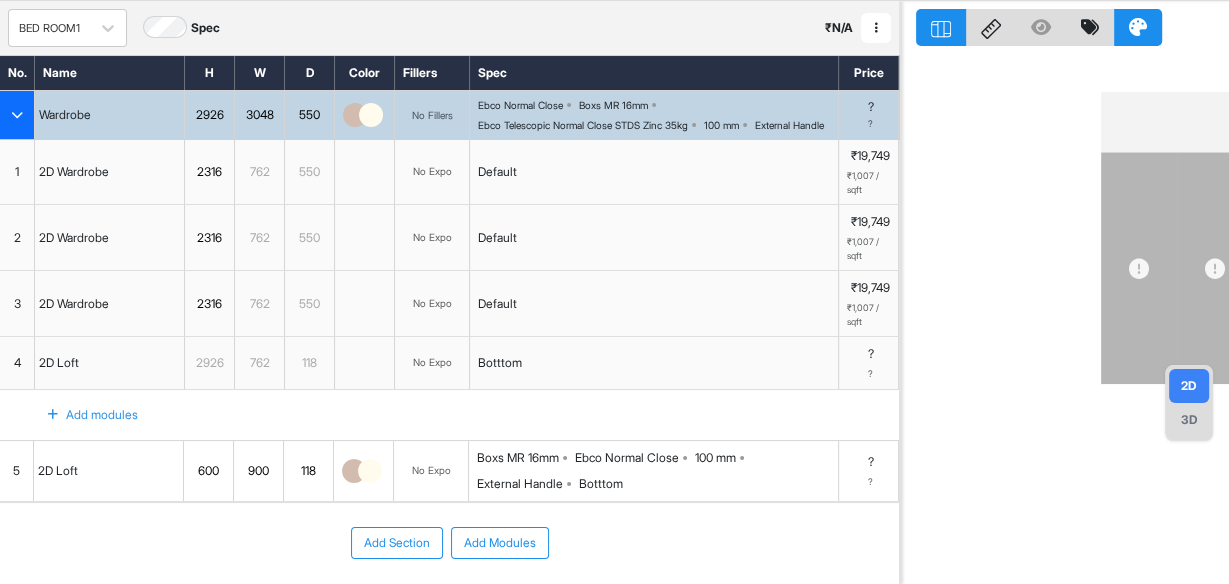 click on "4" at bounding box center (17, 363) 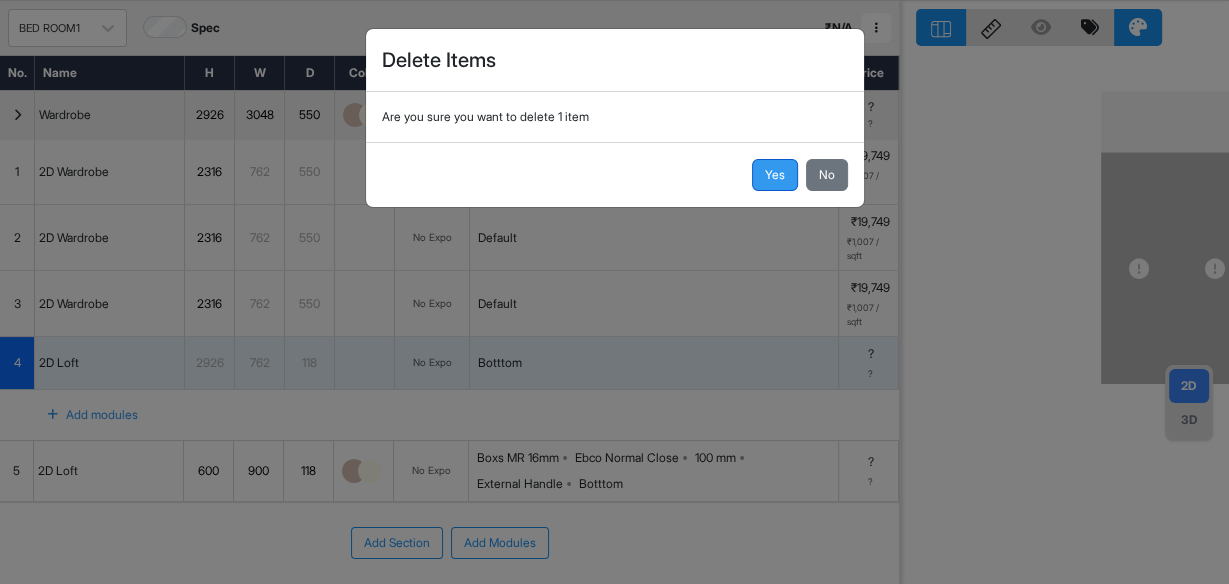 click on "Yes" at bounding box center (775, 175) 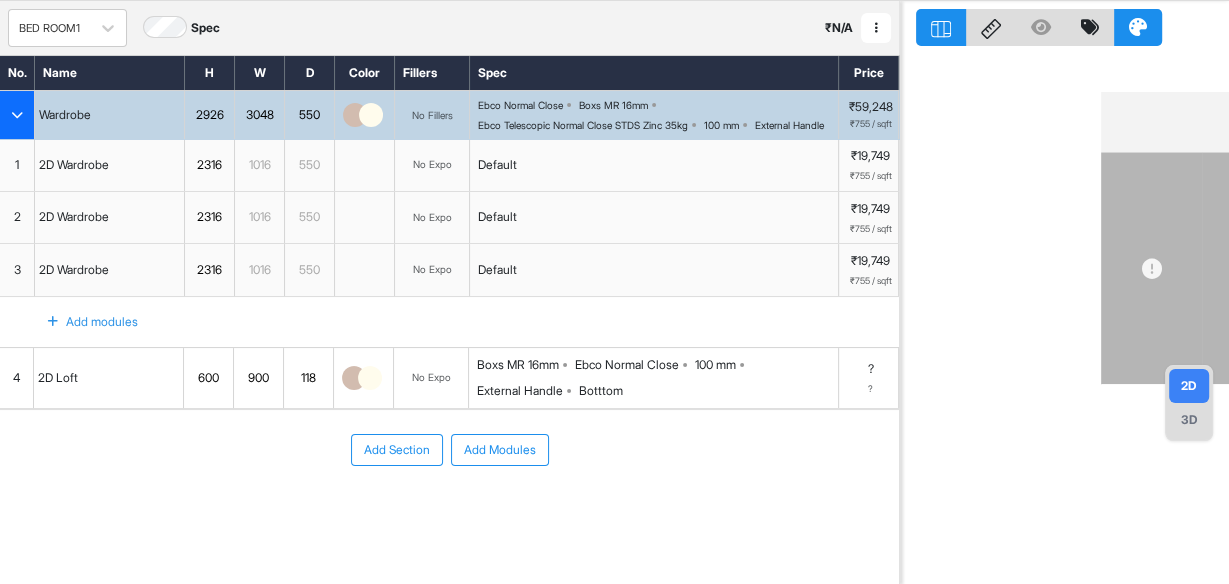 click on "600" at bounding box center (209, 378) 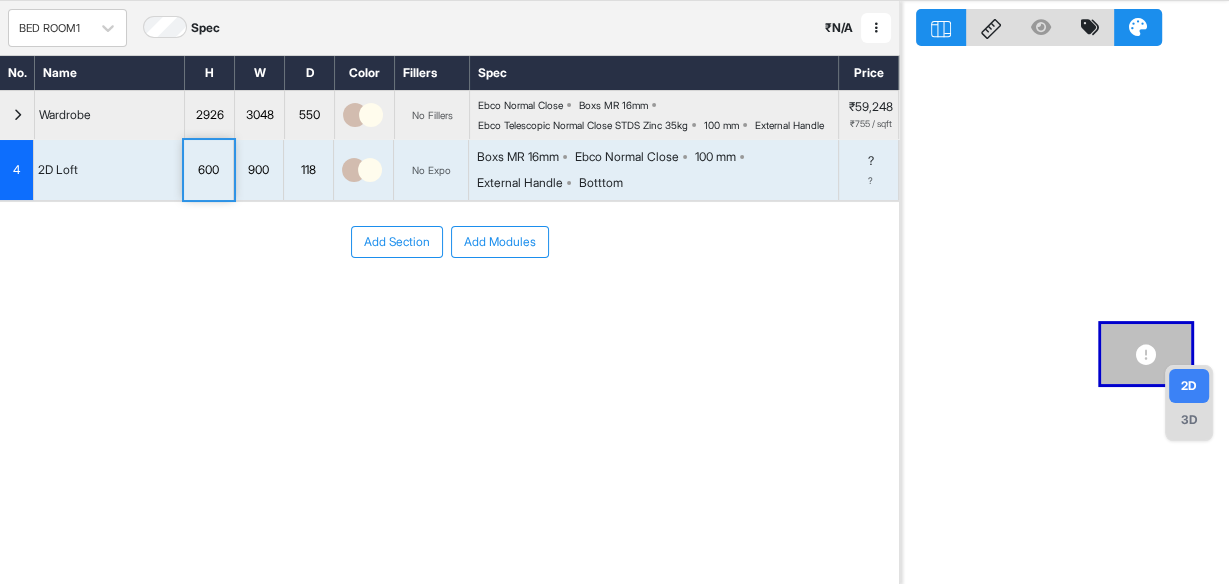 click on "Add Section Add Modules" at bounding box center (449, 302) 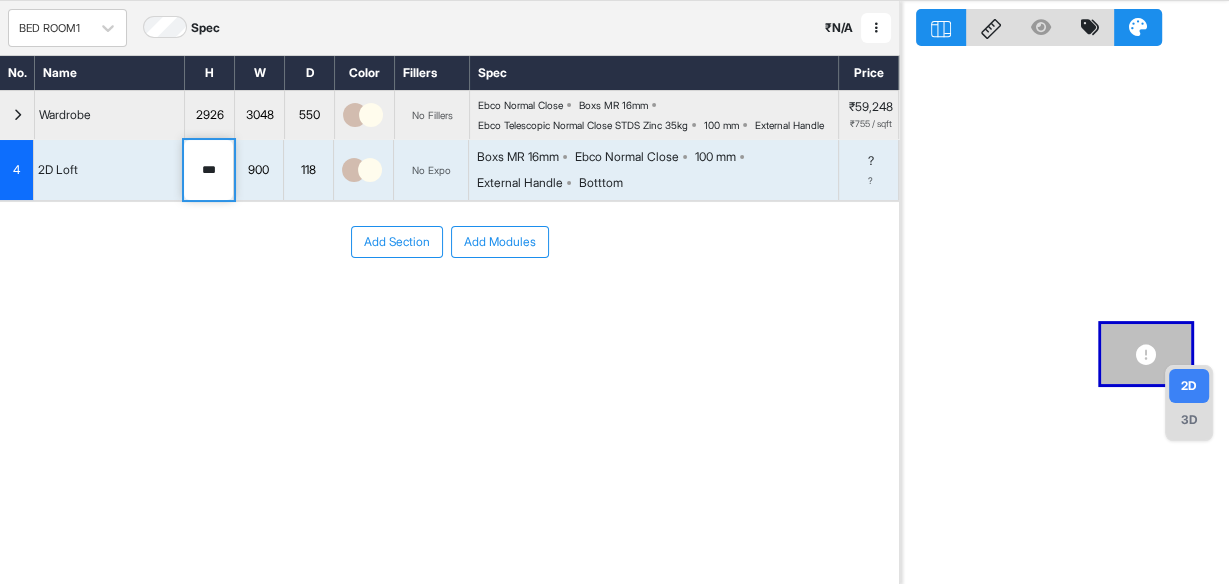 type on "***" 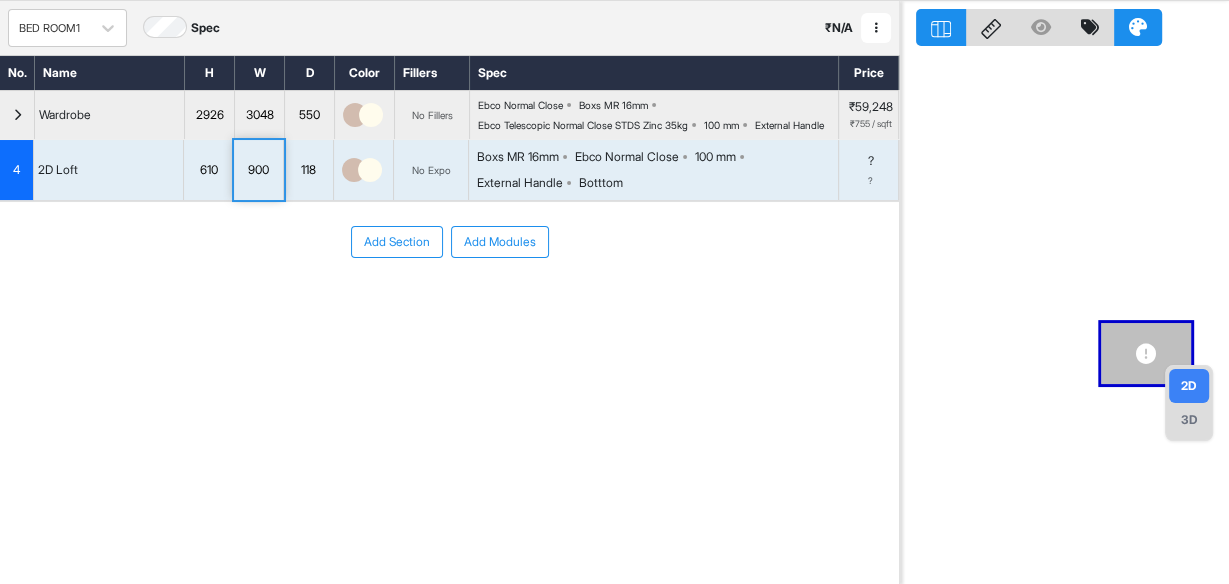 click on "4" at bounding box center (17, 170) 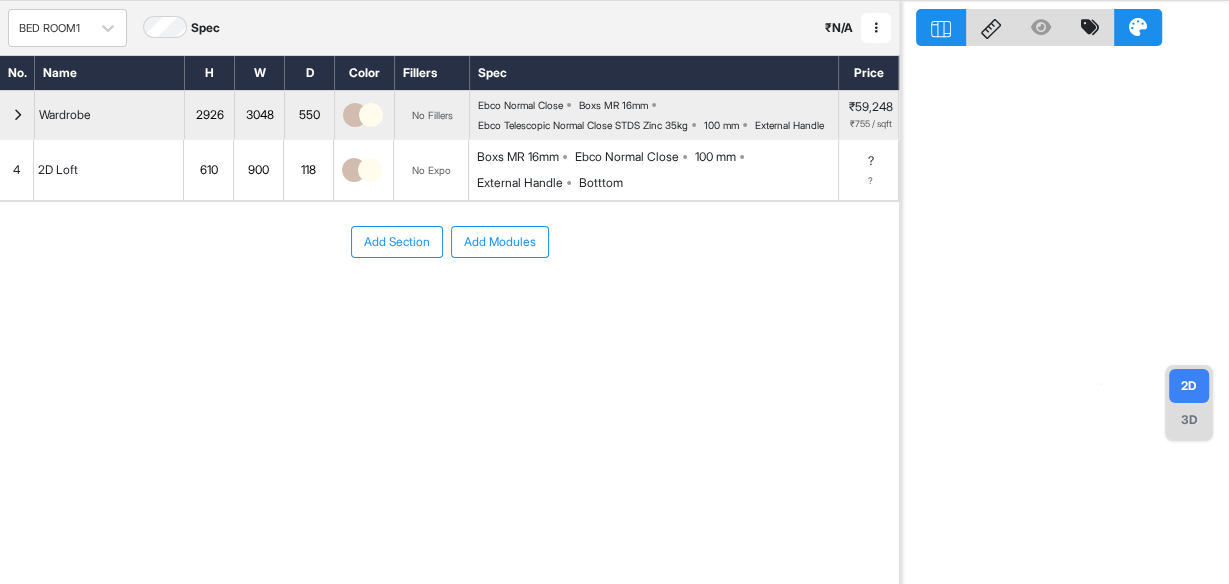 click on "4" at bounding box center [16, 170] 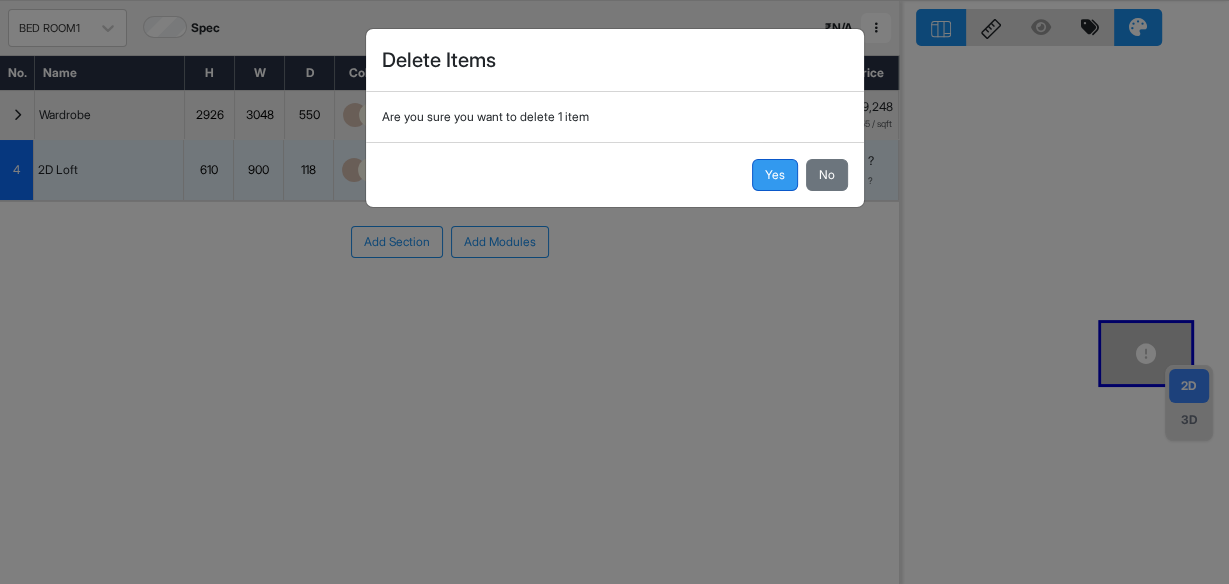 click on "Yes" at bounding box center [775, 175] 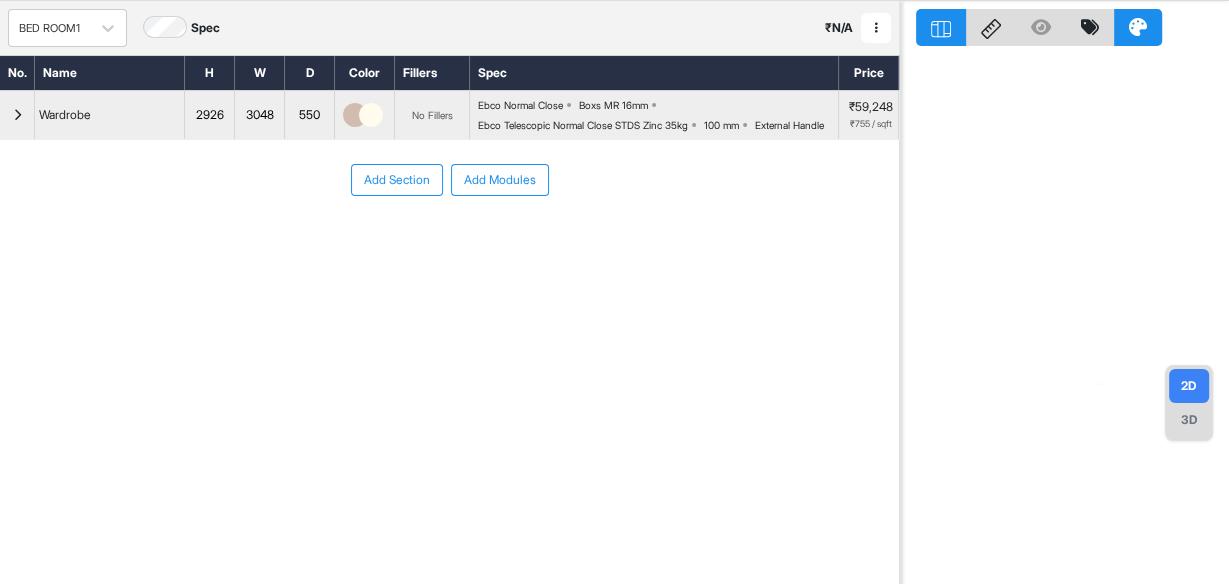 click on "Add Section Add Modules" at bounding box center (449, 240) 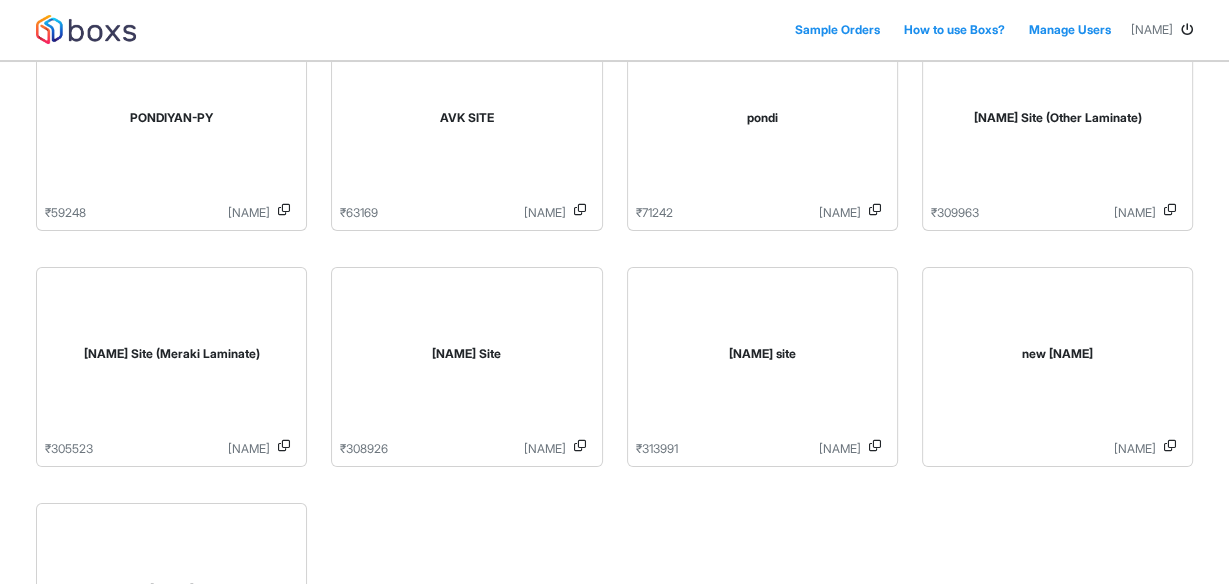 scroll, scrollTop: 160, scrollLeft: 0, axis: vertical 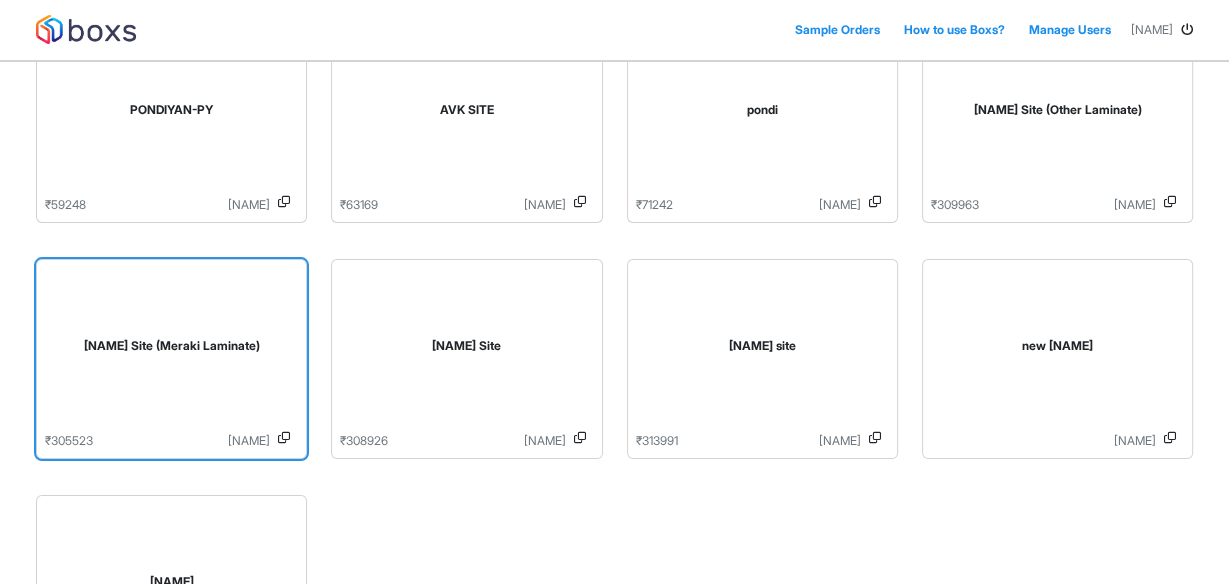 click on "[NAME] Site  (Meraki Laminate)" at bounding box center [171, 350] 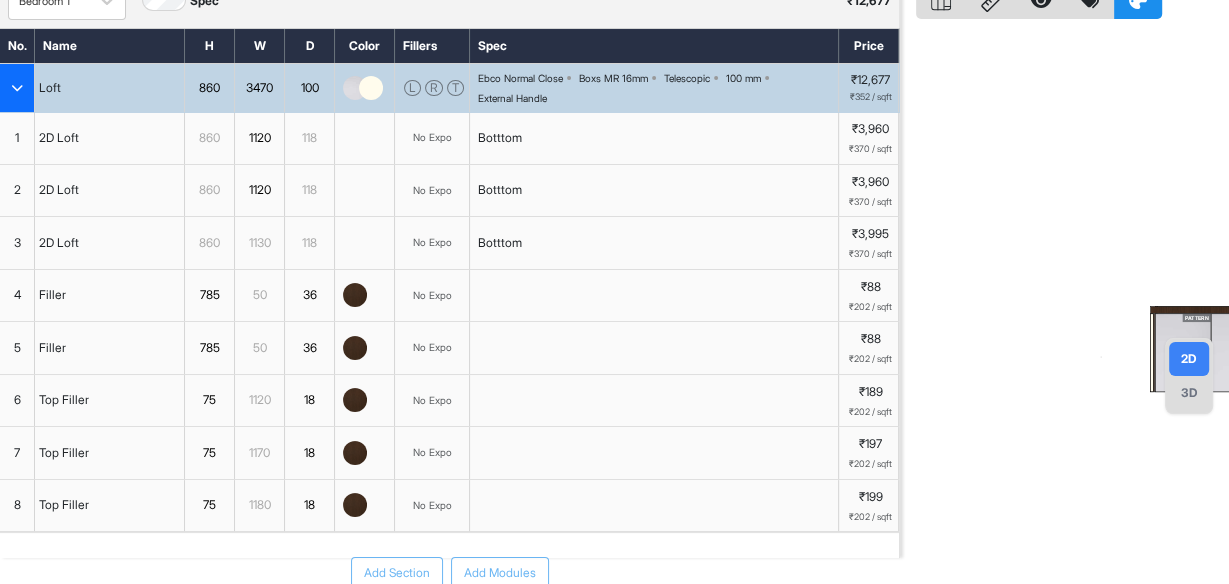 scroll, scrollTop: 61, scrollLeft: 0, axis: vertical 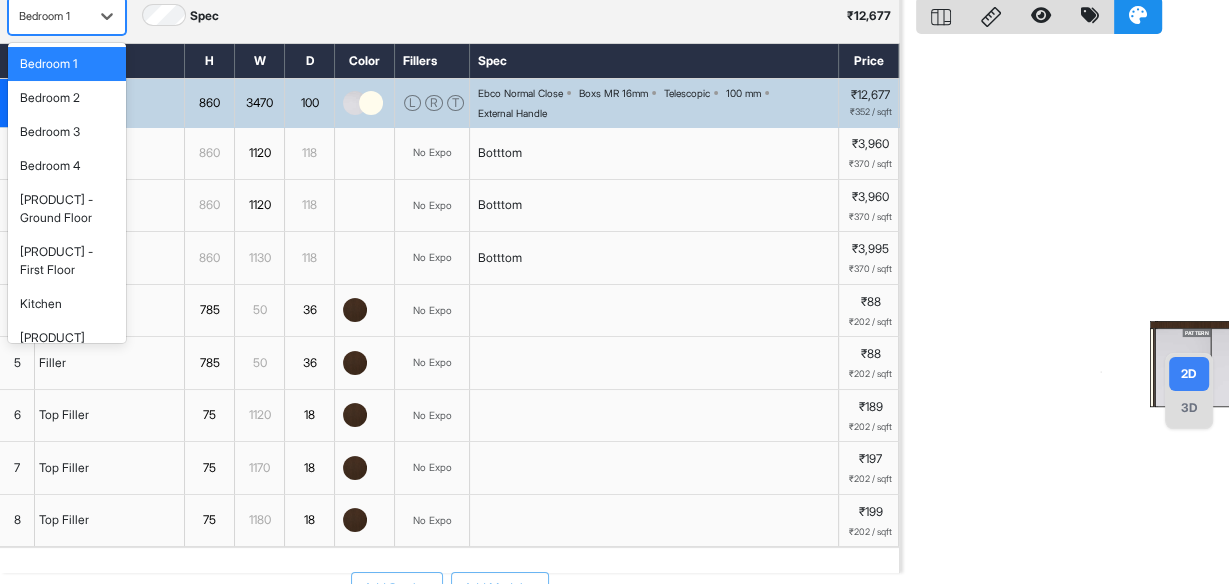 click on "Bedroom 1" at bounding box center (49, 16) 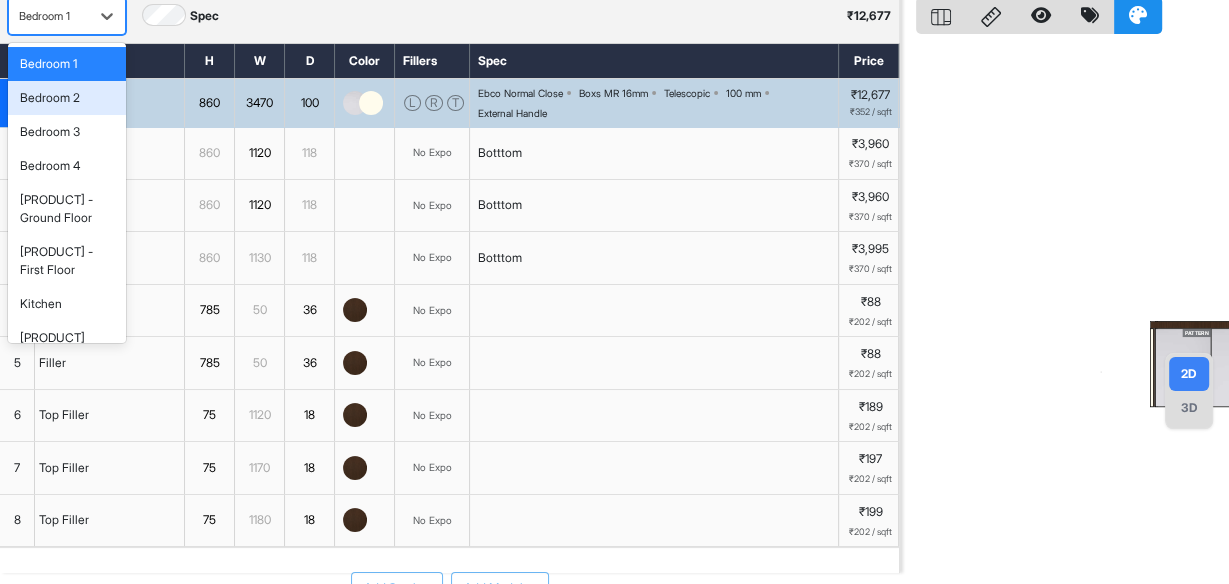click on "Bedroom 2" at bounding box center (50, 98) 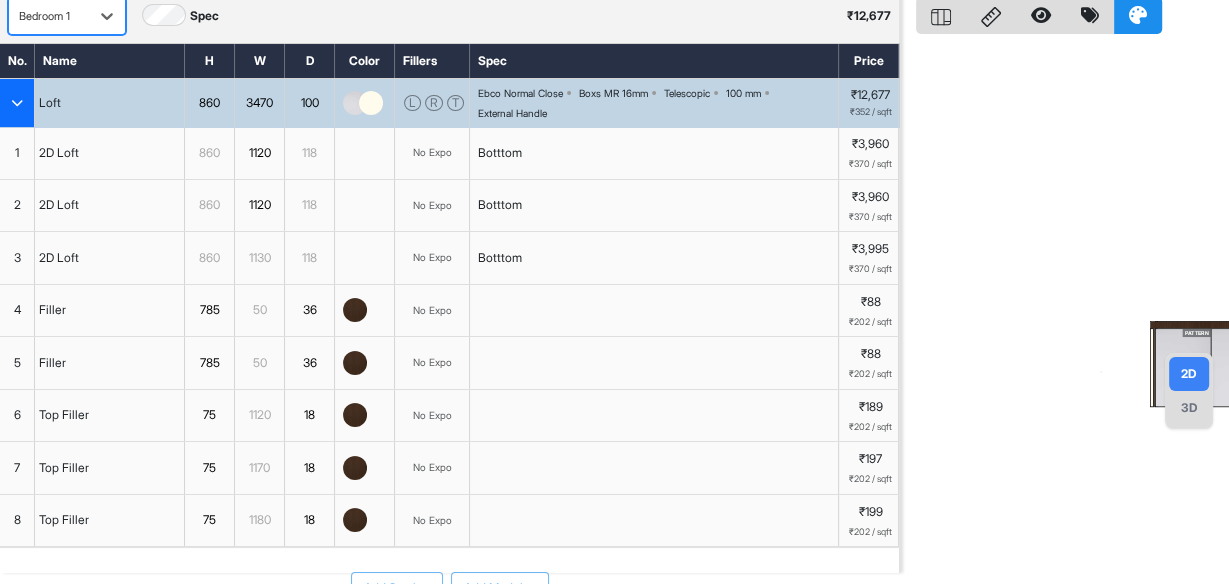 scroll, scrollTop: 49, scrollLeft: 0, axis: vertical 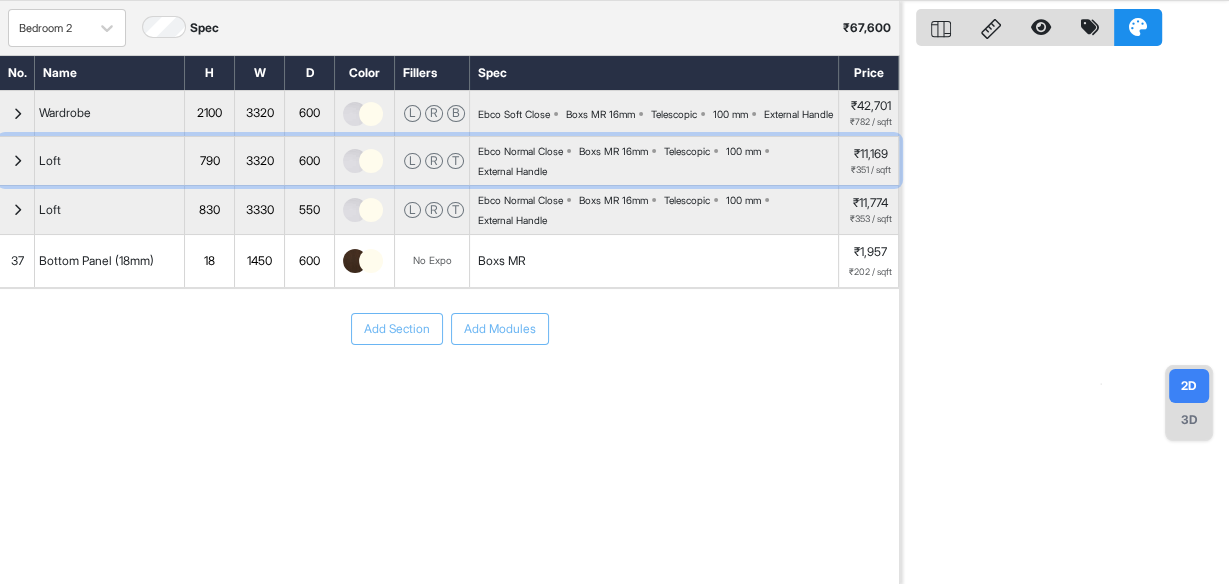 click at bounding box center (17, 161) 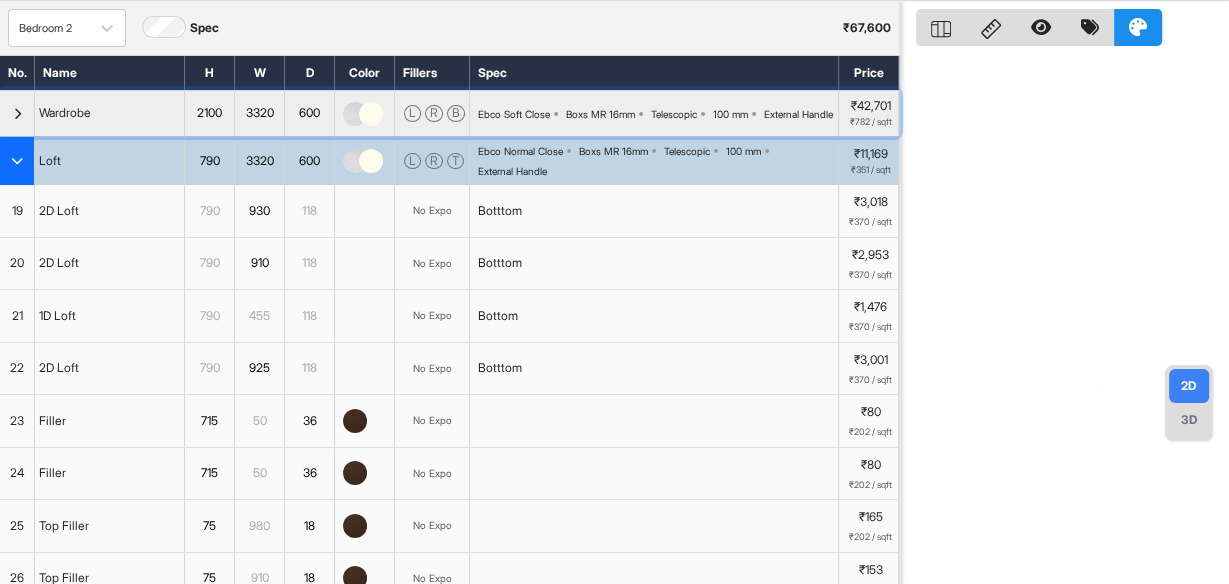 click at bounding box center (17, 114) 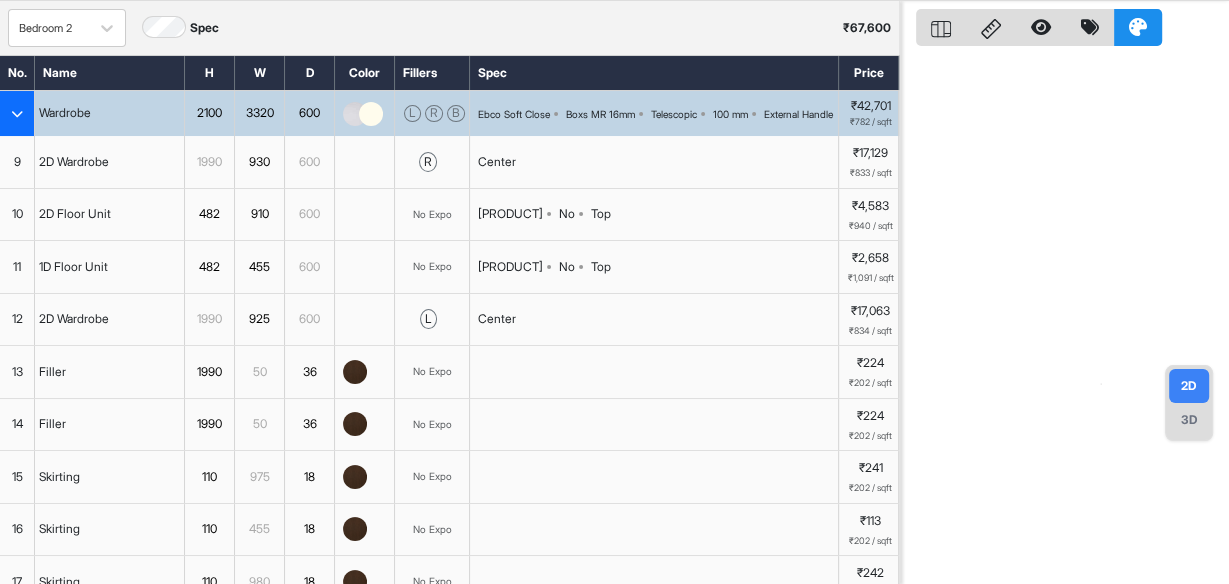 click on "3D" at bounding box center (1189, 420) 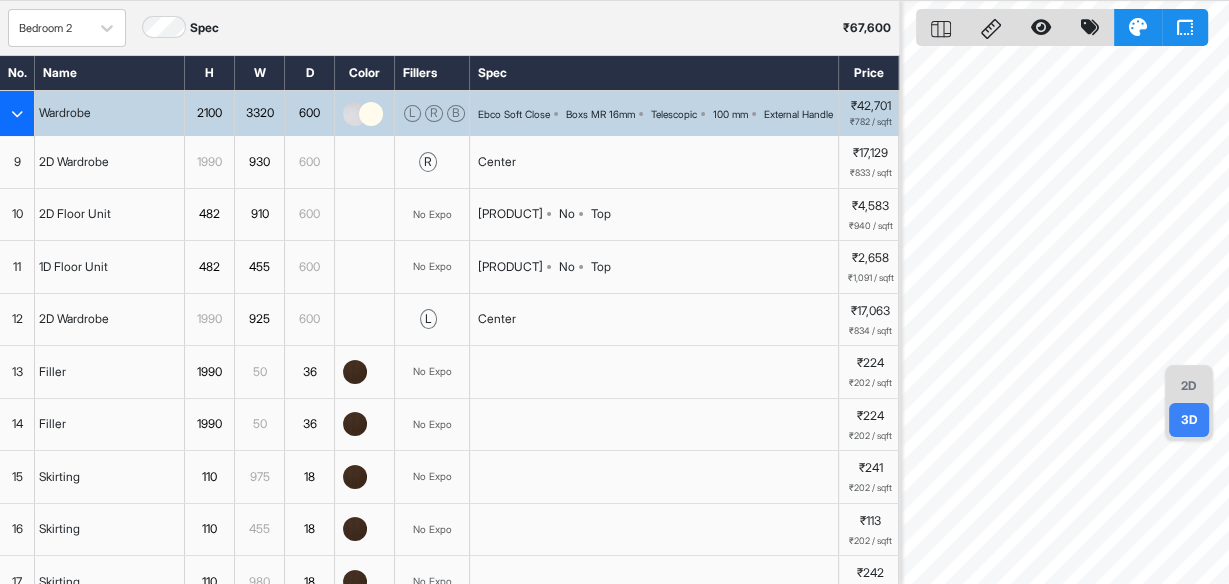 click on "9" at bounding box center (17, 162) 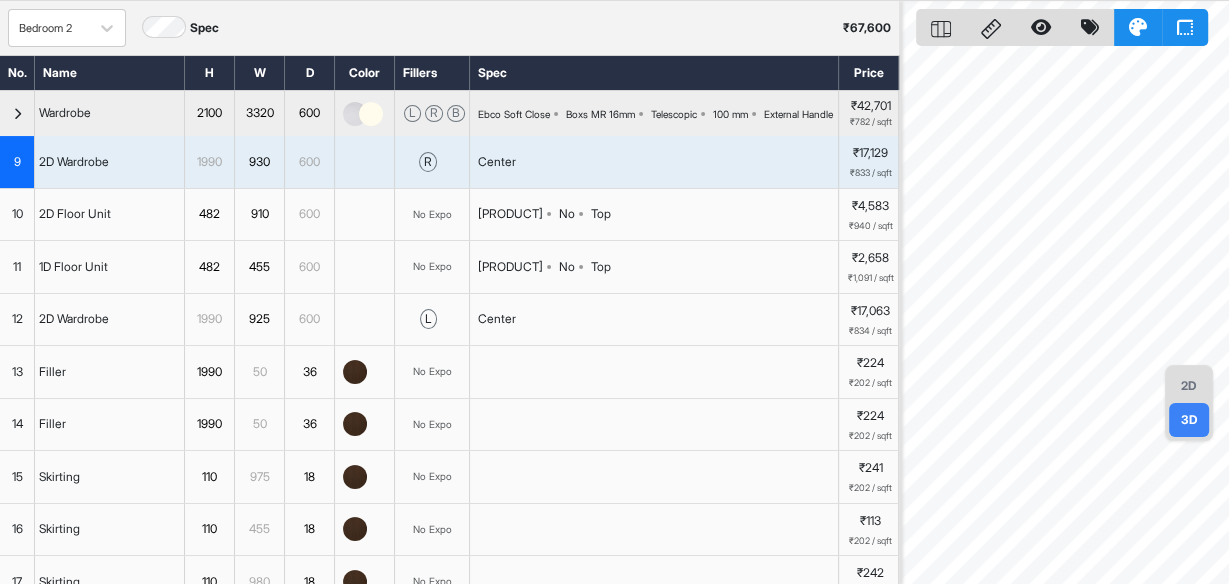 click on "11" at bounding box center [17, 267] 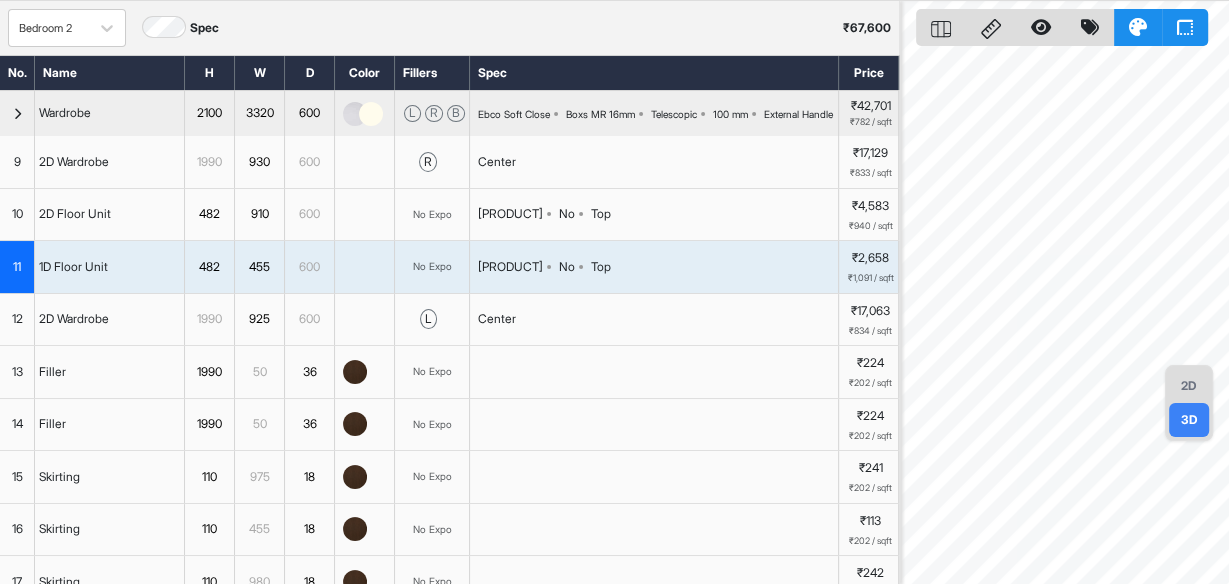 click on "13" at bounding box center (17, 372) 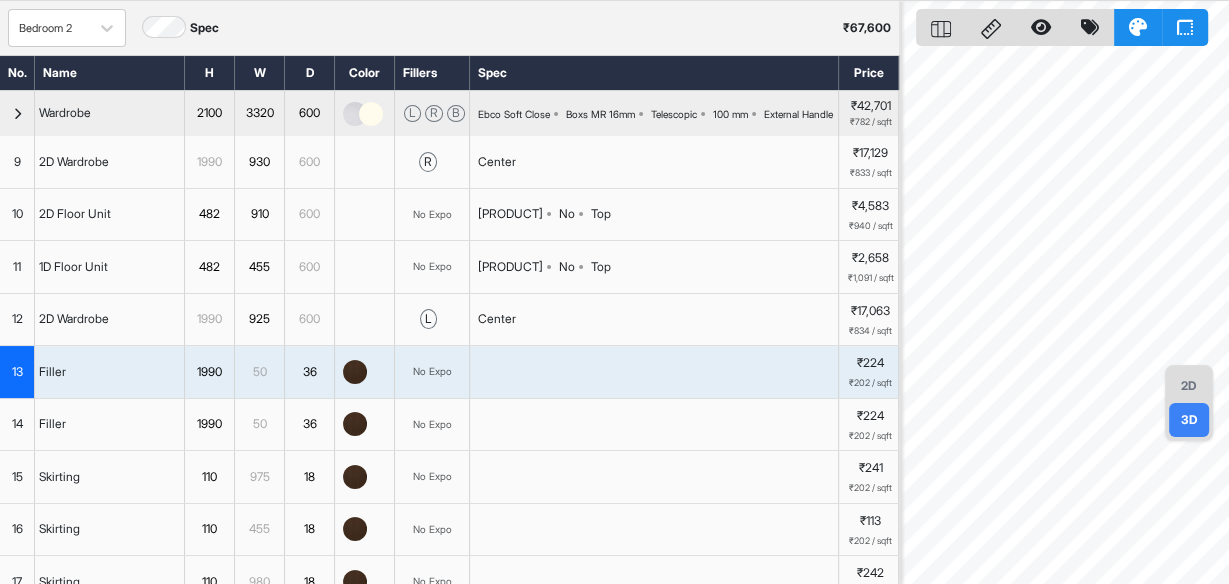 click on "15" at bounding box center [17, 477] 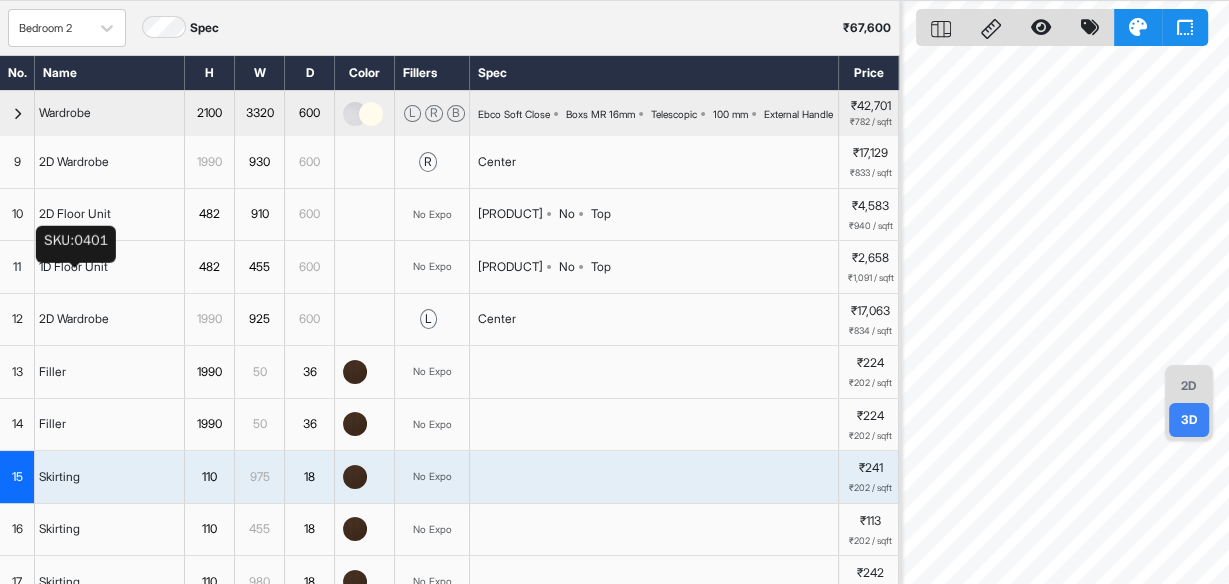 scroll, scrollTop: 0, scrollLeft: 0, axis: both 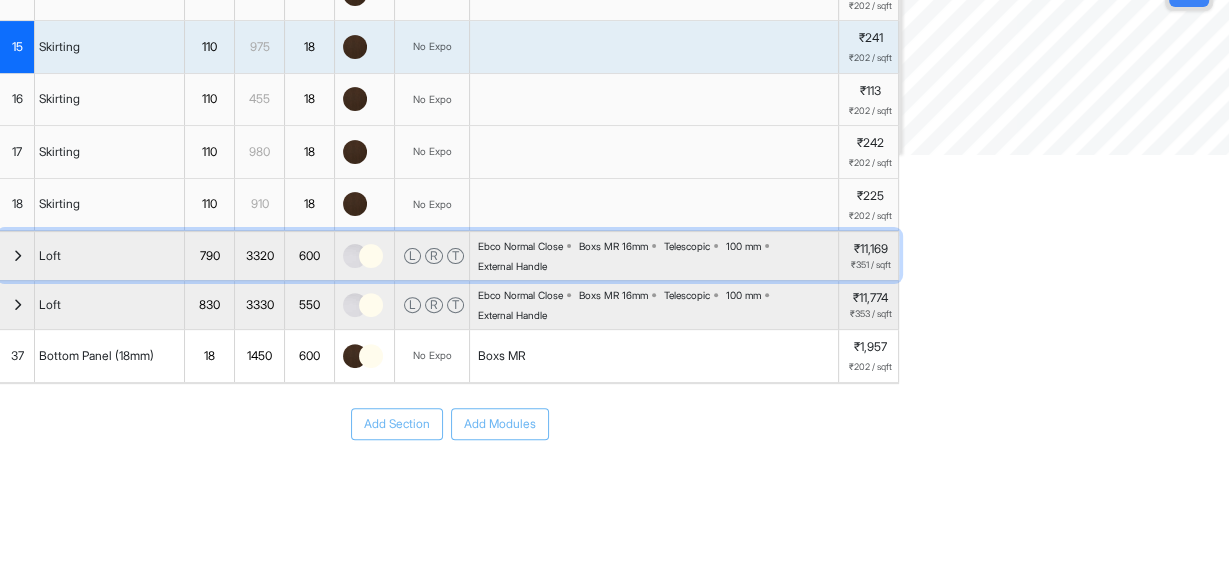 click at bounding box center [17, 256] 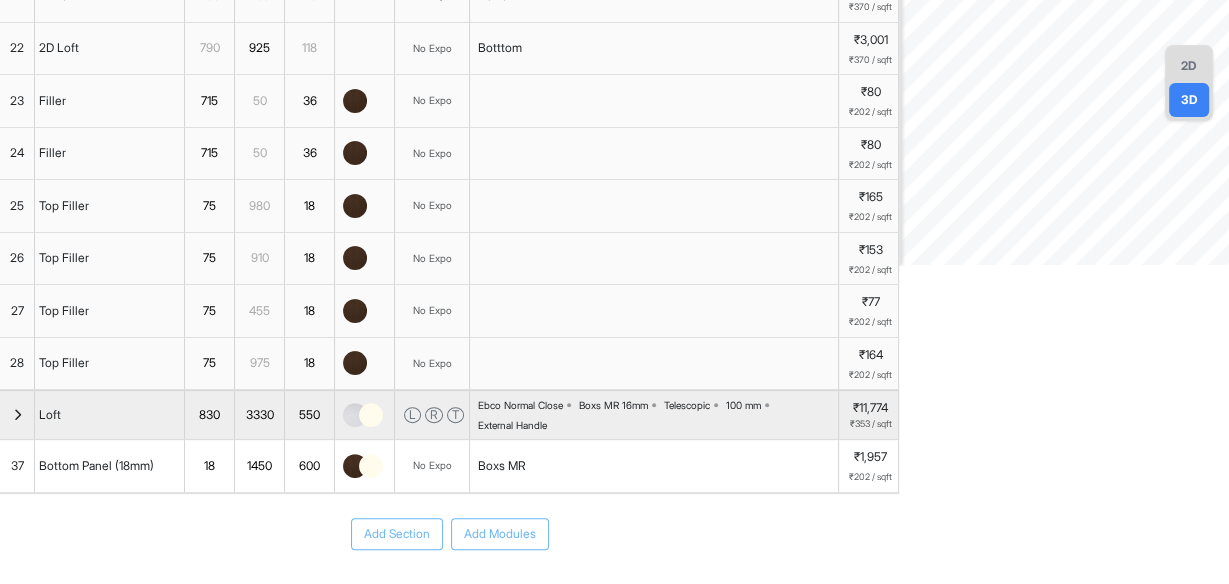 scroll, scrollTop: 395, scrollLeft: 0, axis: vertical 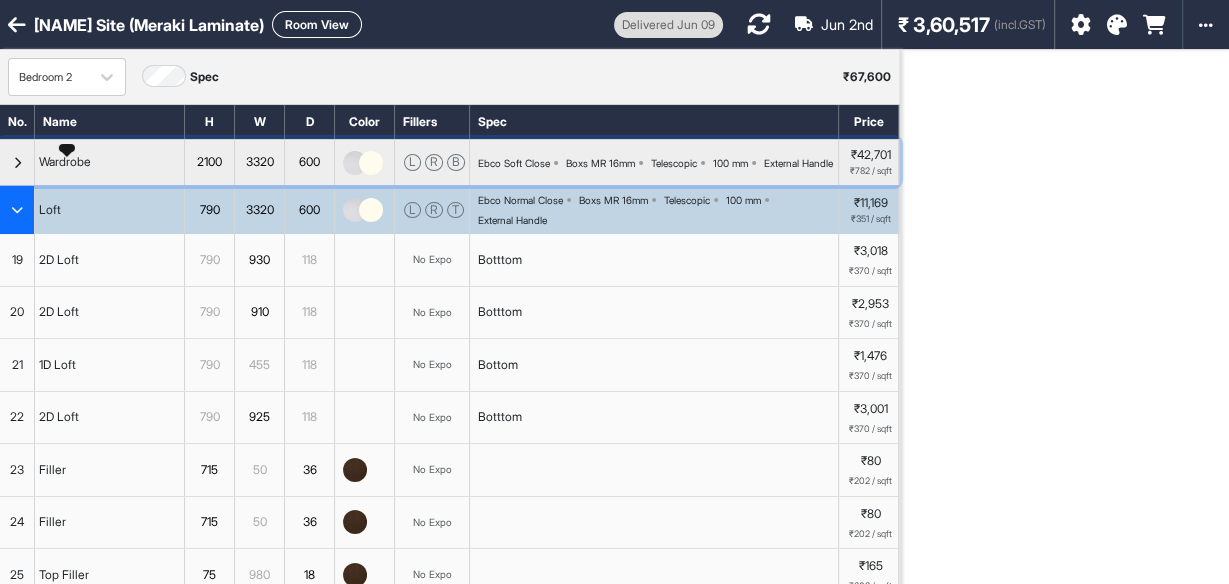 click on "Wardrobe" at bounding box center (65, 162) 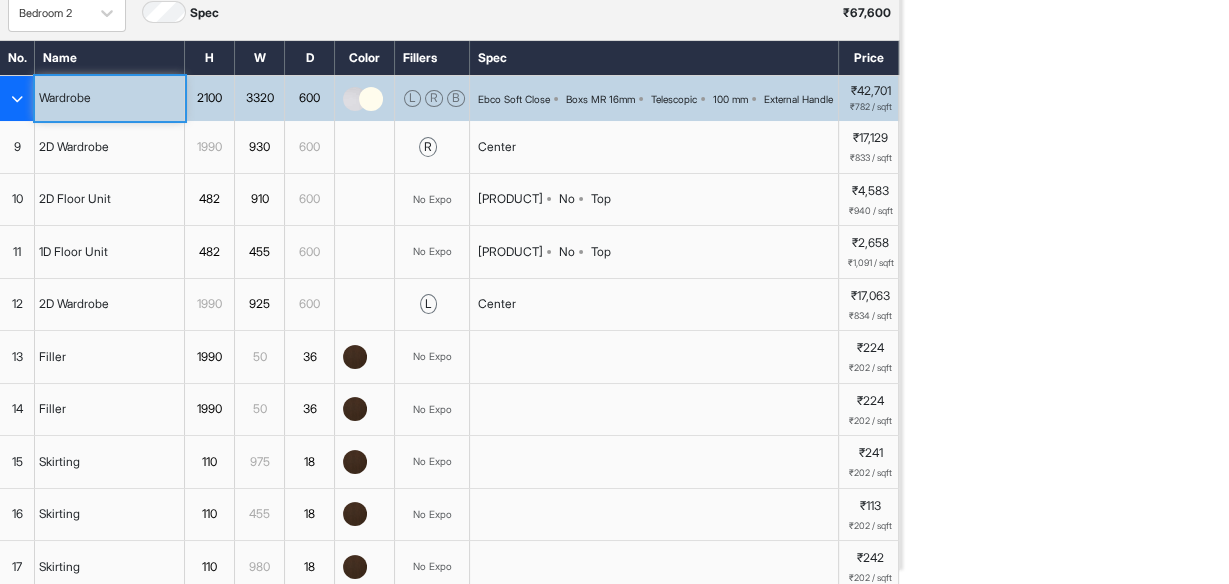scroll, scrollTop: 0, scrollLeft: 0, axis: both 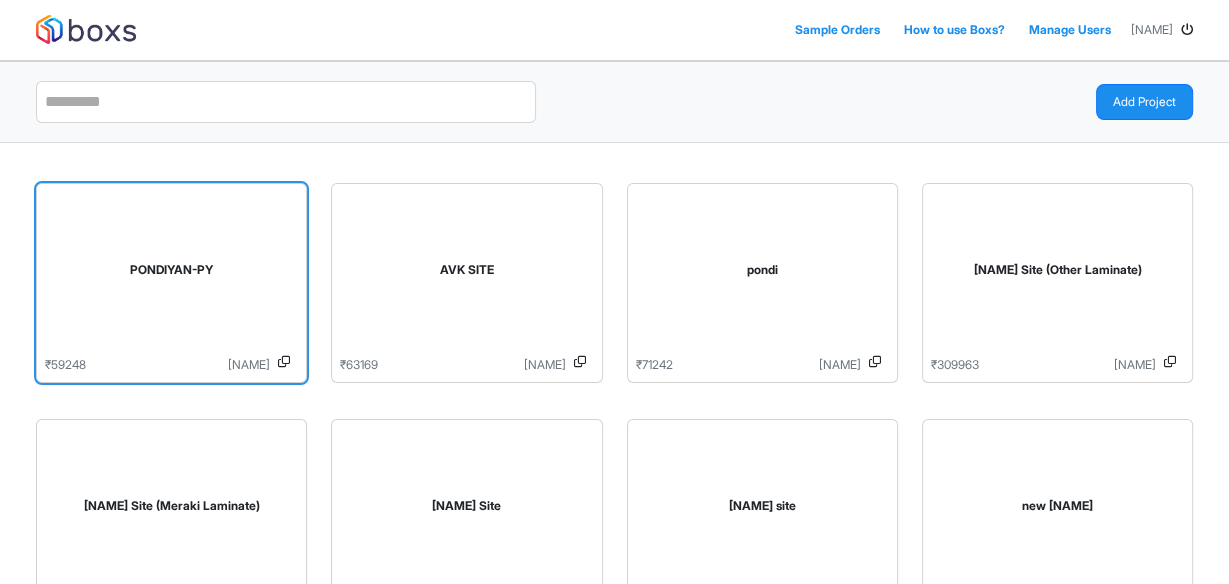 click on "PONDIYAN-PY" at bounding box center [171, 274] 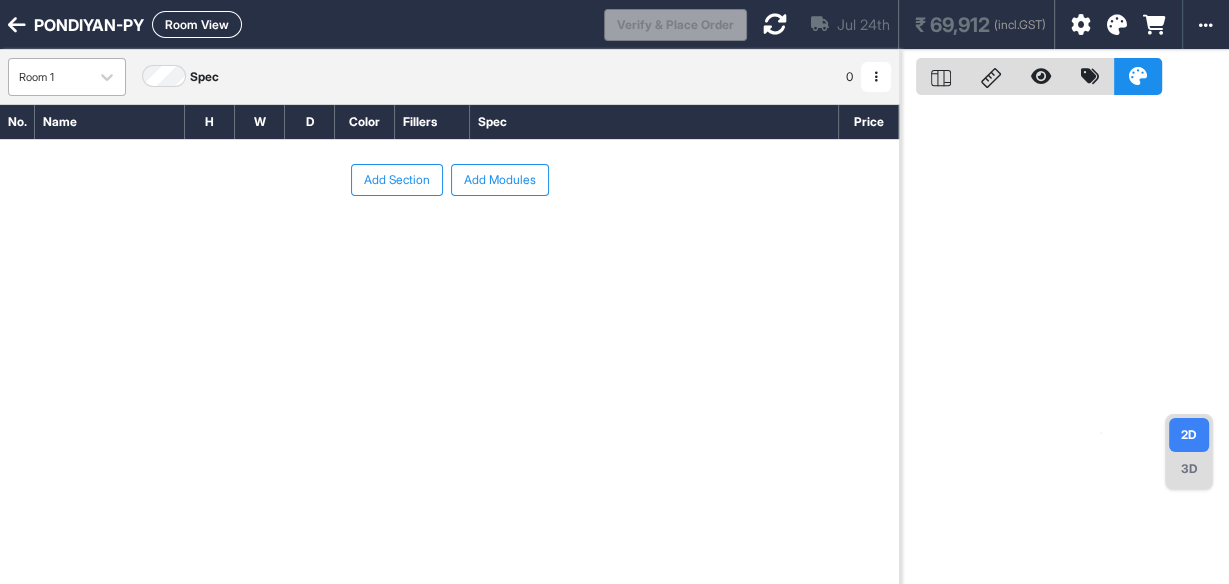 click on "Room 1" at bounding box center (49, 77) 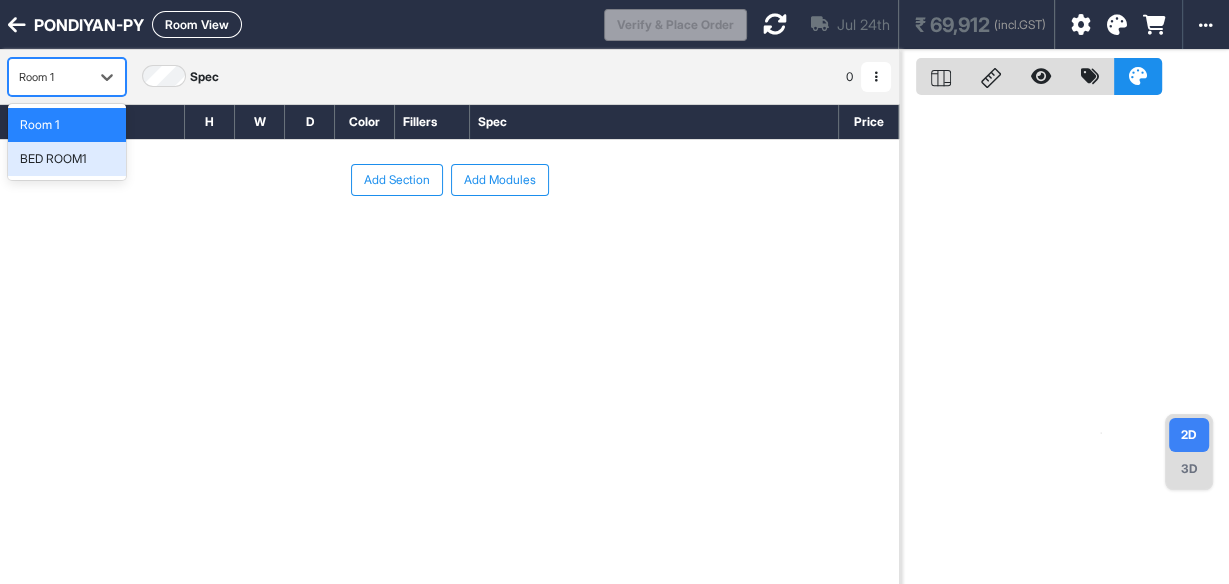 click on "BED ROOM1" at bounding box center [53, 159] 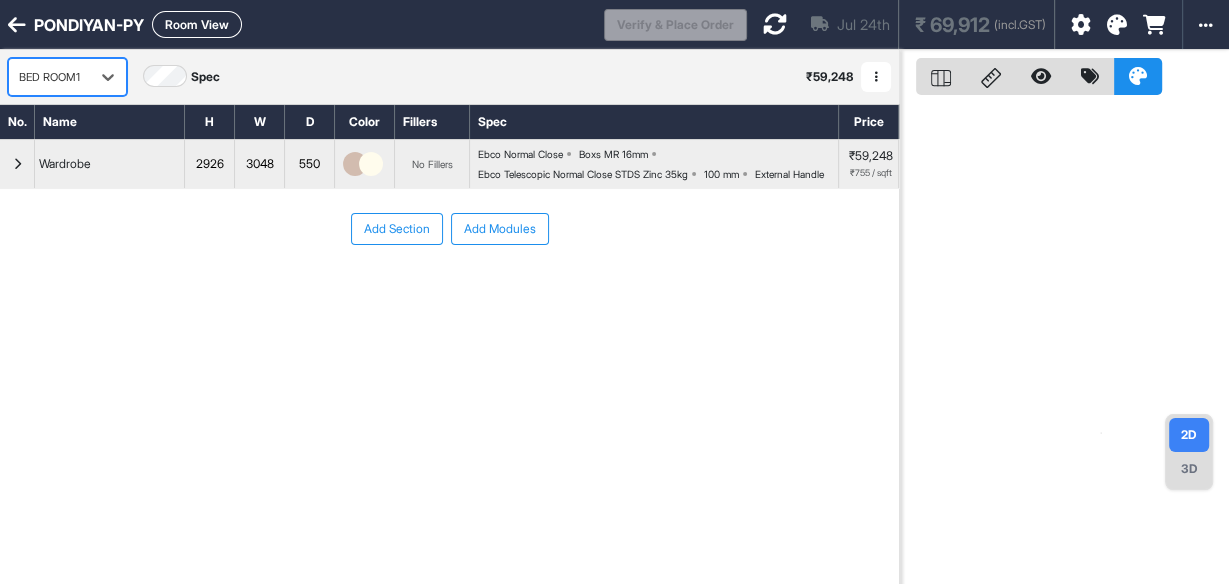 click on "2926" at bounding box center (209, 164) 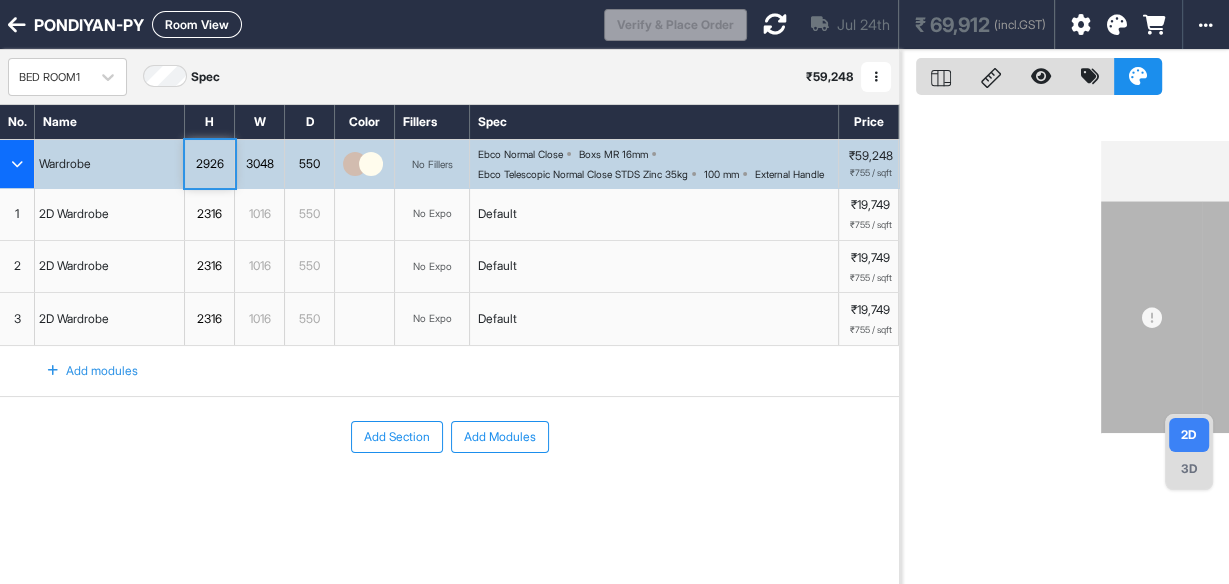 click on "Add Section Add Modules" at bounding box center (449, 497) 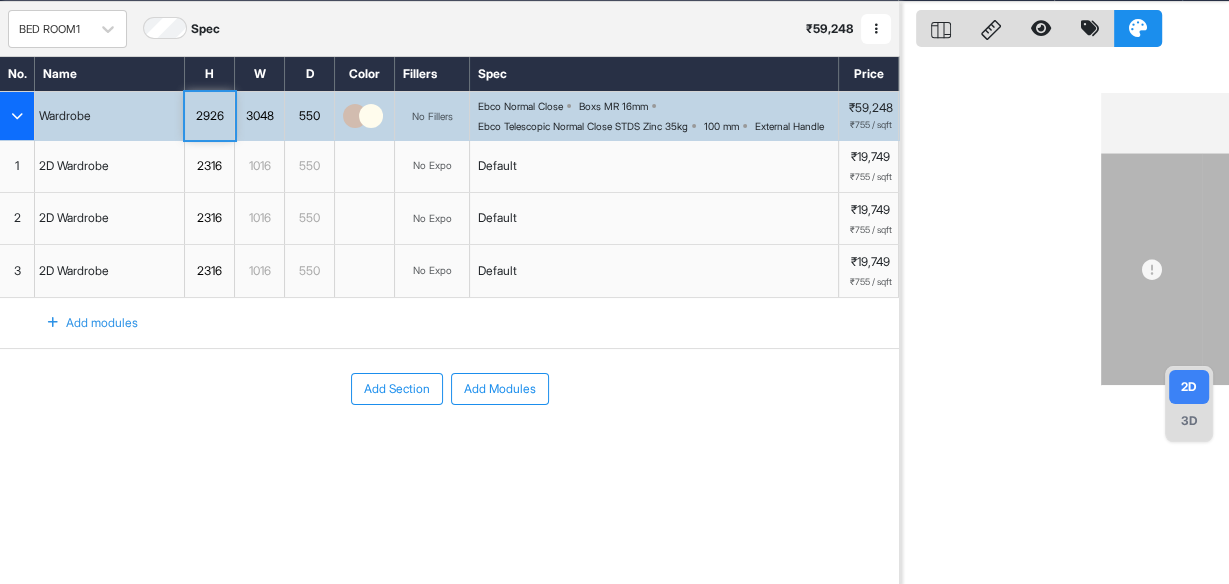 scroll, scrollTop: 49, scrollLeft: 0, axis: vertical 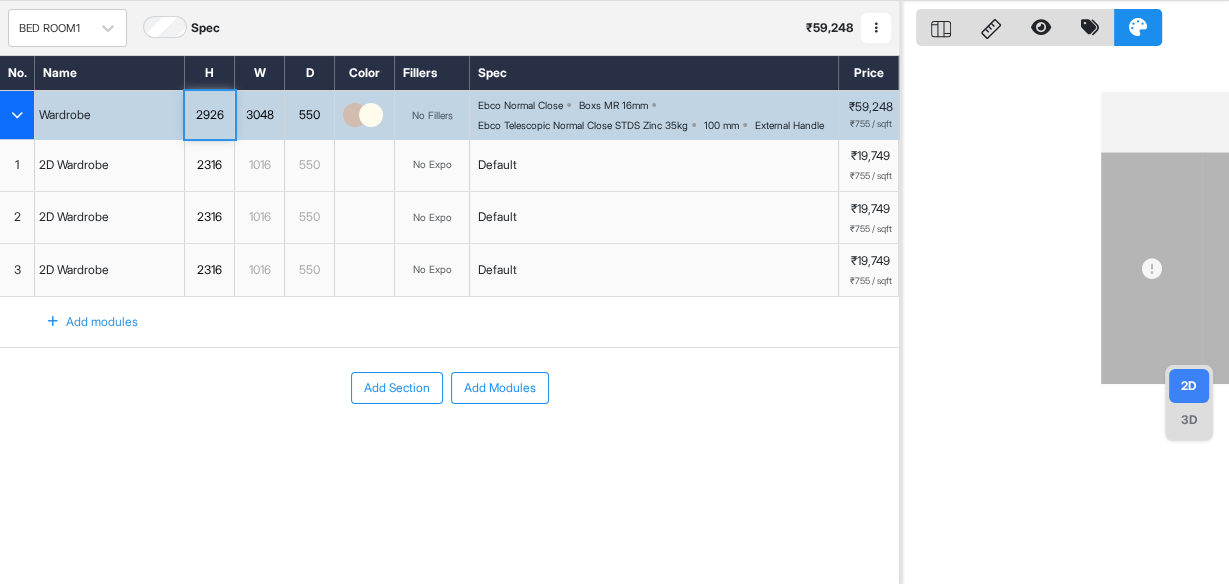 click on "Add Modules" at bounding box center [500, 388] 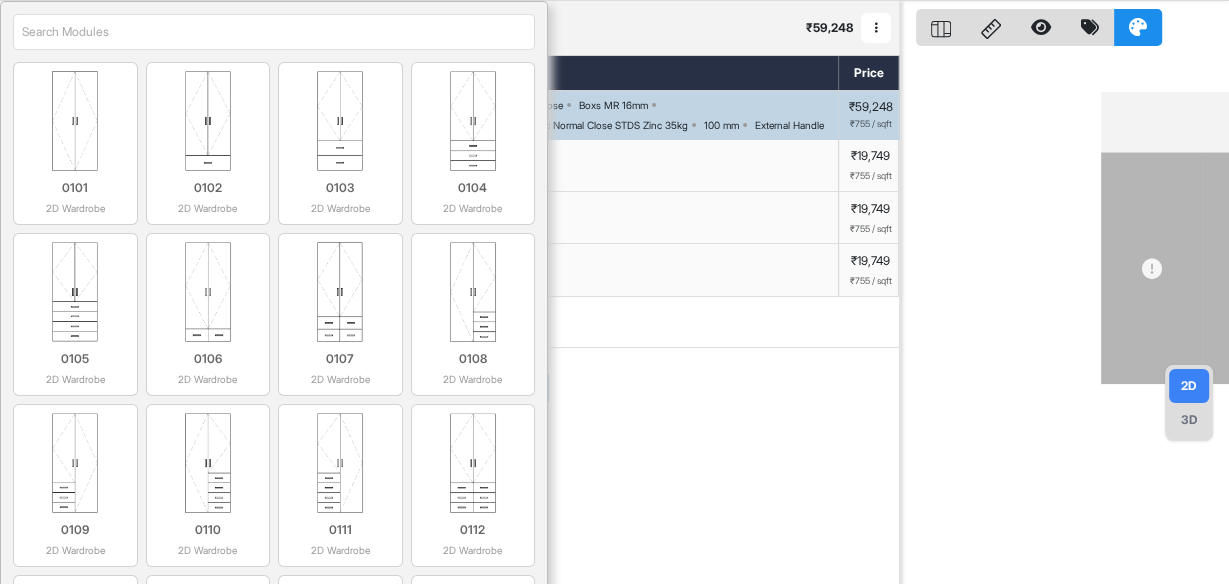 click at bounding box center [274, 32] 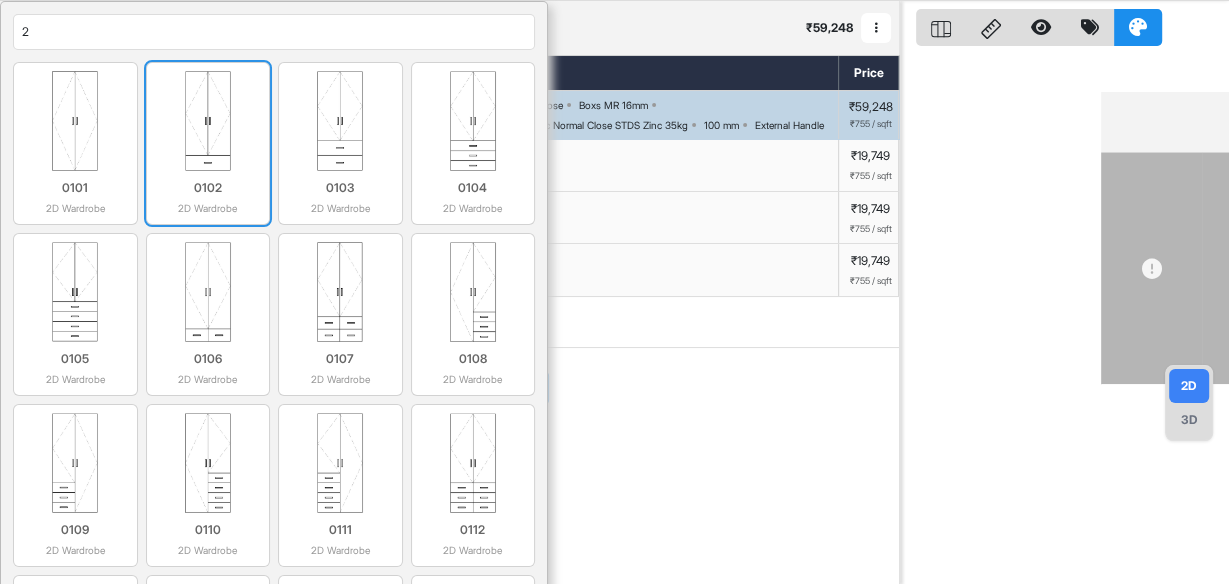 type on "2" 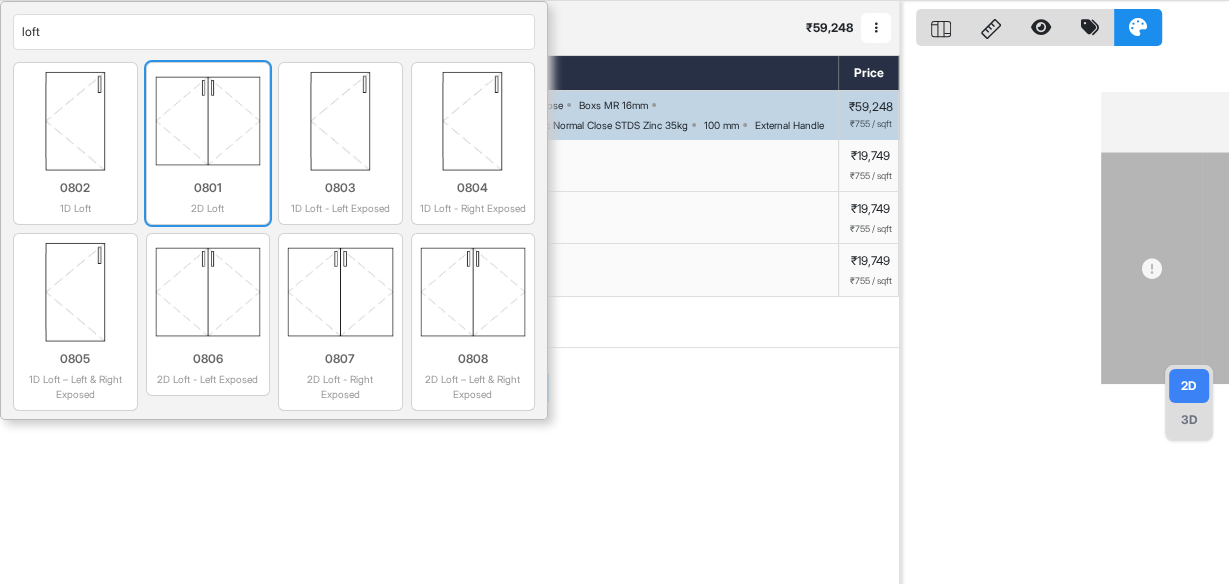type on "loft" 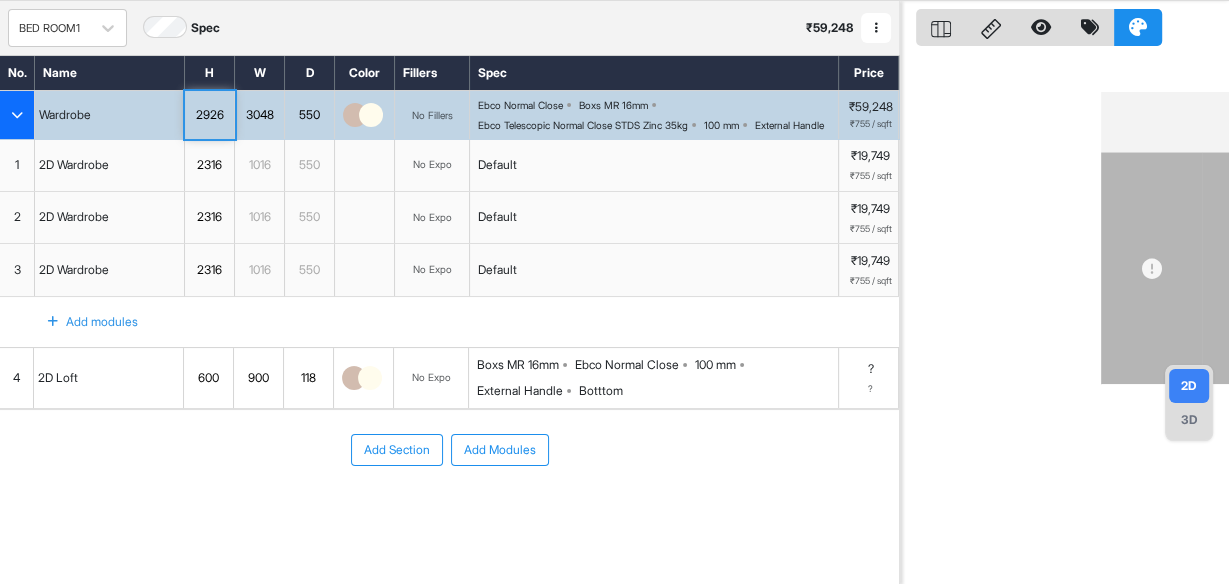 click on "Add Modules" at bounding box center [500, 450] 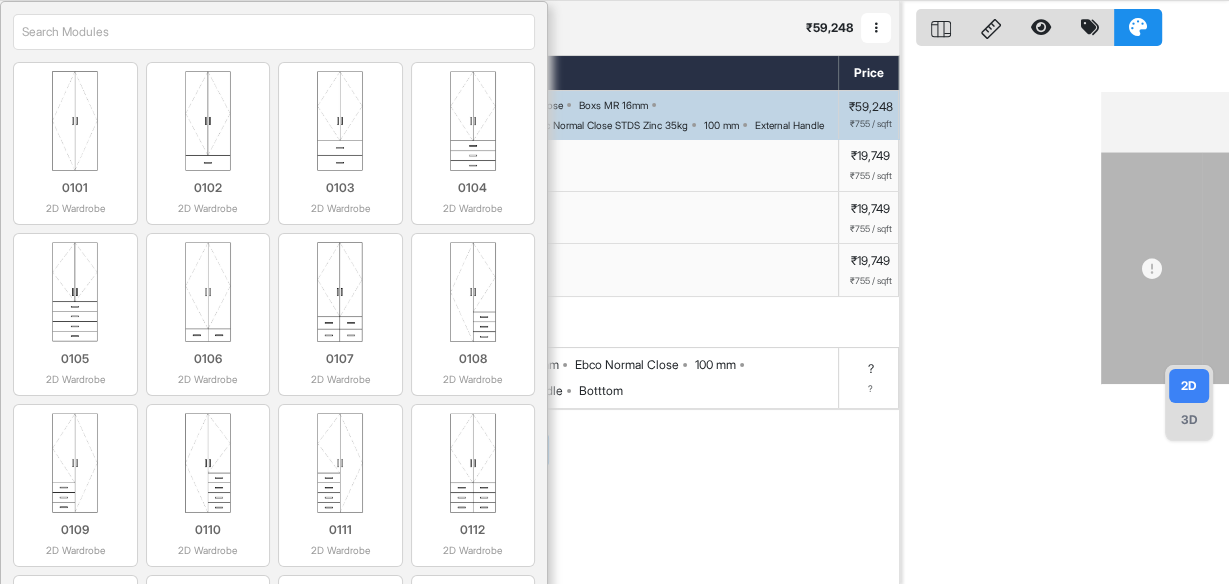 click at bounding box center [274, 32] 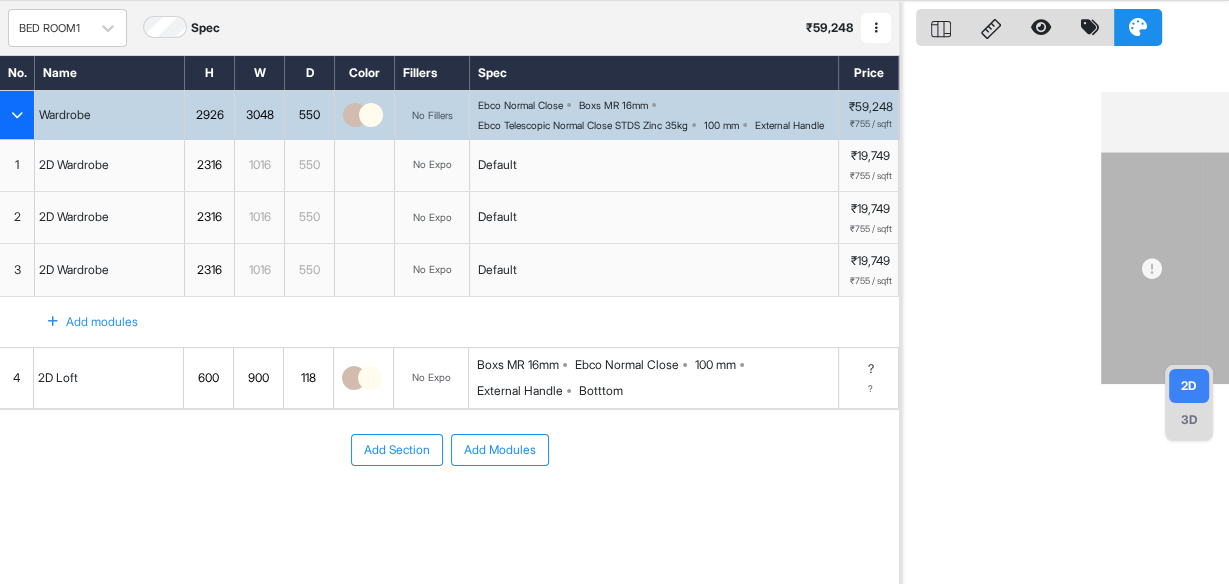 click on "Add Modules" at bounding box center (500, 450) 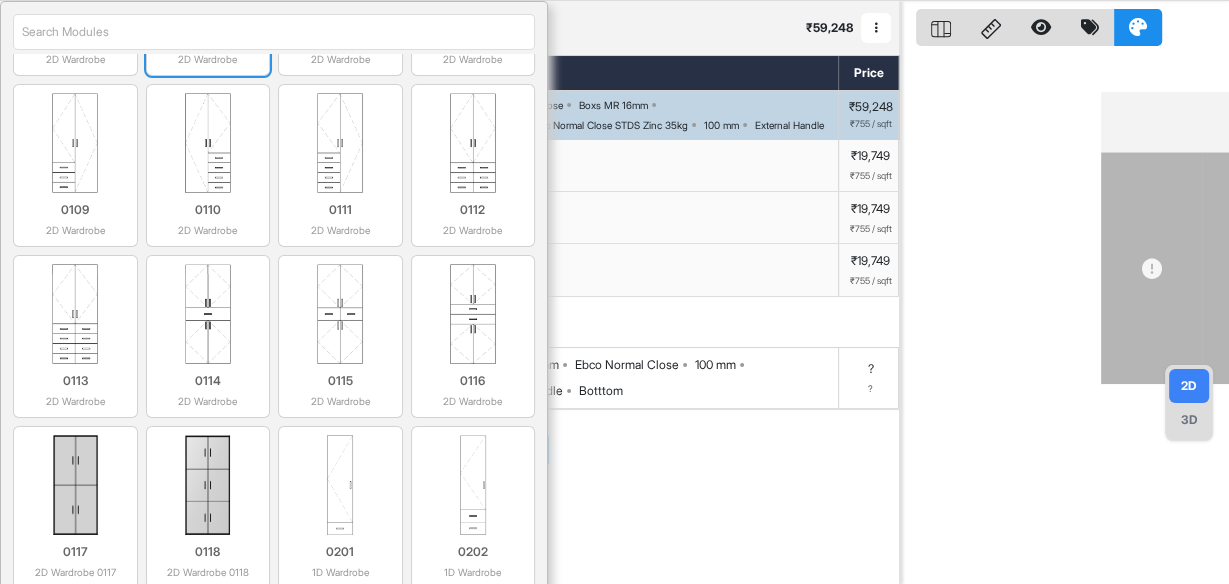scroll, scrollTop: 0, scrollLeft: 0, axis: both 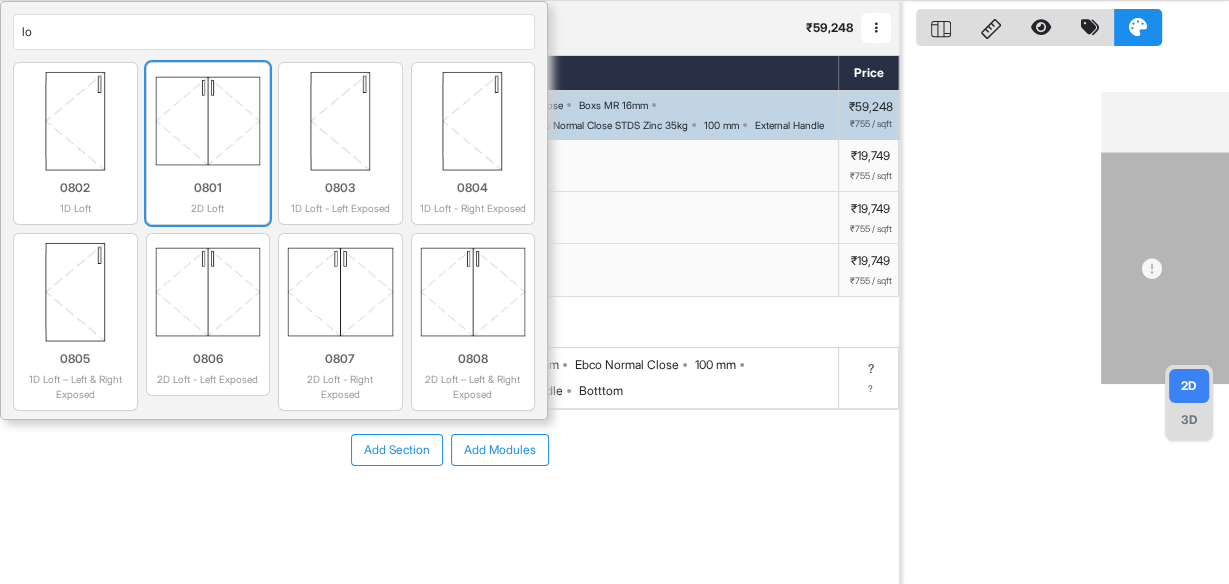 type on "lo" 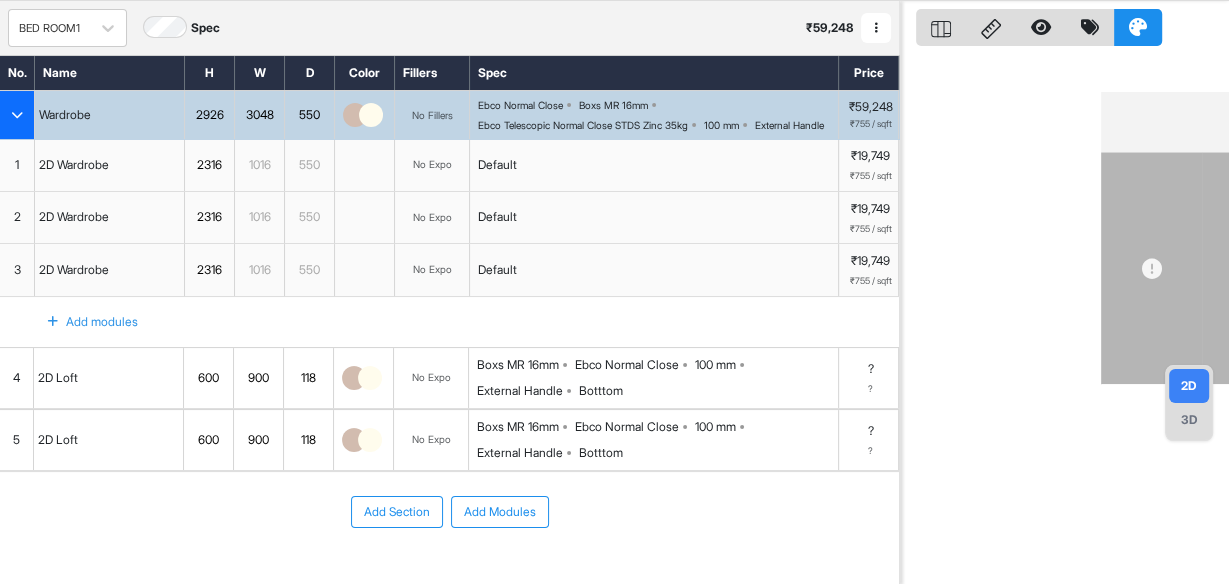 click on "Add Section" at bounding box center [397, 512] 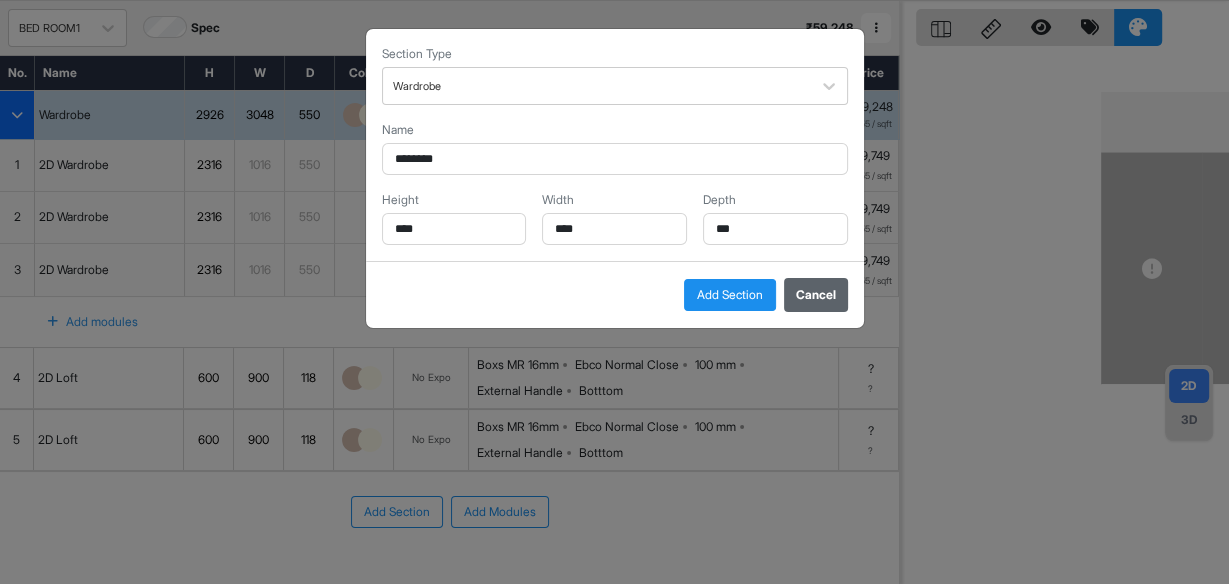 click on "Cancel" at bounding box center (816, 295) 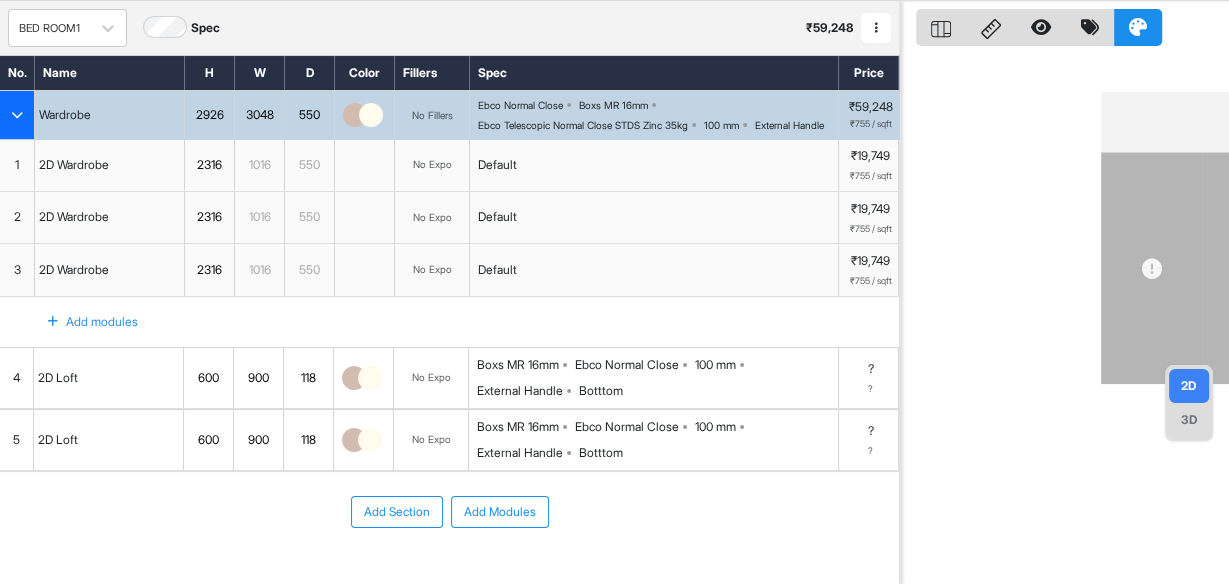 click on "Add Modules" at bounding box center [500, 512] 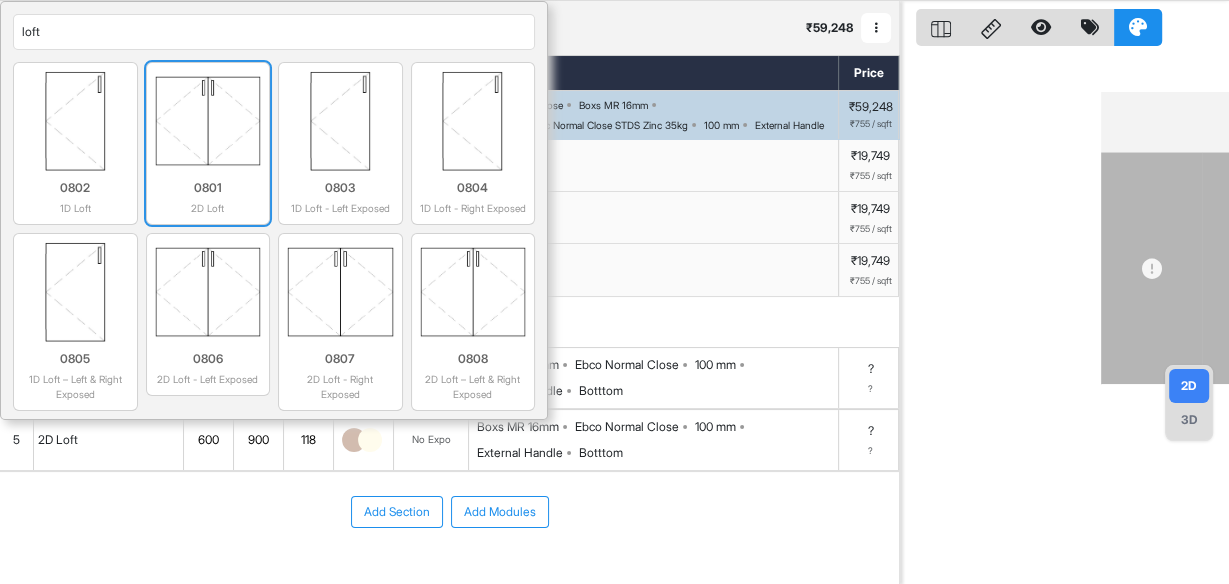 type on "loft" 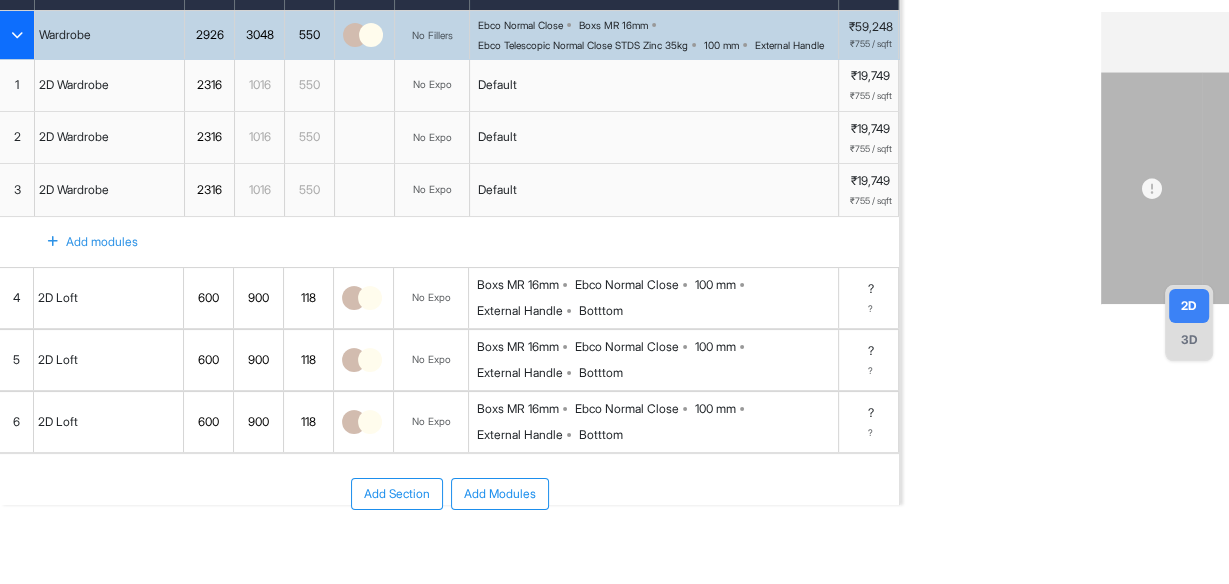 click on "900" at bounding box center [258, 298] 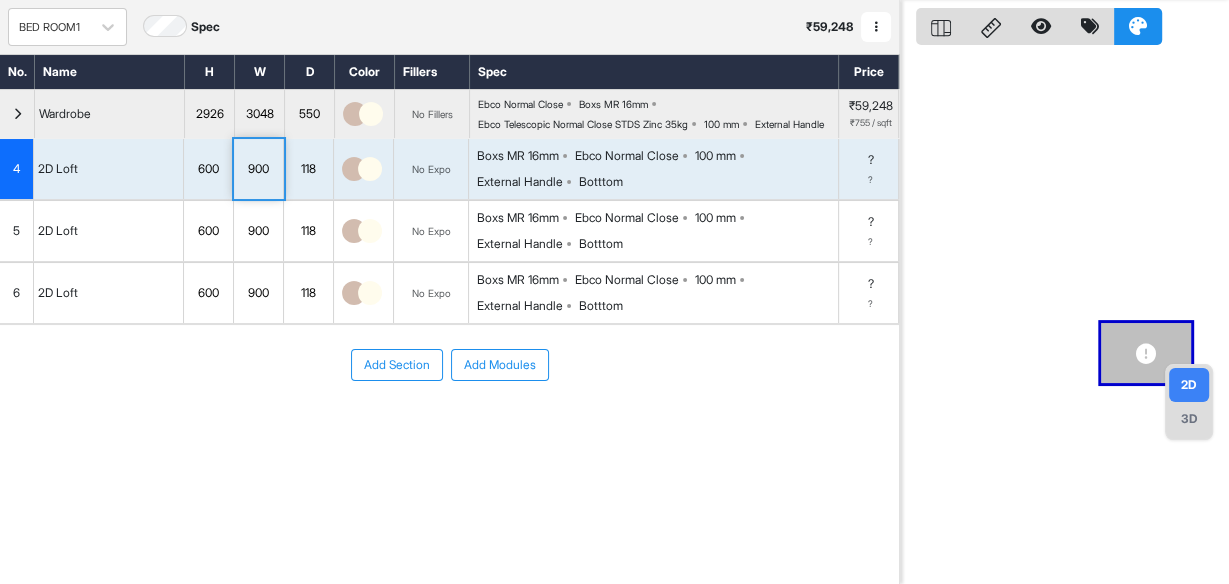 scroll, scrollTop: 49, scrollLeft: 0, axis: vertical 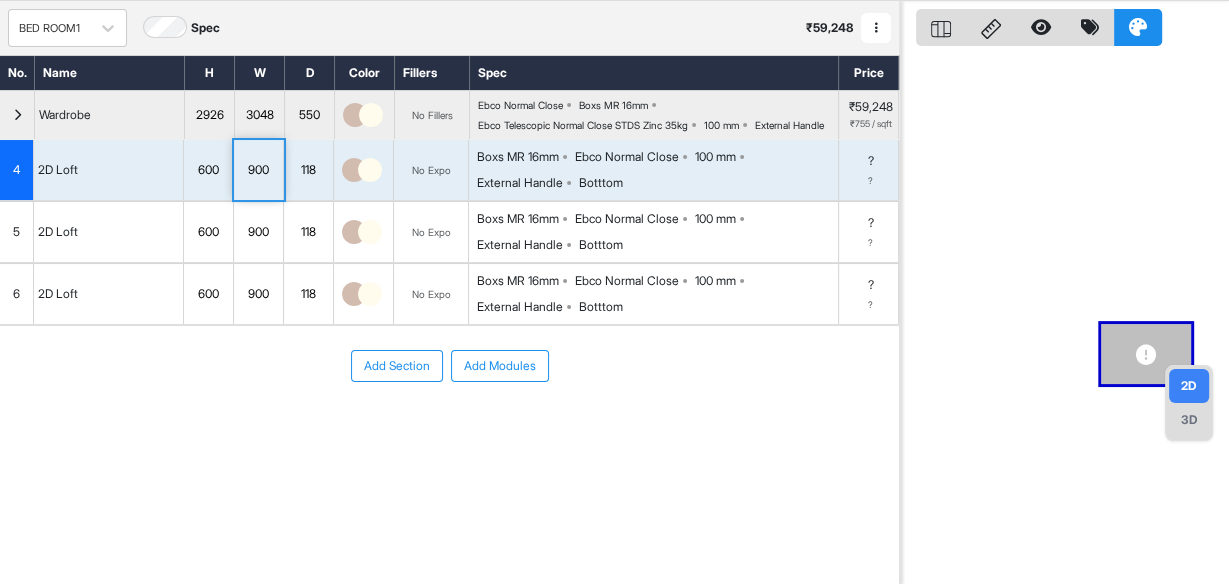 click on "900" at bounding box center (258, 170) 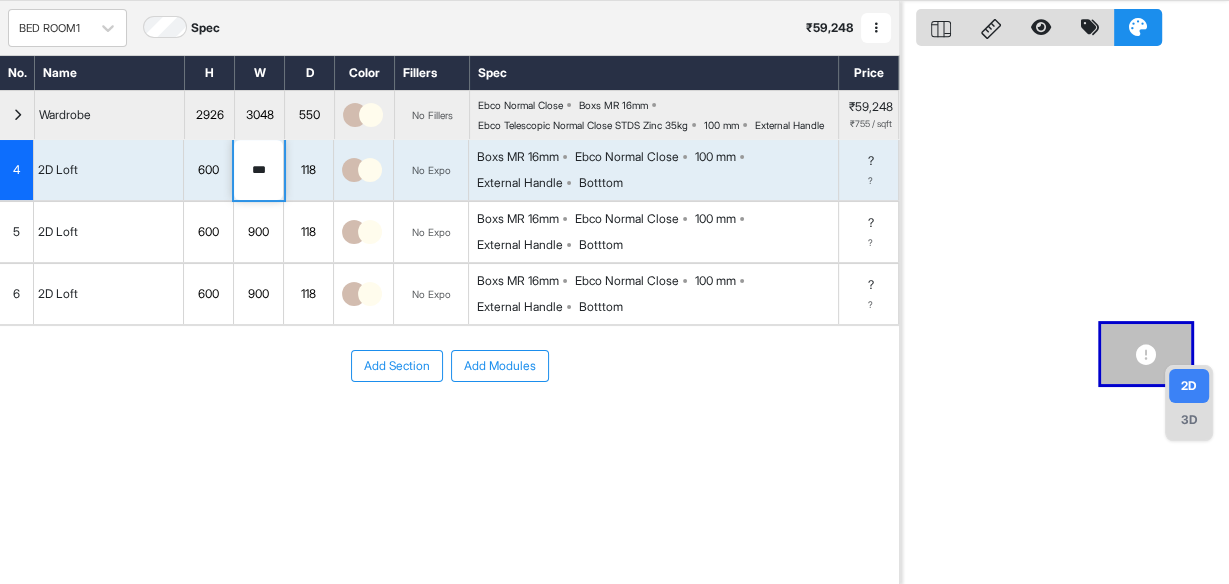 click at bounding box center (17, 115) 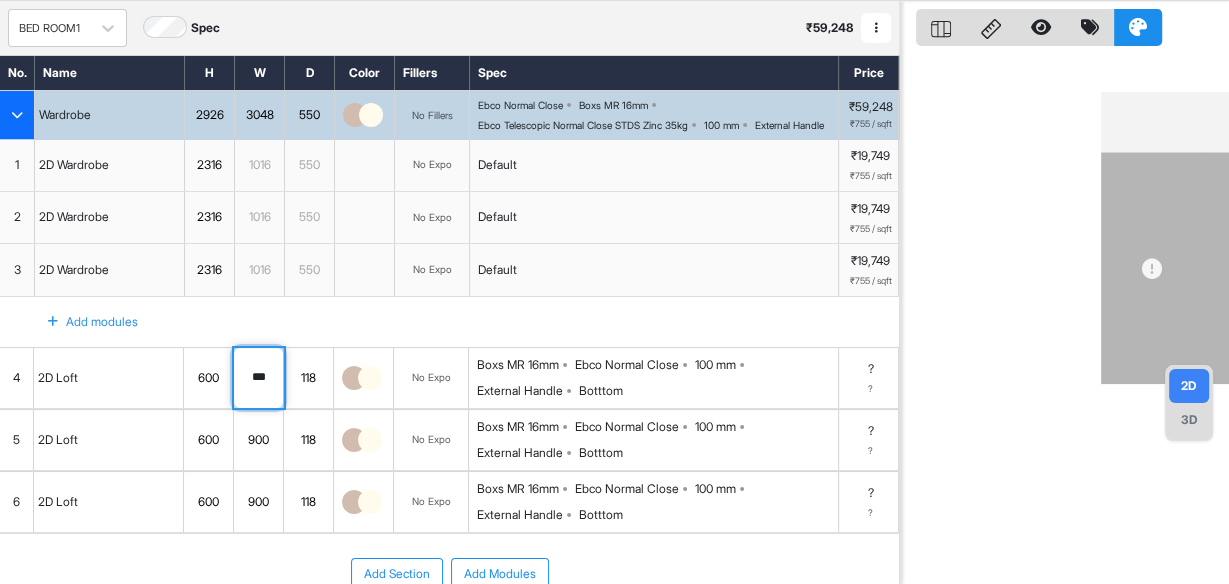 drag, startPoint x: 272, startPoint y: 402, endPoint x: 234, endPoint y: 389, distance: 40.16217 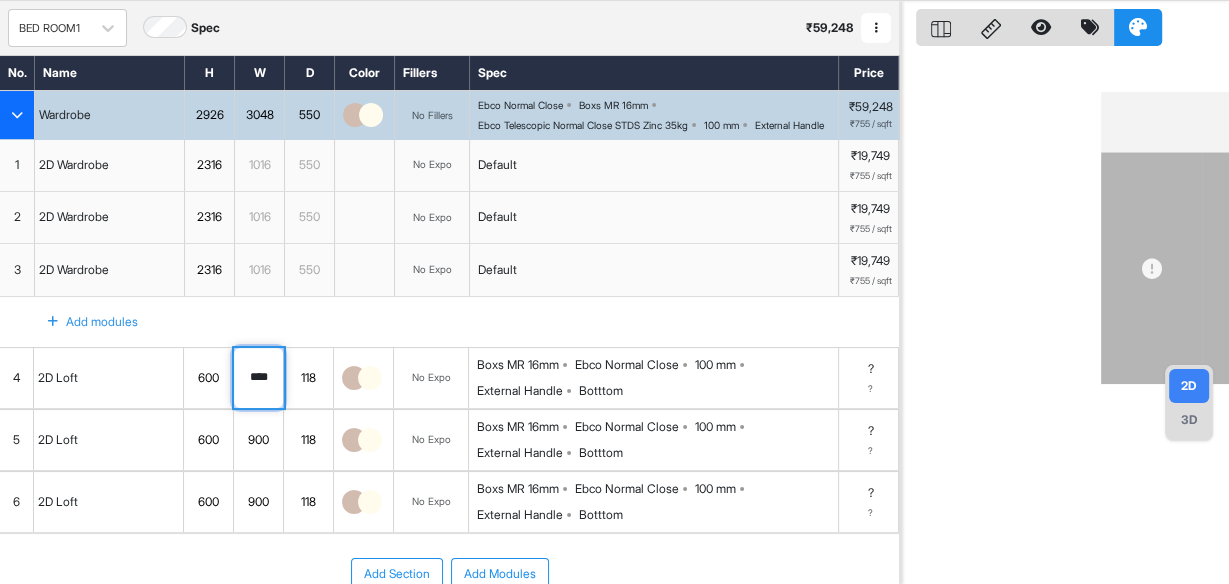 type on "****" 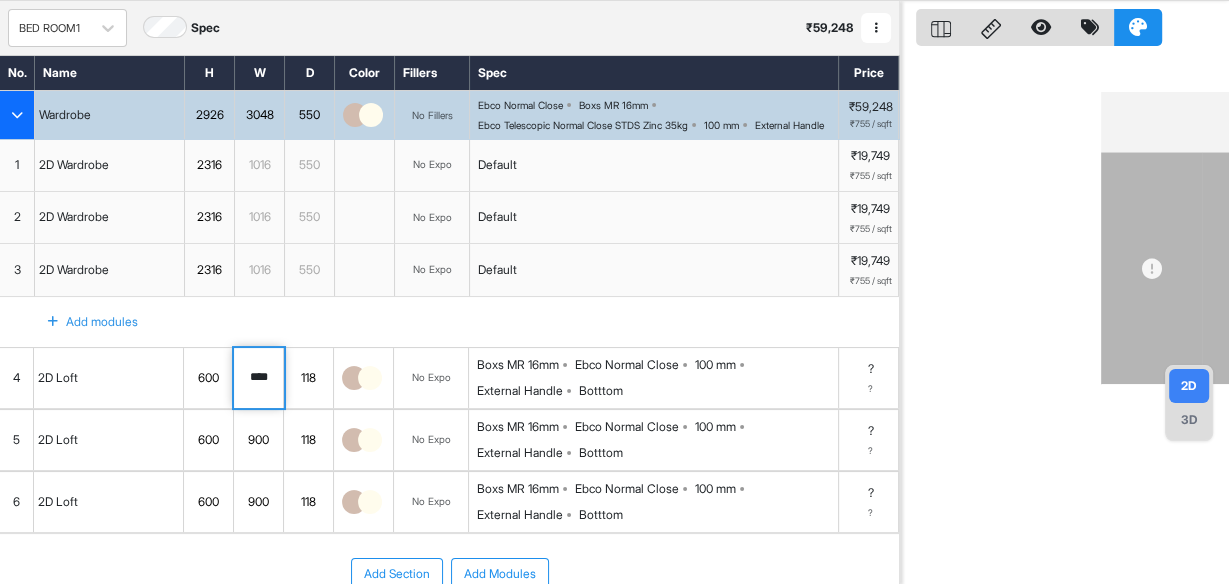 click on "900" at bounding box center [258, 440] 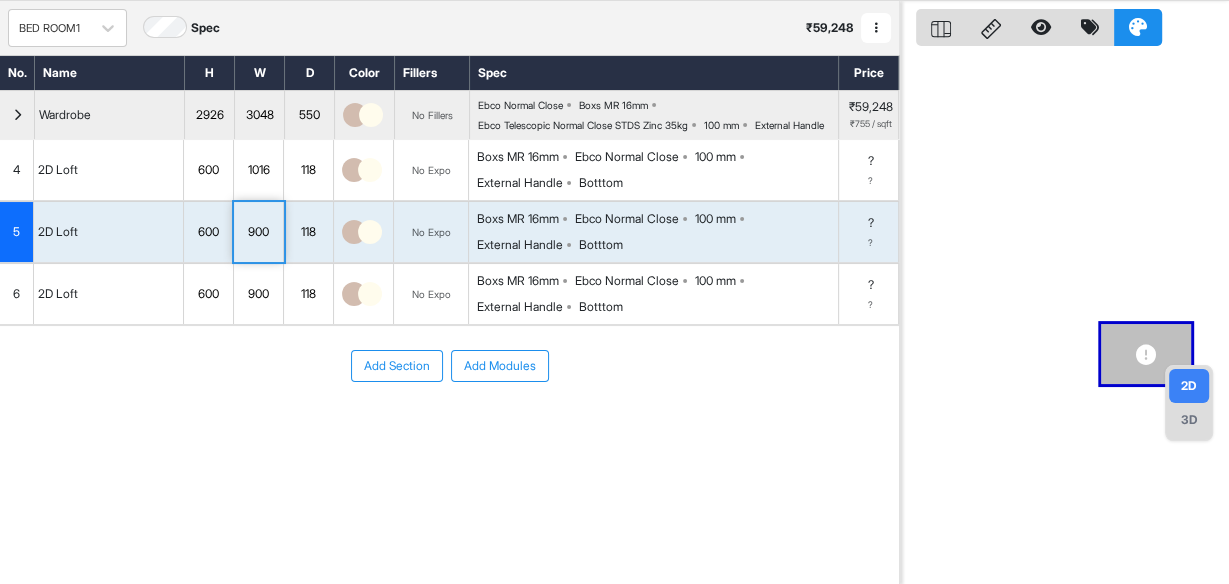 click on "900" at bounding box center [258, 232] 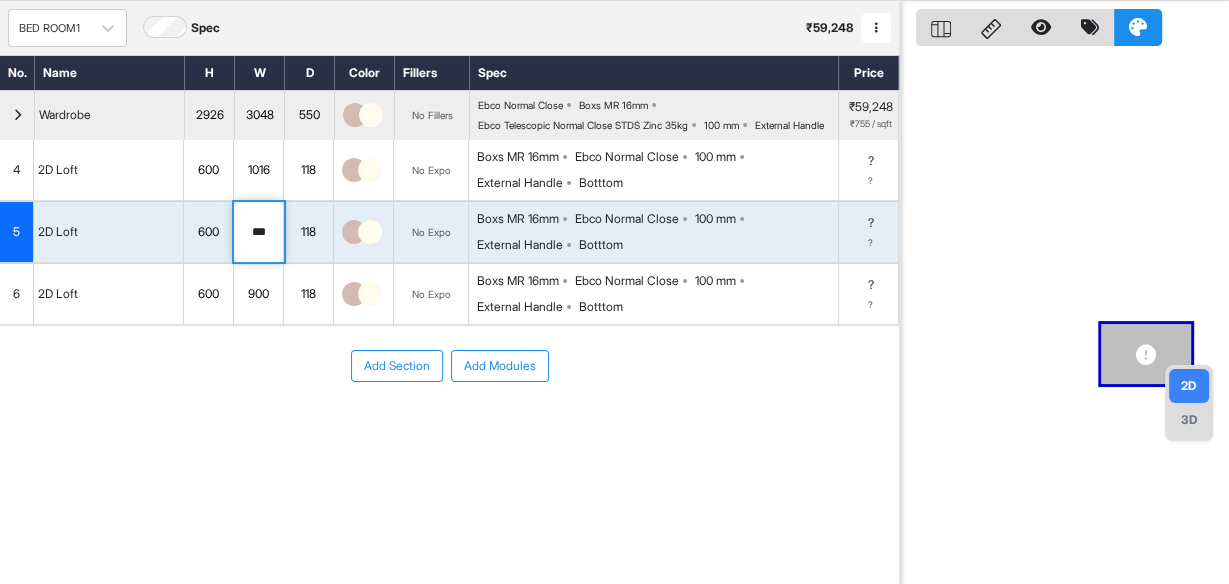 drag, startPoint x: 277, startPoint y: 247, endPoint x: 229, endPoint y: 243, distance: 48.166378 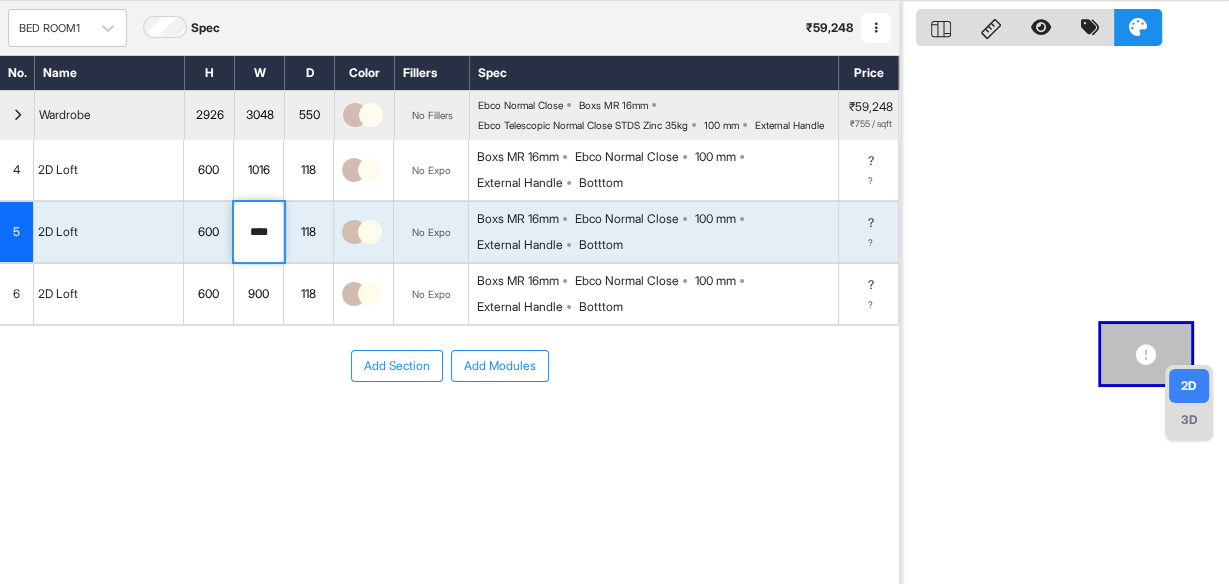 type on "****" 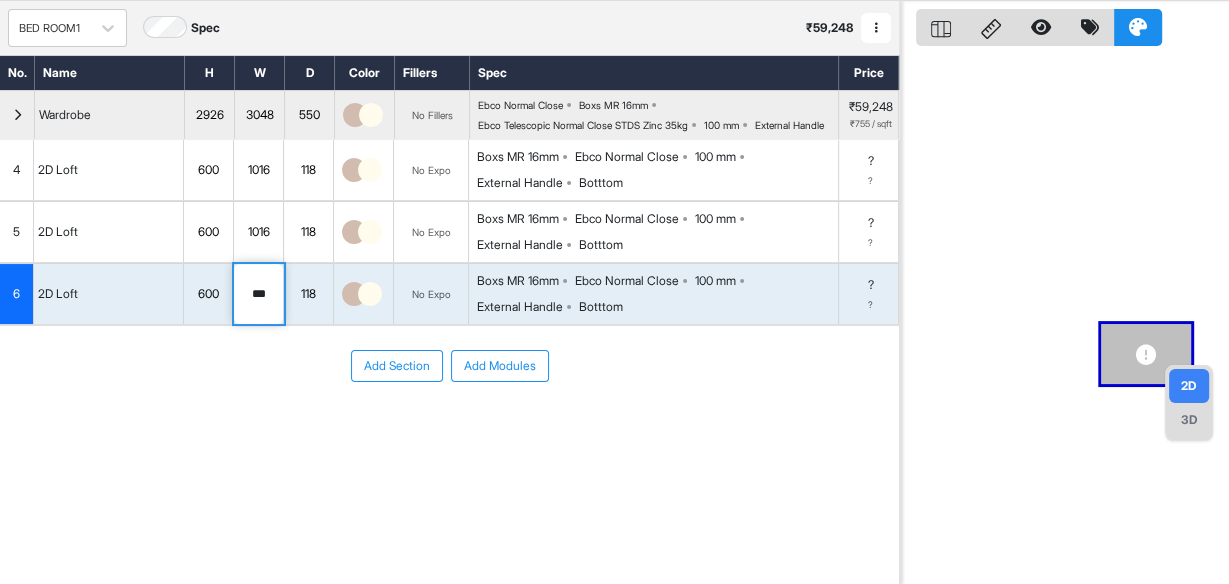drag, startPoint x: 281, startPoint y: 310, endPoint x: 245, endPoint y: 304, distance: 36.496574 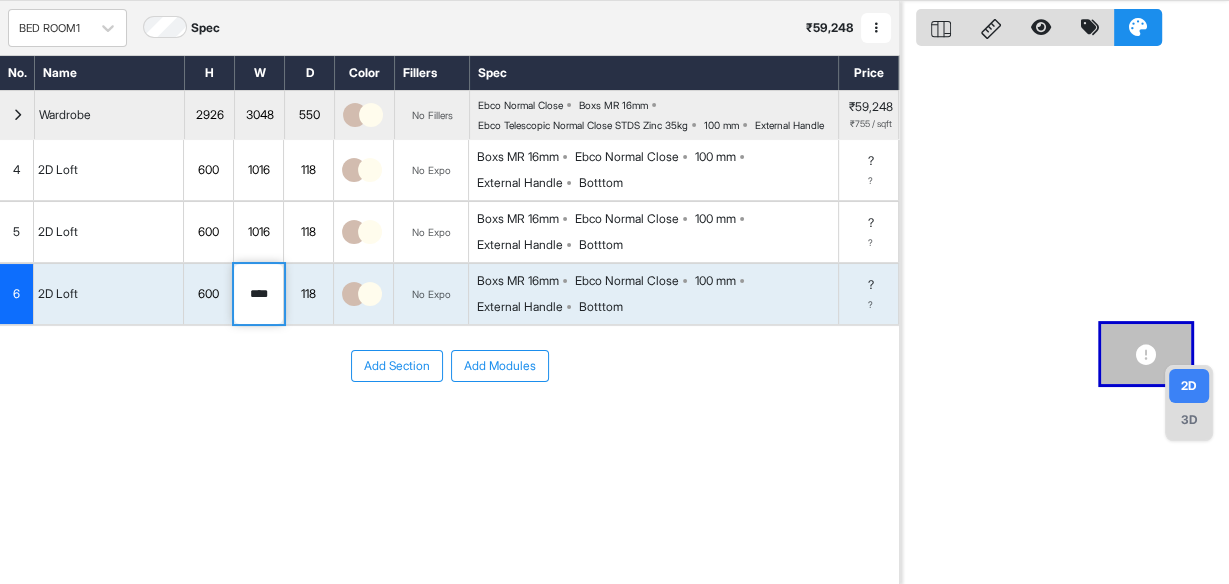 type on "****" 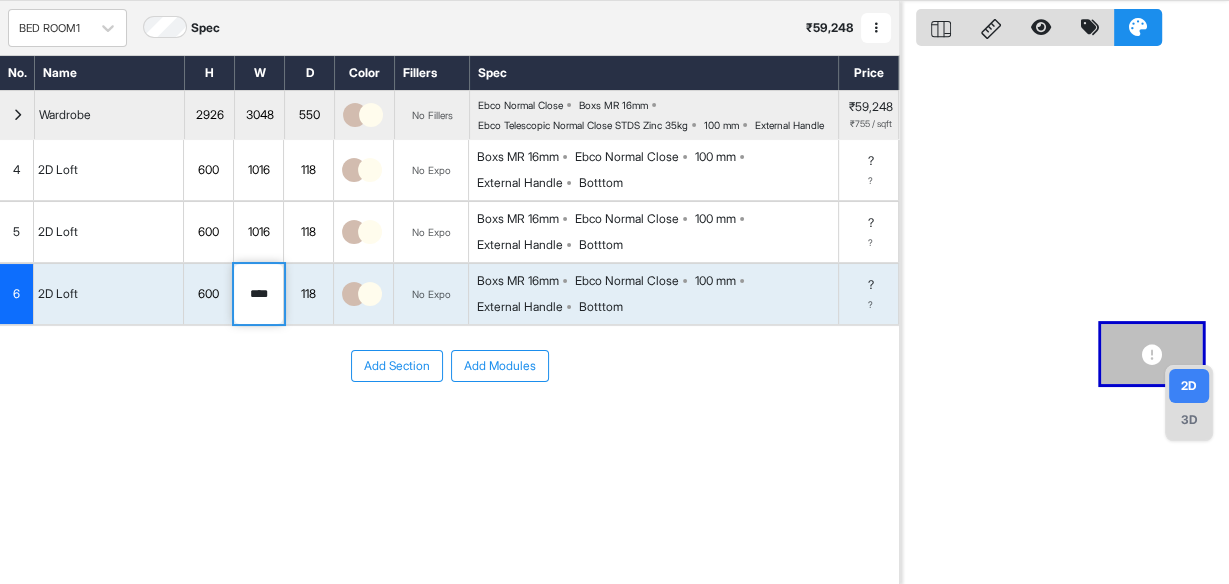 click on "Add Section Add Modules" at bounding box center [449, 426] 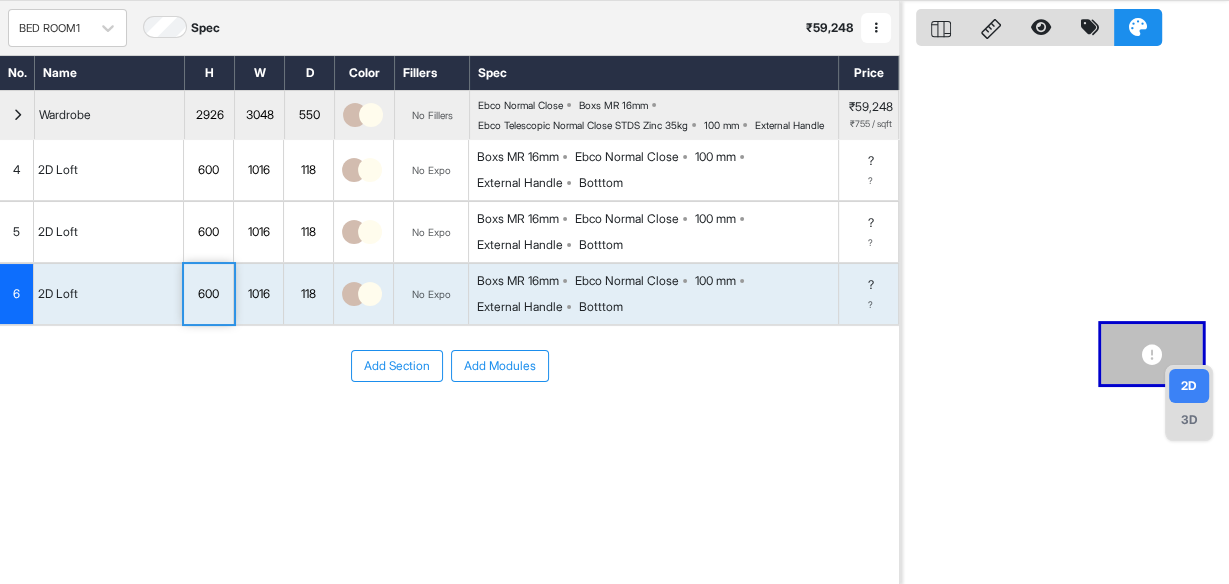 click on "600" at bounding box center (208, 170) 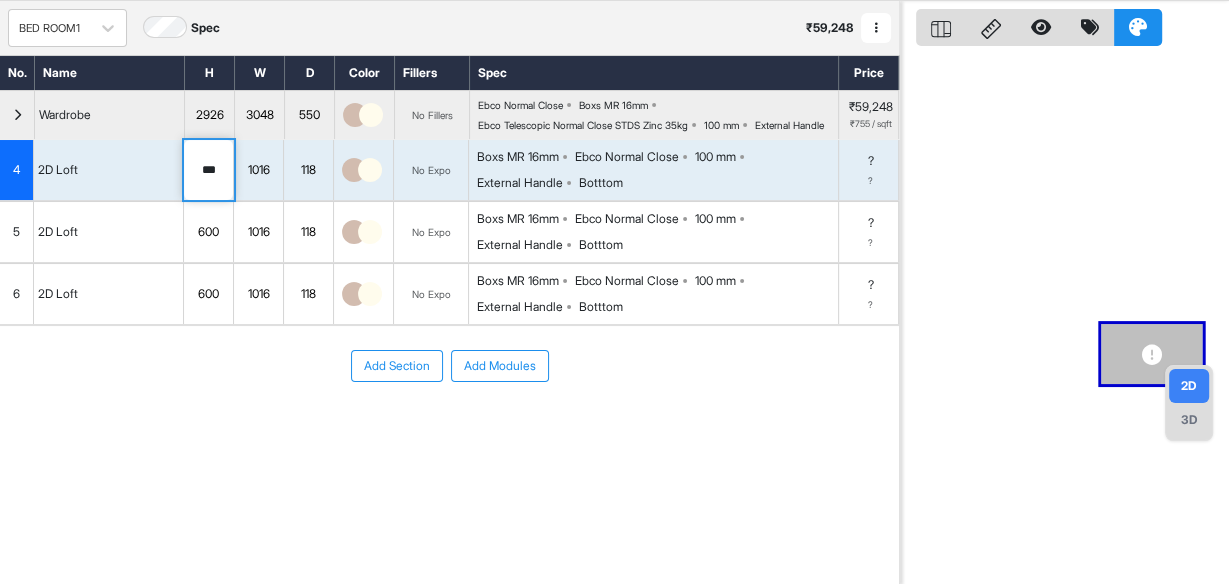 type on "***" 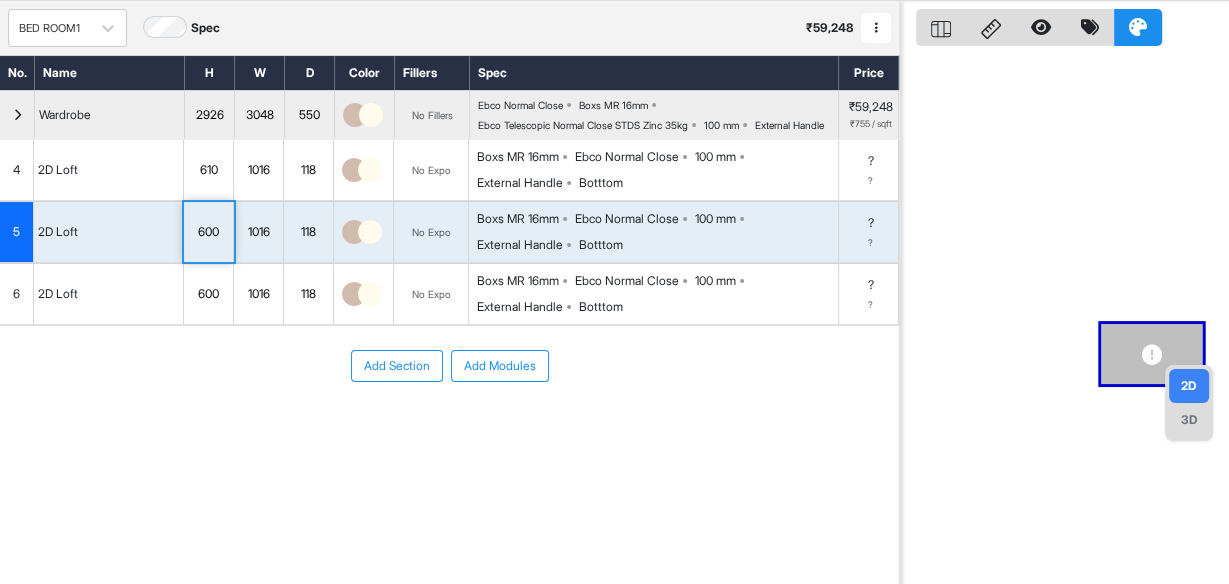 click on "600" at bounding box center [208, 232] 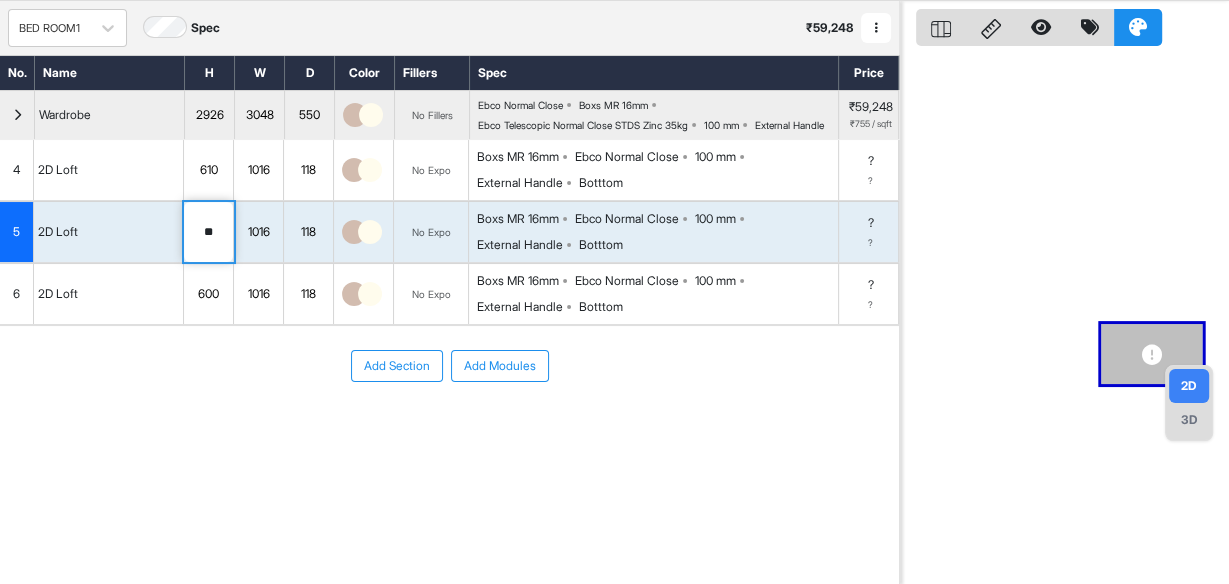 type on "*" 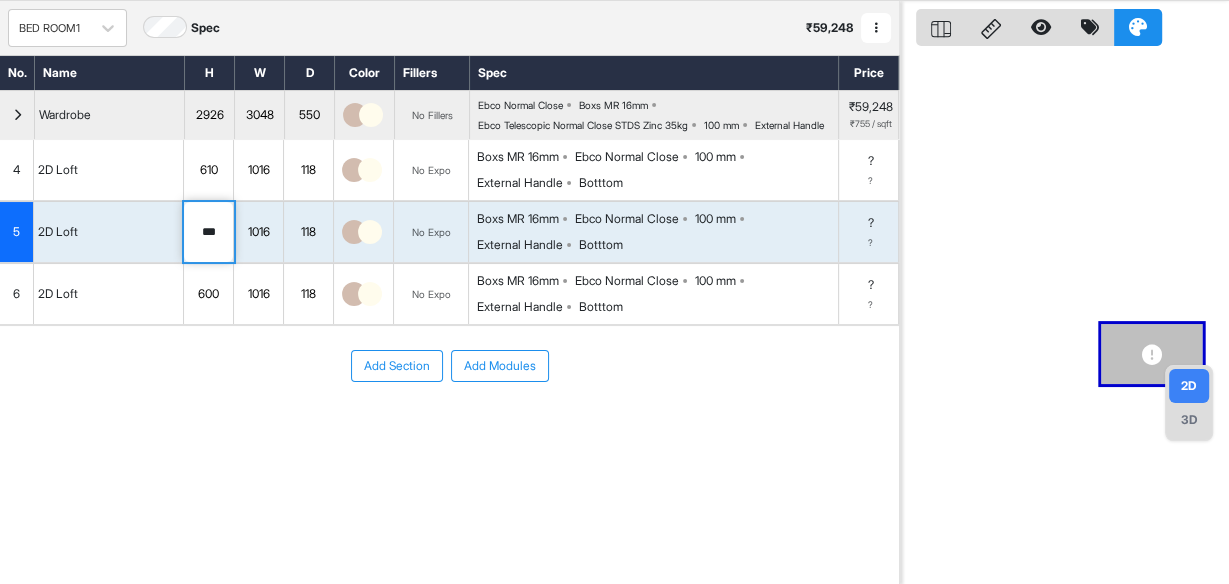 type on "***" 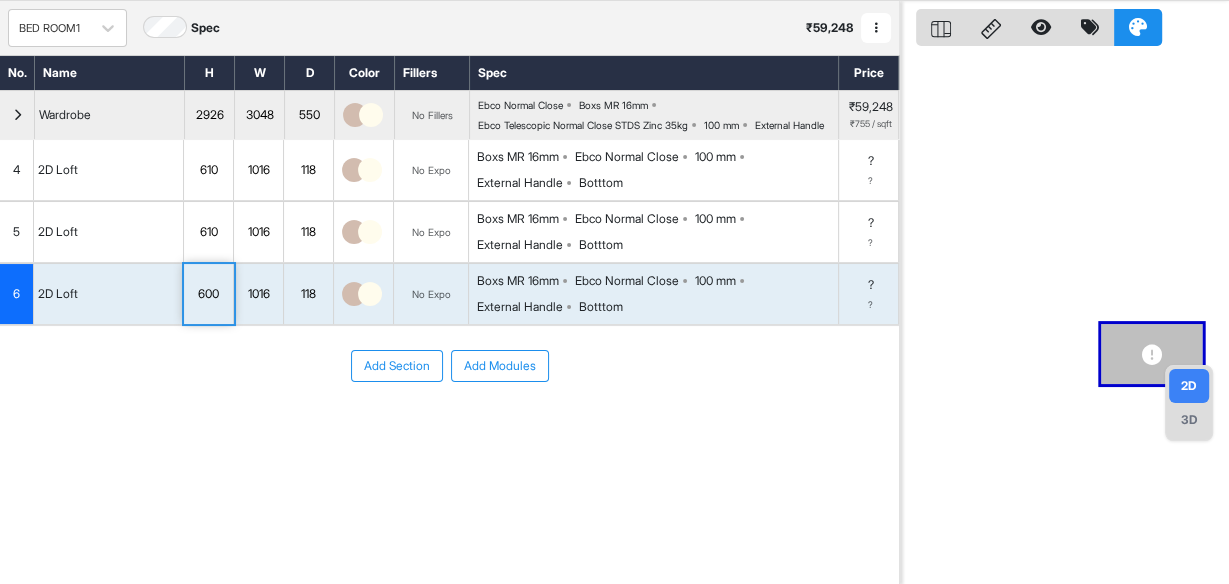 click on "600" at bounding box center [208, 294] 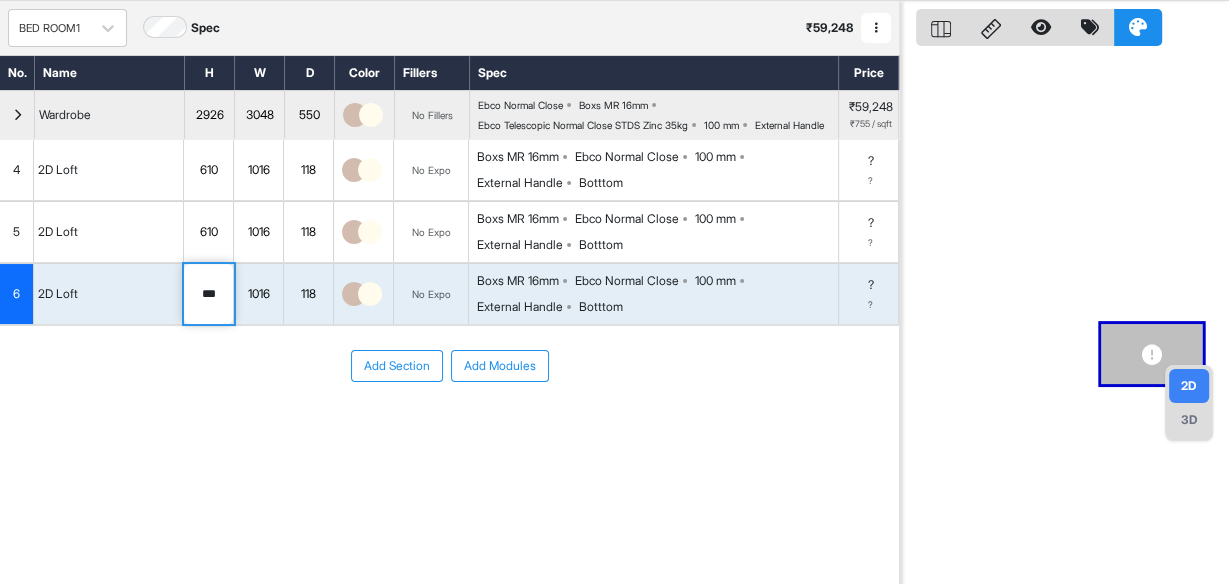 type on "***" 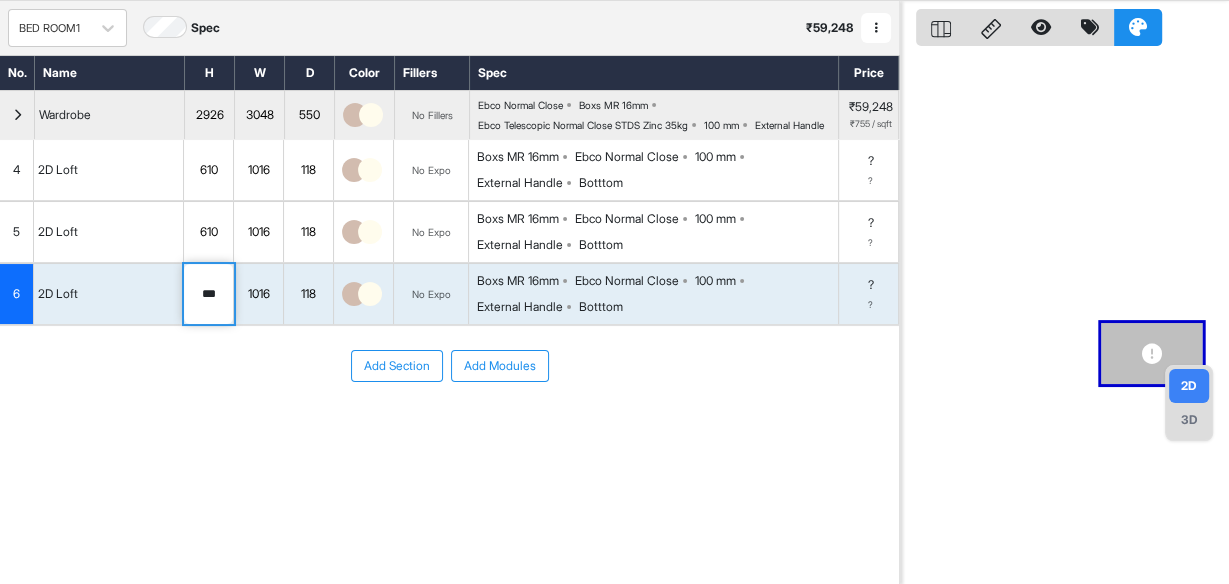click on "Add Section Add Modules" at bounding box center [449, 426] 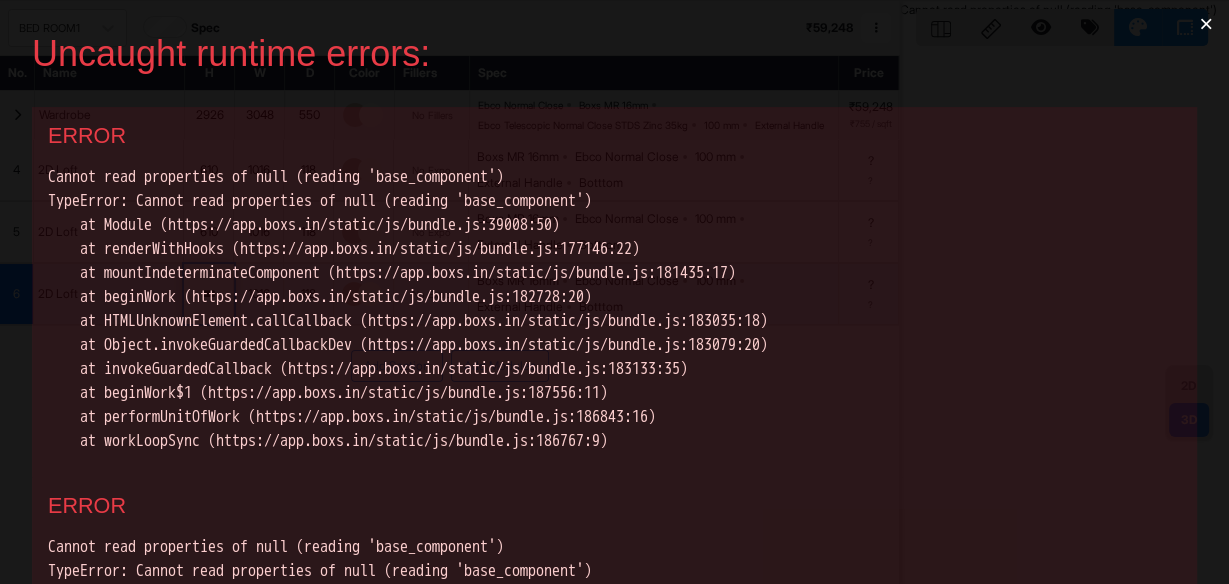 scroll, scrollTop: 0, scrollLeft: 0, axis: both 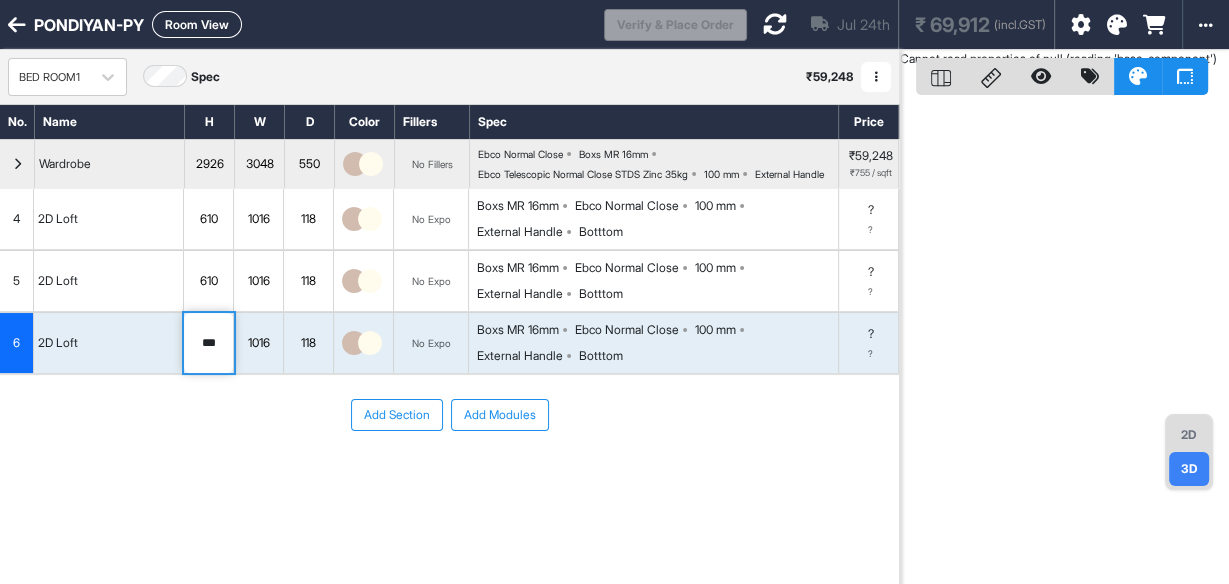 click at bounding box center (775, 24) 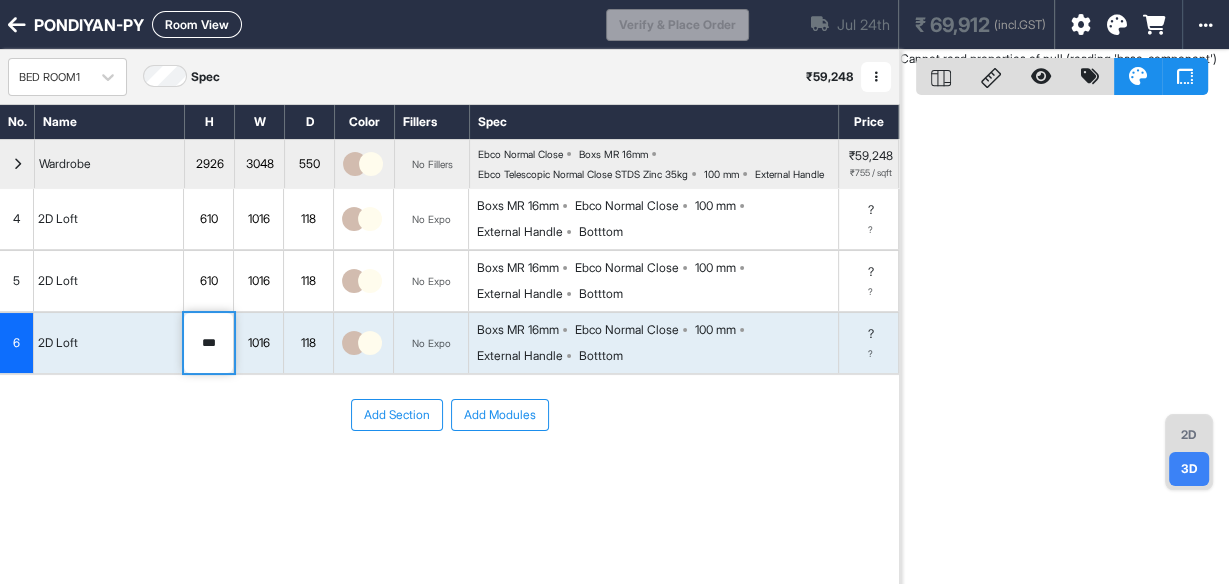 click on "Room View" at bounding box center [197, 24] 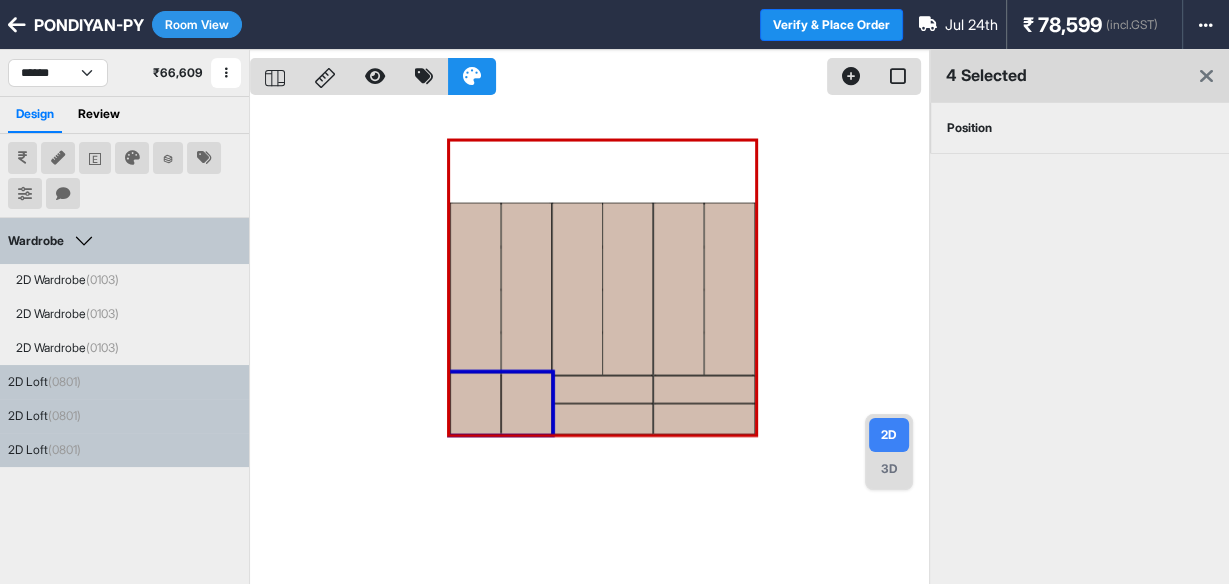 click on "Position" at bounding box center (969, 128) 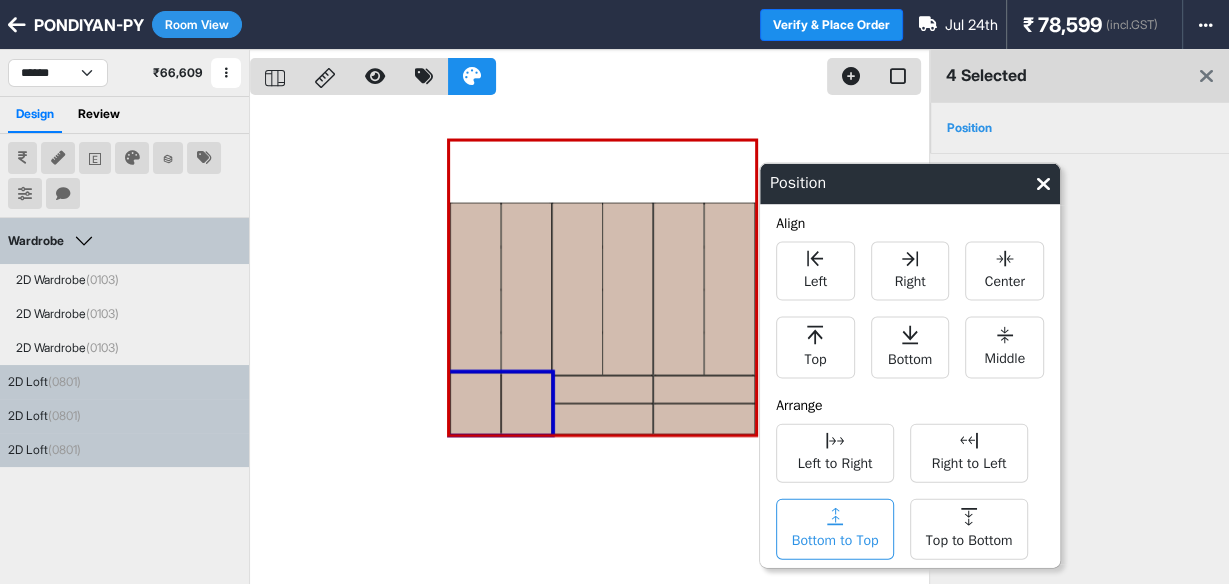 click 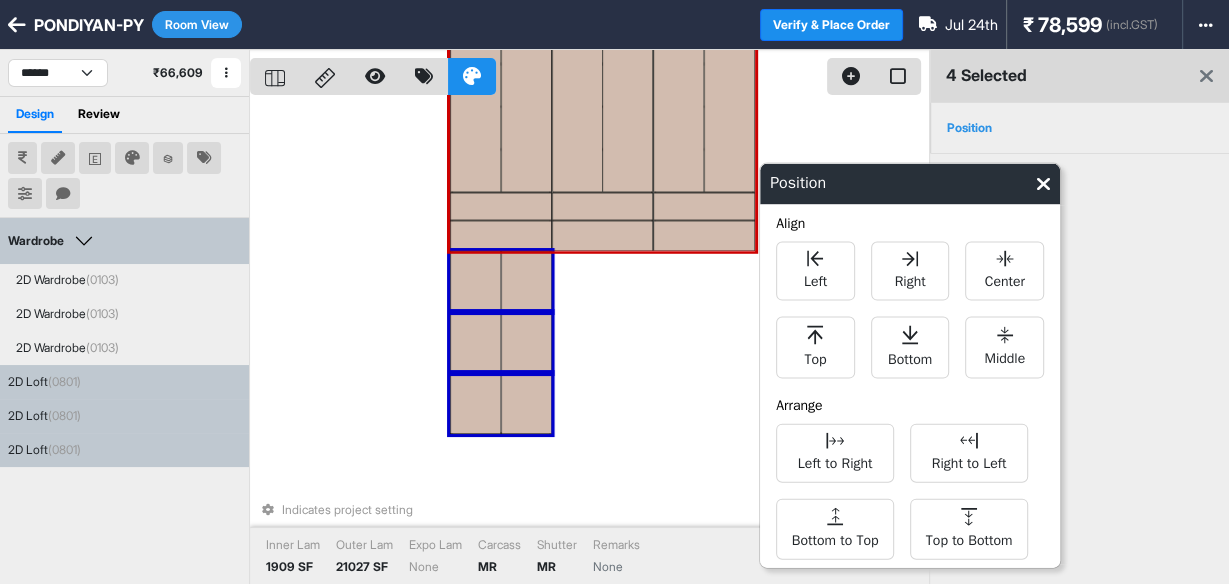 click at bounding box center (526, 403) 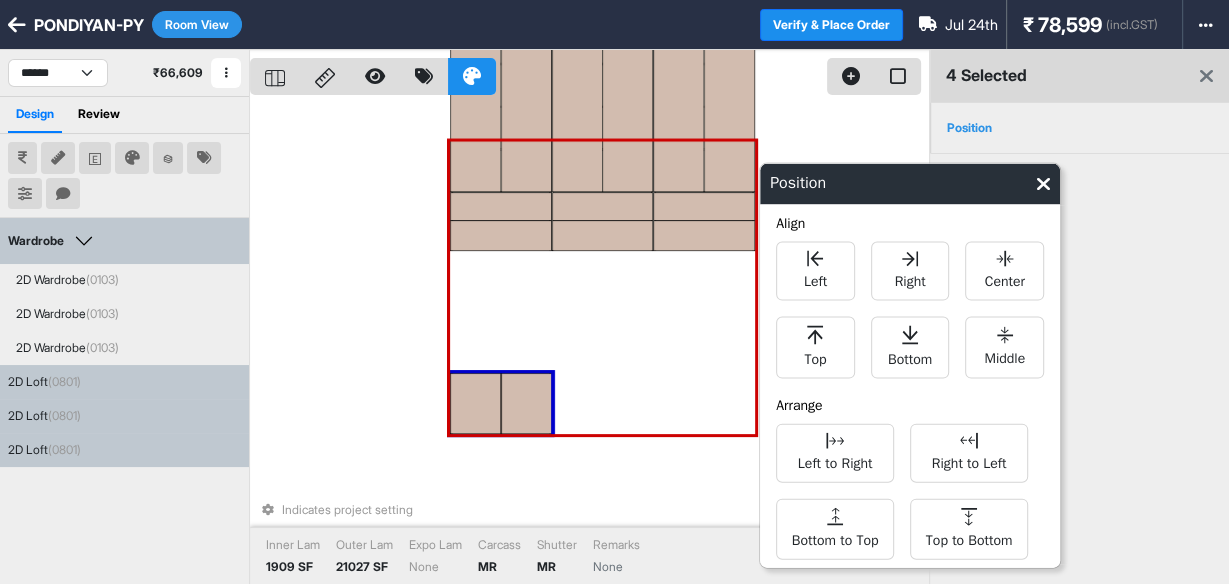 click at bounding box center (475, 403) 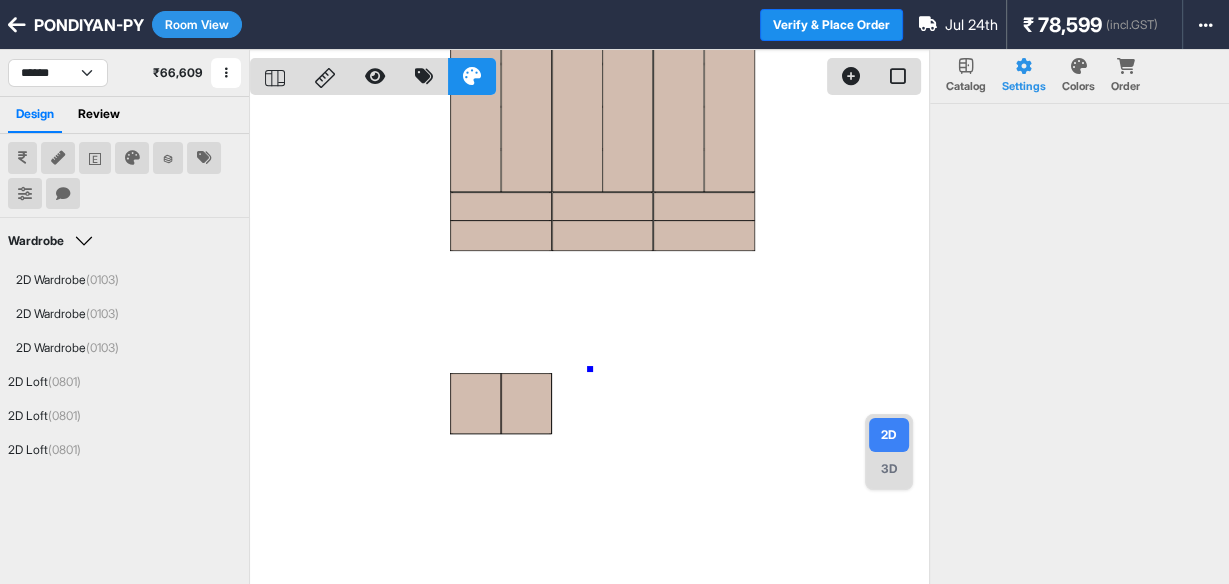 click at bounding box center (589, 342) 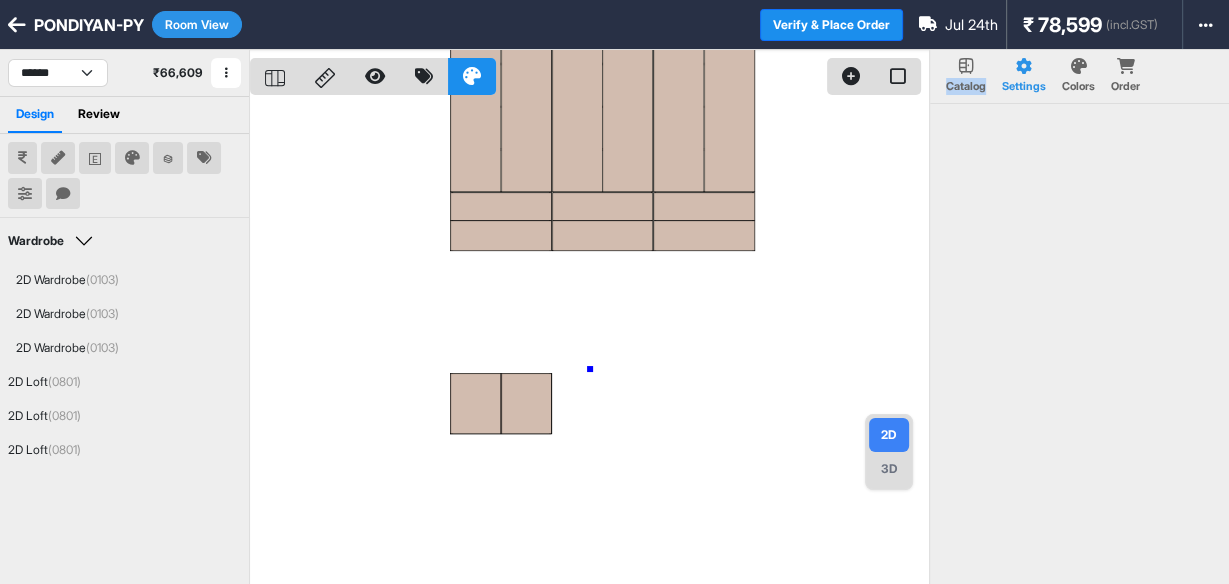 click at bounding box center [589, 342] 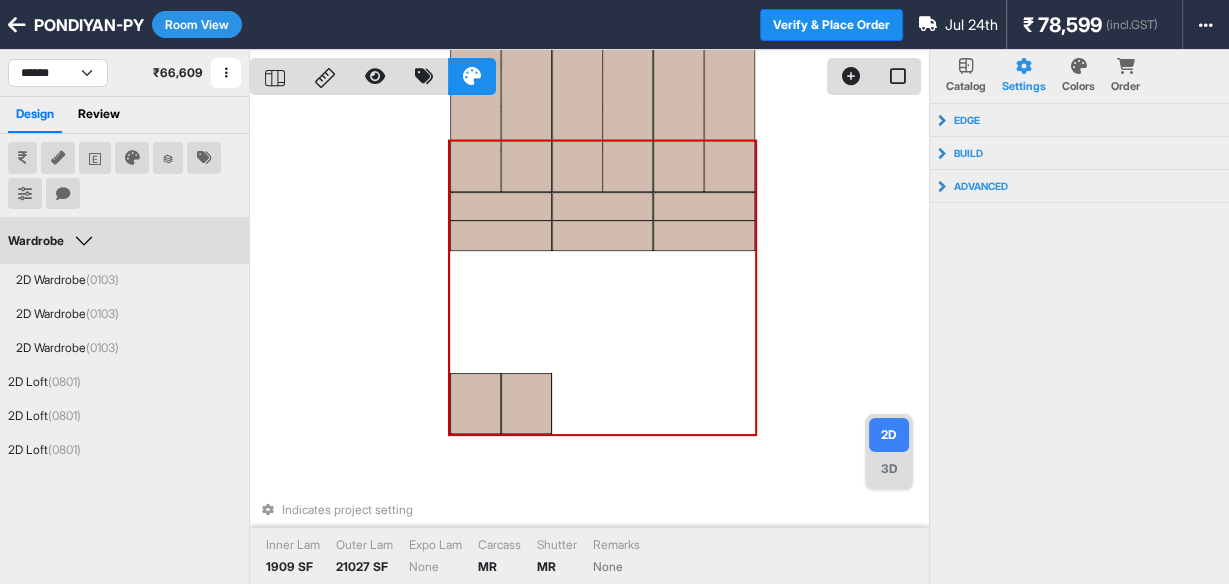 click at bounding box center (500, 236) 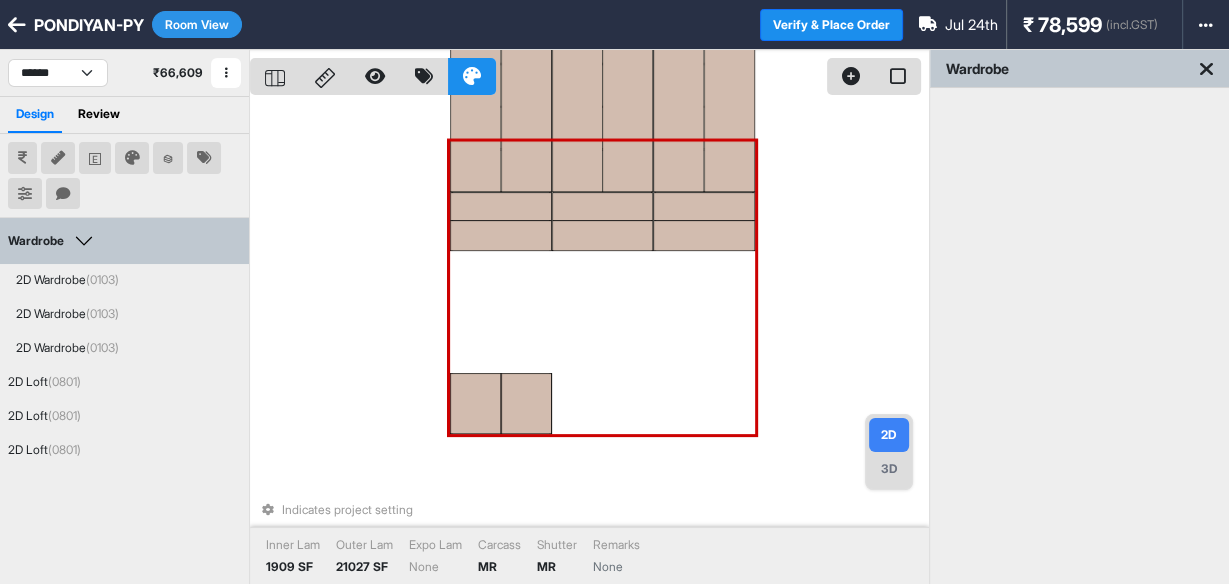 click at bounding box center [602, 236] 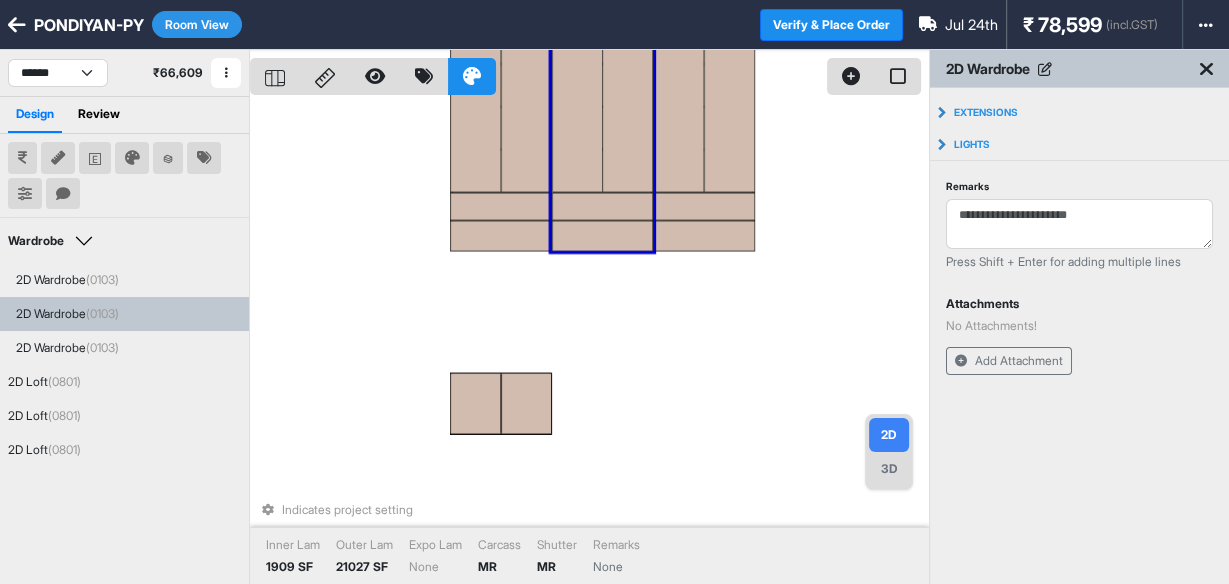 click at bounding box center (602, 236) 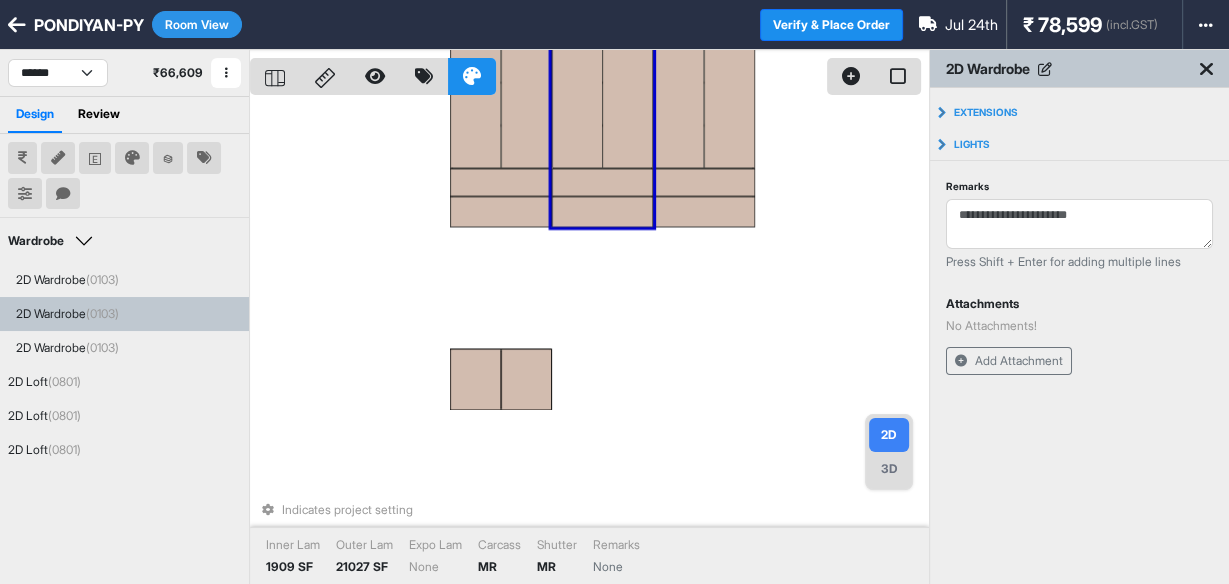 click on "3D" at bounding box center [889, 469] 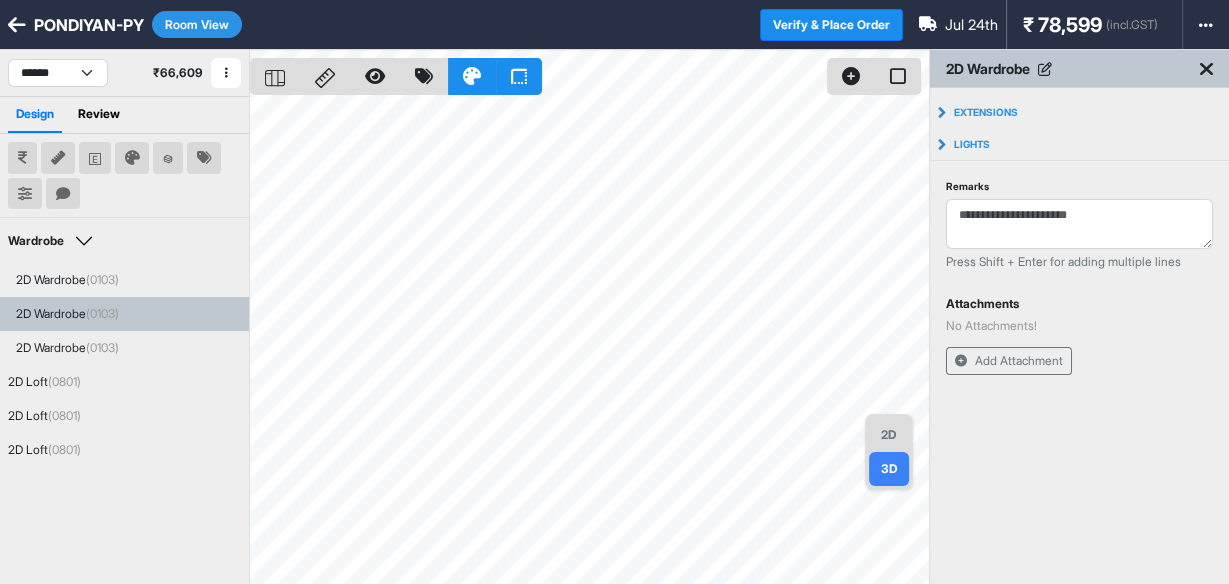 click on "2D" at bounding box center (889, 435) 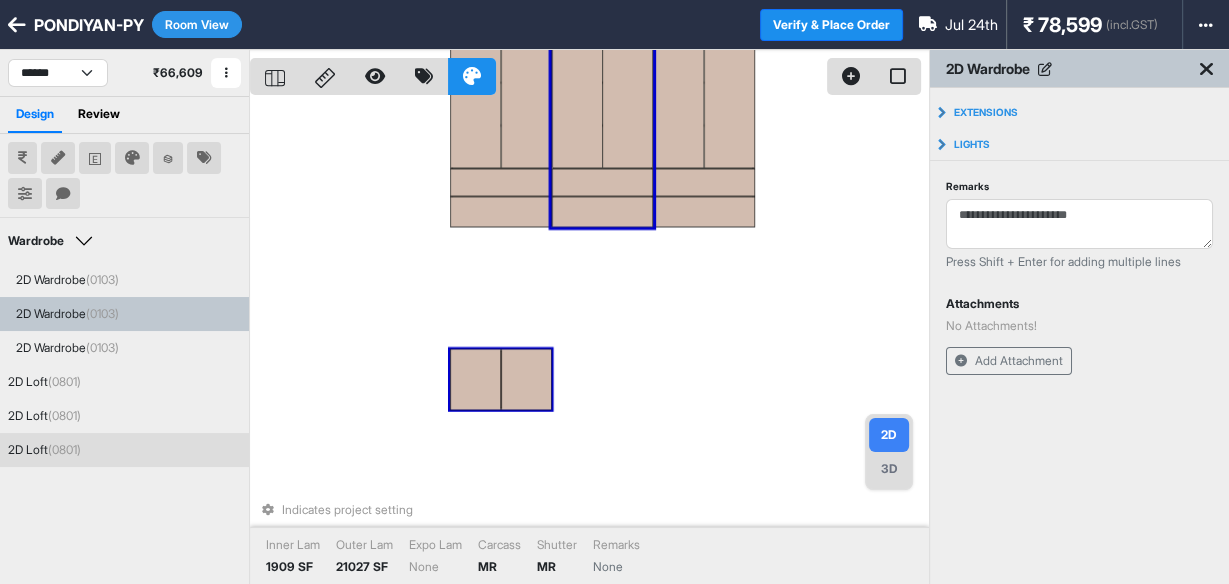 click at bounding box center (526, 379) 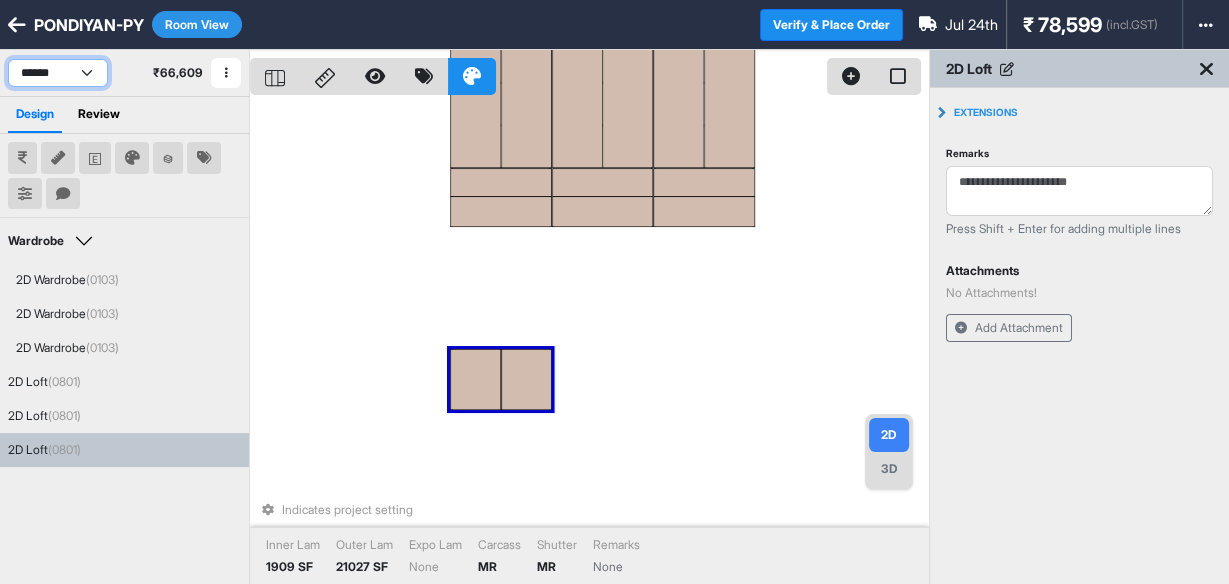 click on "****** *********" at bounding box center (58, 73) 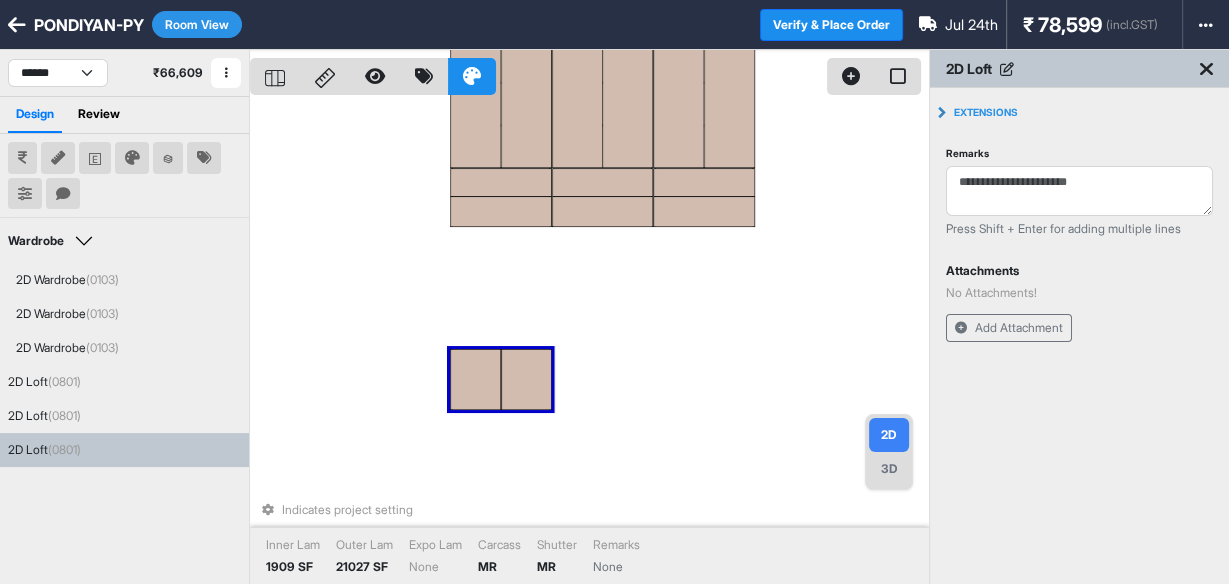 click on "Room View" at bounding box center (197, 24) 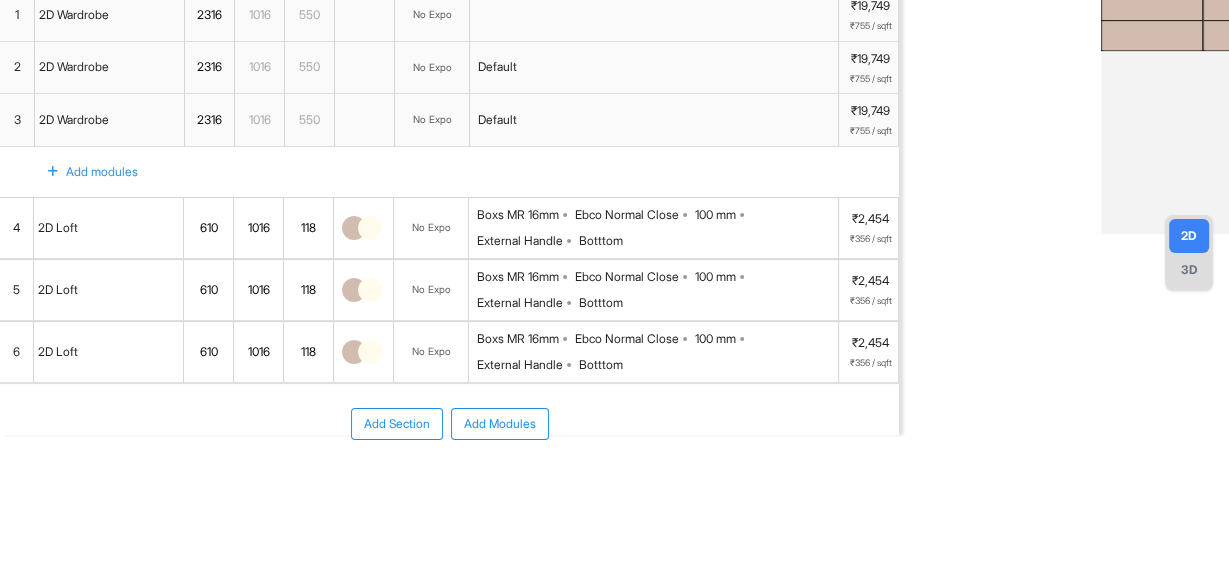 click on "5" at bounding box center (16, 290) 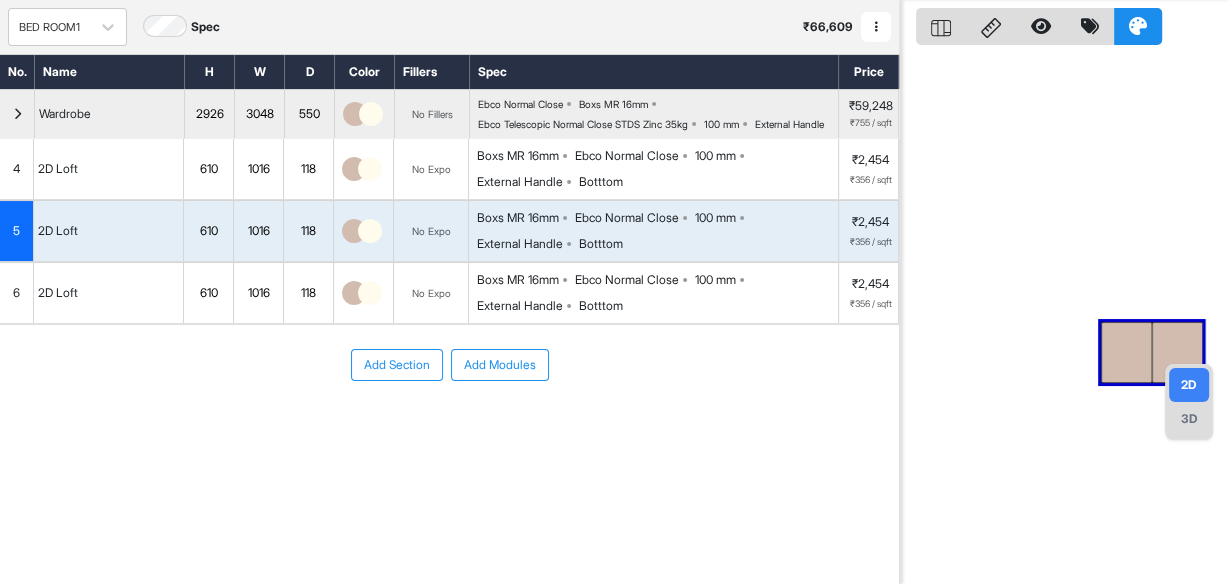 scroll, scrollTop: 49, scrollLeft: 0, axis: vertical 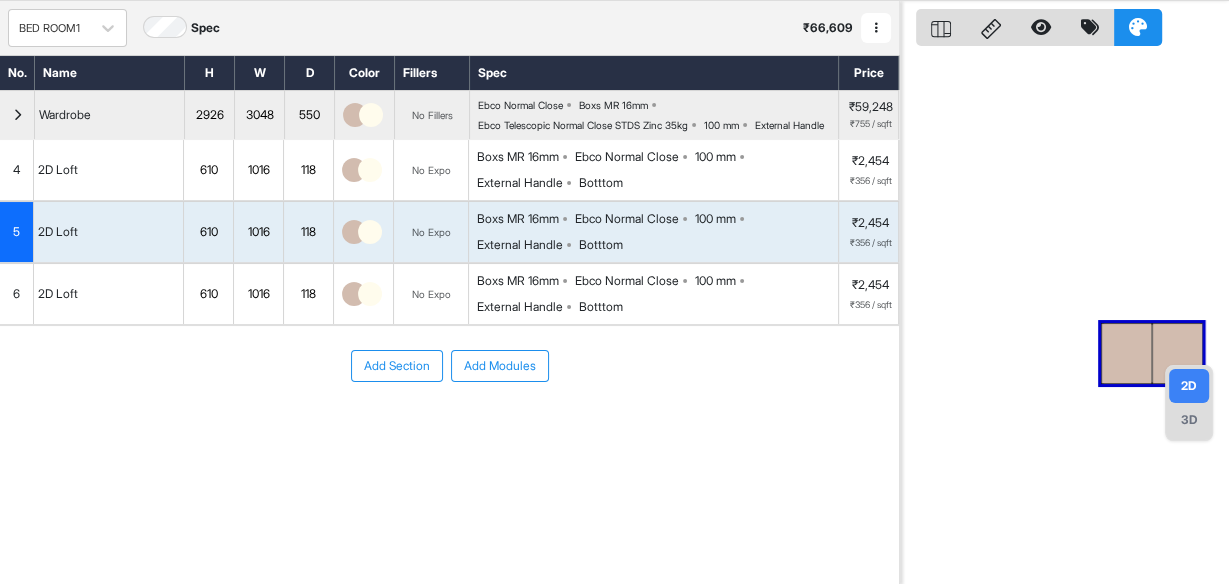 click on "6" at bounding box center (17, 294) 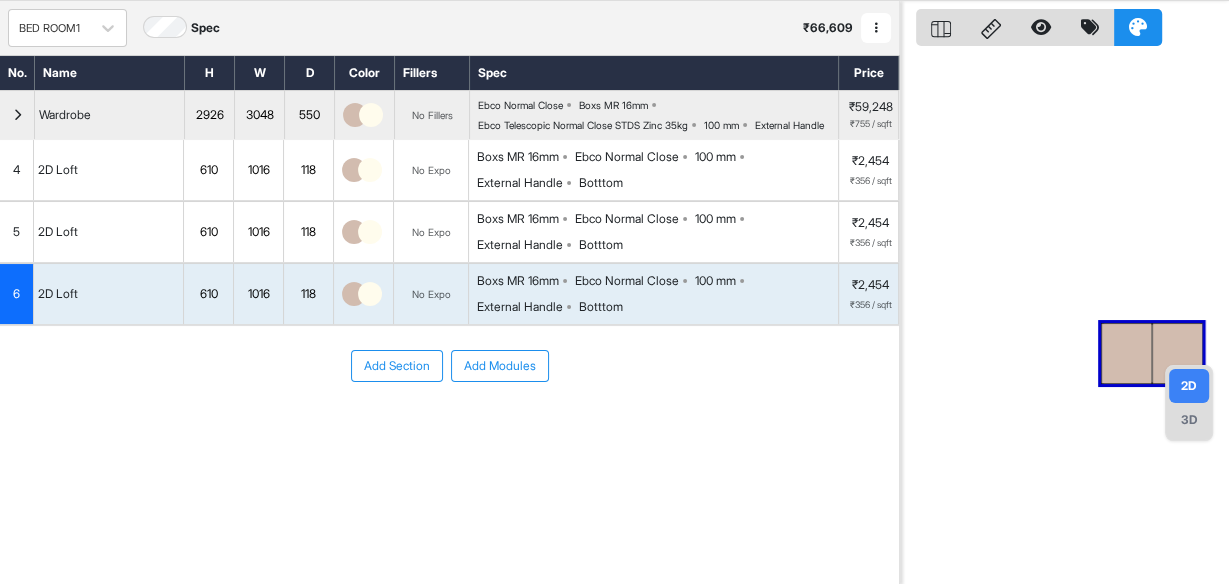 click on "4" at bounding box center [17, 170] 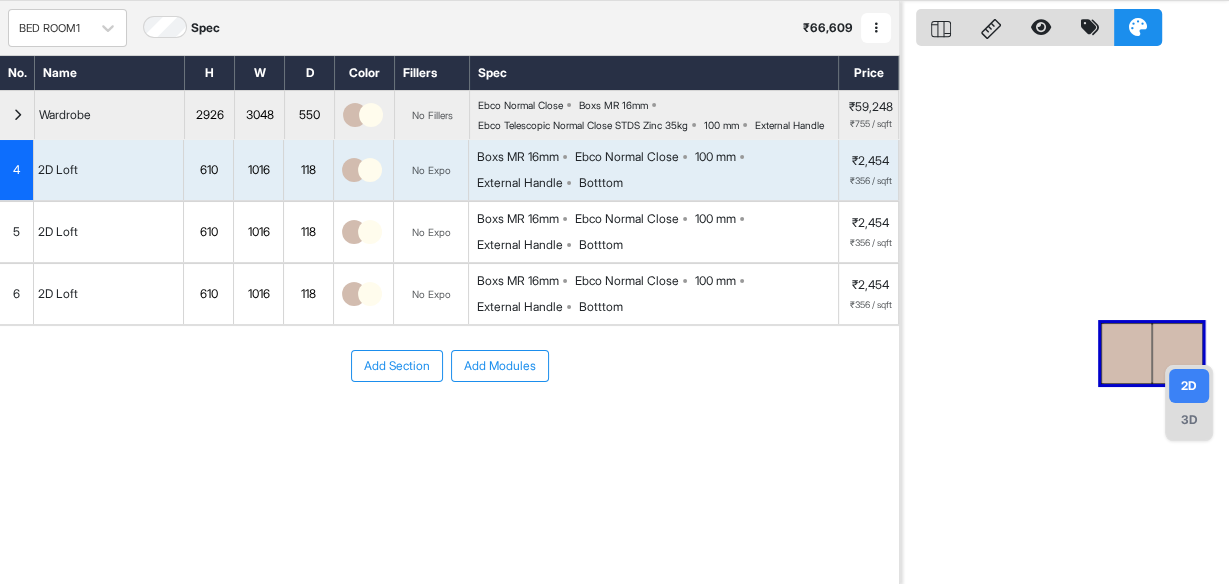 click on "3D" at bounding box center [1189, 420] 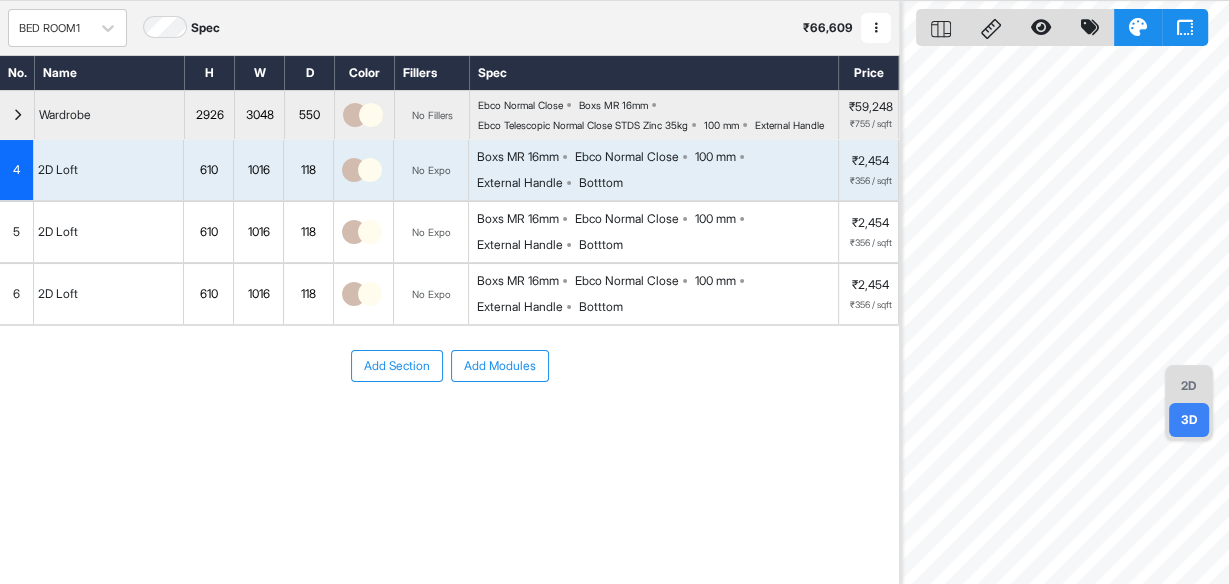 click on "2D" at bounding box center [1189, 386] 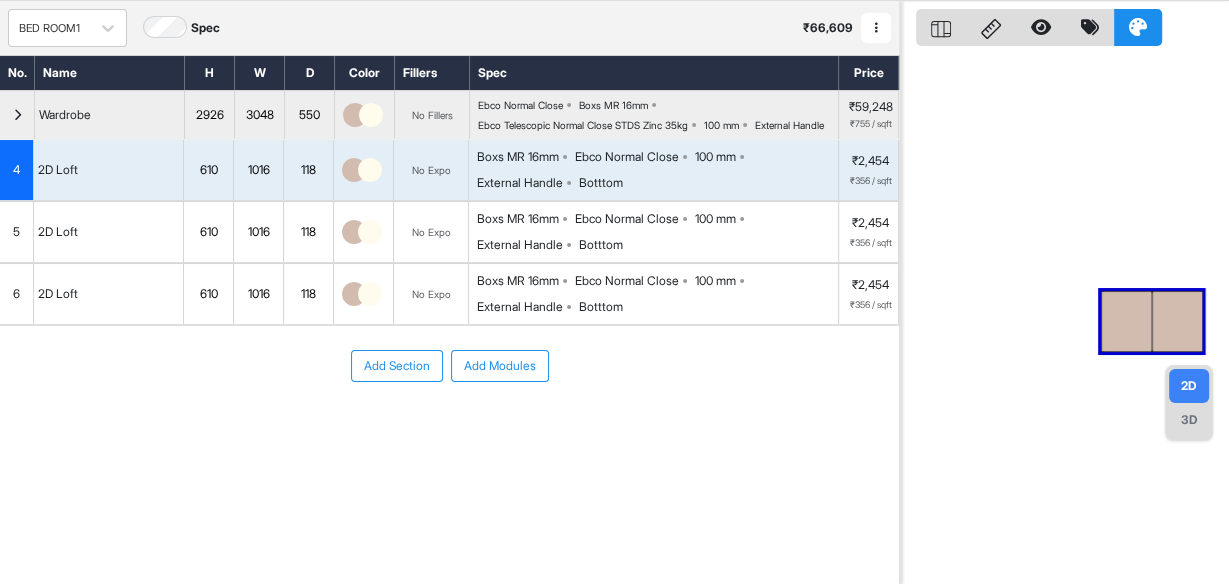 click on "3D" at bounding box center [1189, 420] 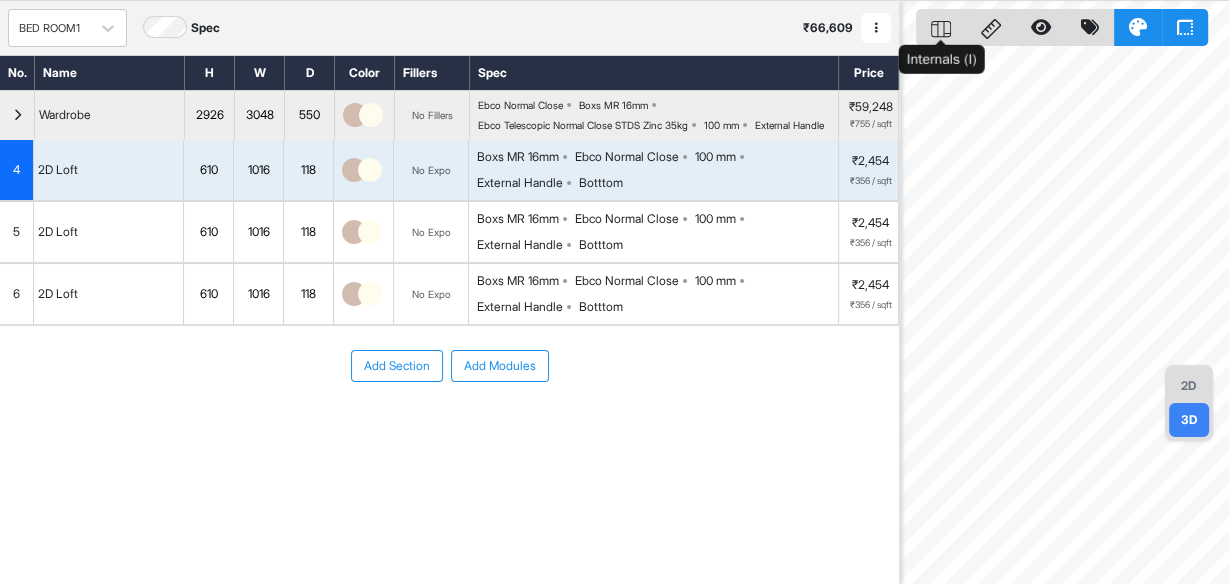 click 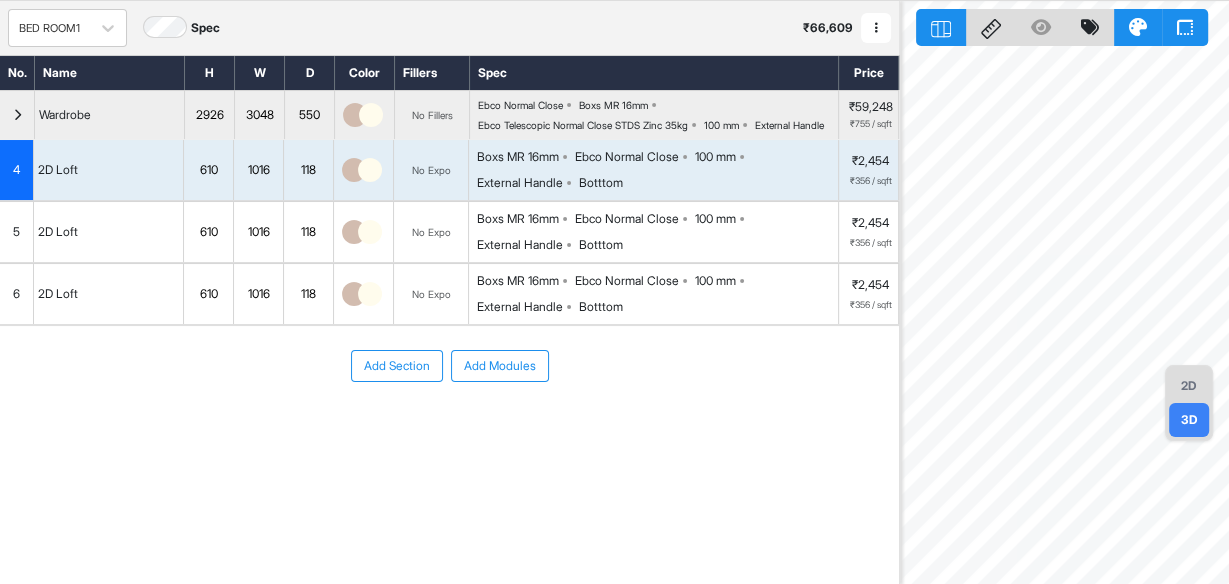 click on "2D Loft" at bounding box center (109, 294) 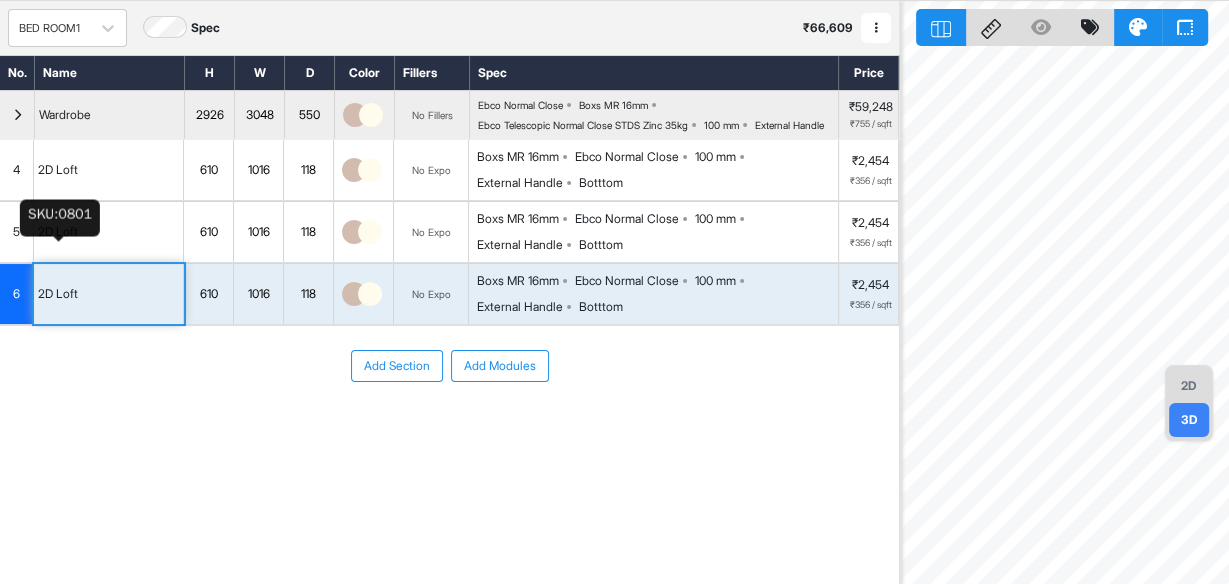 click on "2D Loft" at bounding box center [58, 232] 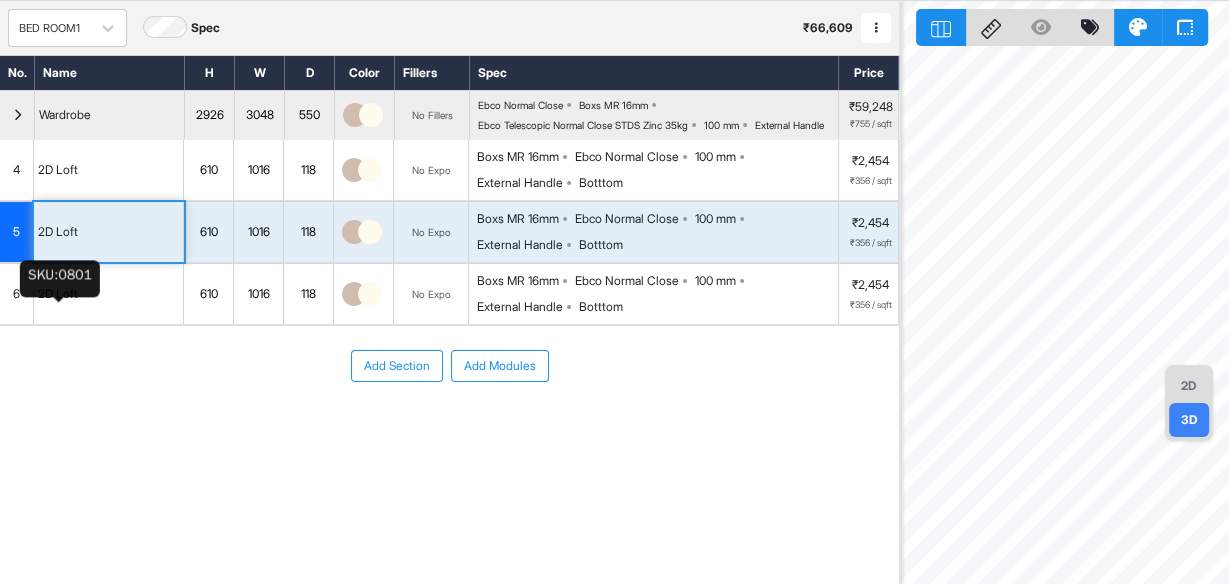 click on "2D Loft" at bounding box center [58, 294] 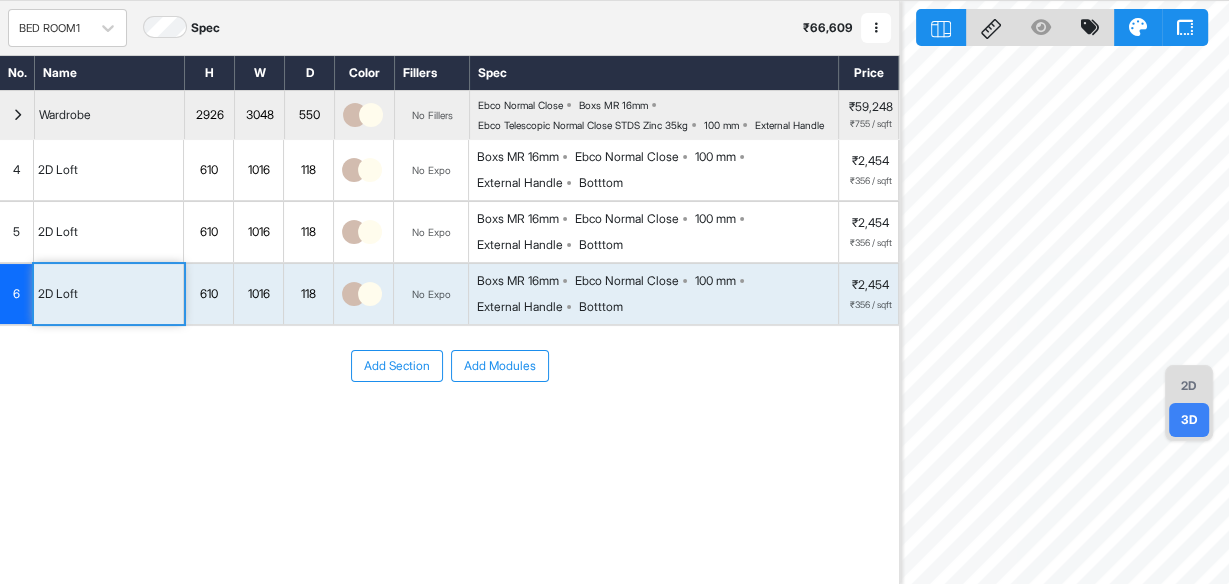click on "2D Loft" at bounding box center (109, 170) 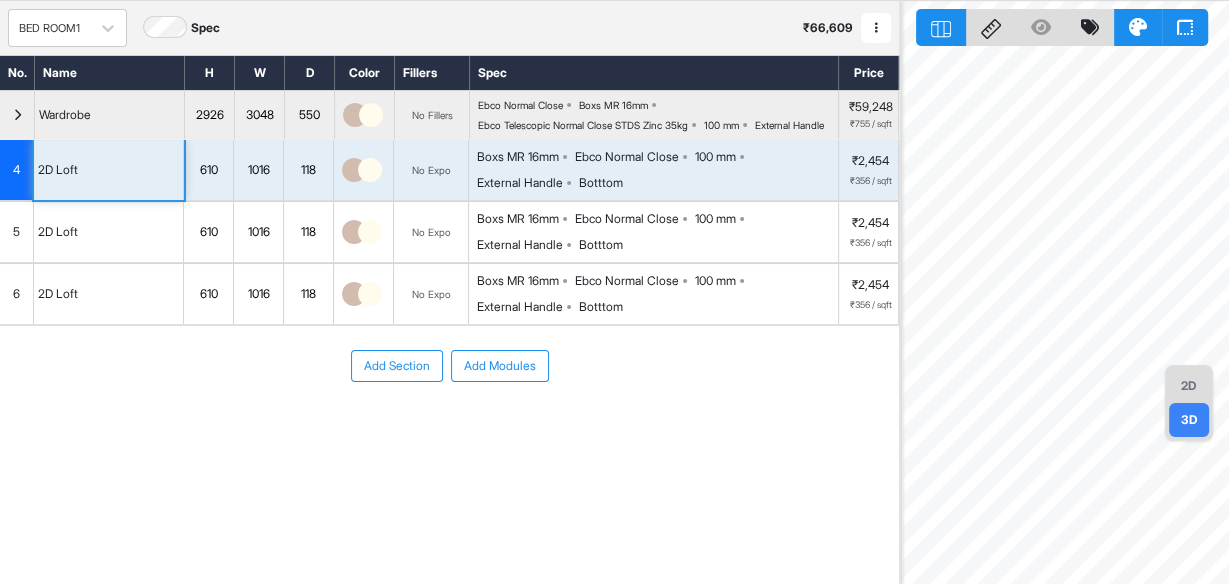 click at bounding box center (17, 115) 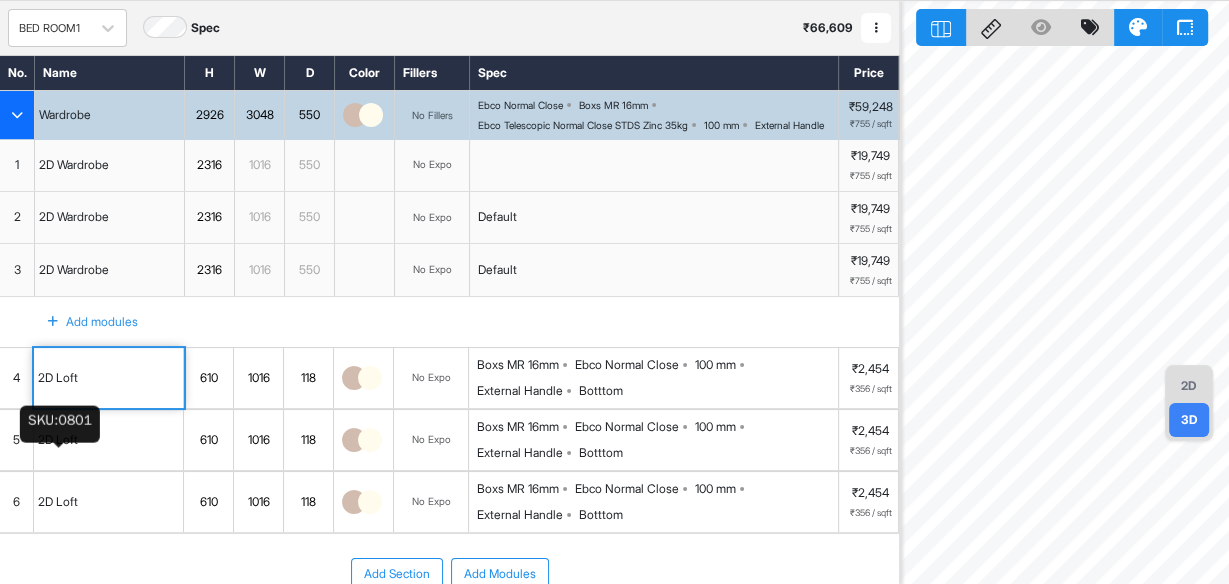click on "2D Loft" at bounding box center (58, 440) 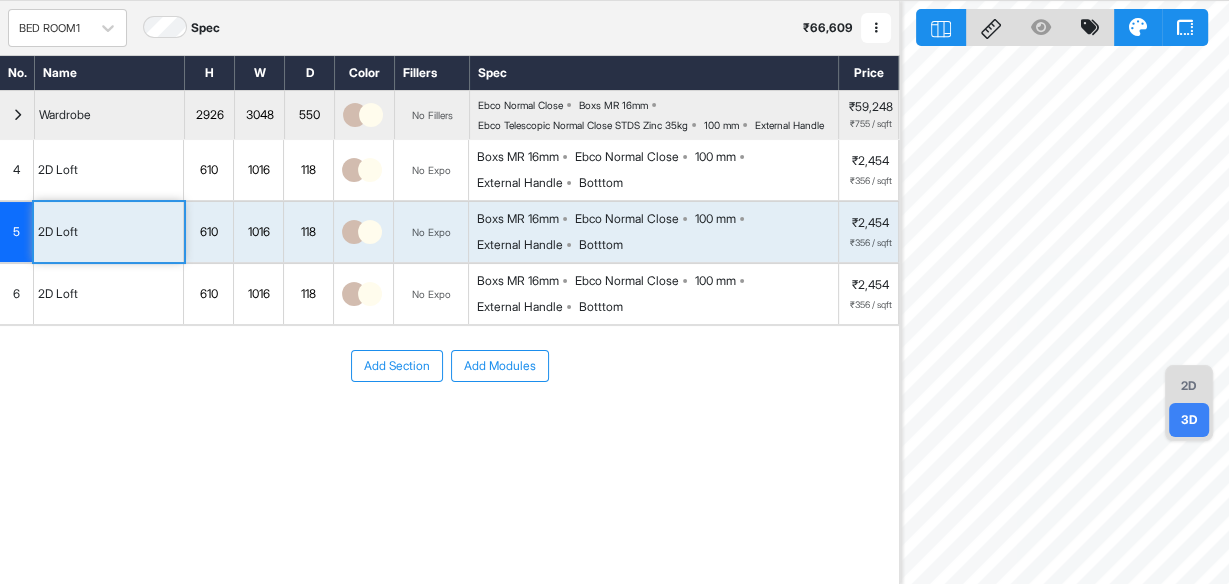 click on "6" at bounding box center [17, 294] 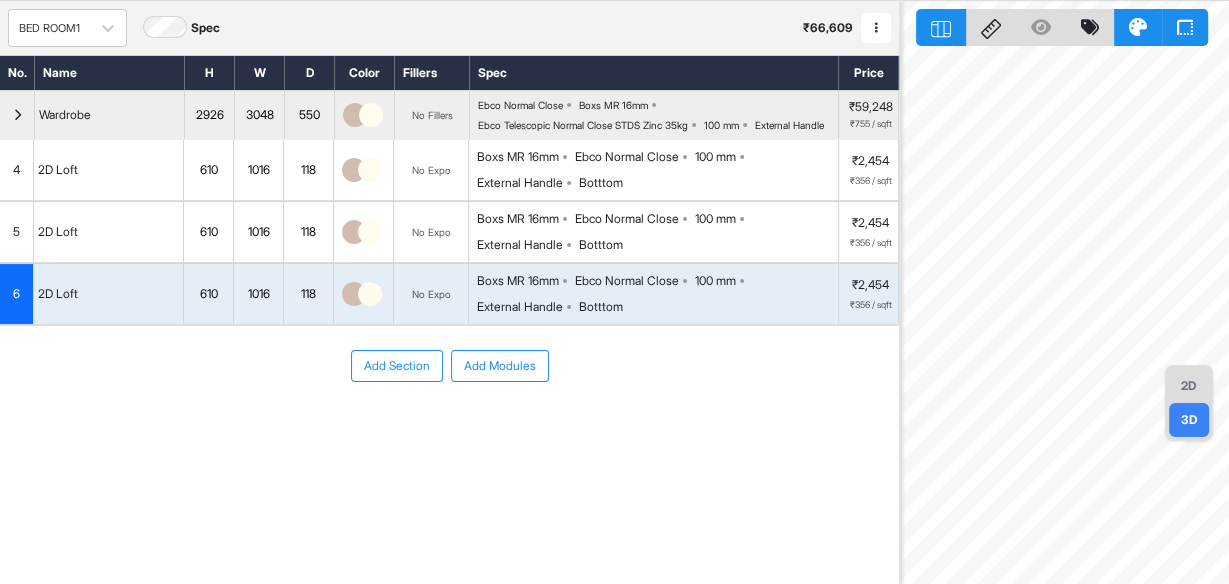 click on "5" at bounding box center [17, 232] 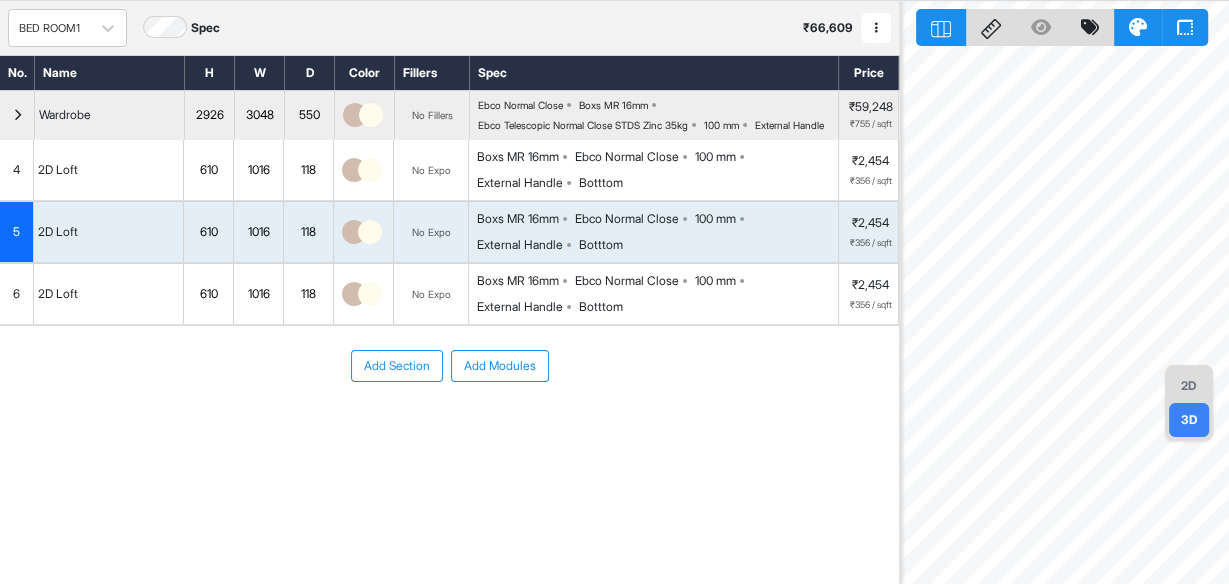 click on "4" at bounding box center [17, 170] 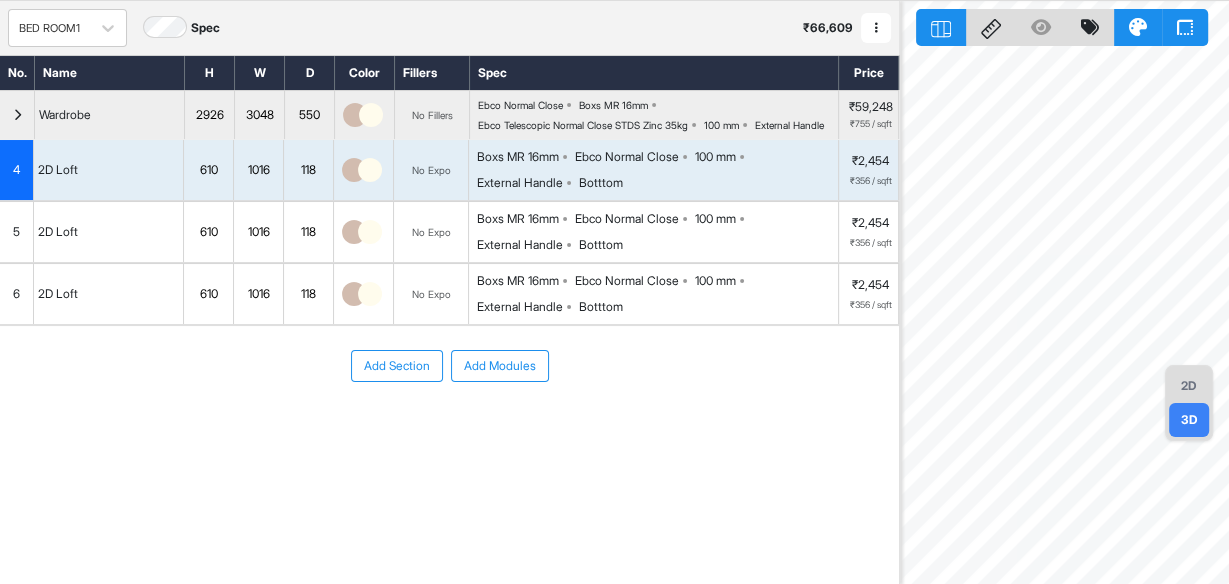 click on "2D" at bounding box center (1189, 386) 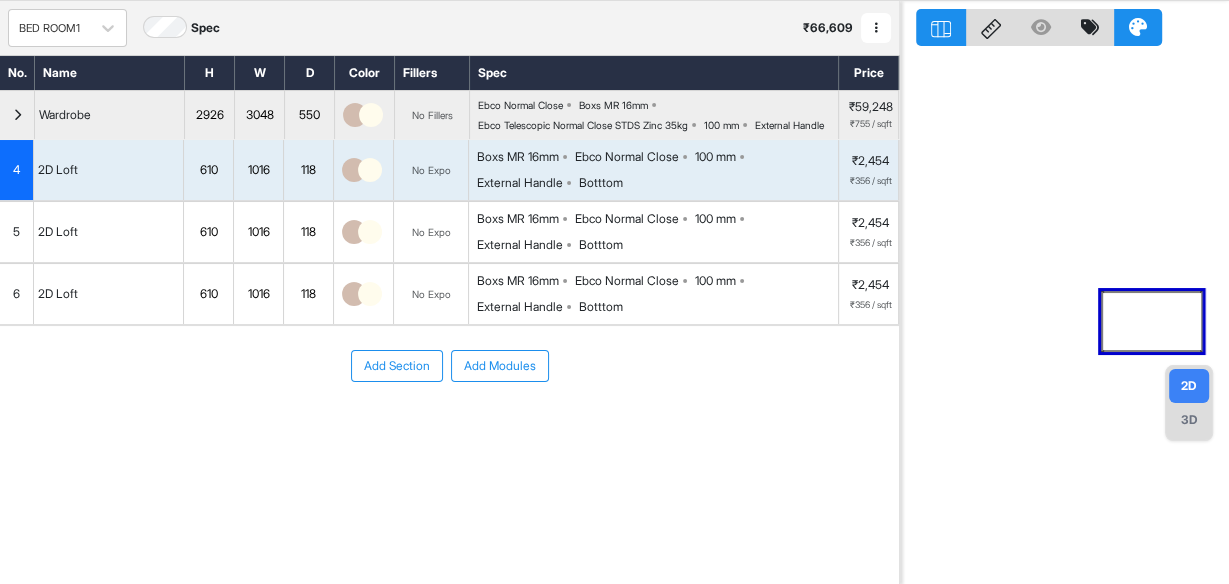 click at bounding box center (941, 27) 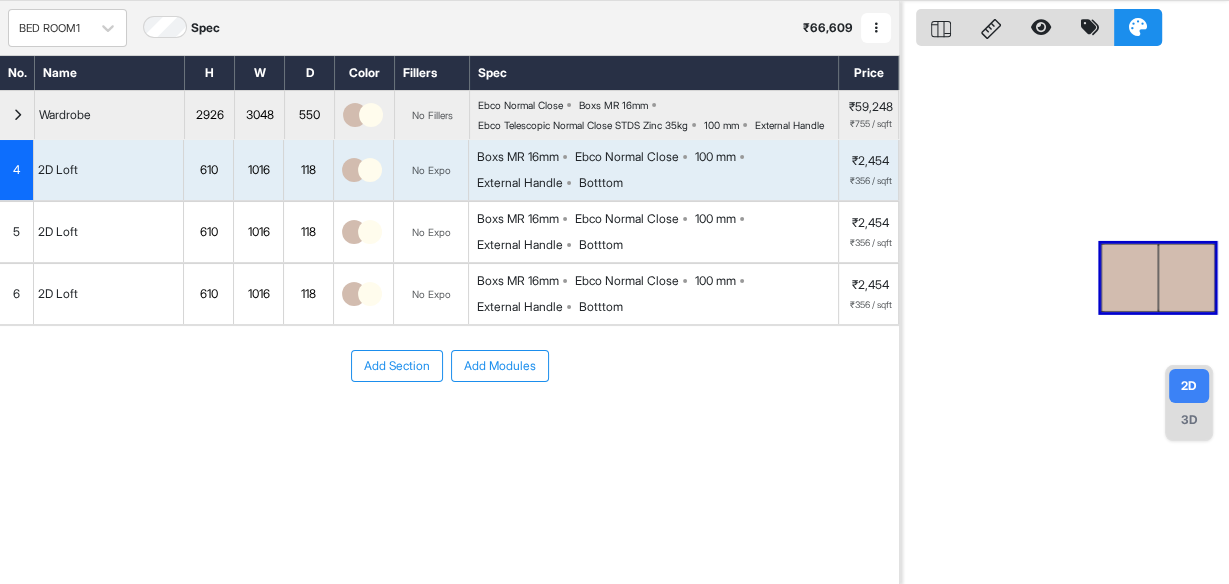 click on "5" at bounding box center (17, 232) 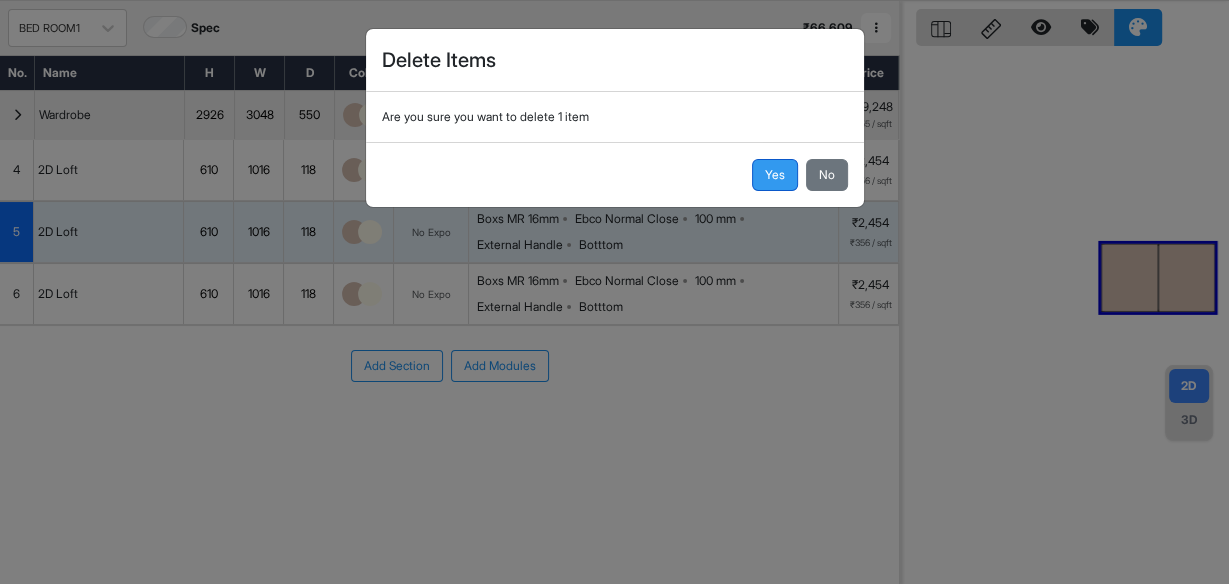 click on "Yes" at bounding box center (775, 175) 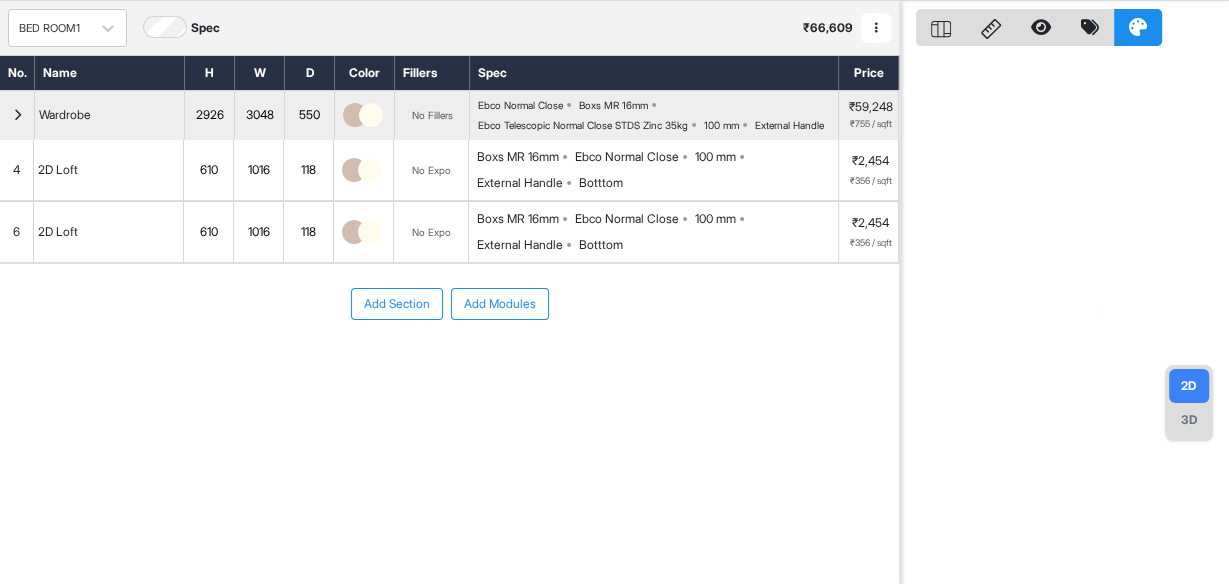 click on "6" at bounding box center (17, 232) 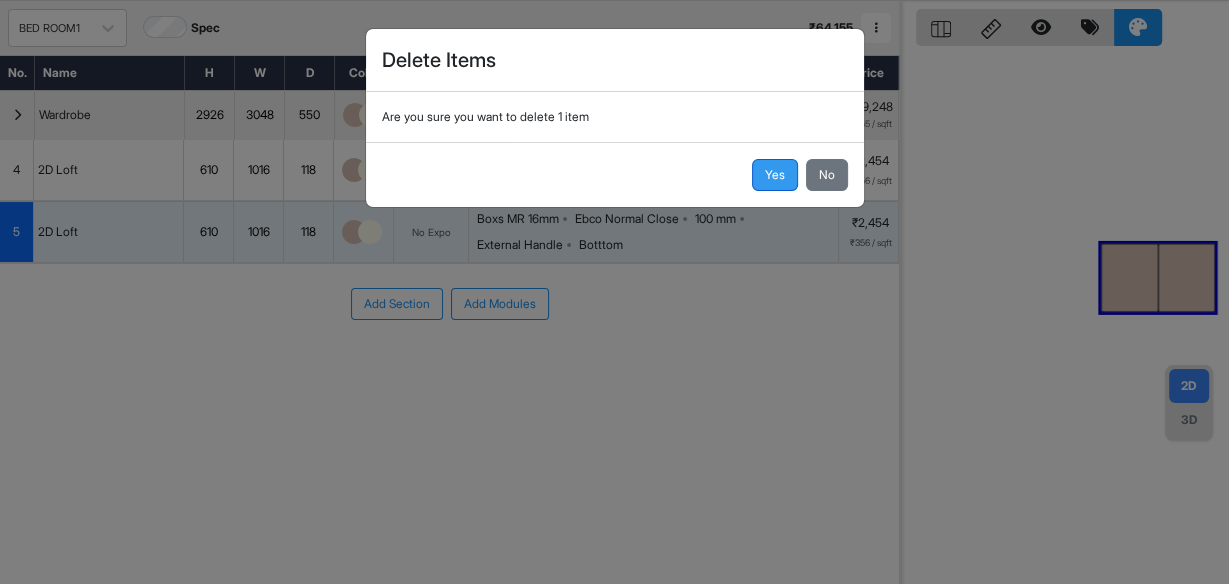 click on "Yes" at bounding box center (775, 175) 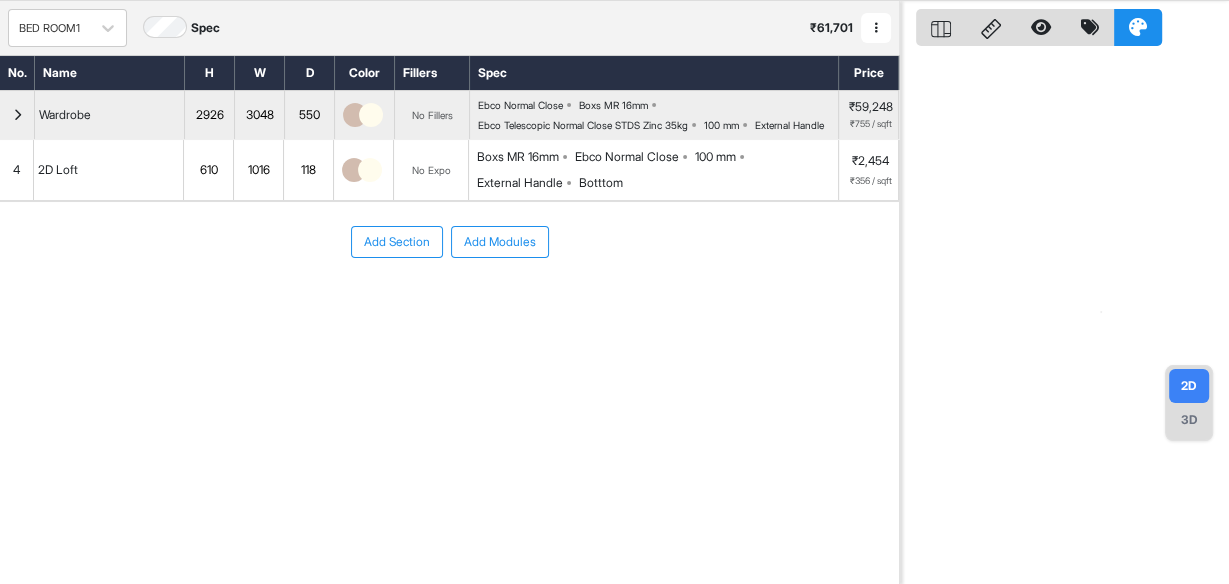click on "4" at bounding box center (17, 170) 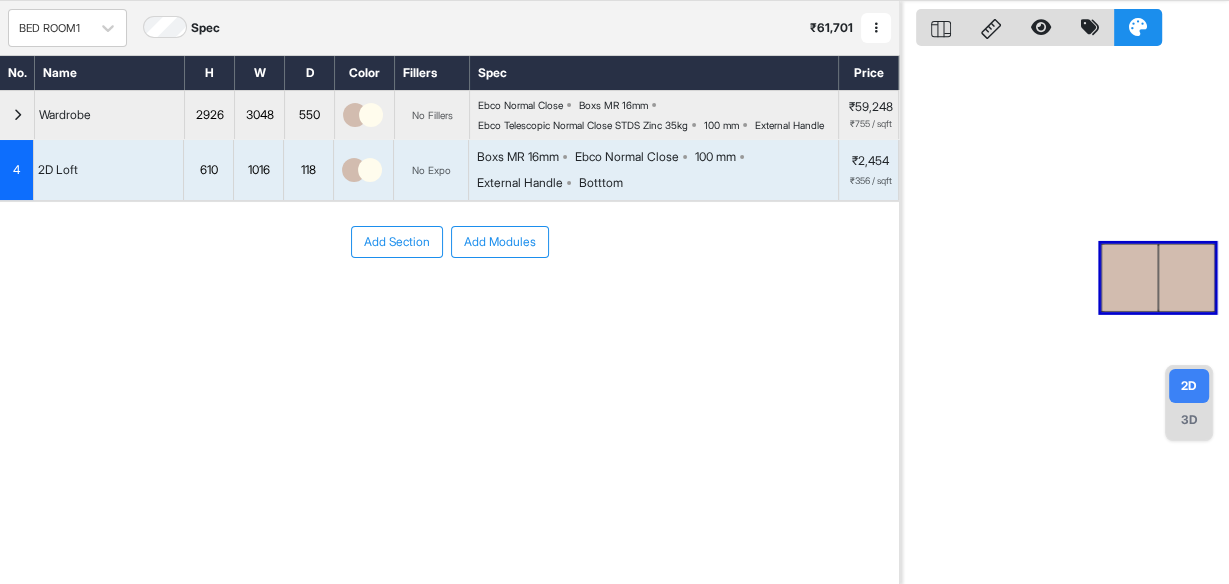 drag, startPoint x: 119, startPoint y: 304, endPoint x: 142, endPoint y: 276, distance: 36.23534 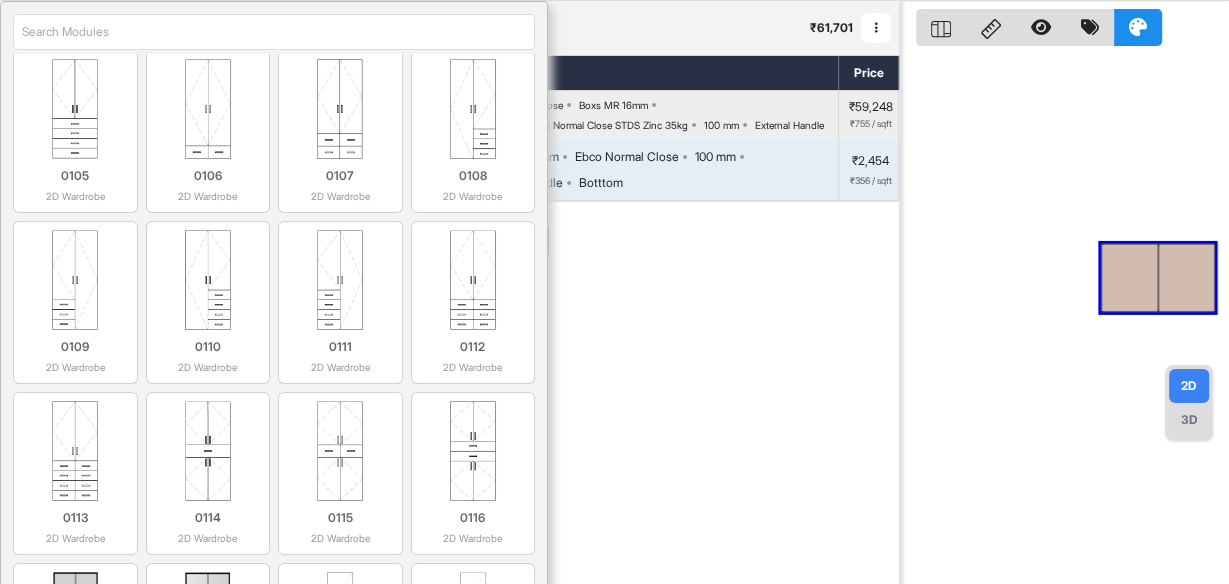 scroll, scrollTop: 0, scrollLeft: 0, axis: both 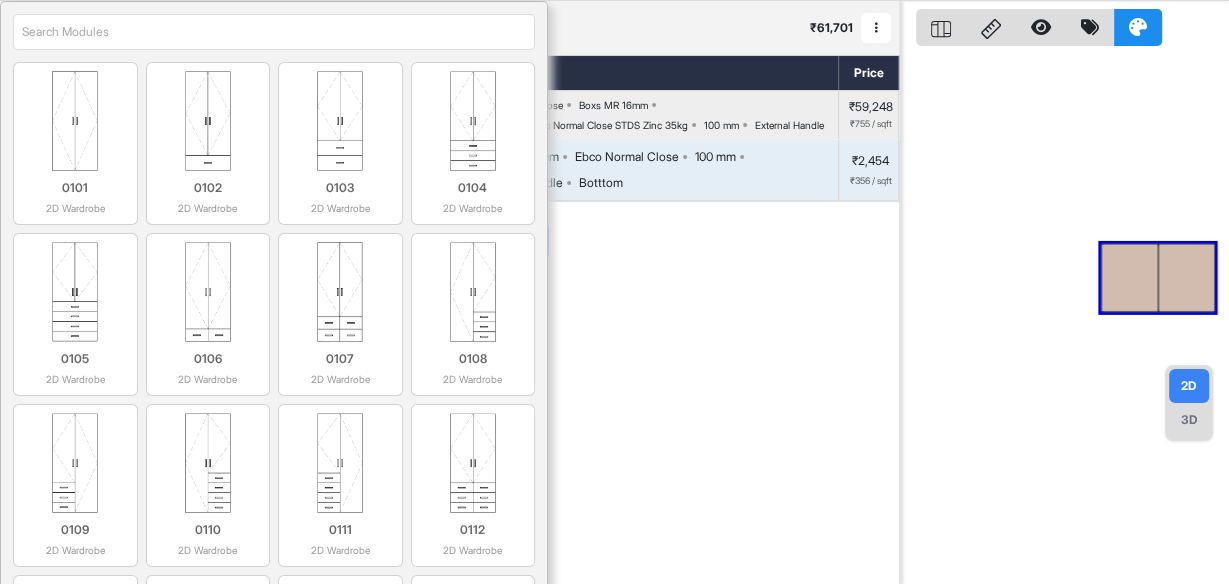 click at bounding box center (274, 32) 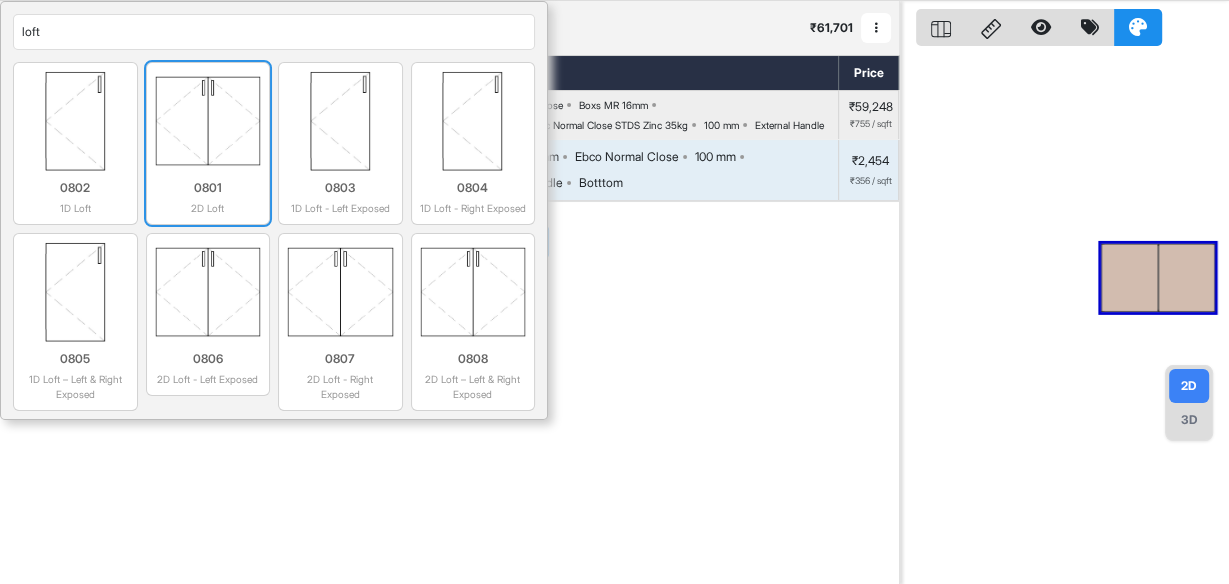type on "loft" 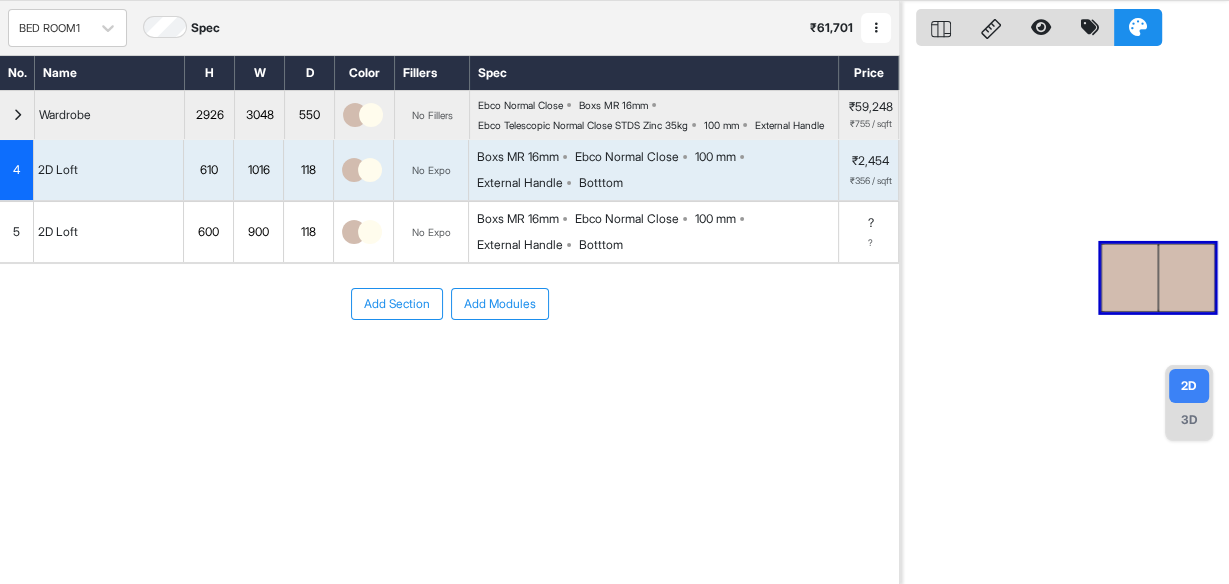 click on "Add Modules" at bounding box center [500, 304] 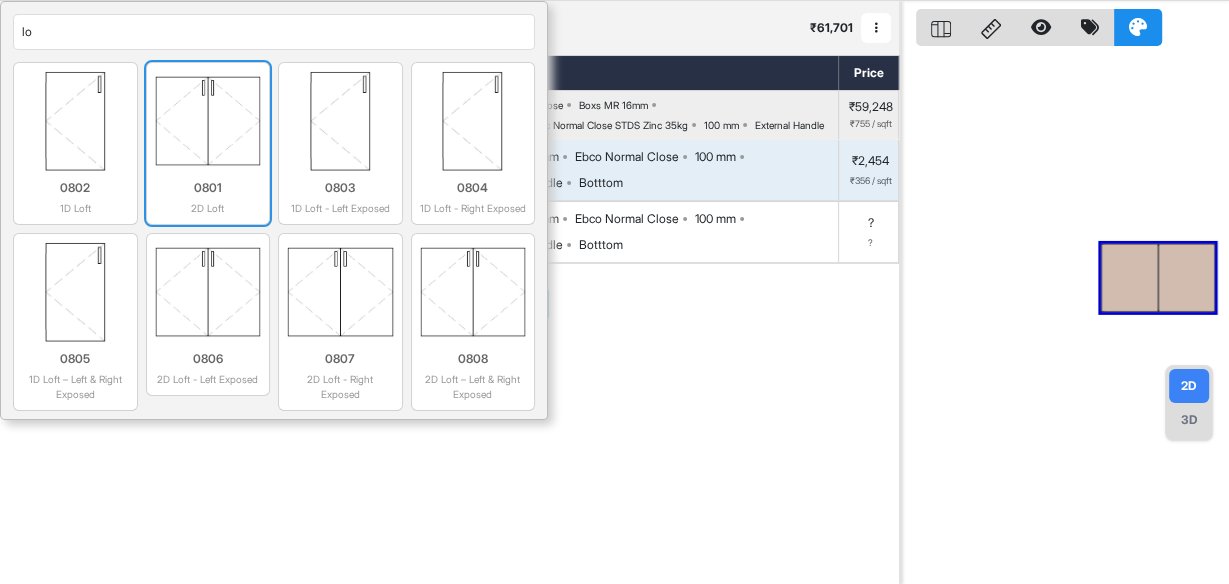 type on "lo" 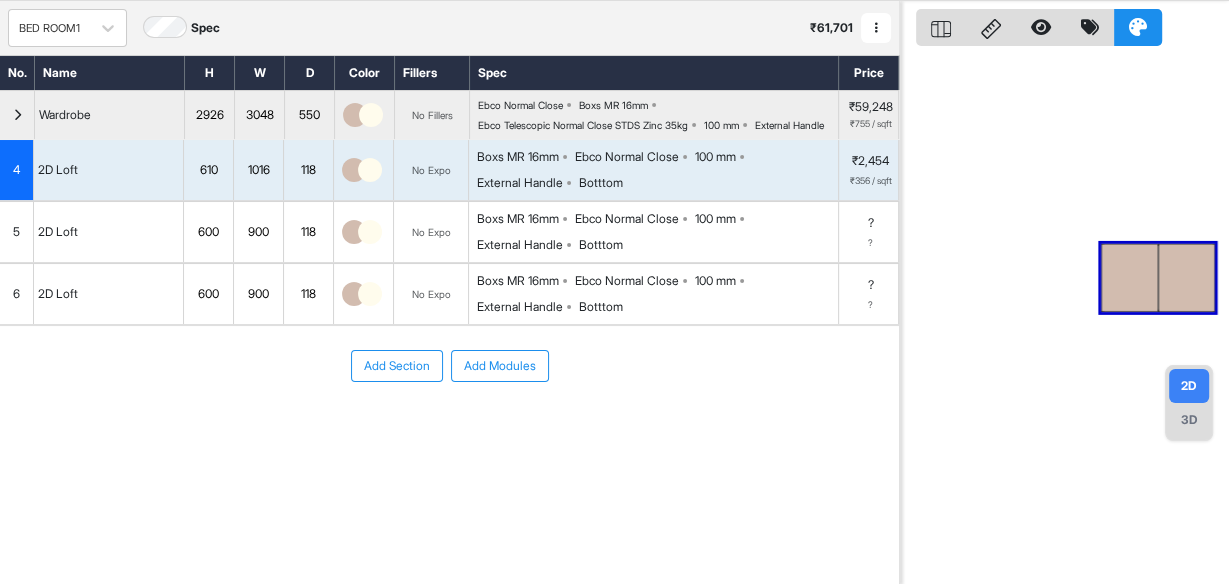 click on "3D" at bounding box center [1189, 420] 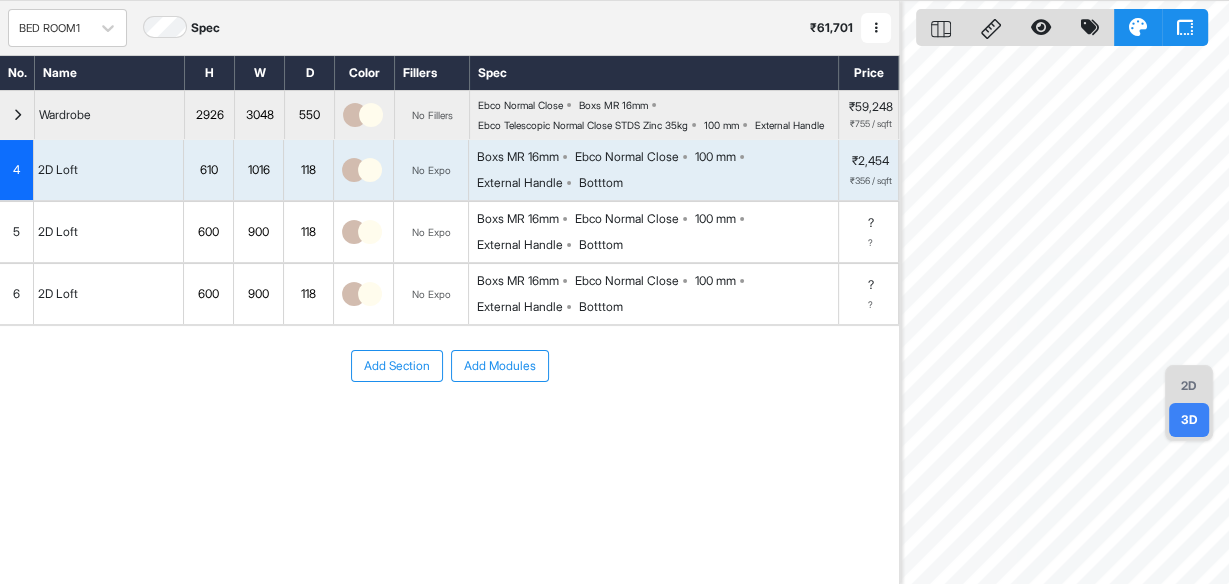 click on "5" at bounding box center (17, 232) 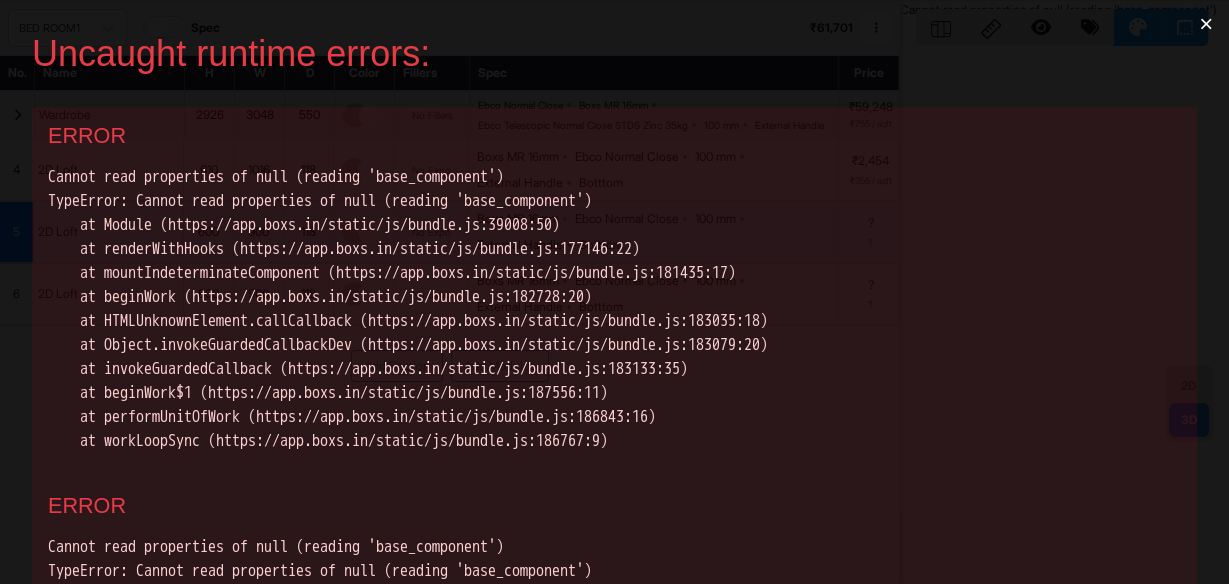 scroll, scrollTop: 0, scrollLeft: 0, axis: both 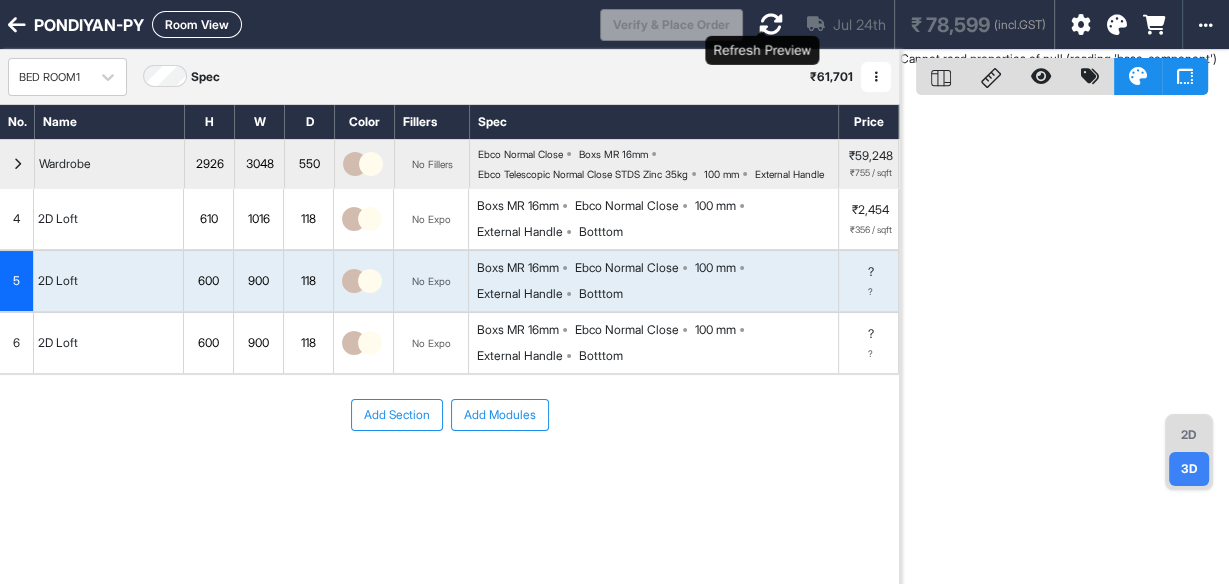 click at bounding box center [771, 24] 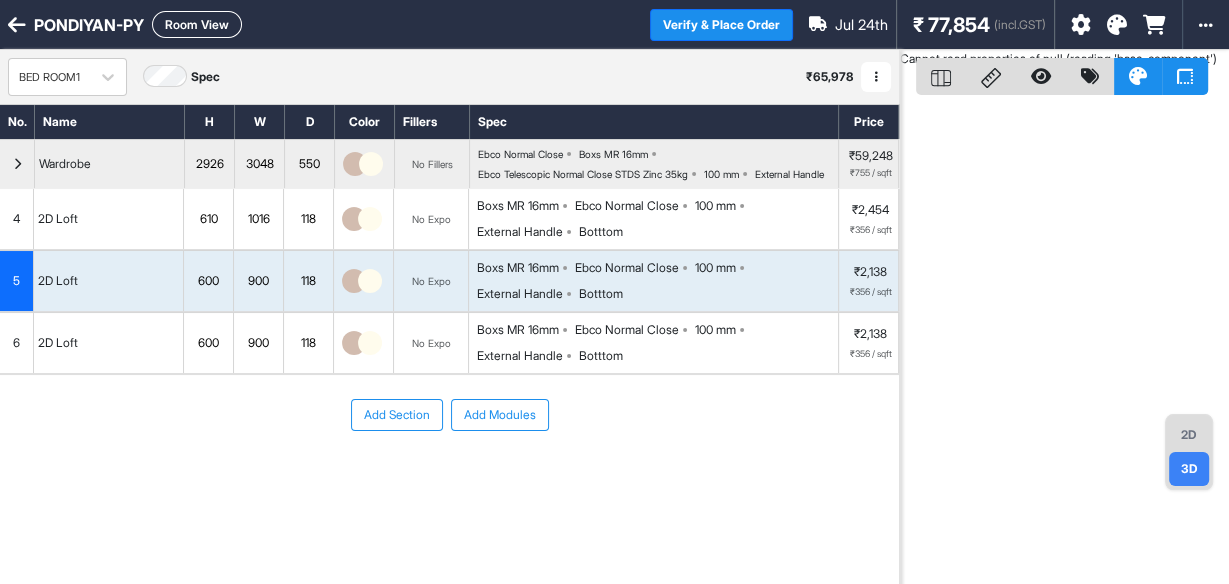 click on "Room View" at bounding box center [197, 24] 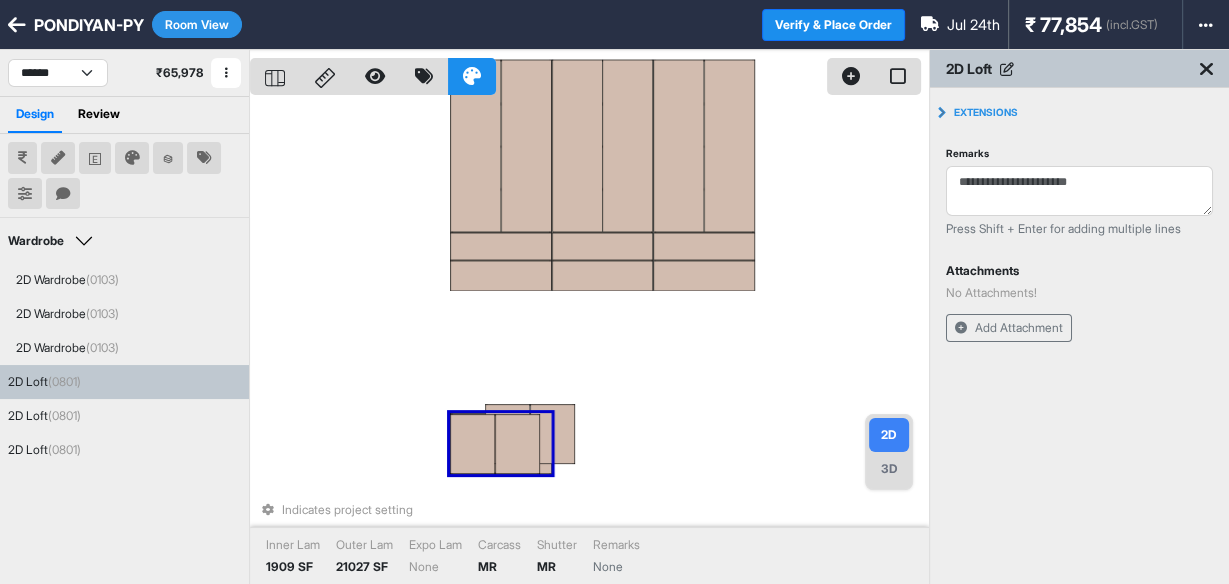 drag, startPoint x: 549, startPoint y: 452, endPoint x: 654, endPoint y: 459, distance: 105.23308 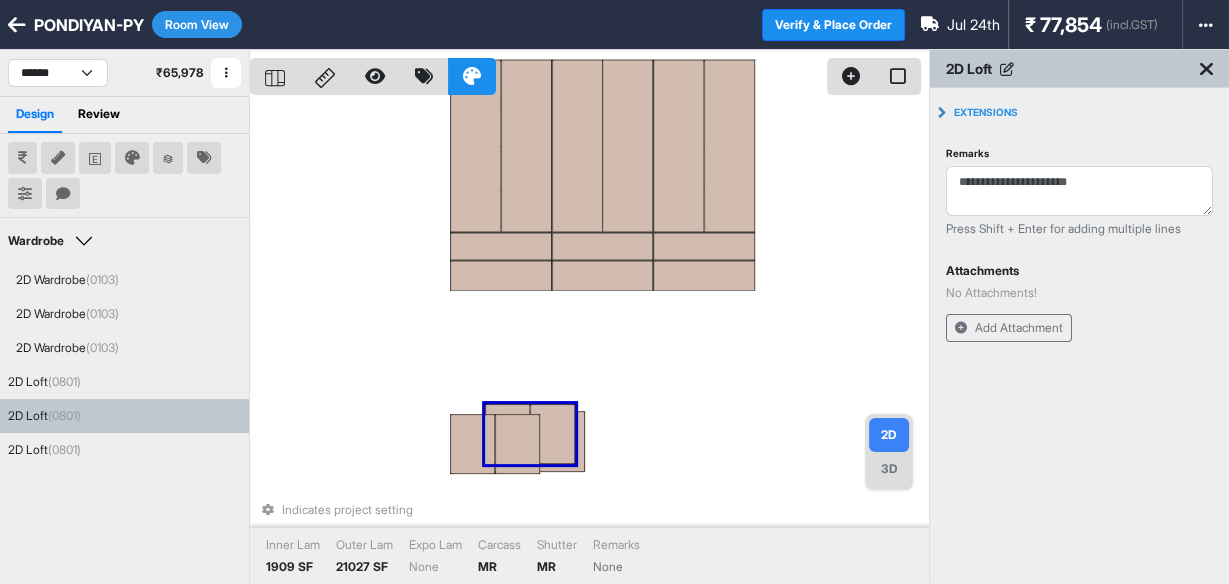 drag, startPoint x: 552, startPoint y: 443, endPoint x: 669, endPoint y: 457, distance: 117.83463 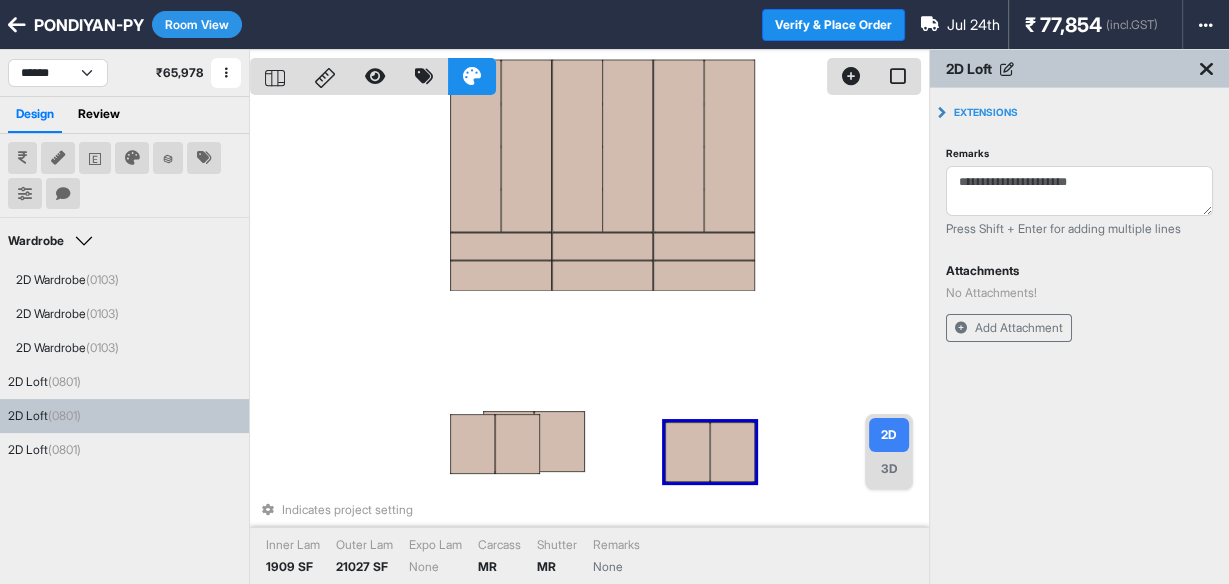 drag, startPoint x: 554, startPoint y: 409, endPoint x: 689, endPoint y: 384, distance: 137.2953 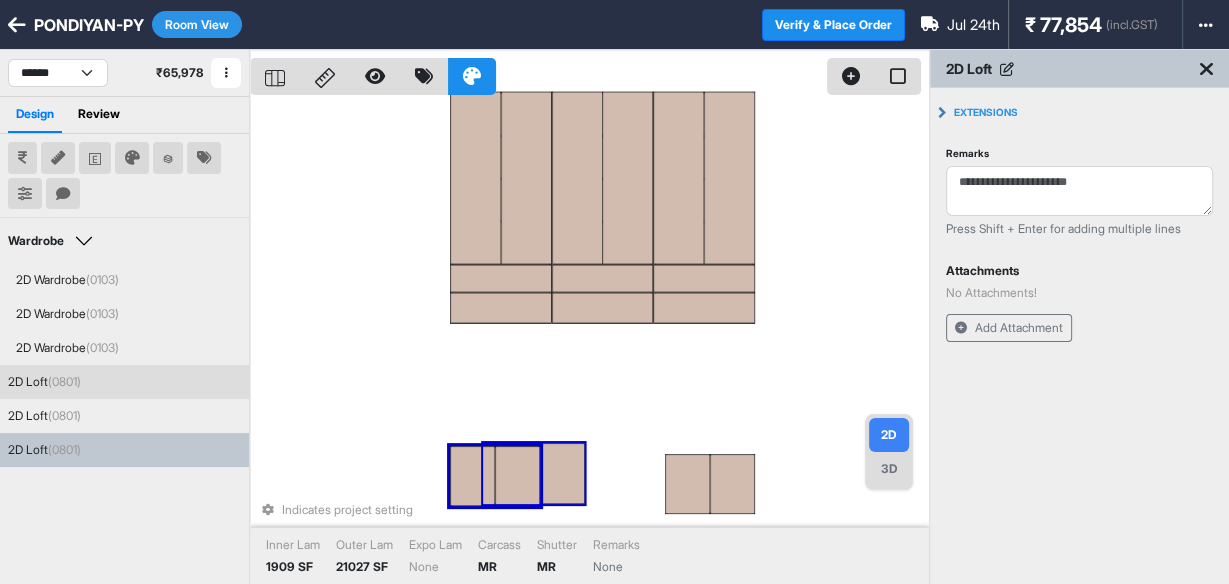drag, startPoint x: 489, startPoint y: 457, endPoint x: 499, endPoint y: 329, distance: 128.39003 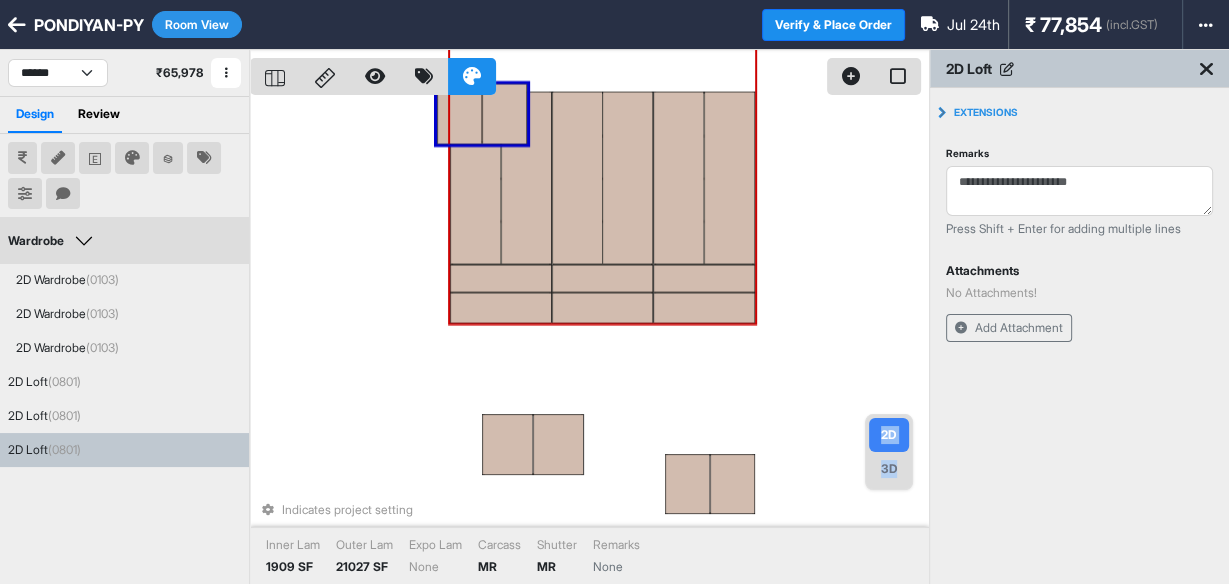 drag, startPoint x: 516, startPoint y: 408, endPoint x: 580, endPoint y: 67, distance: 346.9539 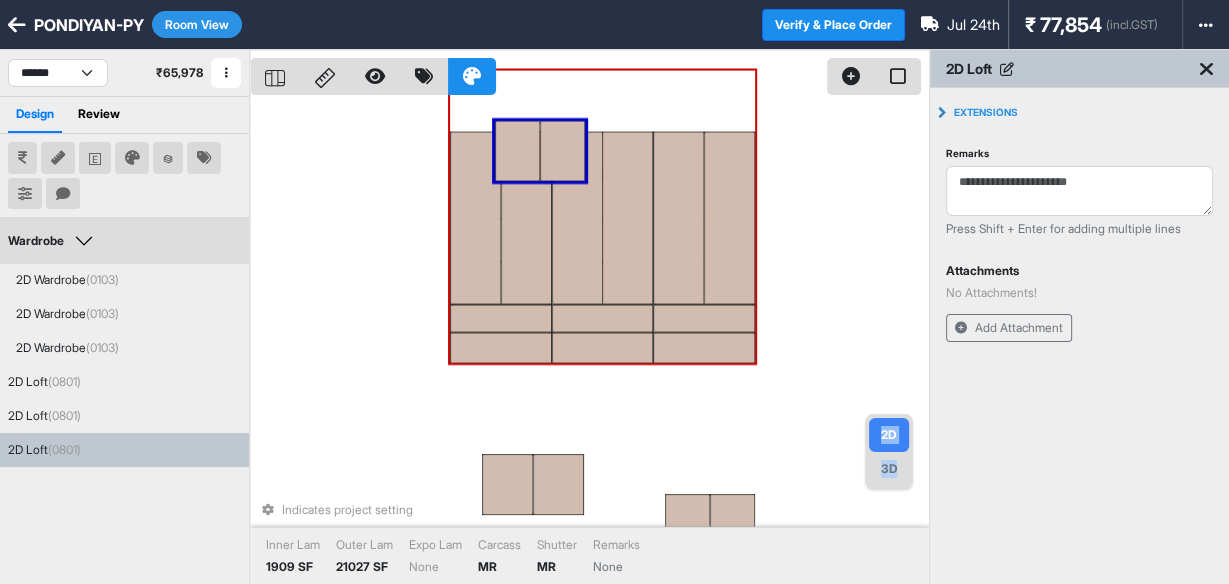 click at bounding box center [589, 72] 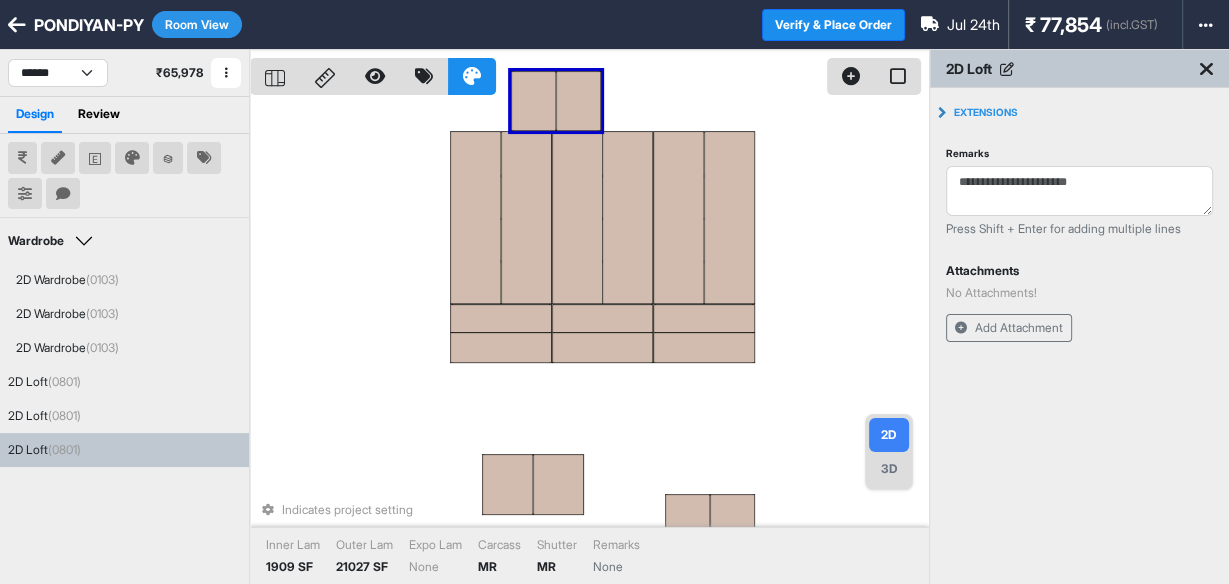 drag, startPoint x: 541, startPoint y: 147, endPoint x: 557, endPoint y: 96, distance: 53.450912 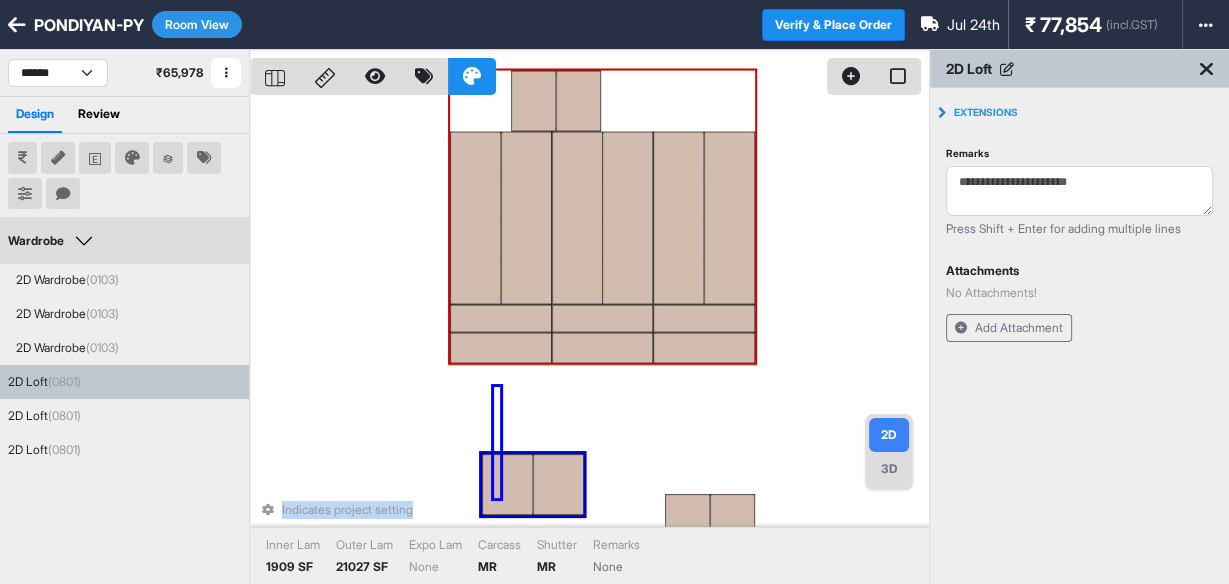 drag, startPoint x: 494, startPoint y: 498, endPoint x: 503, endPoint y: 453, distance: 45.891174 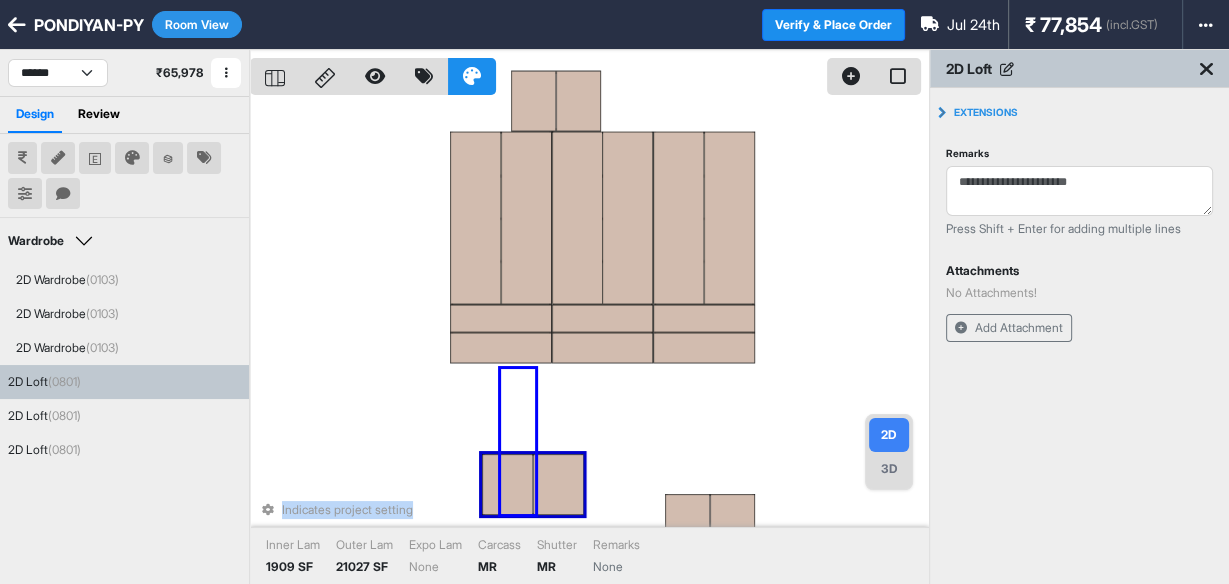 drag, startPoint x: 535, startPoint y: 514, endPoint x: 492, endPoint y: 469, distance: 62.241467 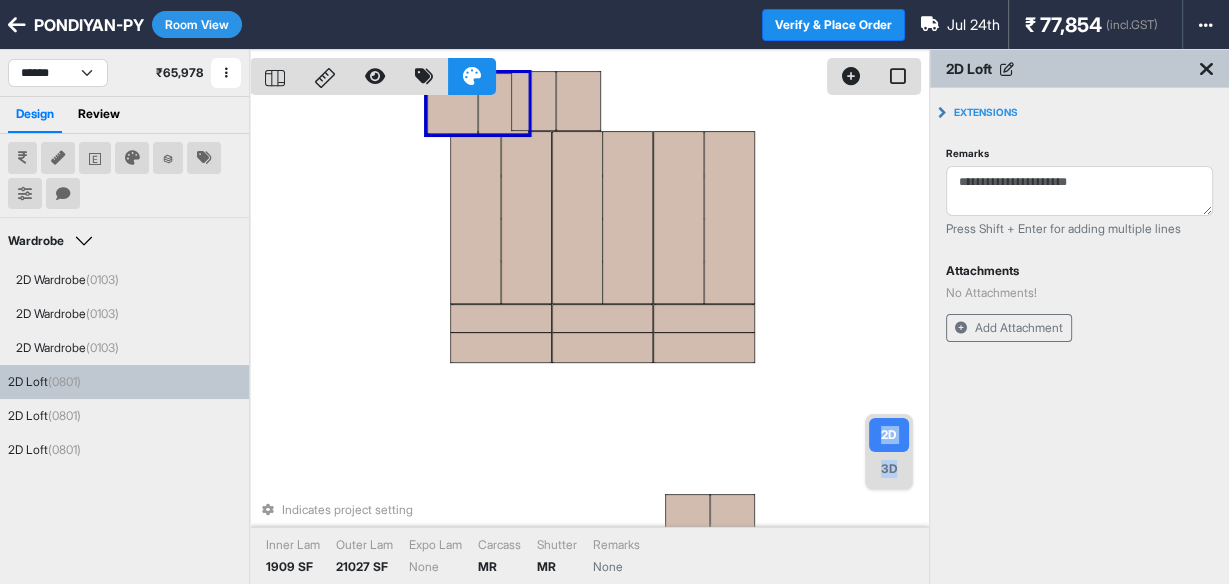 drag, startPoint x: 522, startPoint y: 478, endPoint x: 420, endPoint y: 76, distance: 414.73846 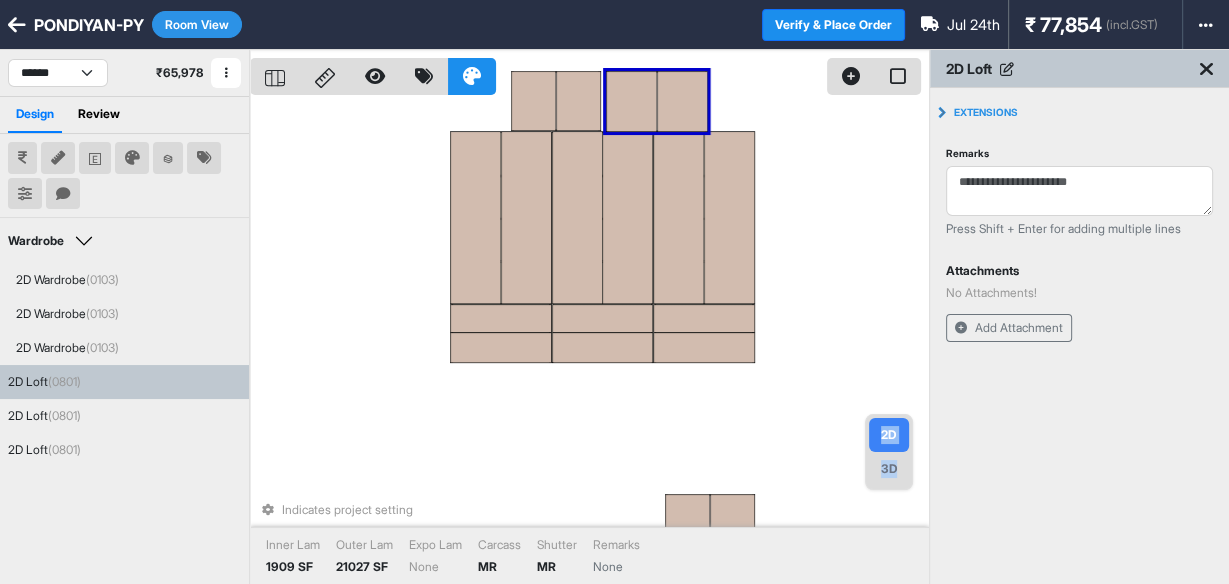 click at bounding box center (589, 72) 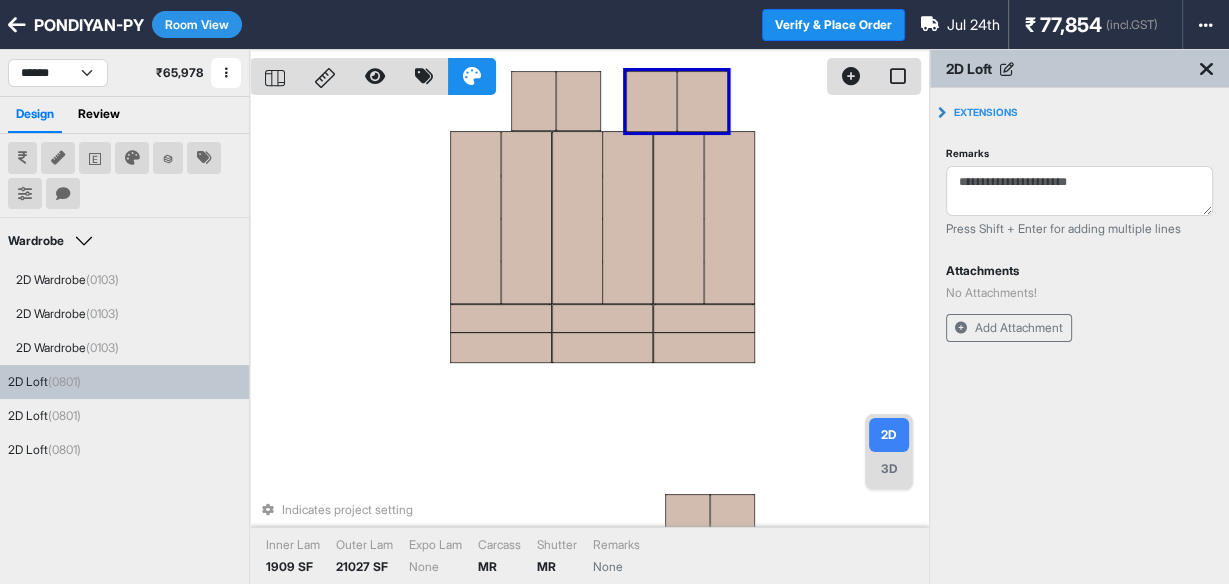 click at bounding box center (589, 72) 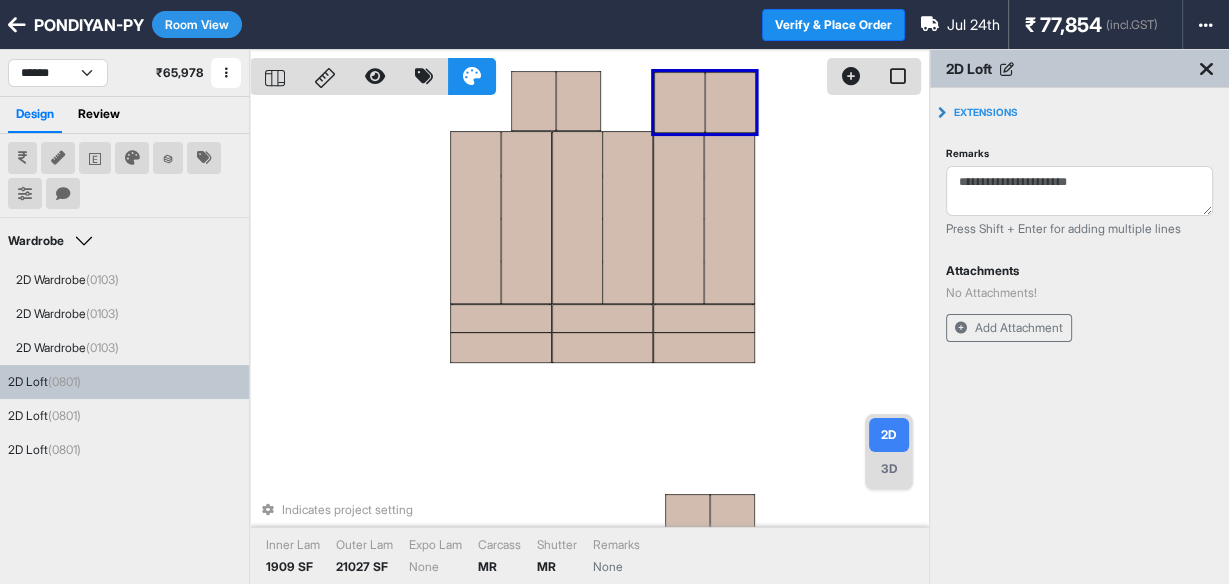 click at bounding box center (589, 72) 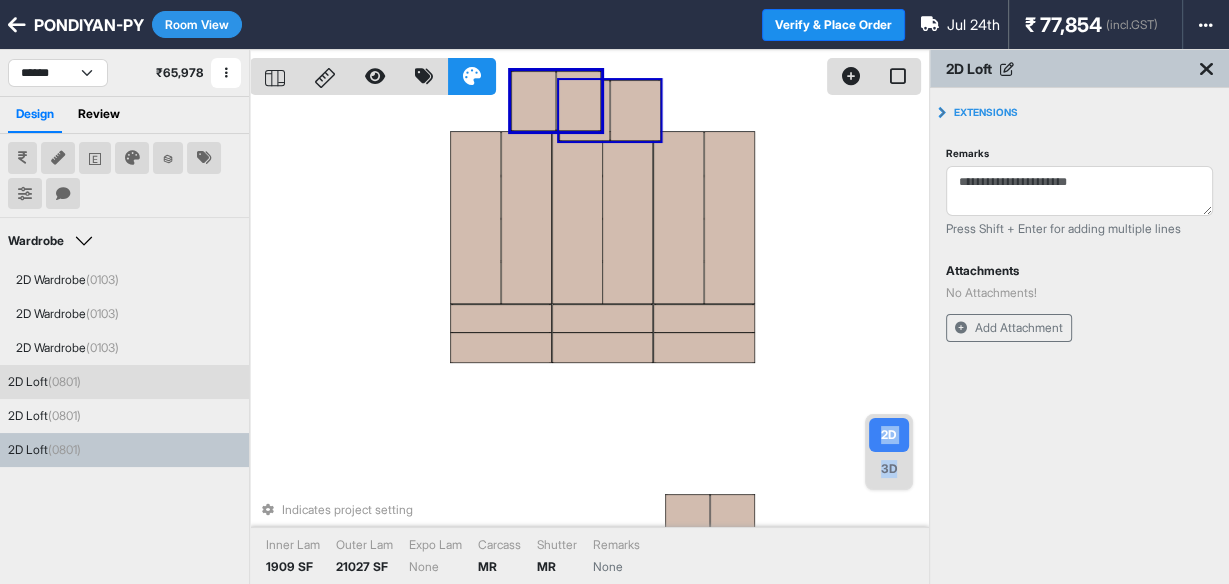 drag, startPoint x: 536, startPoint y: 100, endPoint x: 682, endPoint y: 88, distance: 146.49232 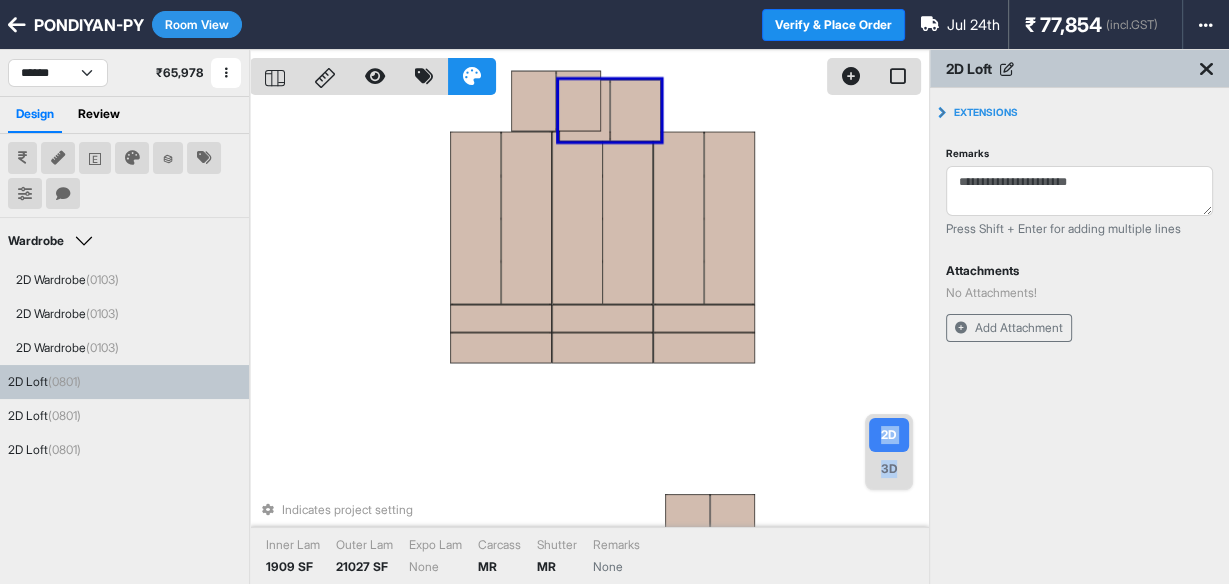 drag, startPoint x: 629, startPoint y: 117, endPoint x: 665, endPoint y: 84, distance: 48.83646 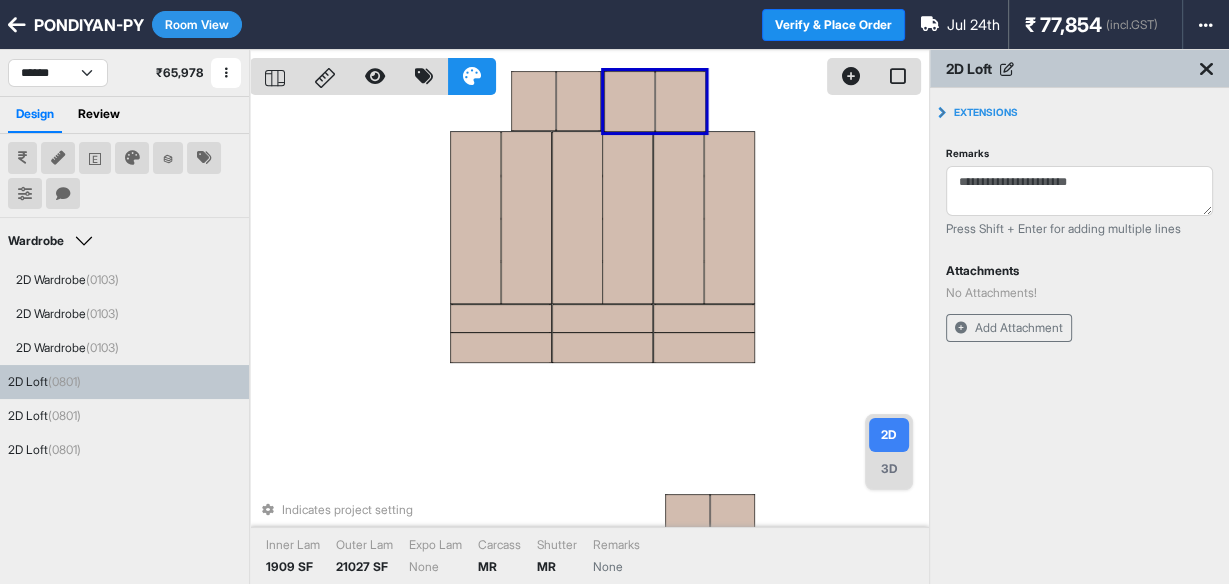 drag, startPoint x: 626, startPoint y: 110, endPoint x: 669, endPoint y: 101, distance: 43.931767 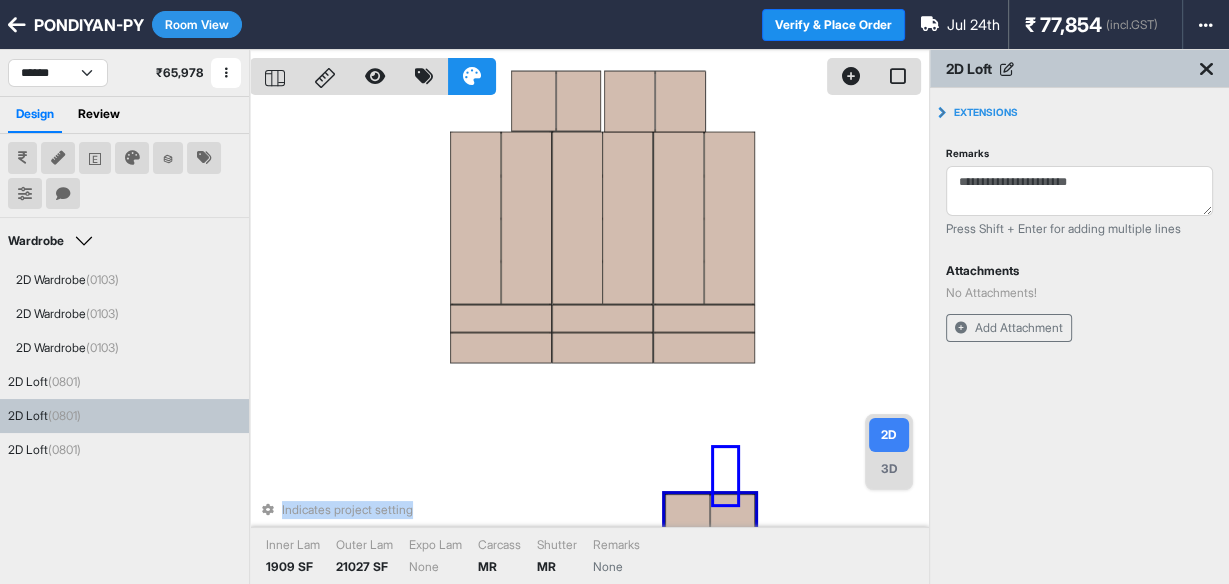 drag, startPoint x: 714, startPoint y: 504, endPoint x: 739, endPoint y: 450, distance: 59.5063 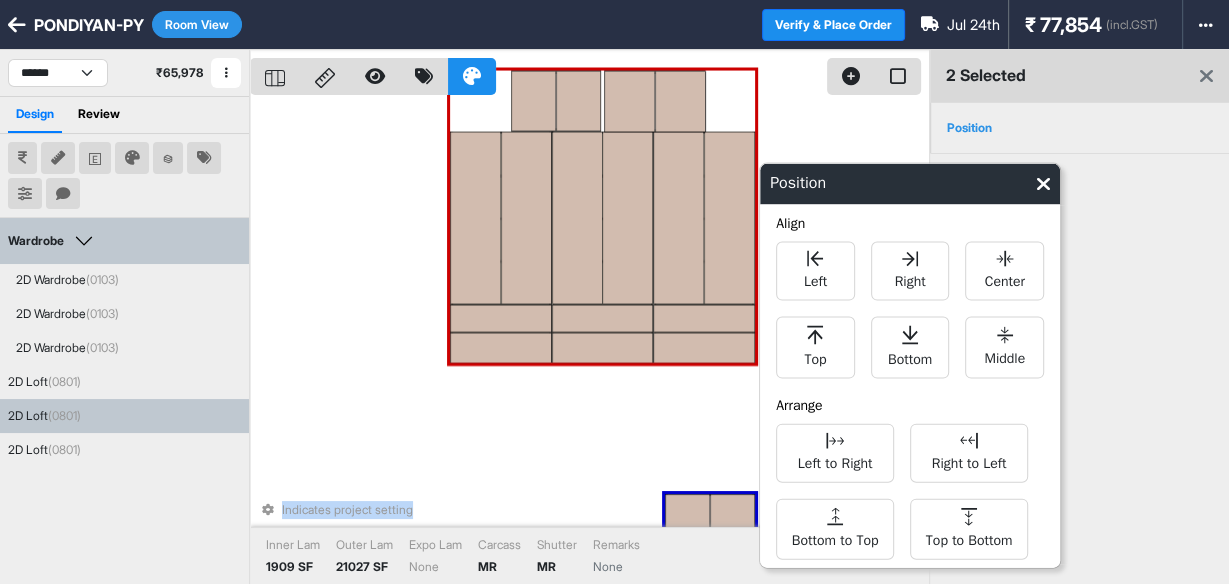 click on "Indicates project setting" at bounding box center [589, 510] 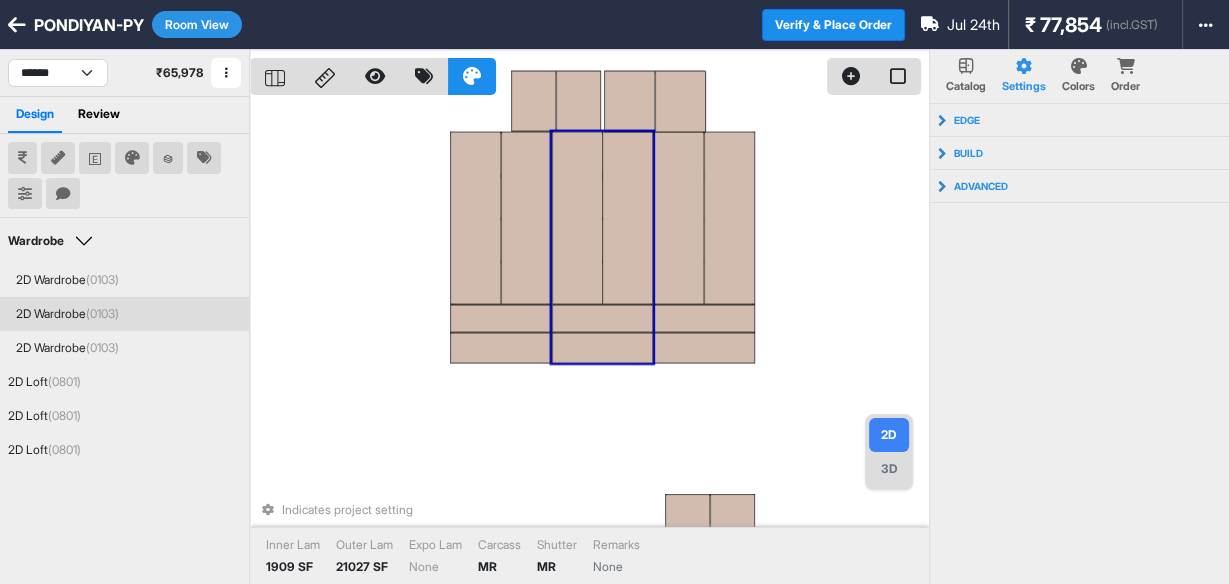 click on "PONDIYAN-PY Room View" at bounding box center [381, 24] 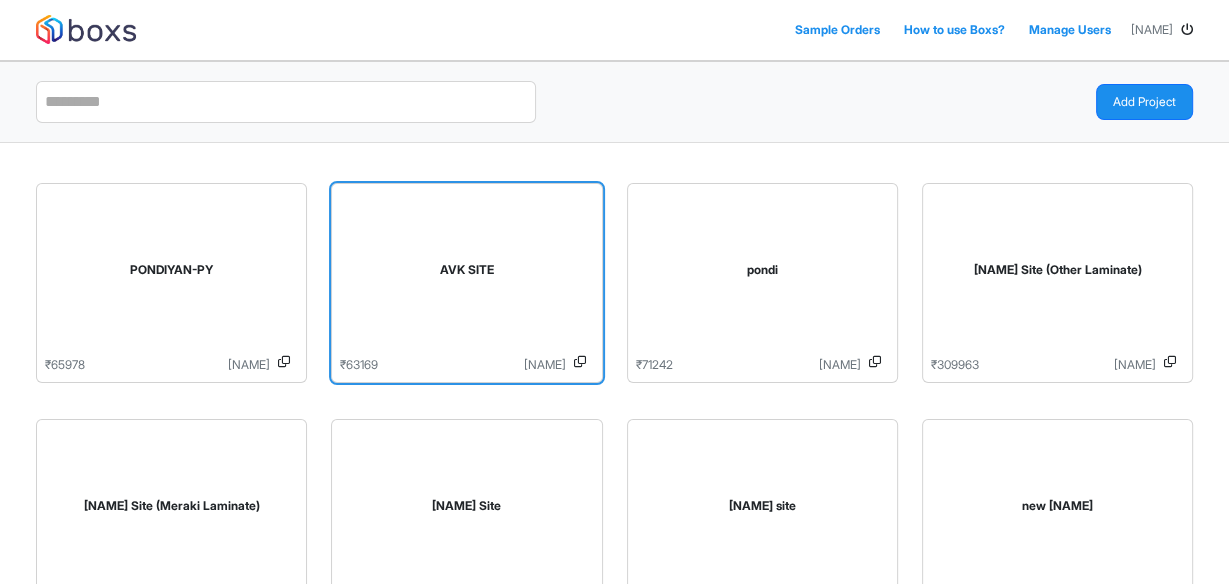 click on "AVK SITE" at bounding box center [466, 274] 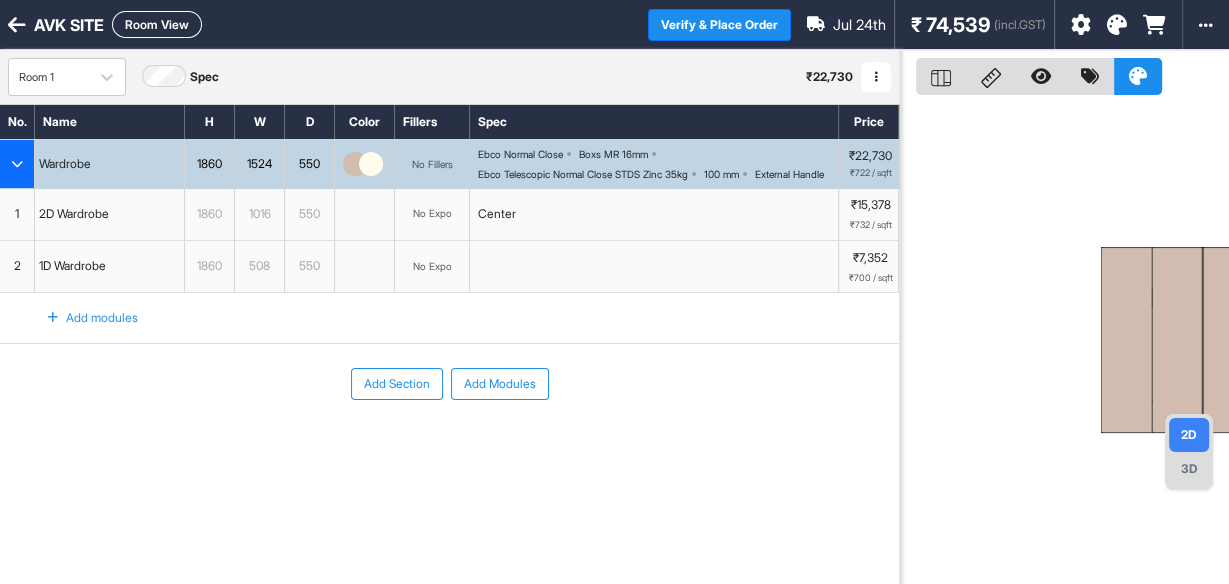 click at bounding box center (17, 25) 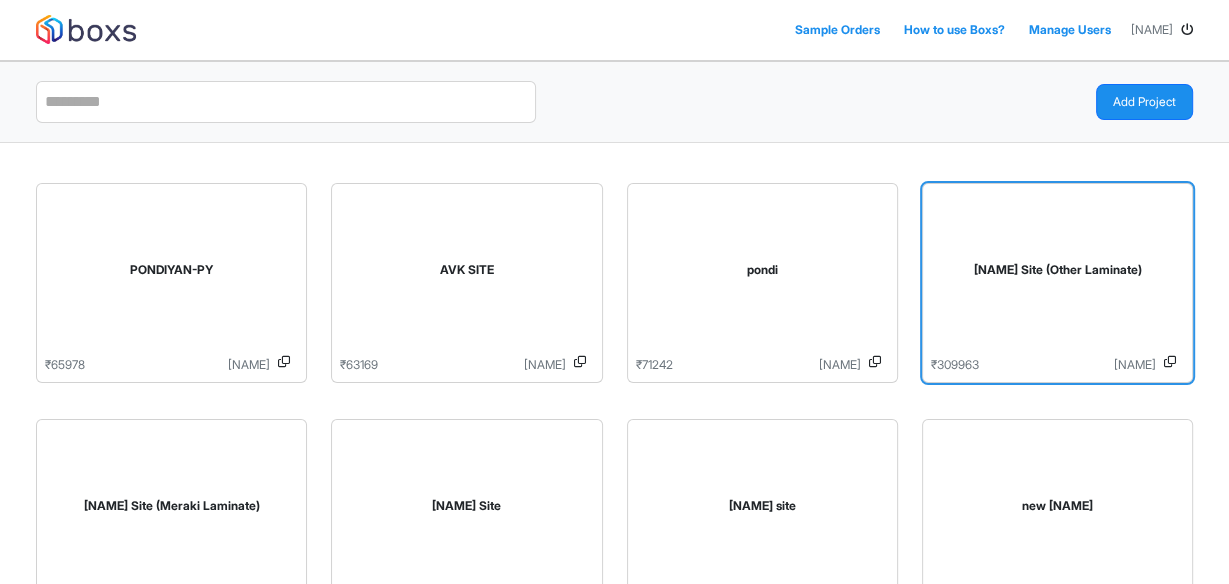 click on "[NAME] Site  (Other Laminate)" at bounding box center (1057, 274) 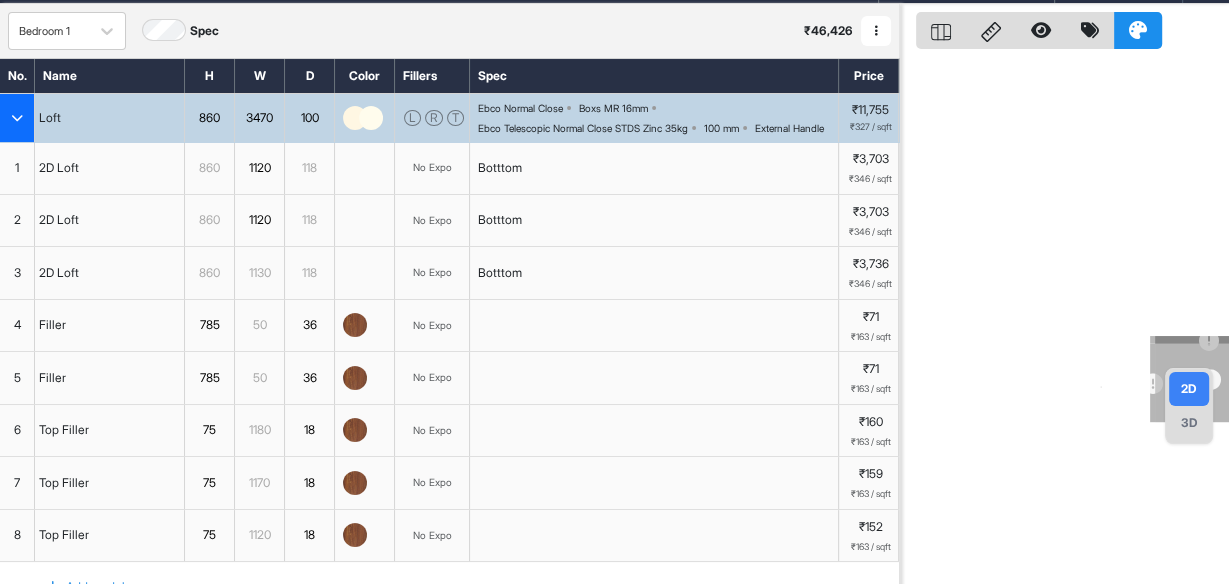 scroll, scrollTop: 0, scrollLeft: 0, axis: both 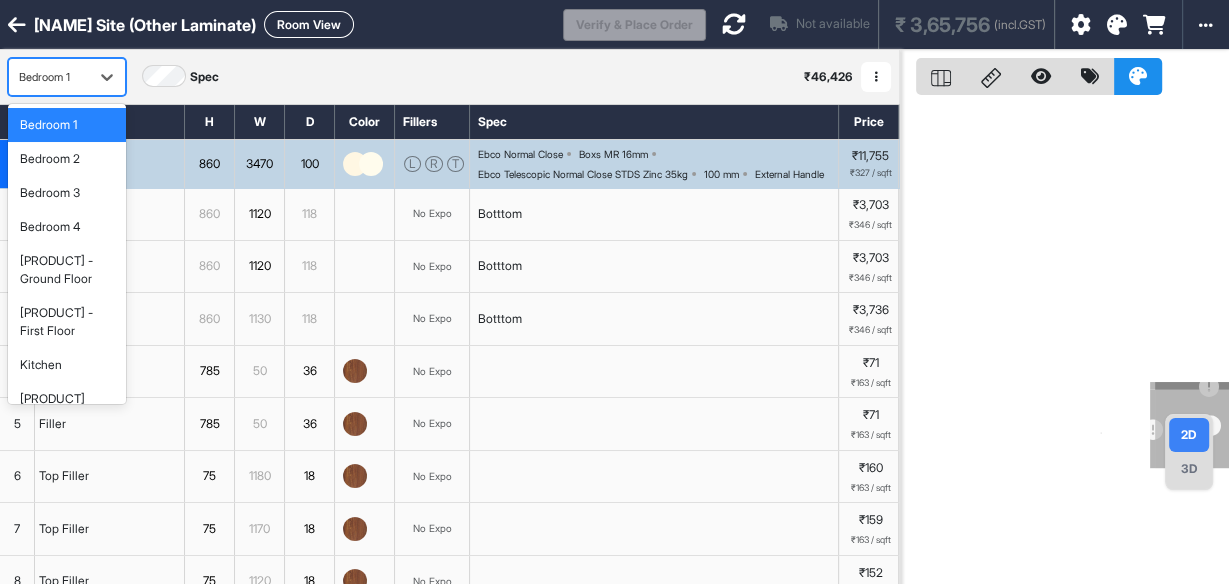 click on "Bedroom 1" at bounding box center [49, 77] 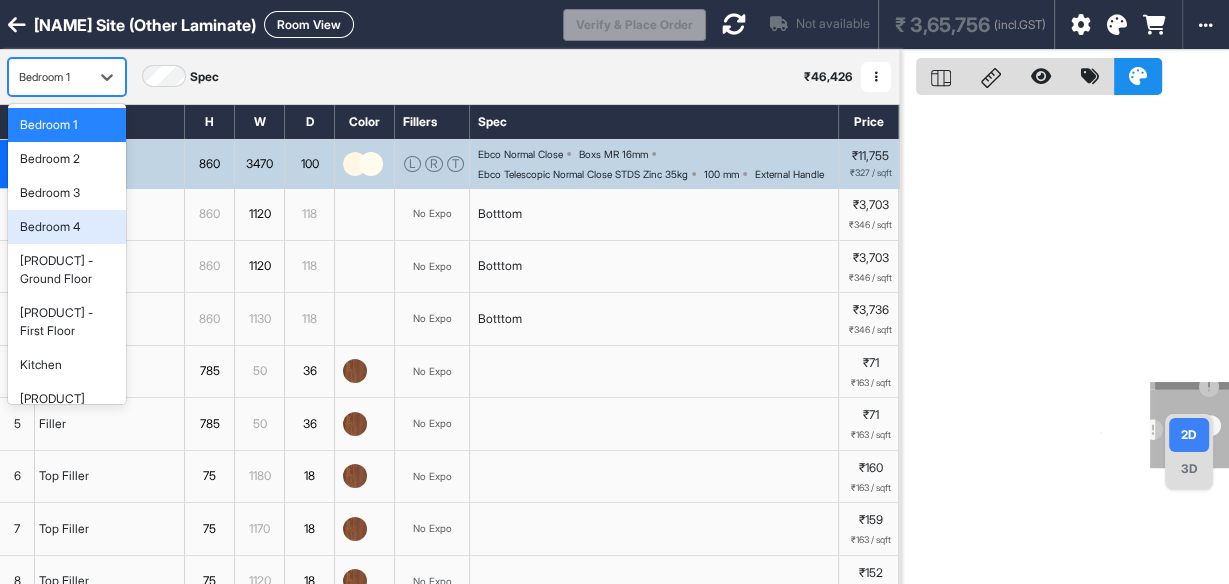 click on "Bedroom 4" at bounding box center [67, 227] 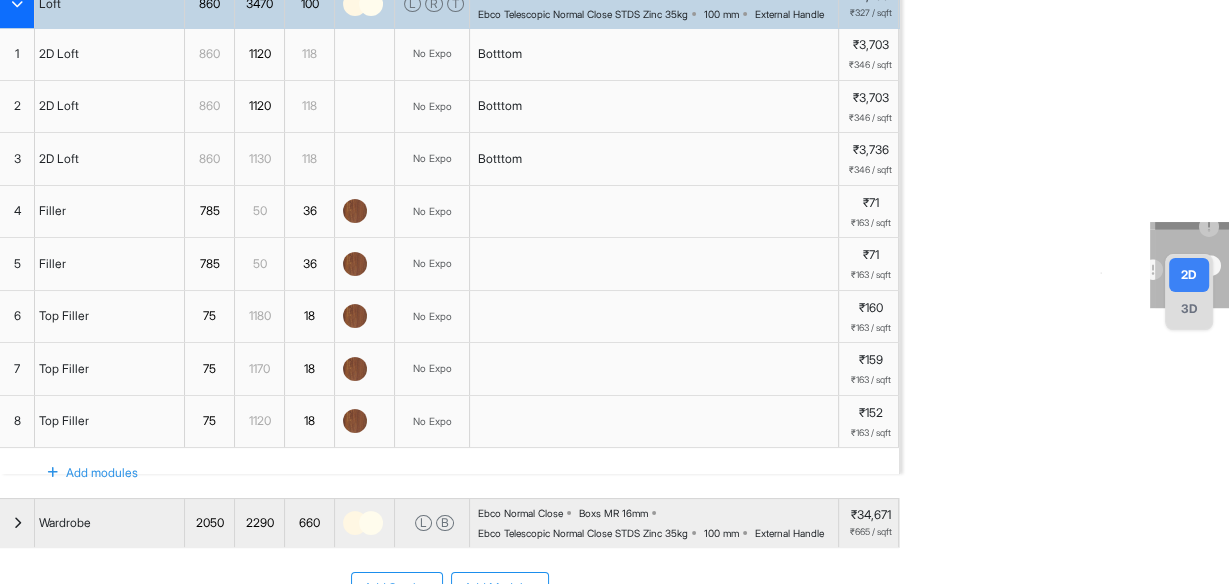 scroll, scrollTop: 49, scrollLeft: 0, axis: vertical 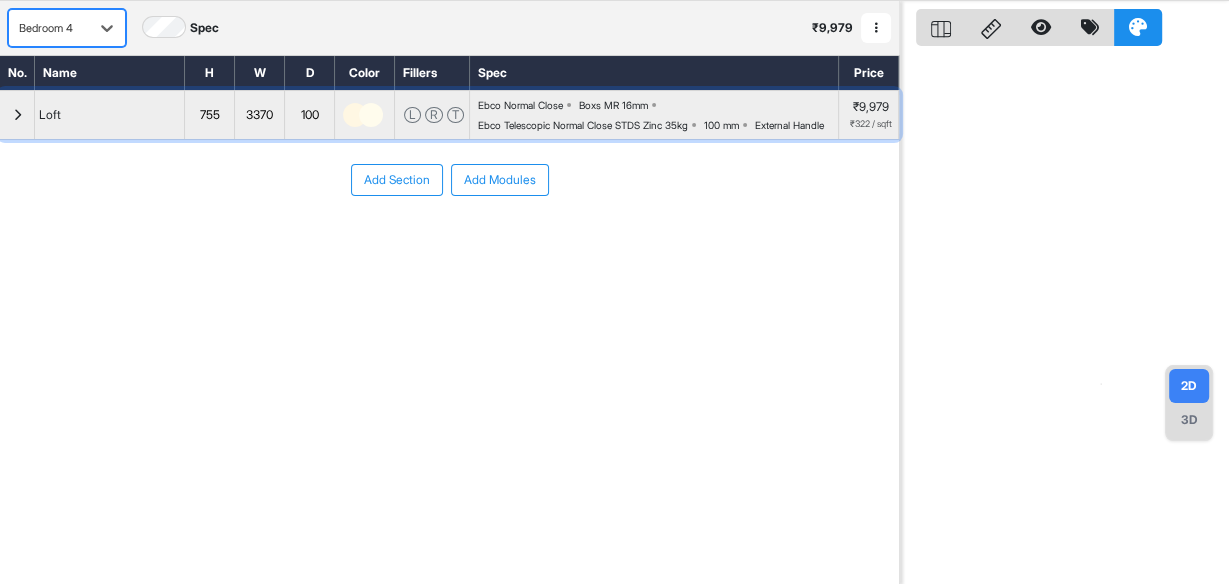 click at bounding box center [17, 115] 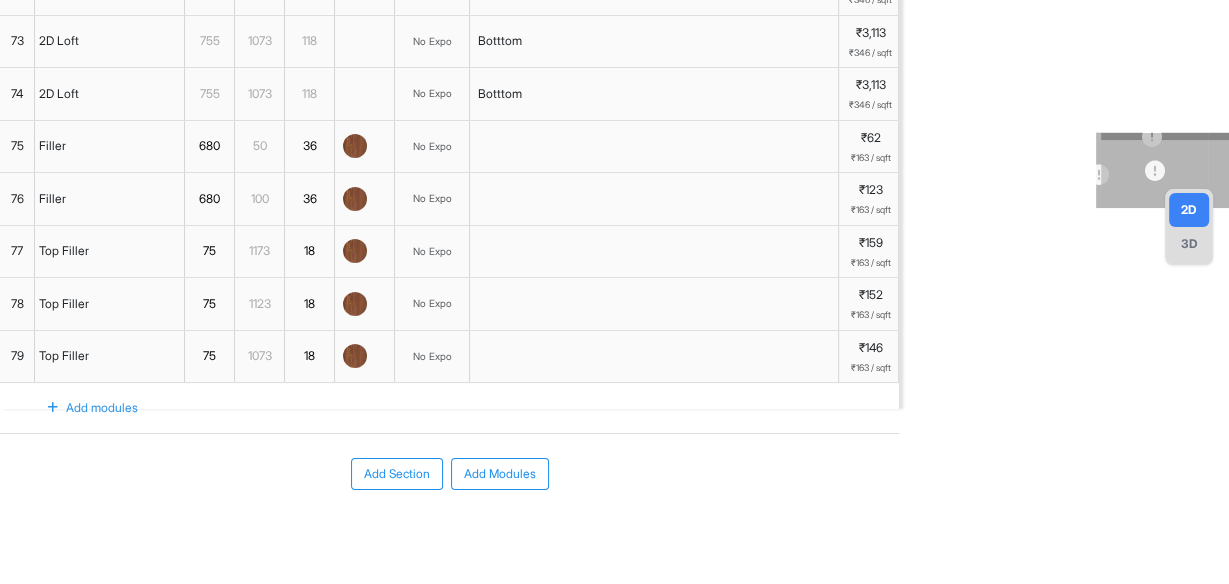 scroll, scrollTop: 51, scrollLeft: 0, axis: vertical 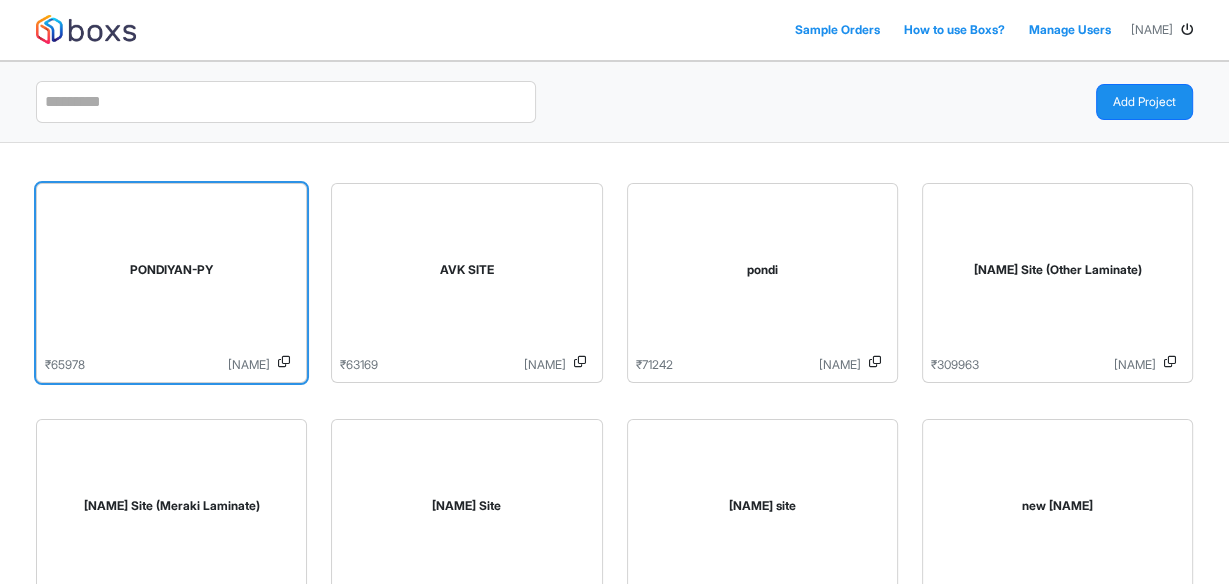 click on "PONDIYAN-PY" at bounding box center [171, 274] 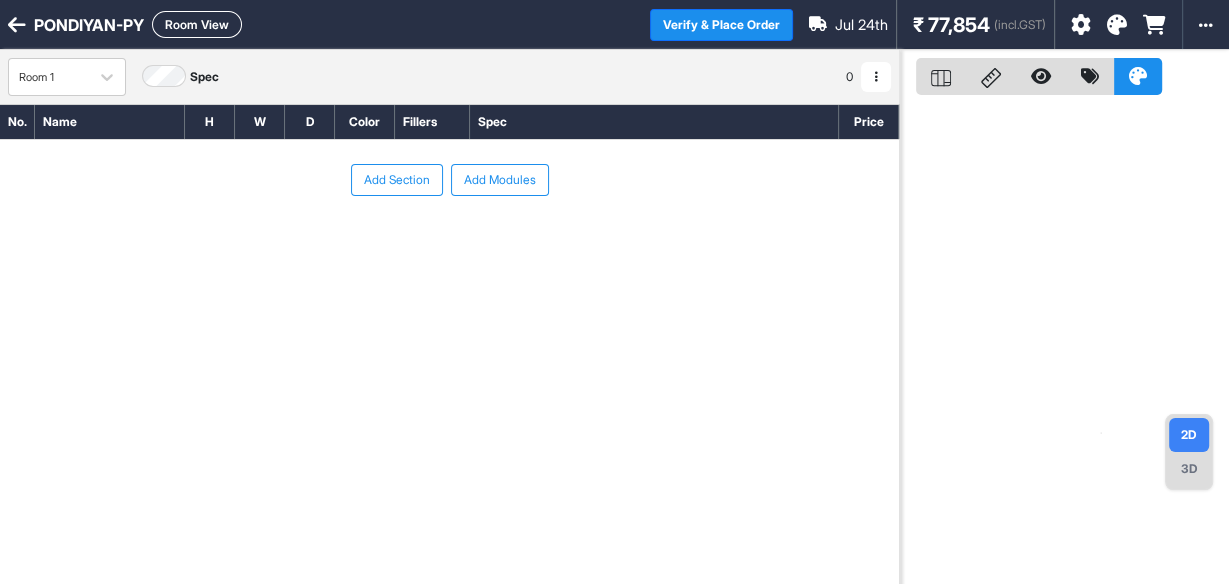 click at bounding box center (17, 25) 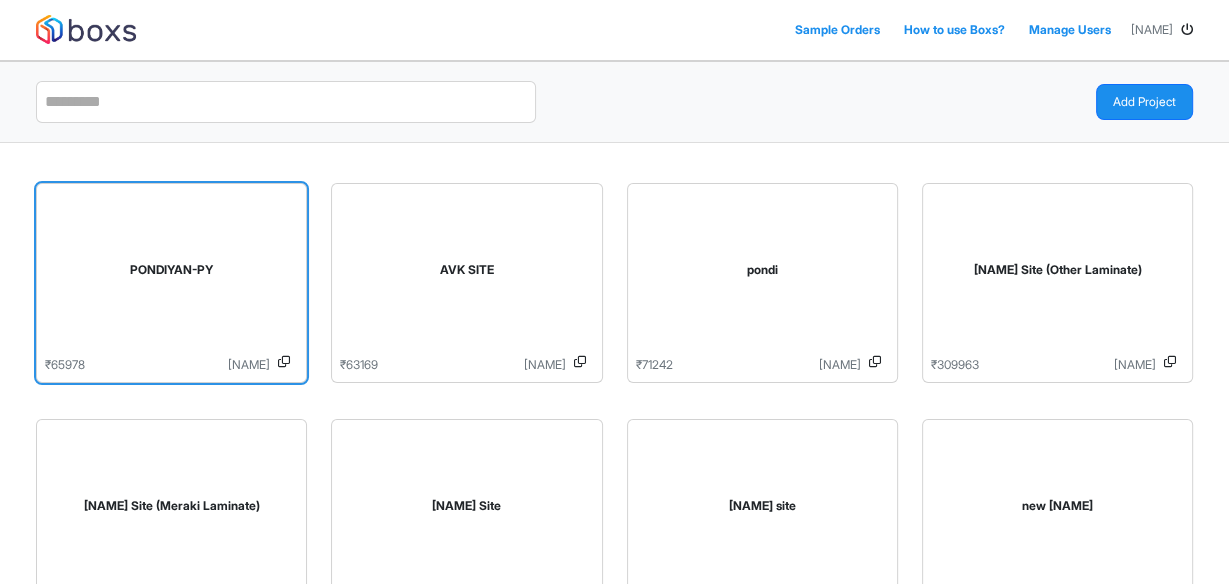 click on "PONDIYAN-PY" at bounding box center [171, 270] 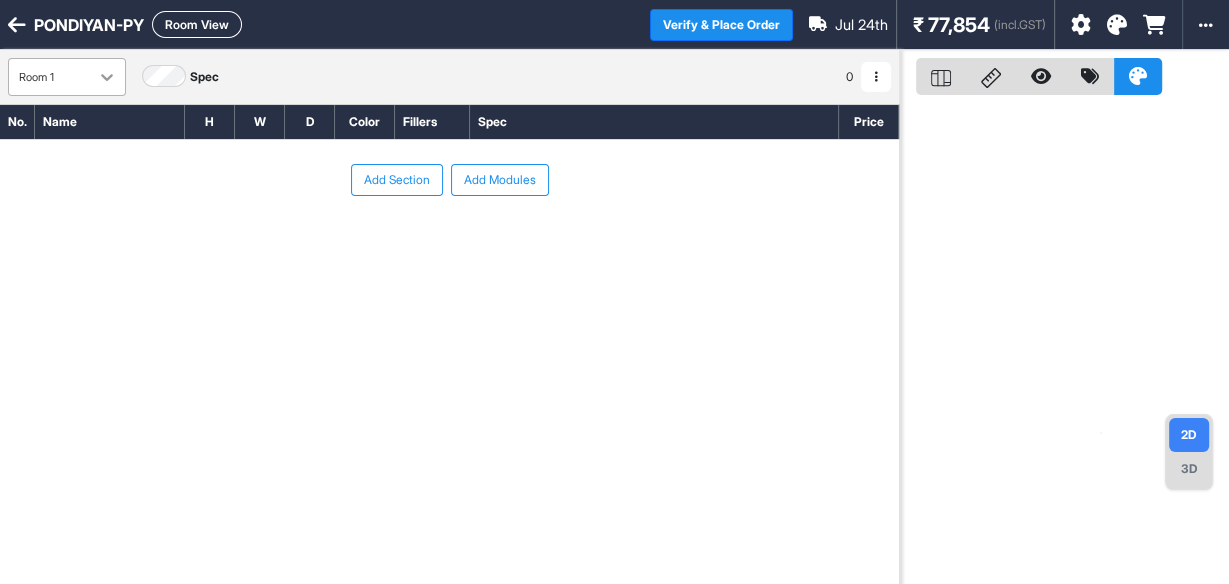 click 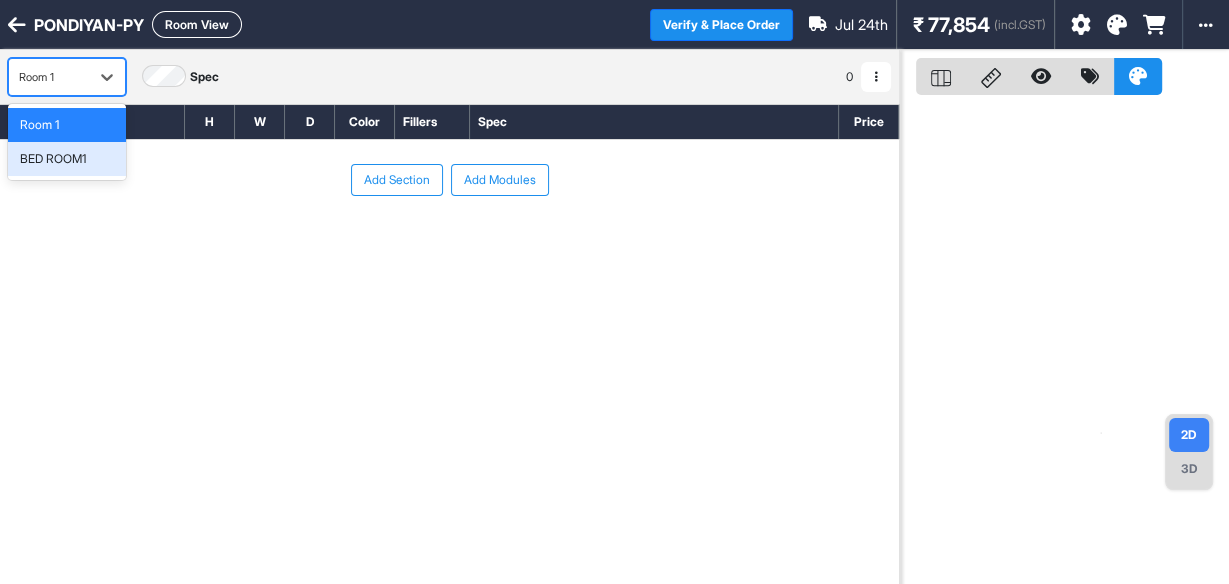 click on "BED ROOM1" at bounding box center [53, 159] 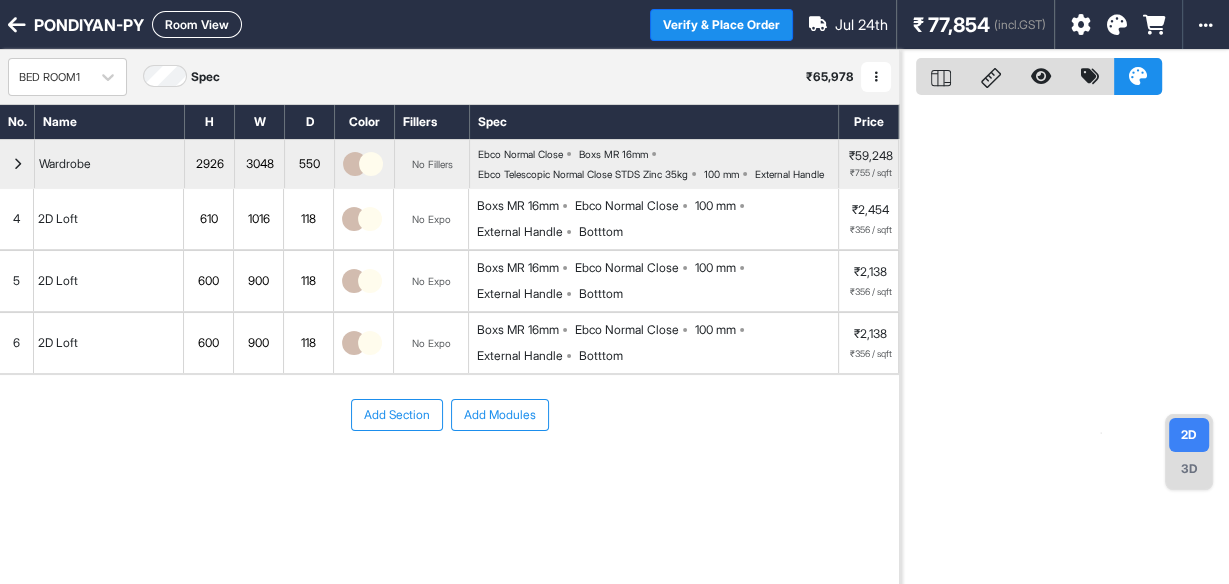 click on "3D" at bounding box center (1189, 469) 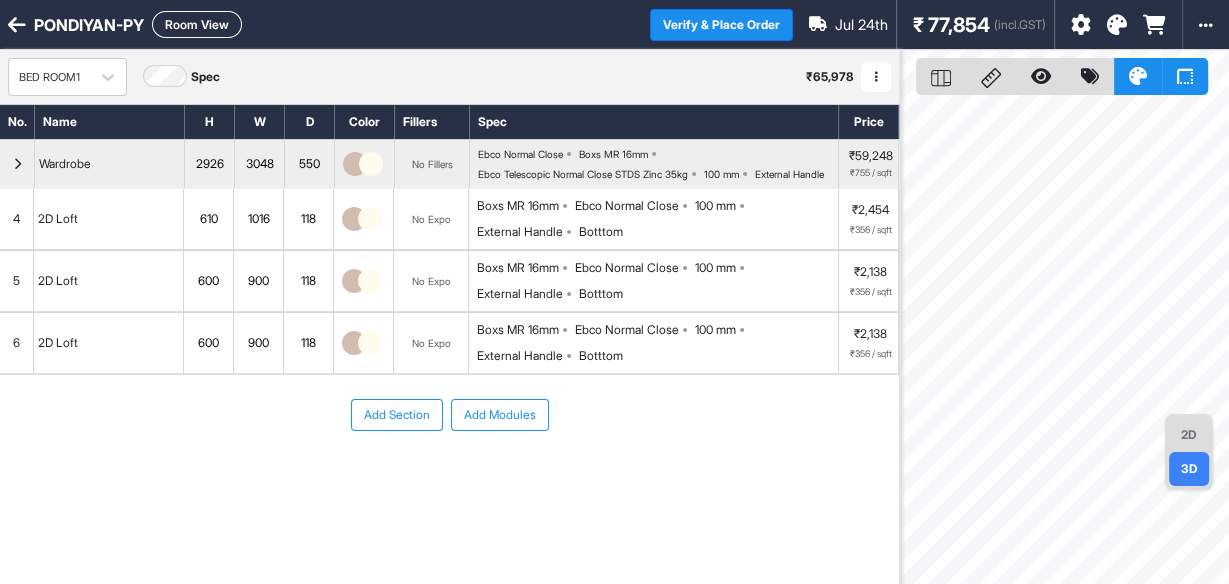 click on "3D" at bounding box center [1189, 469] 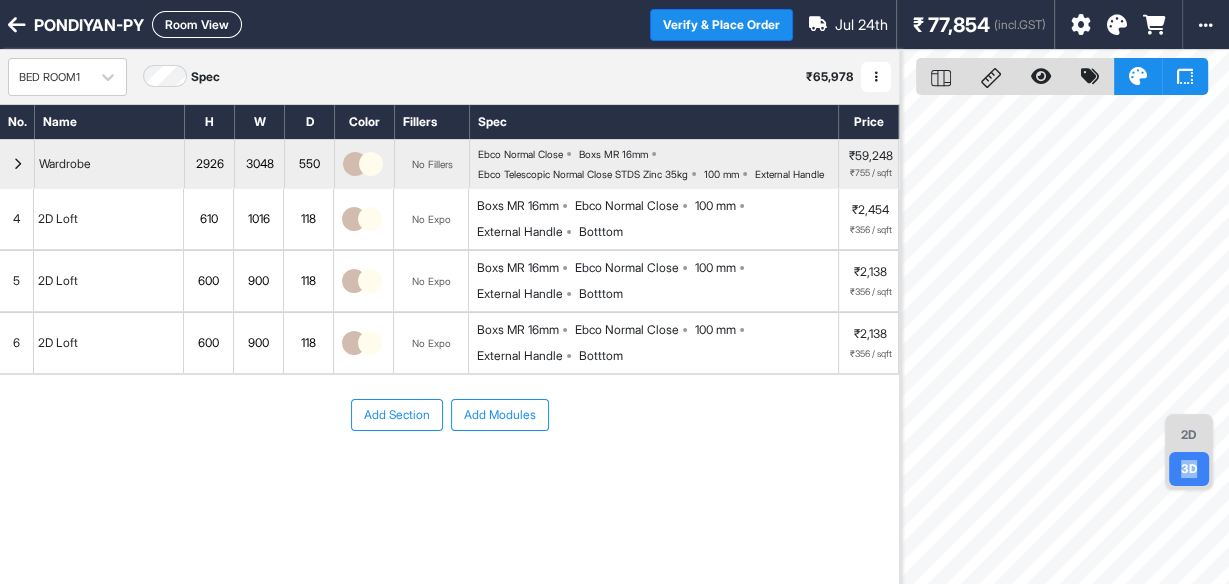 click on "3D" at bounding box center [1189, 469] 